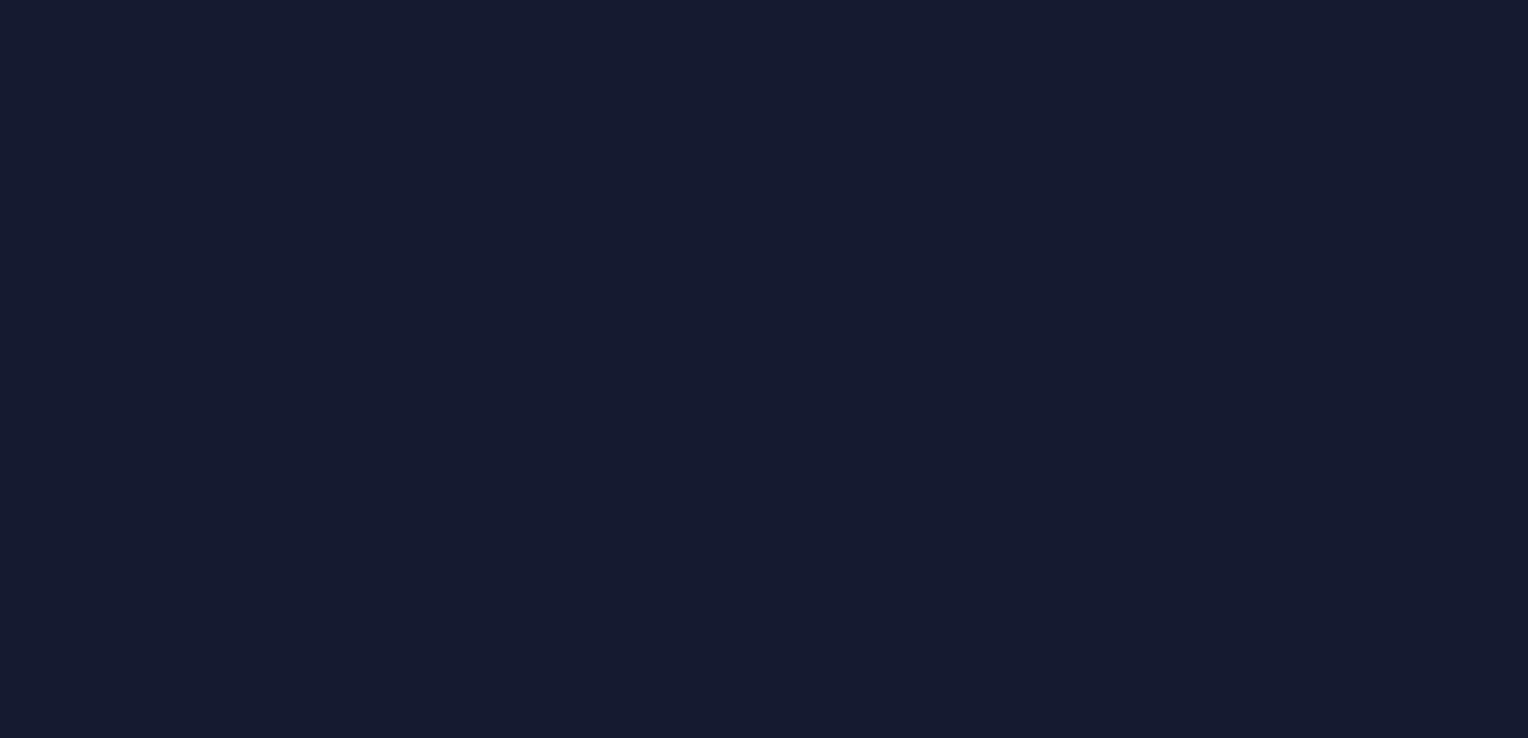 scroll, scrollTop: 0, scrollLeft: 0, axis: both 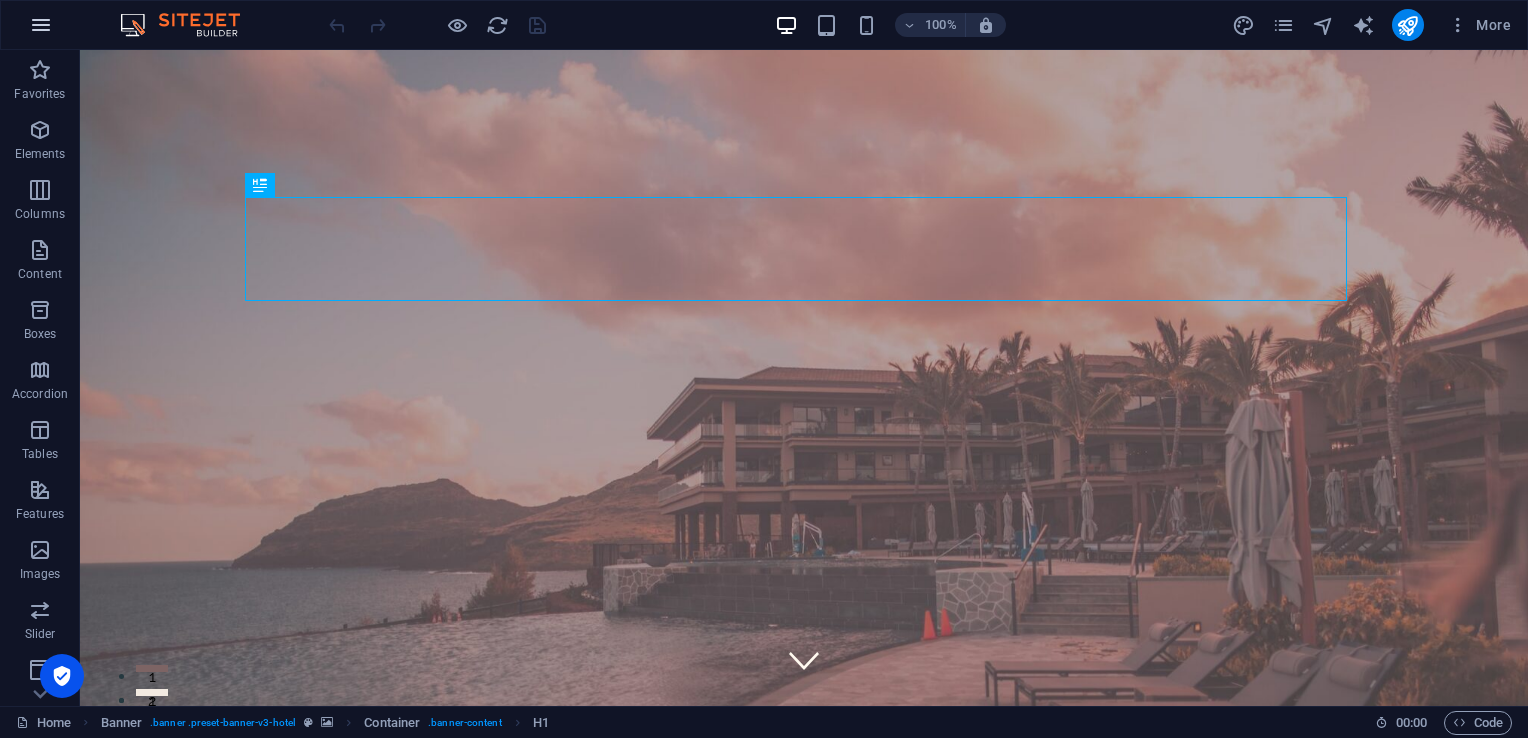 click at bounding box center [41, 25] 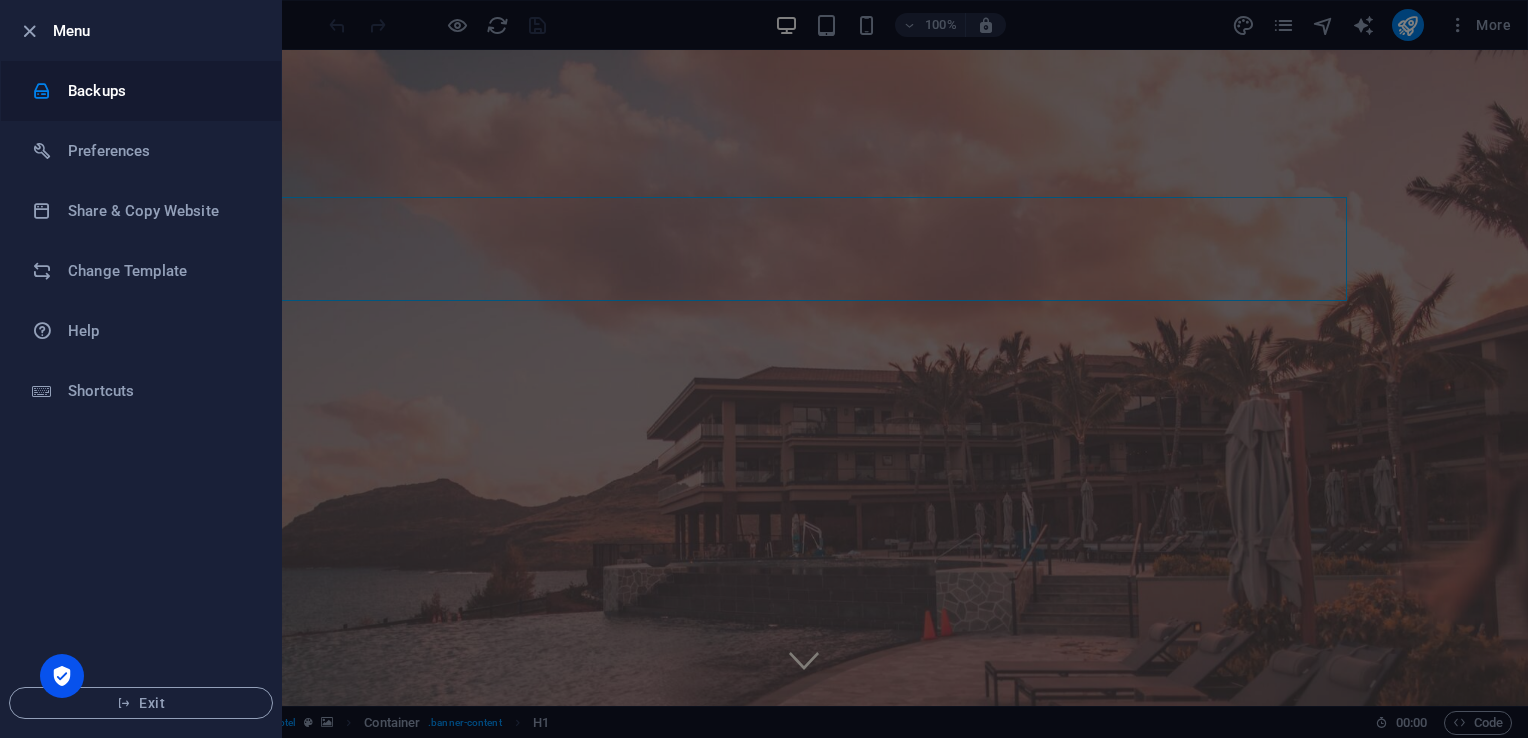 click on "Backups" at bounding box center [160, 91] 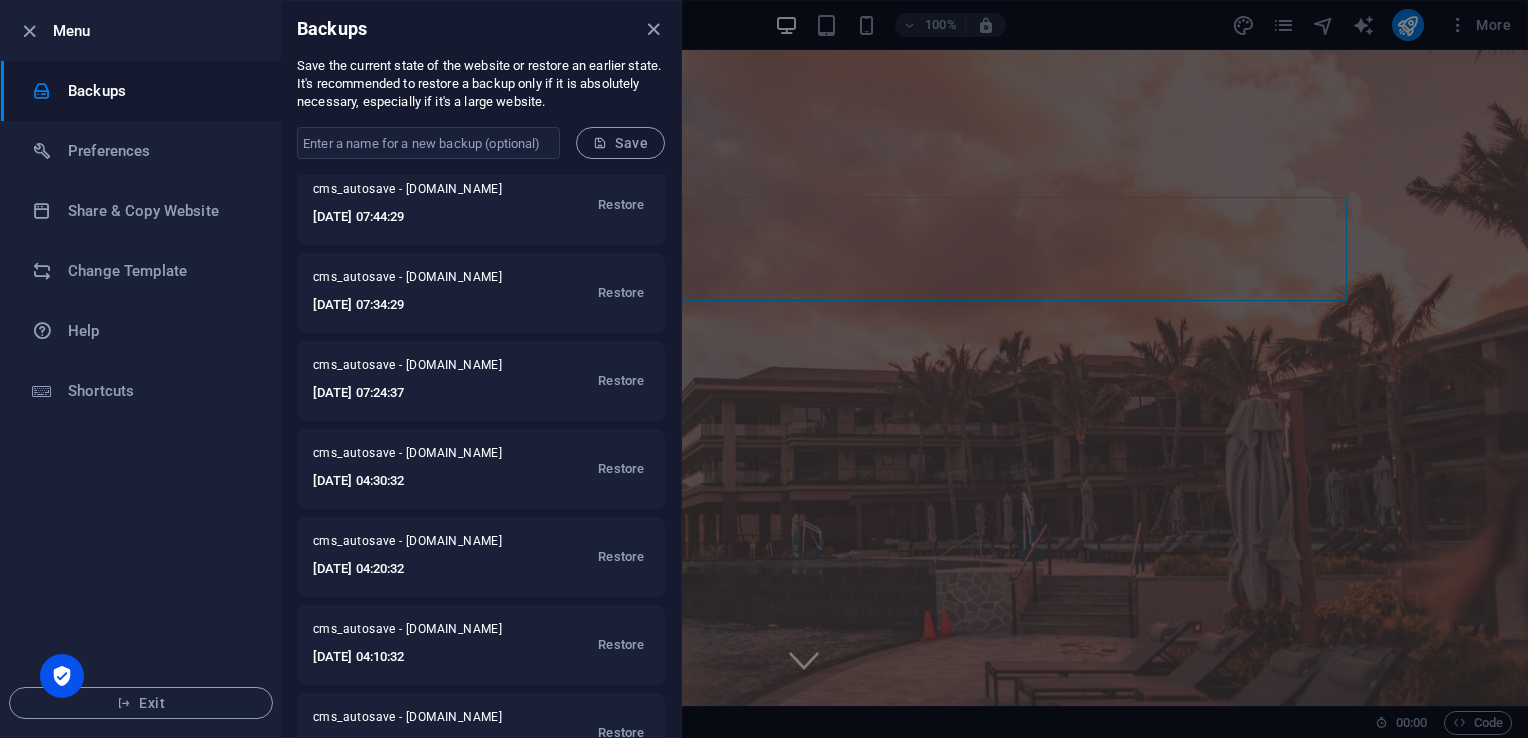 scroll, scrollTop: 892, scrollLeft: 0, axis: vertical 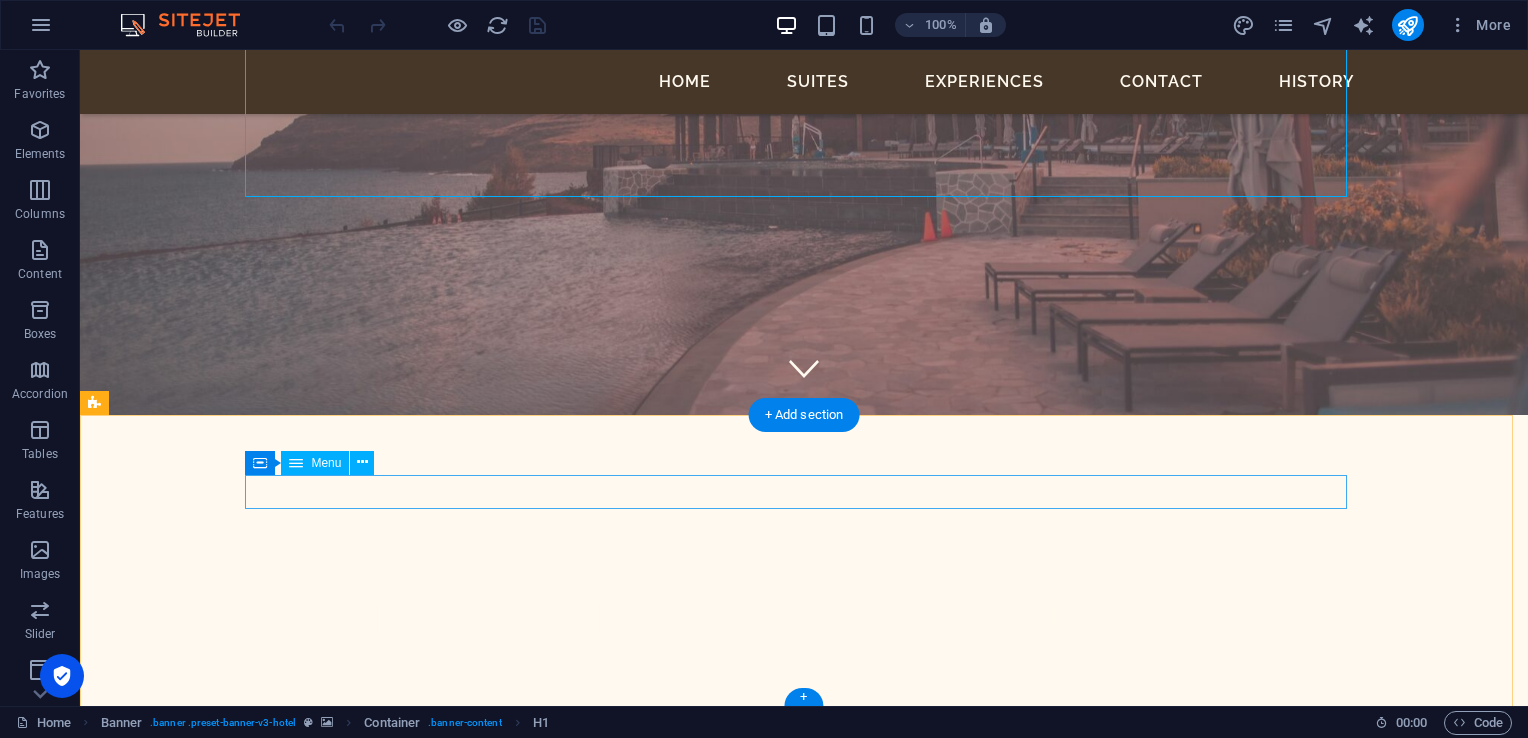 click on "HOME SUITES EXPERIENCES CONTACT" at bounding box center [655, 1266] 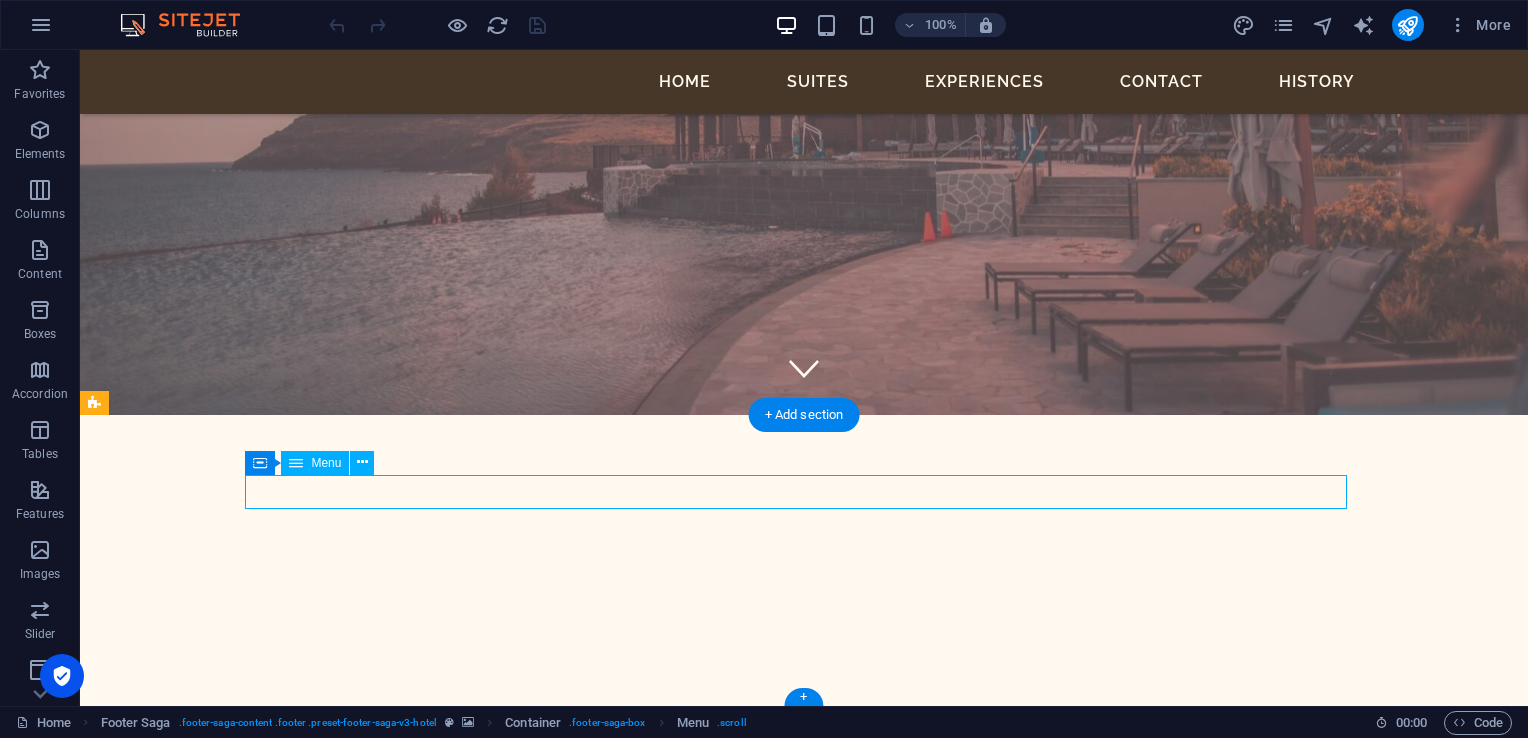 click on "HOME SUITES EXPERIENCES CONTACT" at bounding box center (655, 1266) 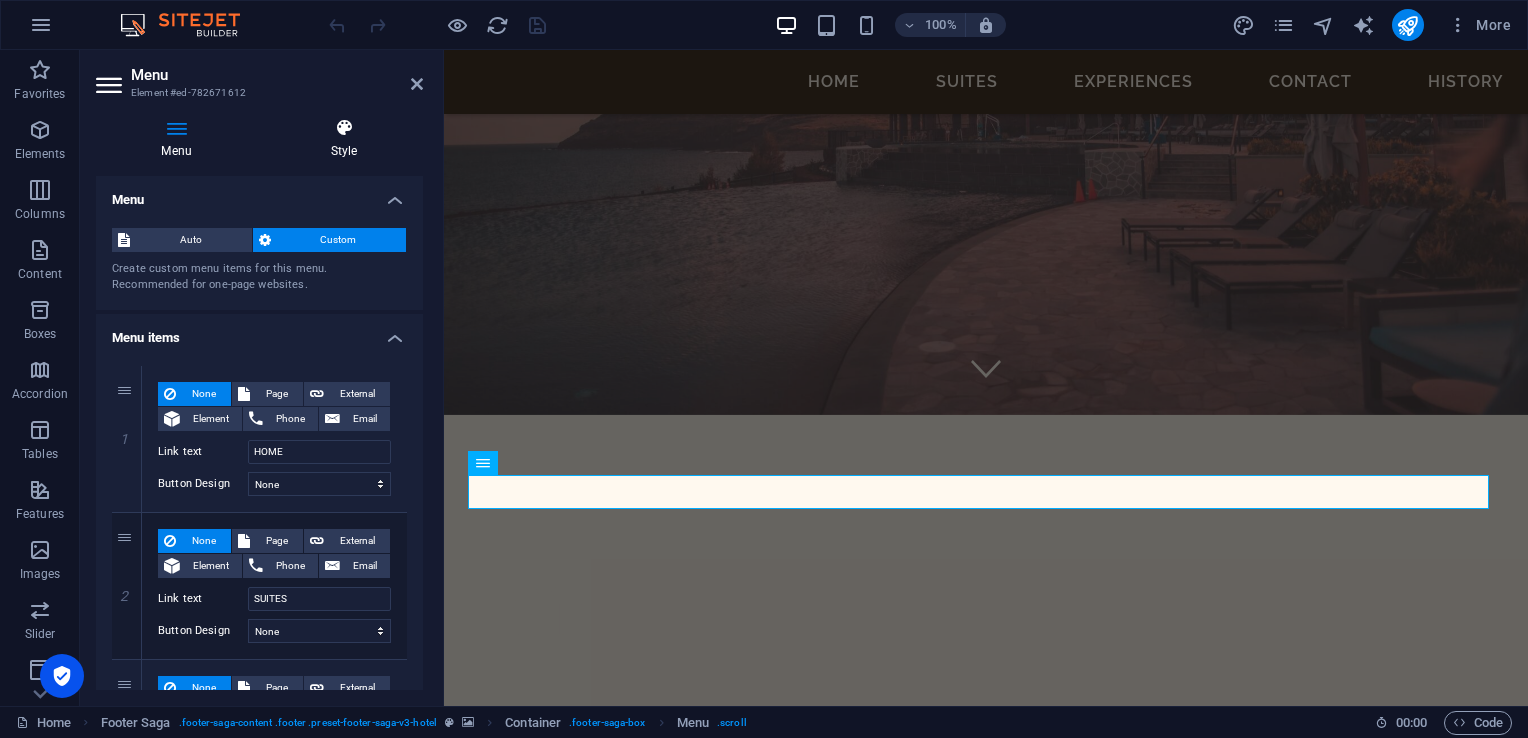 click at bounding box center (344, 128) 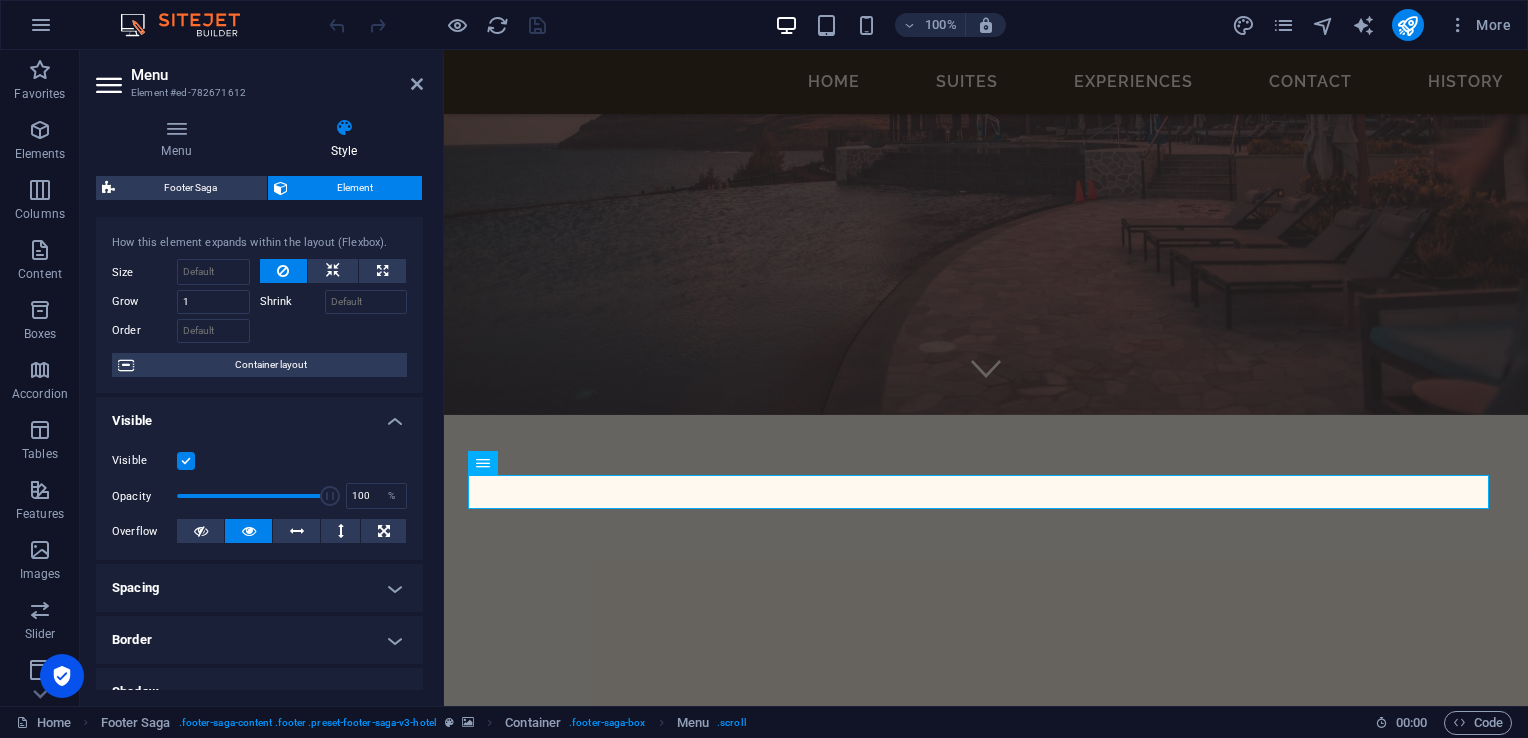 scroll, scrollTop: 0, scrollLeft: 0, axis: both 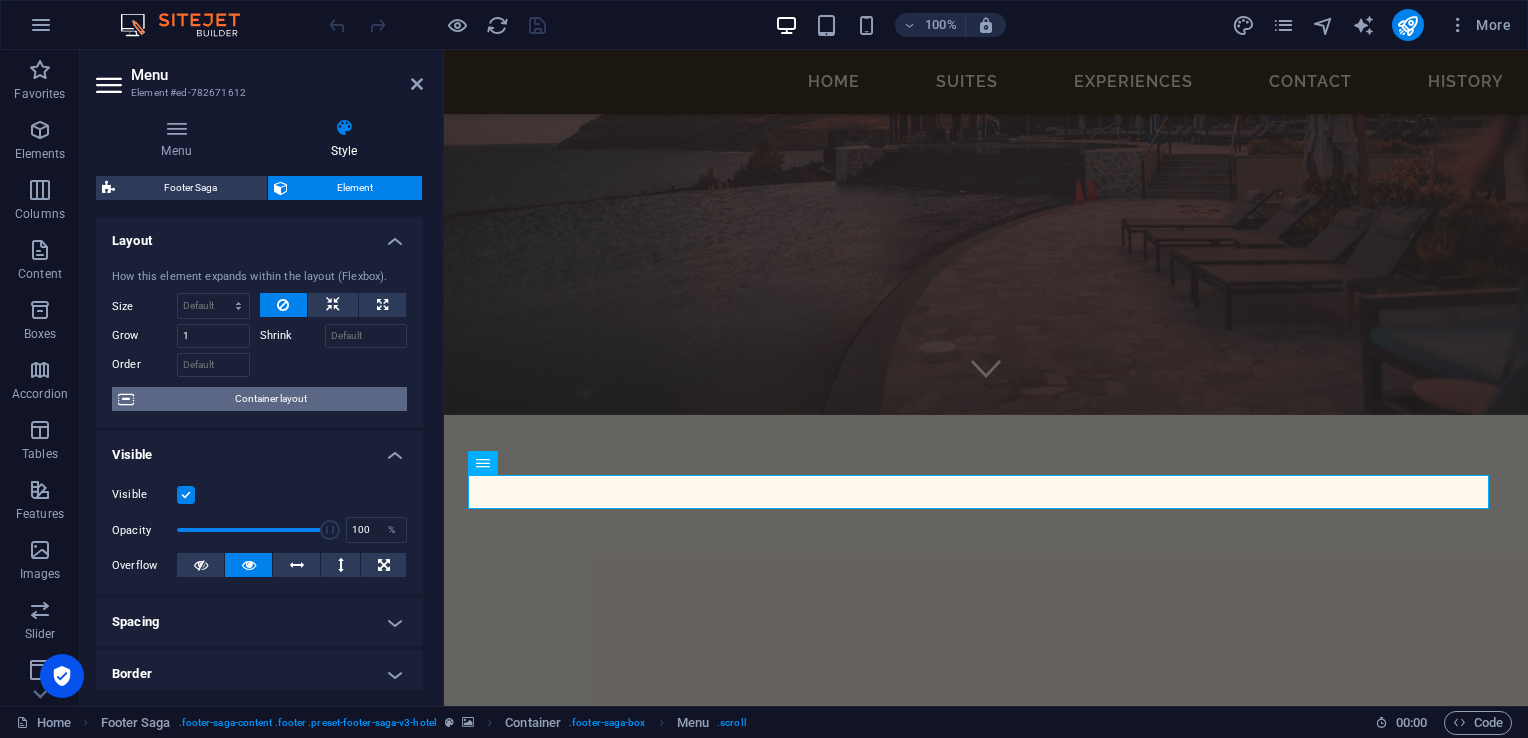 click on "Container layout" at bounding box center [270, 399] 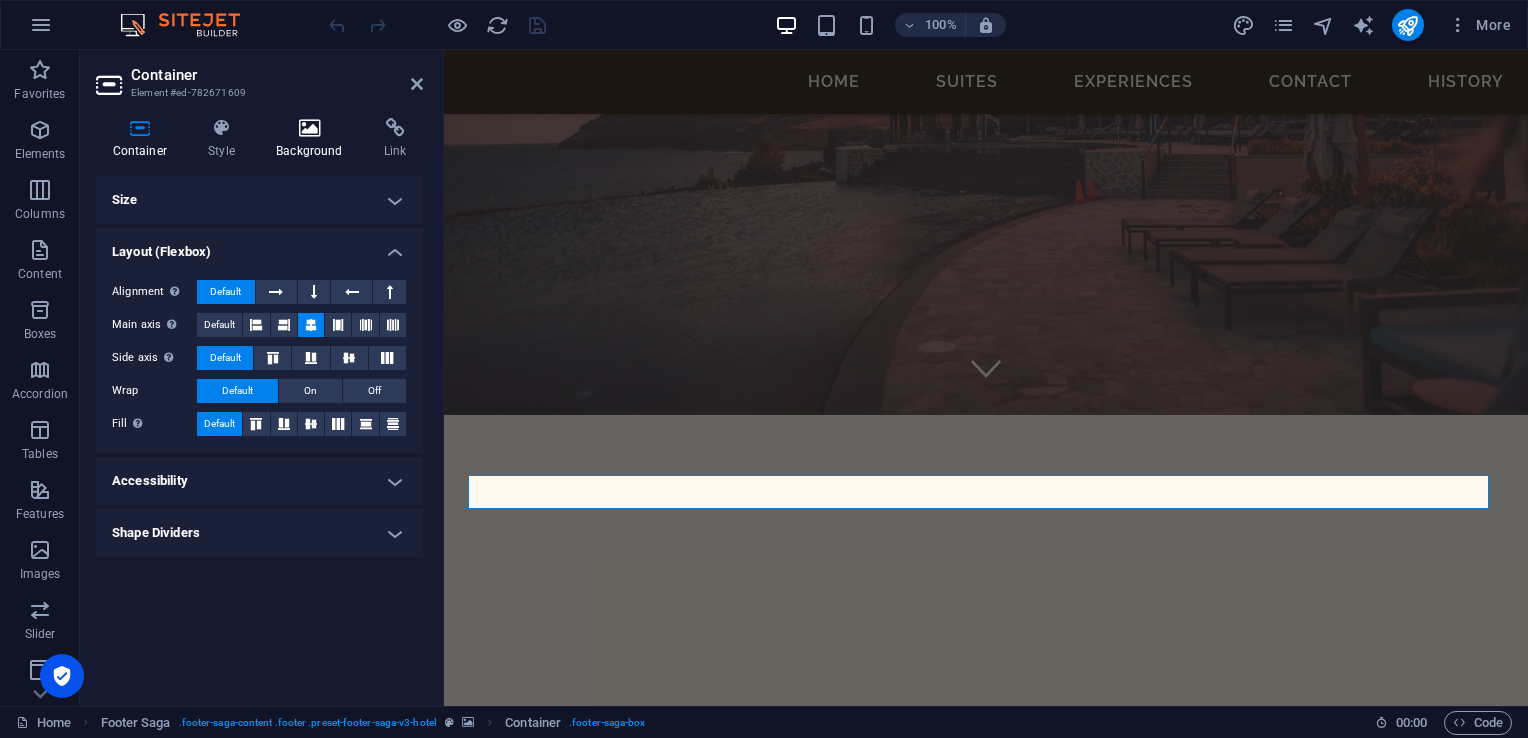click on "Background" at bounding box center (314, 139) 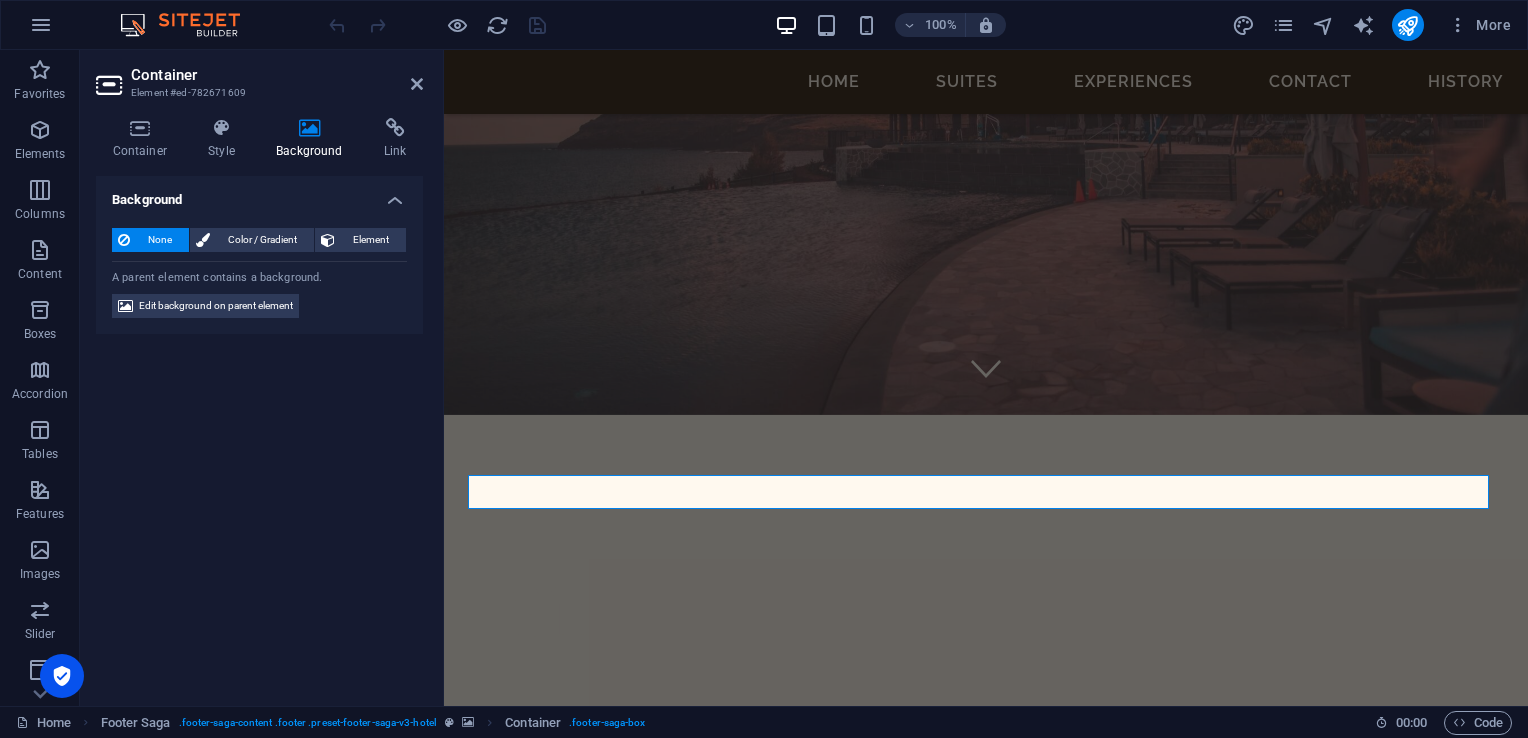 click at bounding box center [986, 1043] 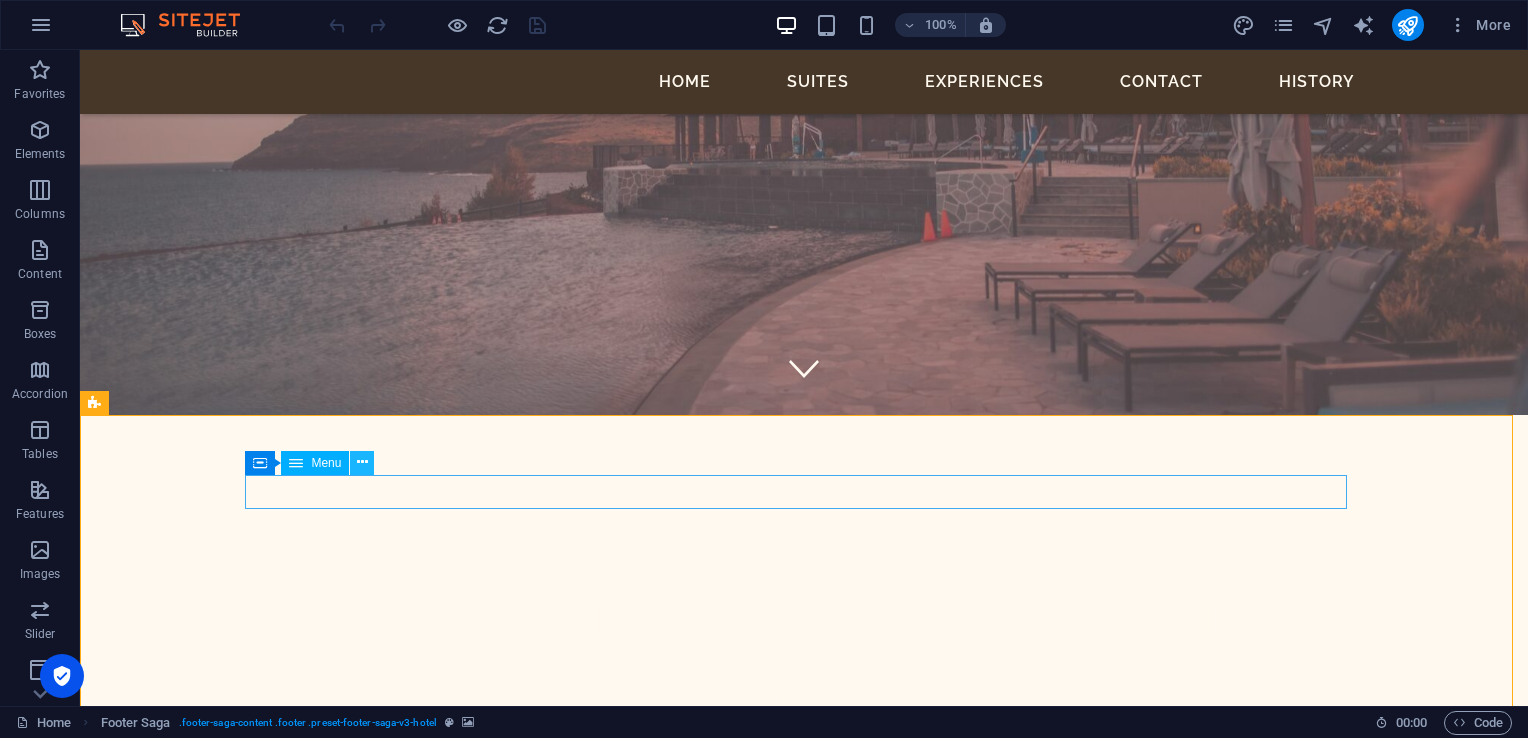 click at bounding box center [362, 462] 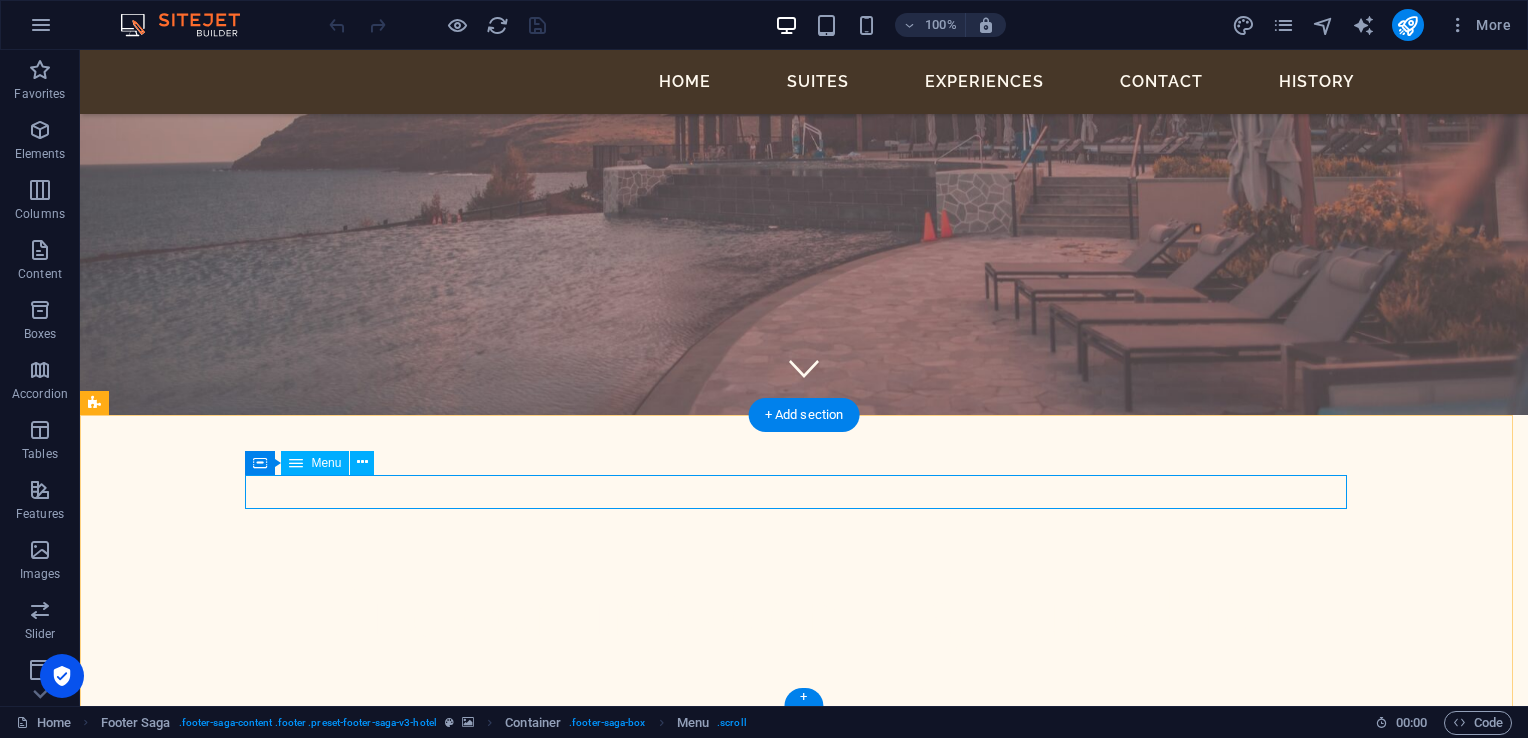 click on "HOME SUITES EXPERIENCES CONTACT" at bounding box center (655, 1266) 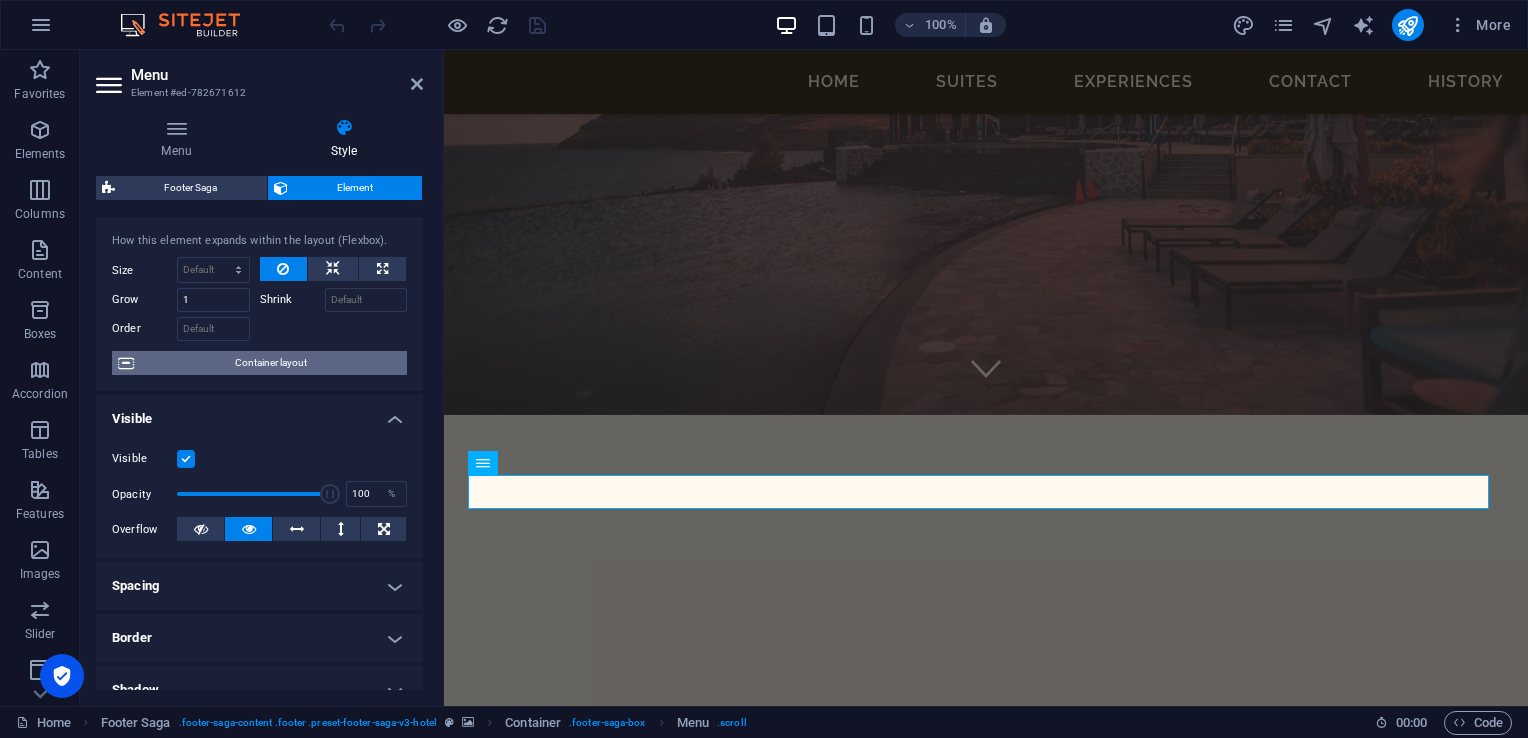 scroll, scrollTop: 0, scrollLeft: 0, axis: both 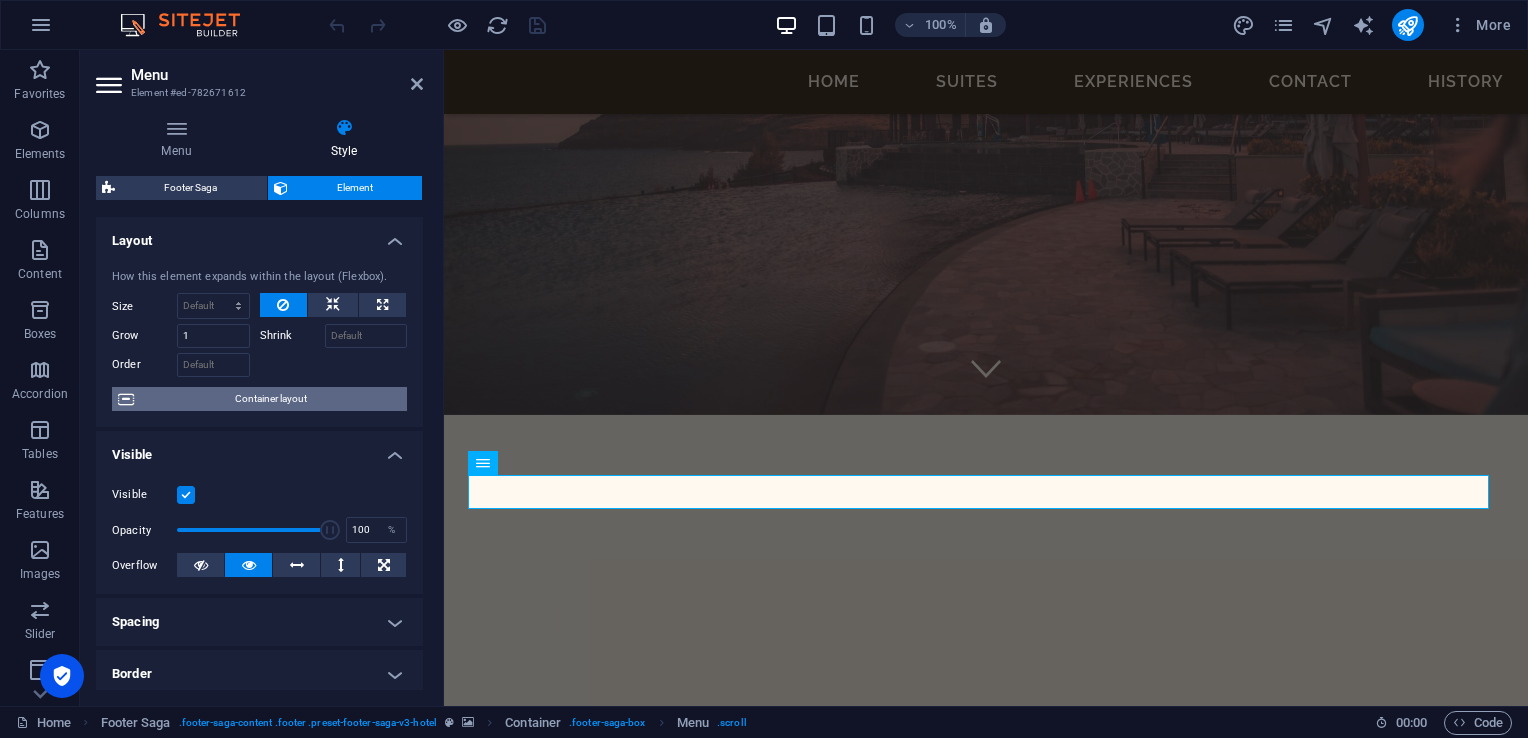 click on "Container layout" at bounding box center [270, 399] 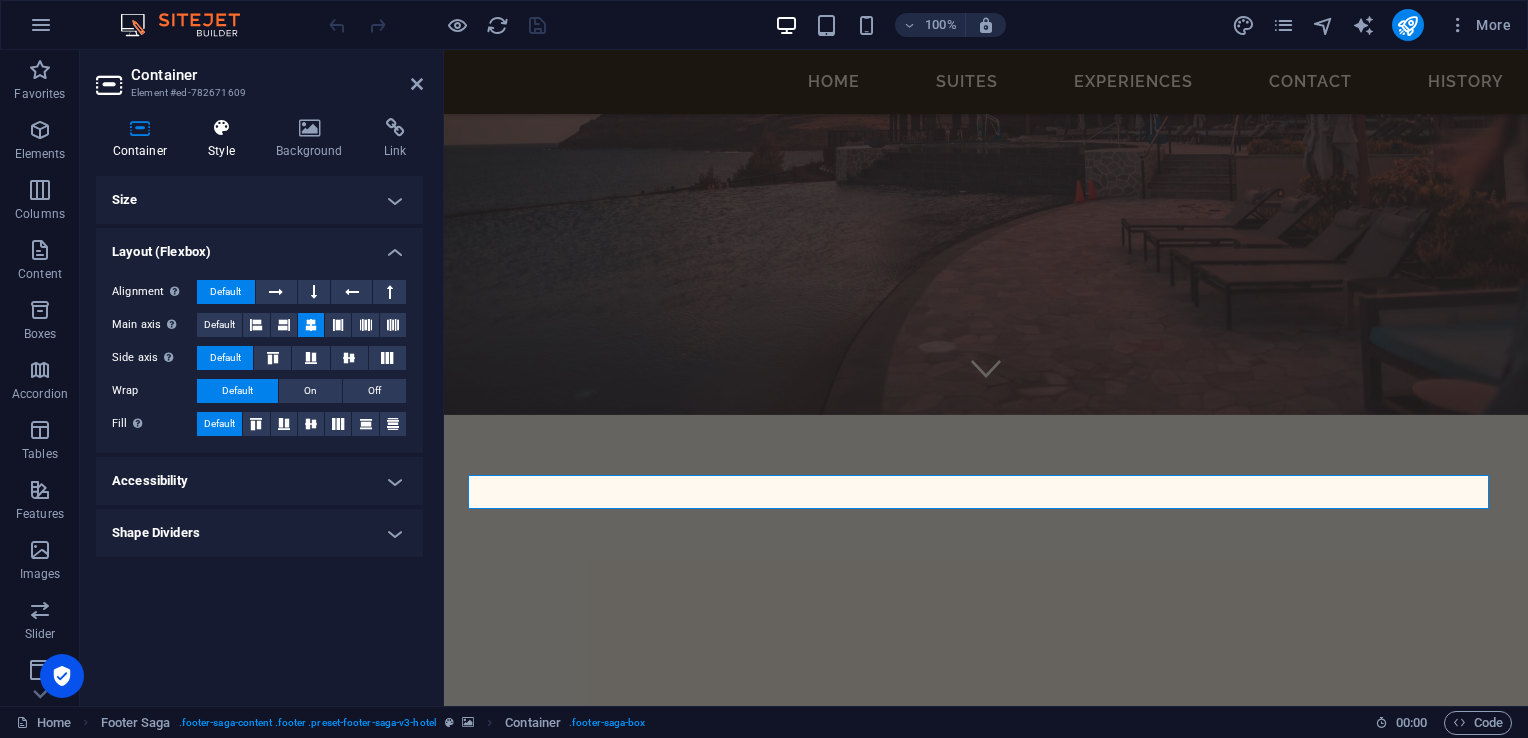 click on "Style" at bounding box center [226, 139] 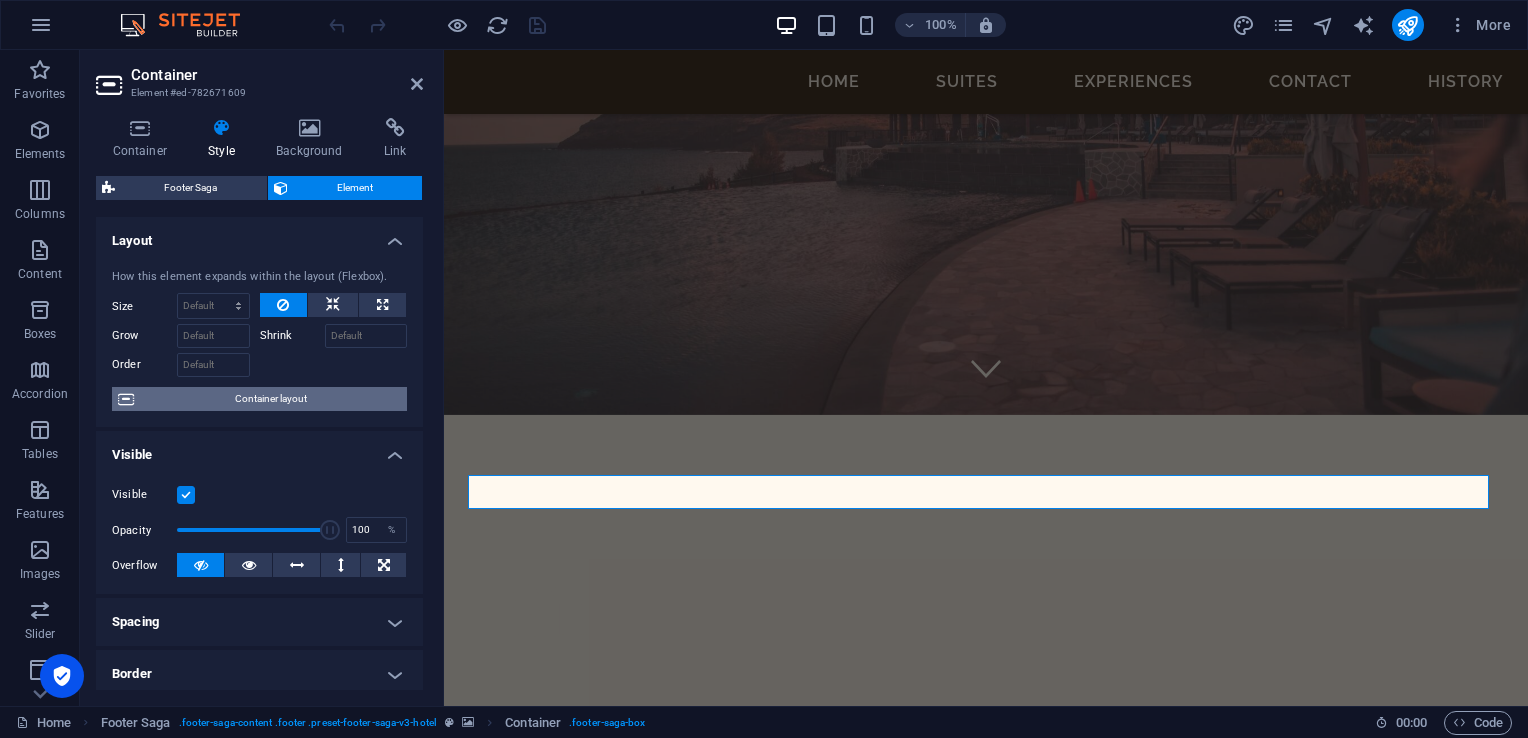 click on "Container layout" at bounding box center [270, 399] 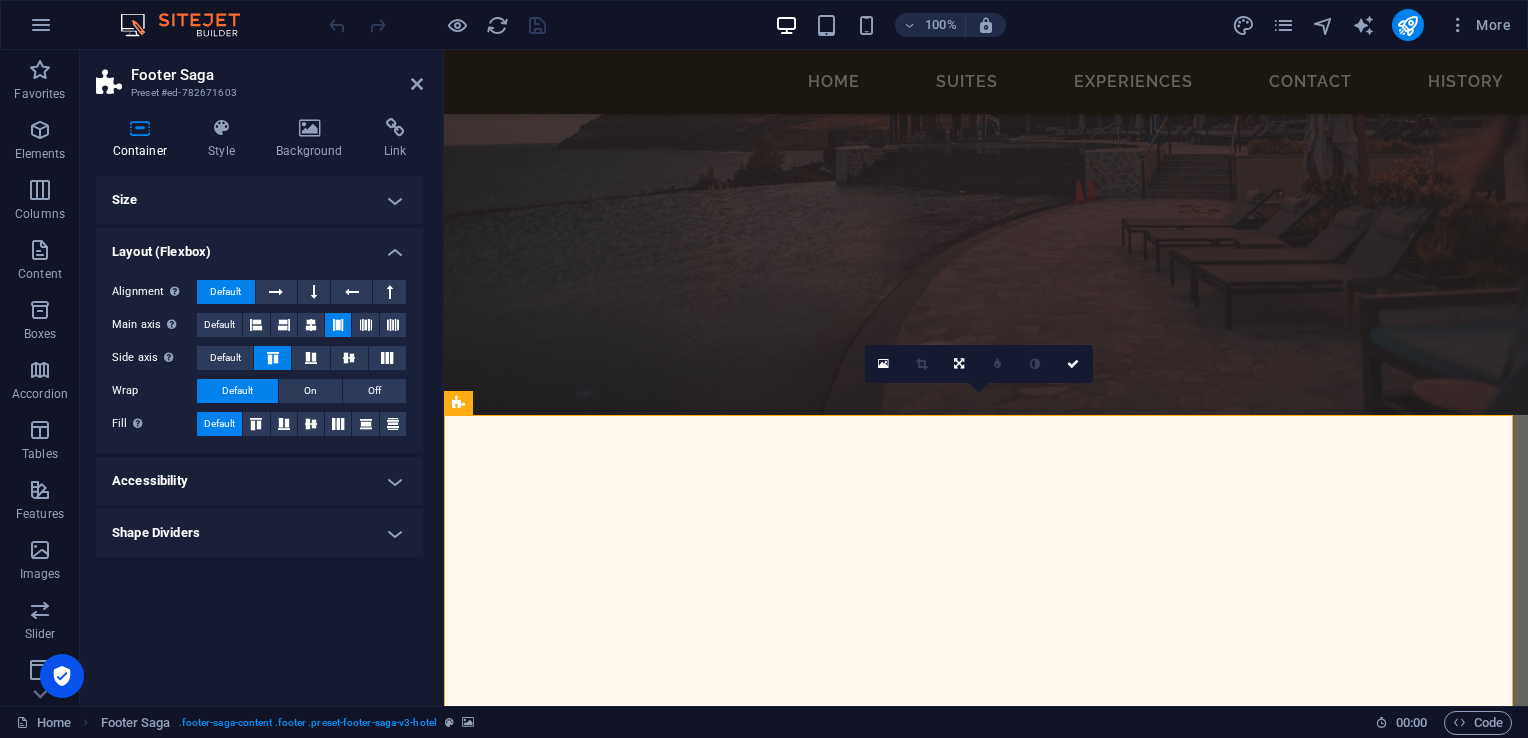 drag, startPoint x: 272, startPoint y: 398, endPoint x: 312, endPoint y: 210, distance: 192.20822 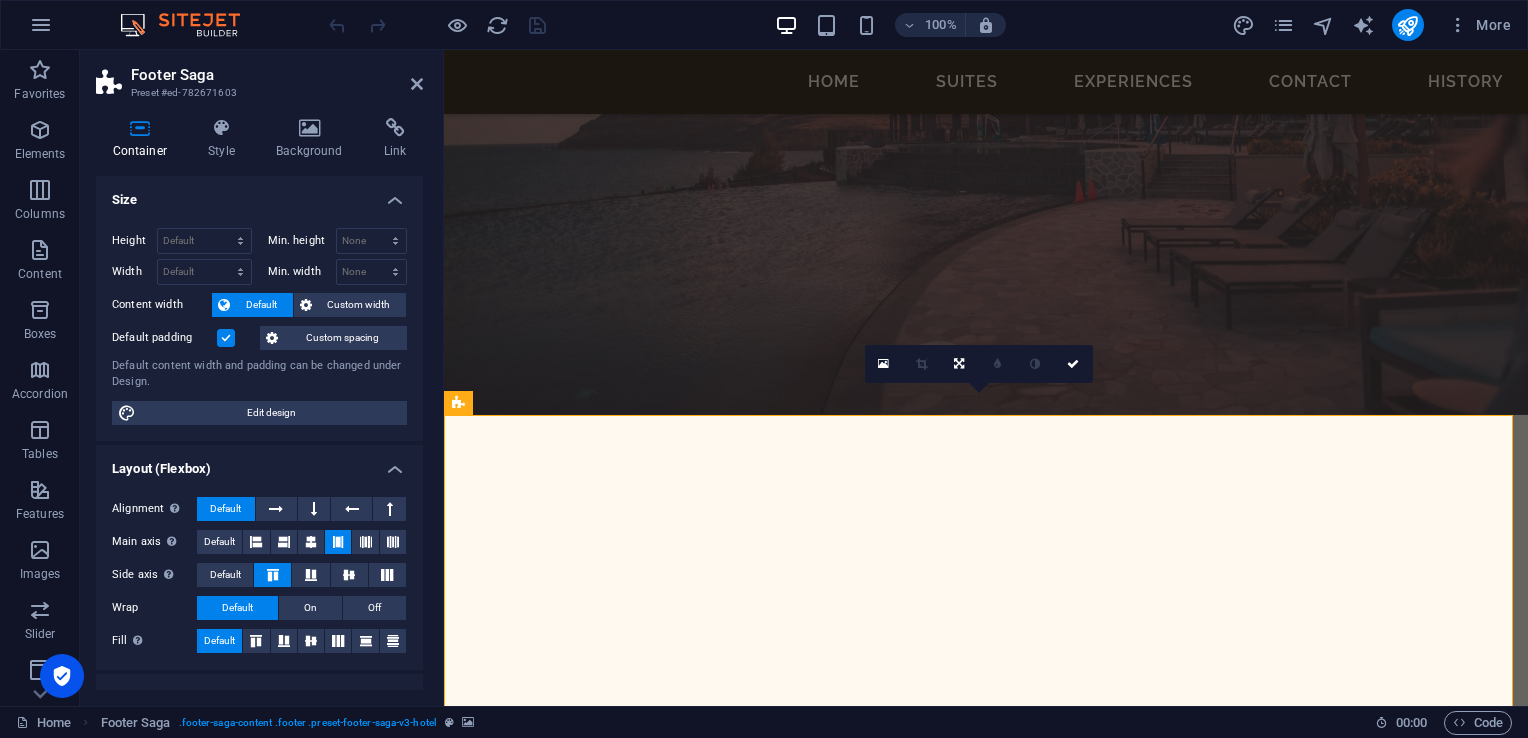 click on "Size" at bounding box center [259, 194] 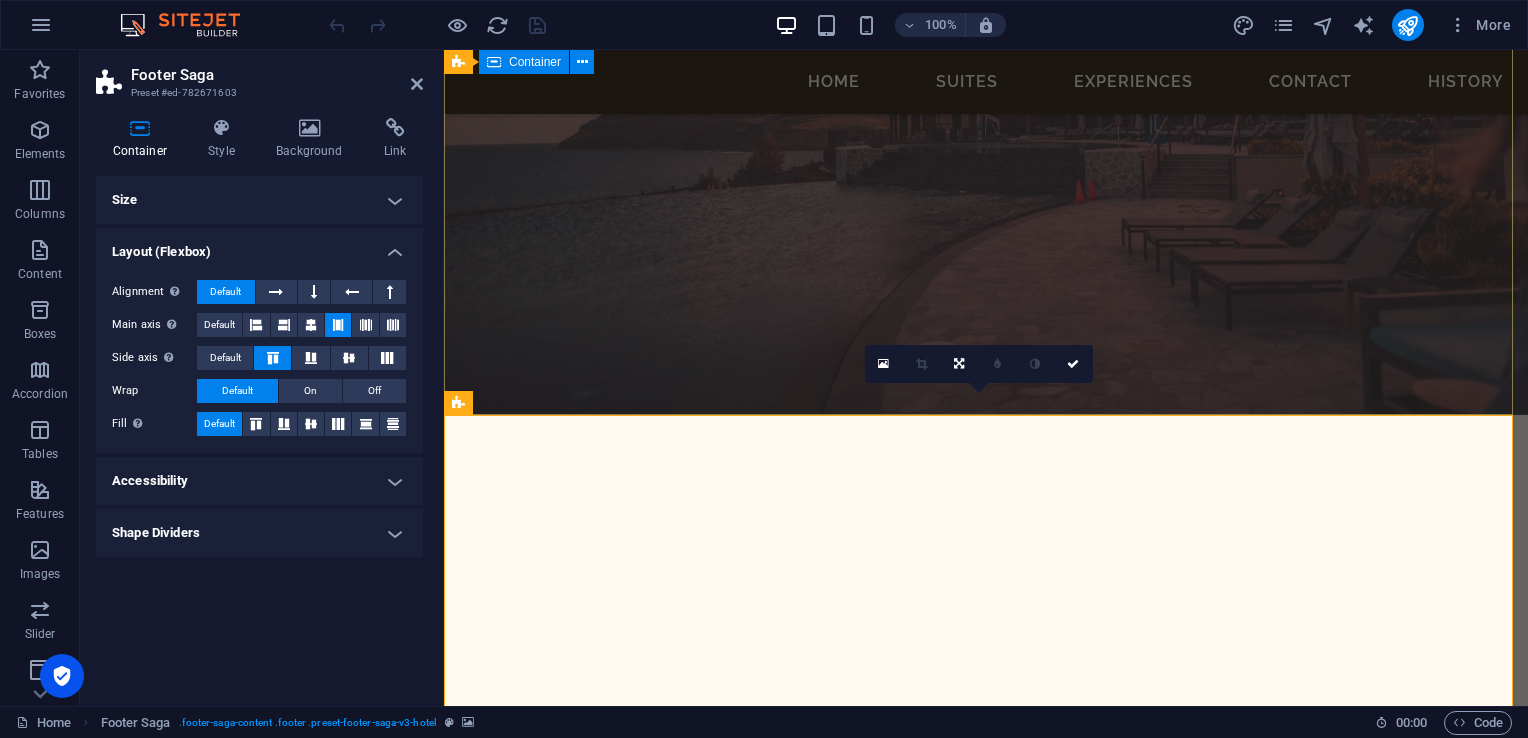 click on "Site coming soon, stay tuned for updates!" at bounding box center [986, 656] 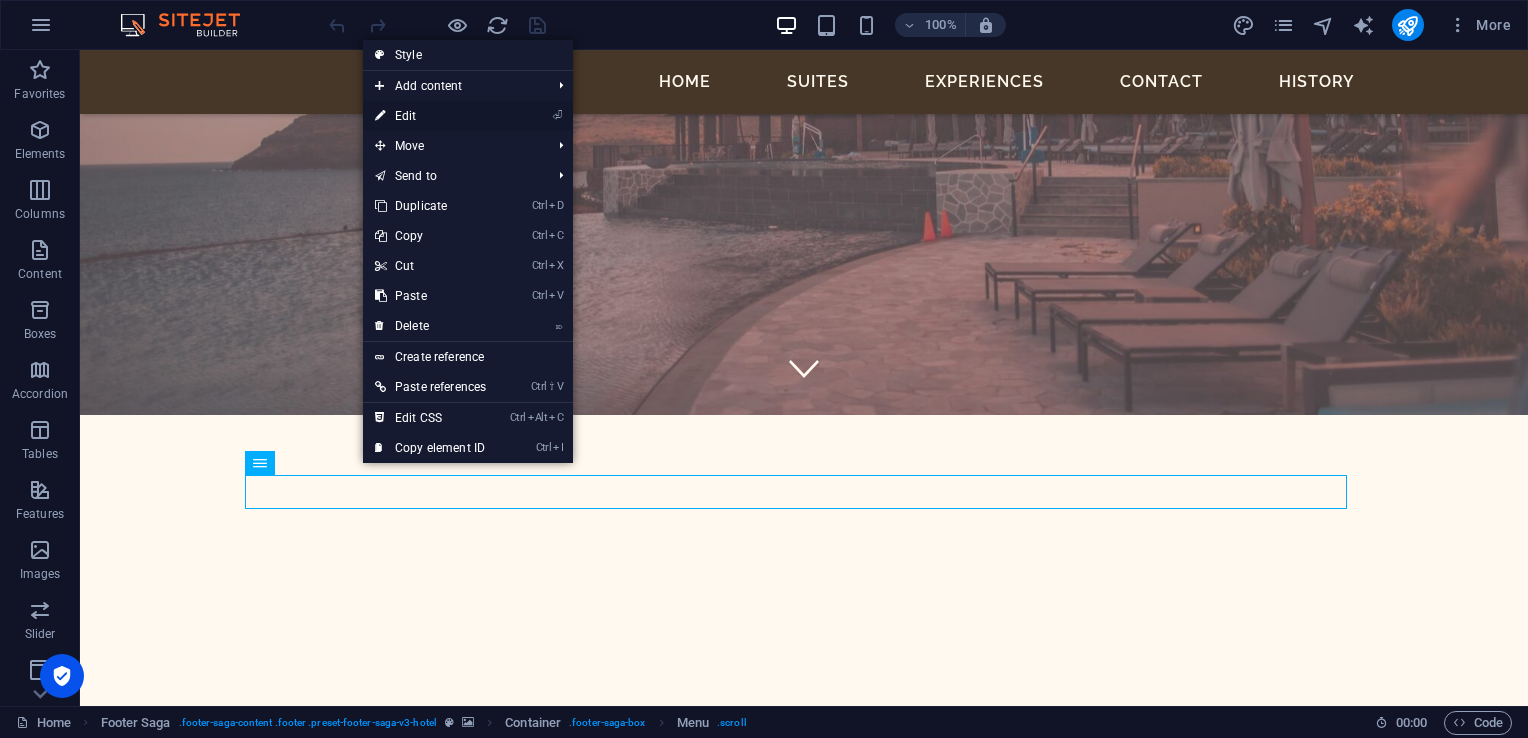 click on "⏎  Edit" at bounding box center [430, 116] 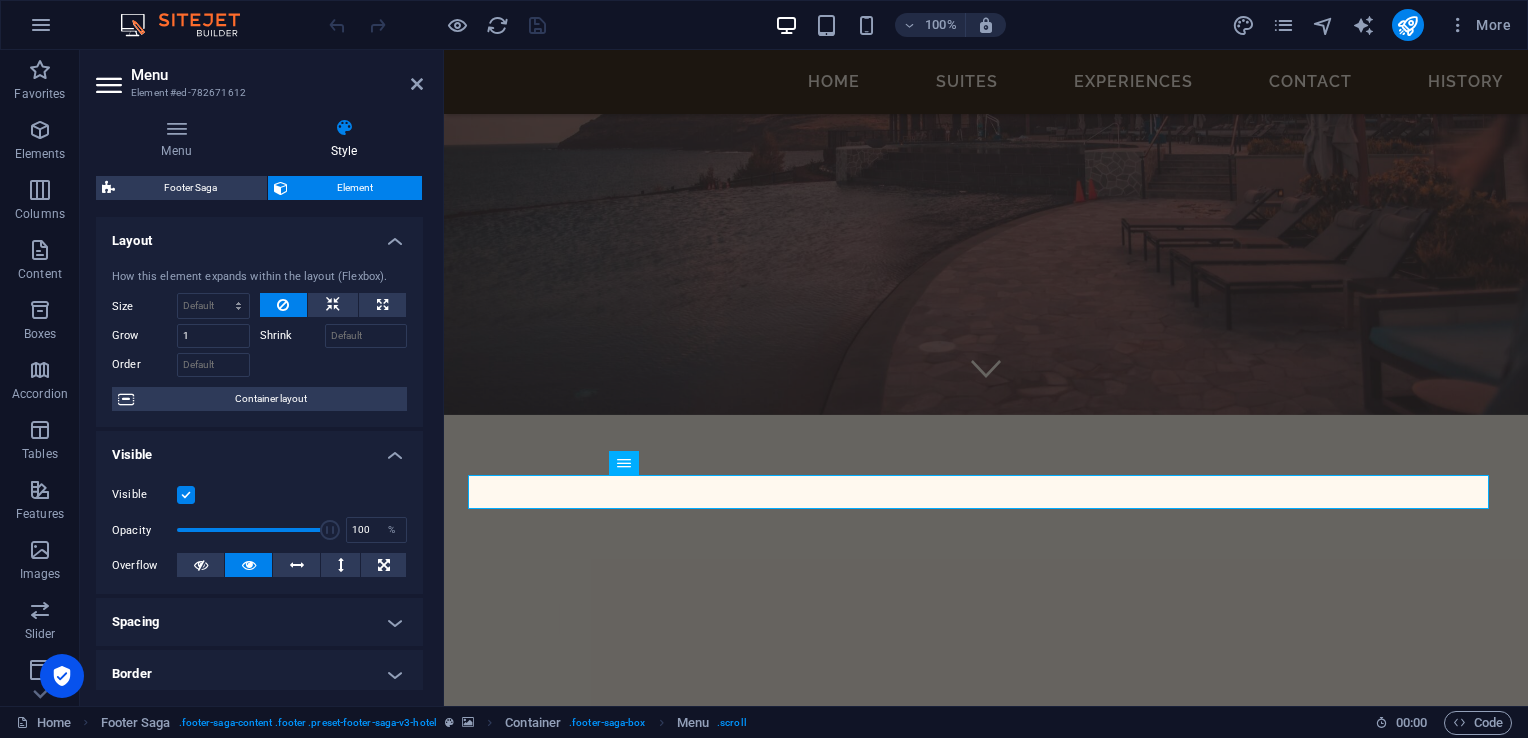 scroll, scrollTop: 0, scrollLeft: 0, axis: both 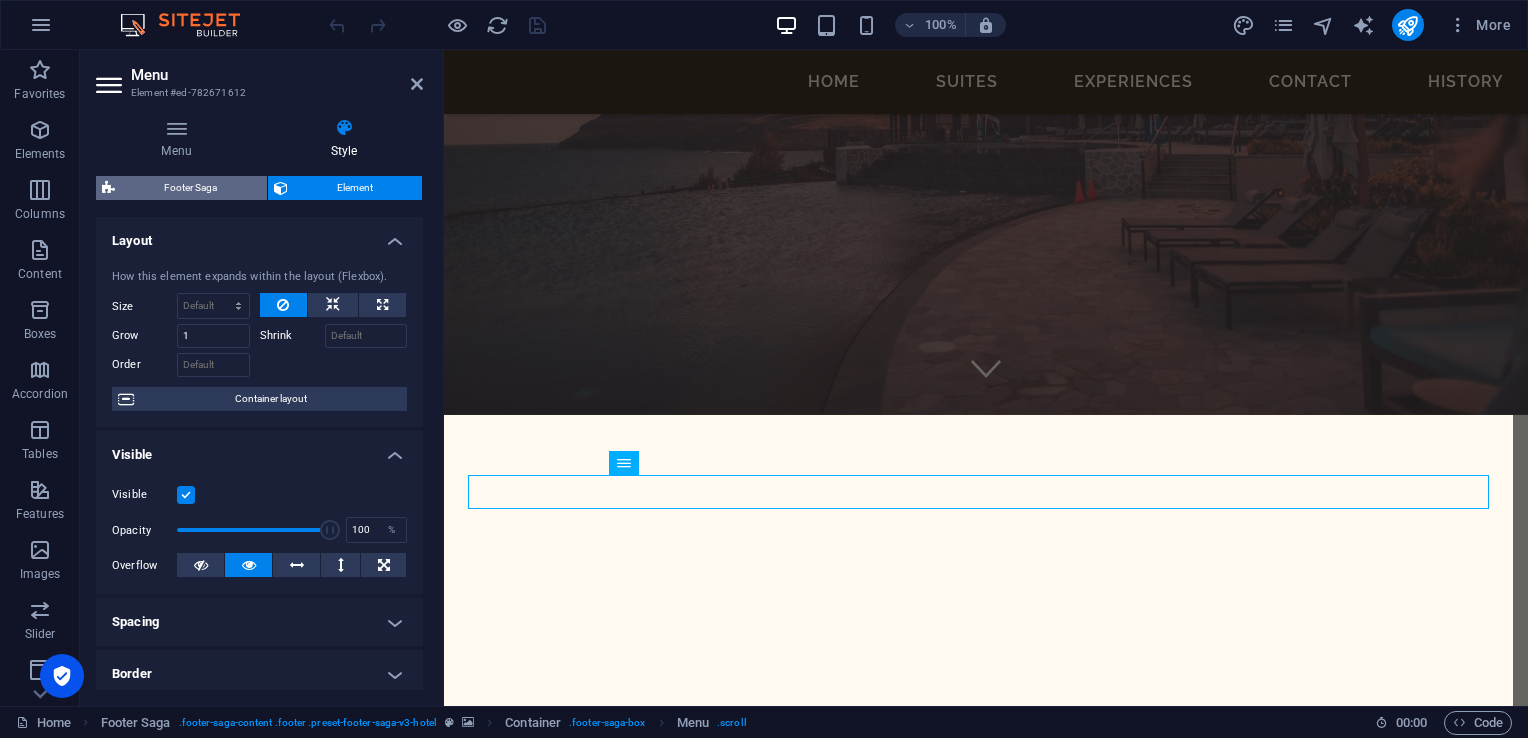 click on "Footer Saga" at bounding box center (191, 188) 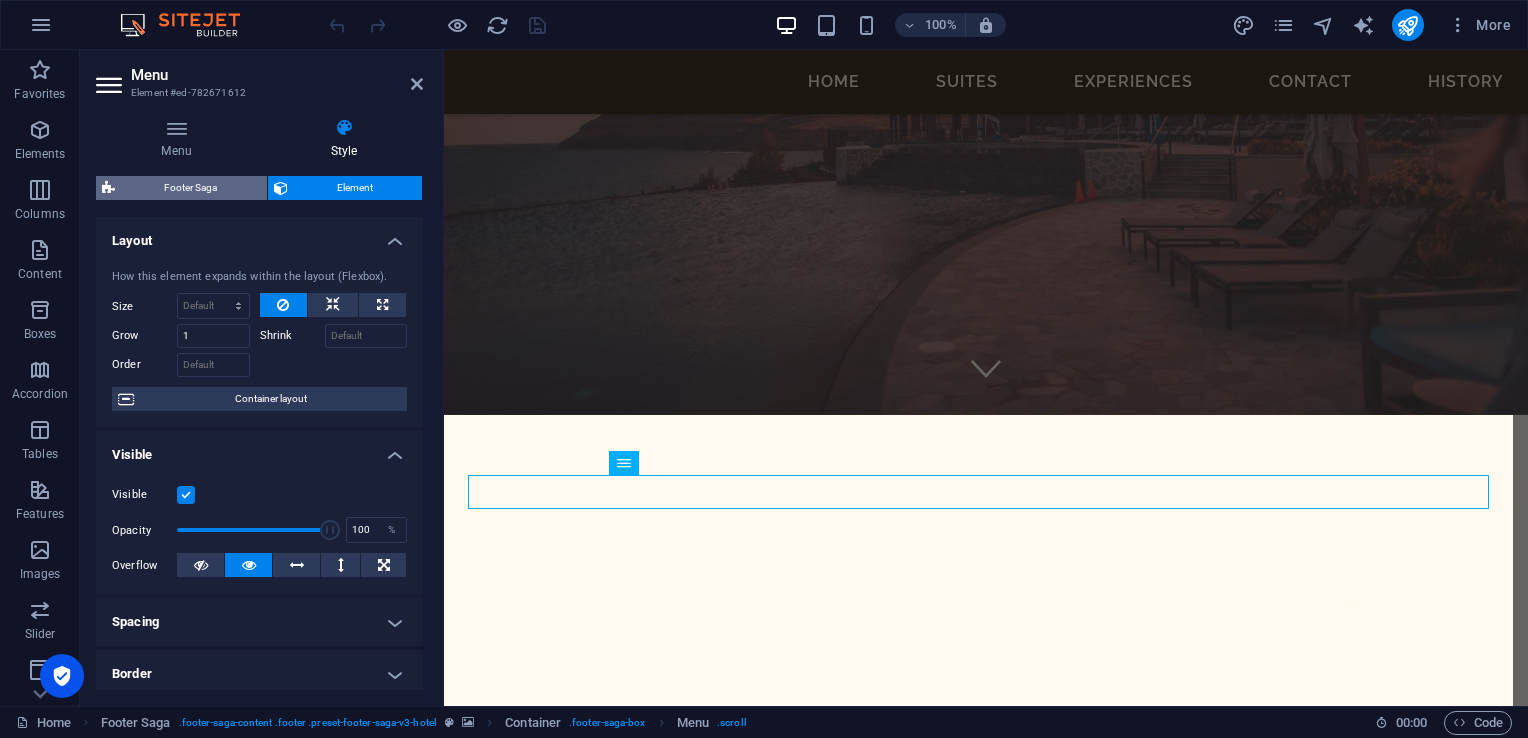 select on "px" 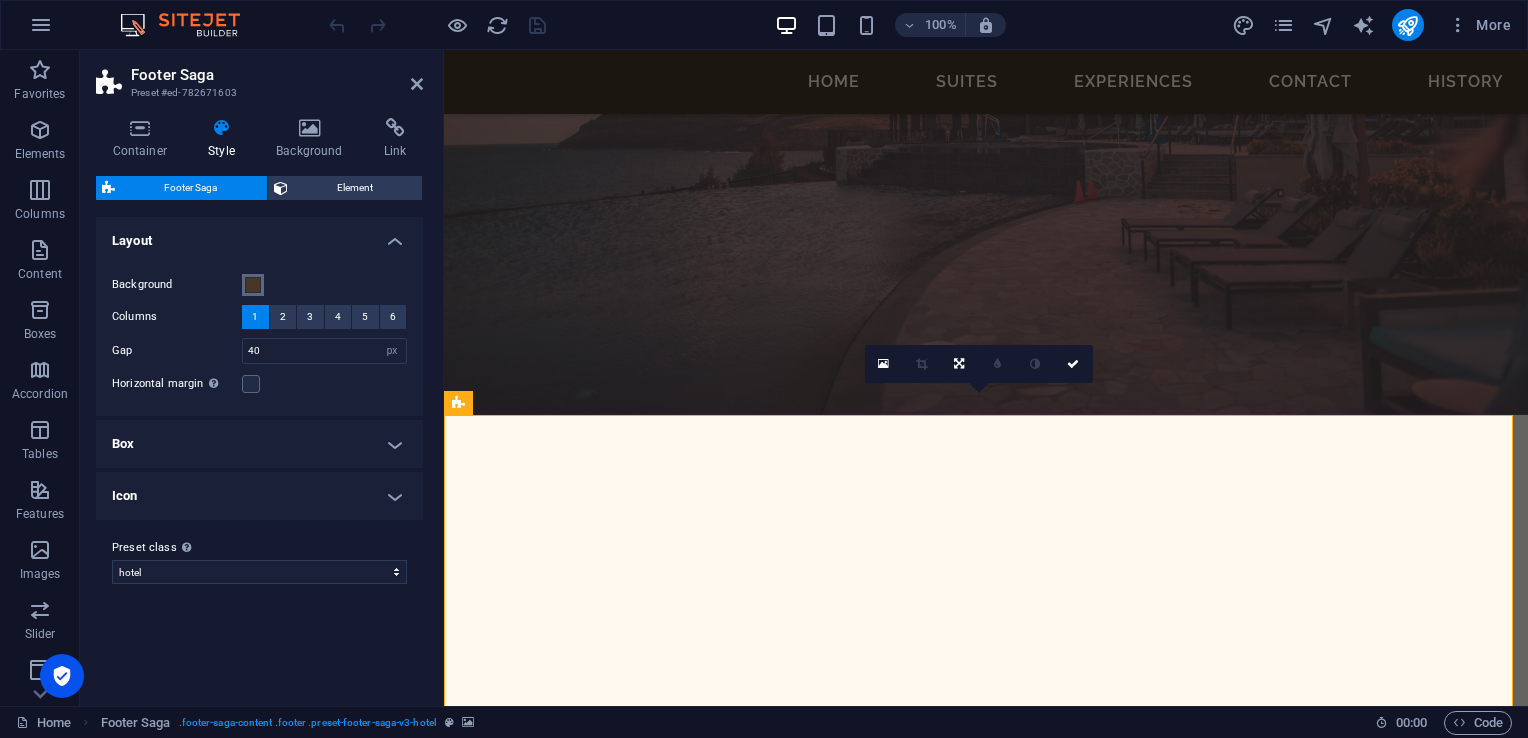 click at bounding box center (253, 285) 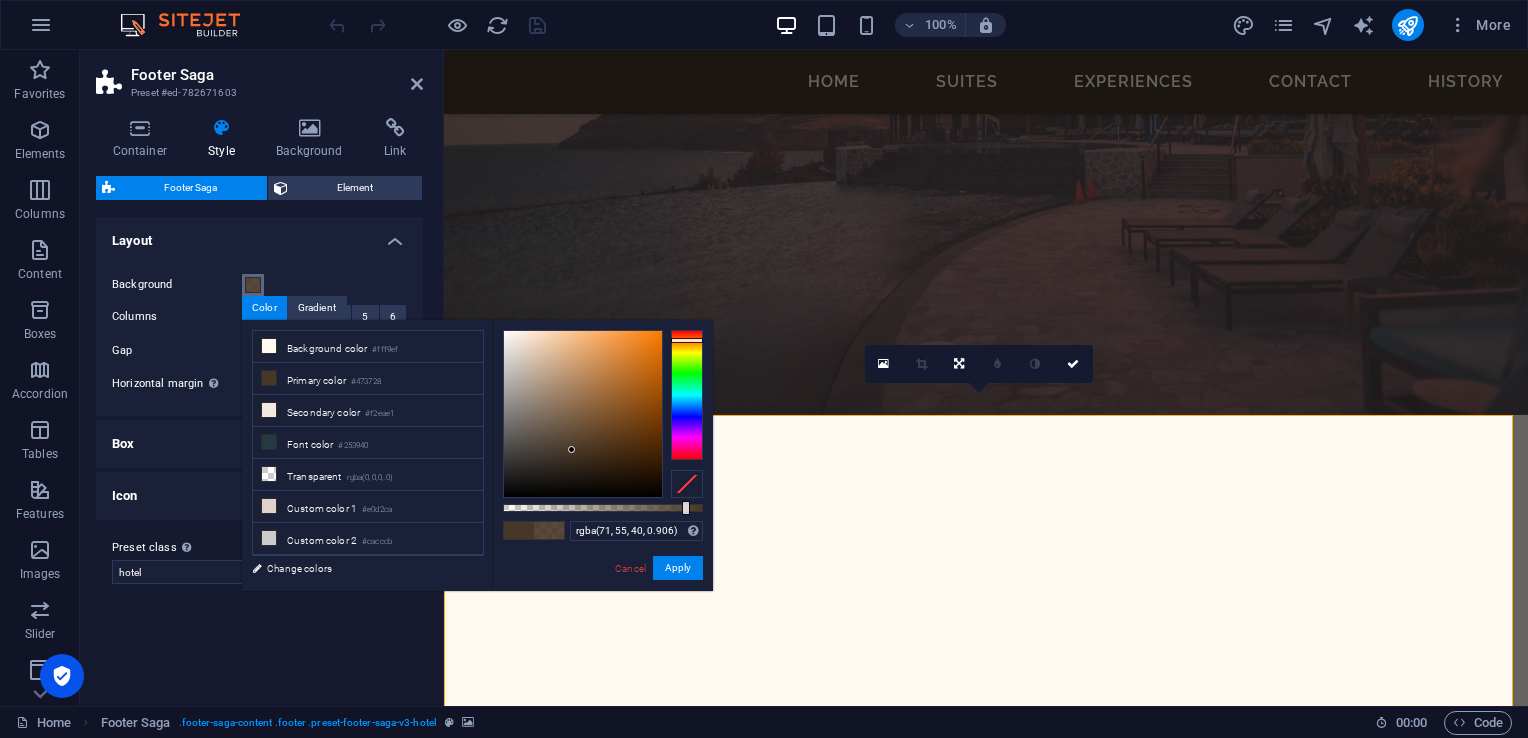 drag, startPoint x: 700, startPoint y: 511, endPoint x: 684, endPoint y: 502, distance: 18.35756 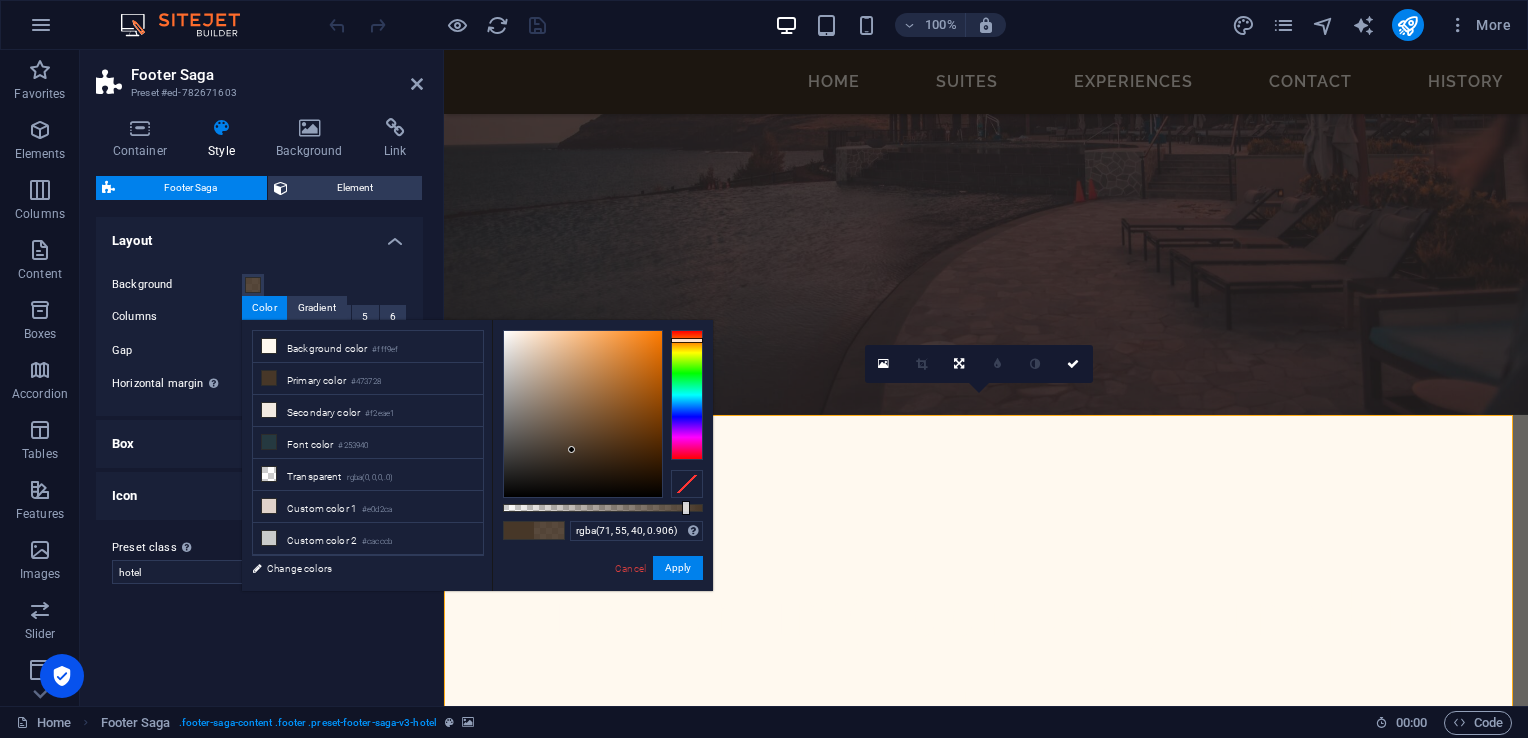 drag, startPoint x: 695, startPoint y: 503, endPoint x: 648, endPoint y: 496, distance: 47.518417 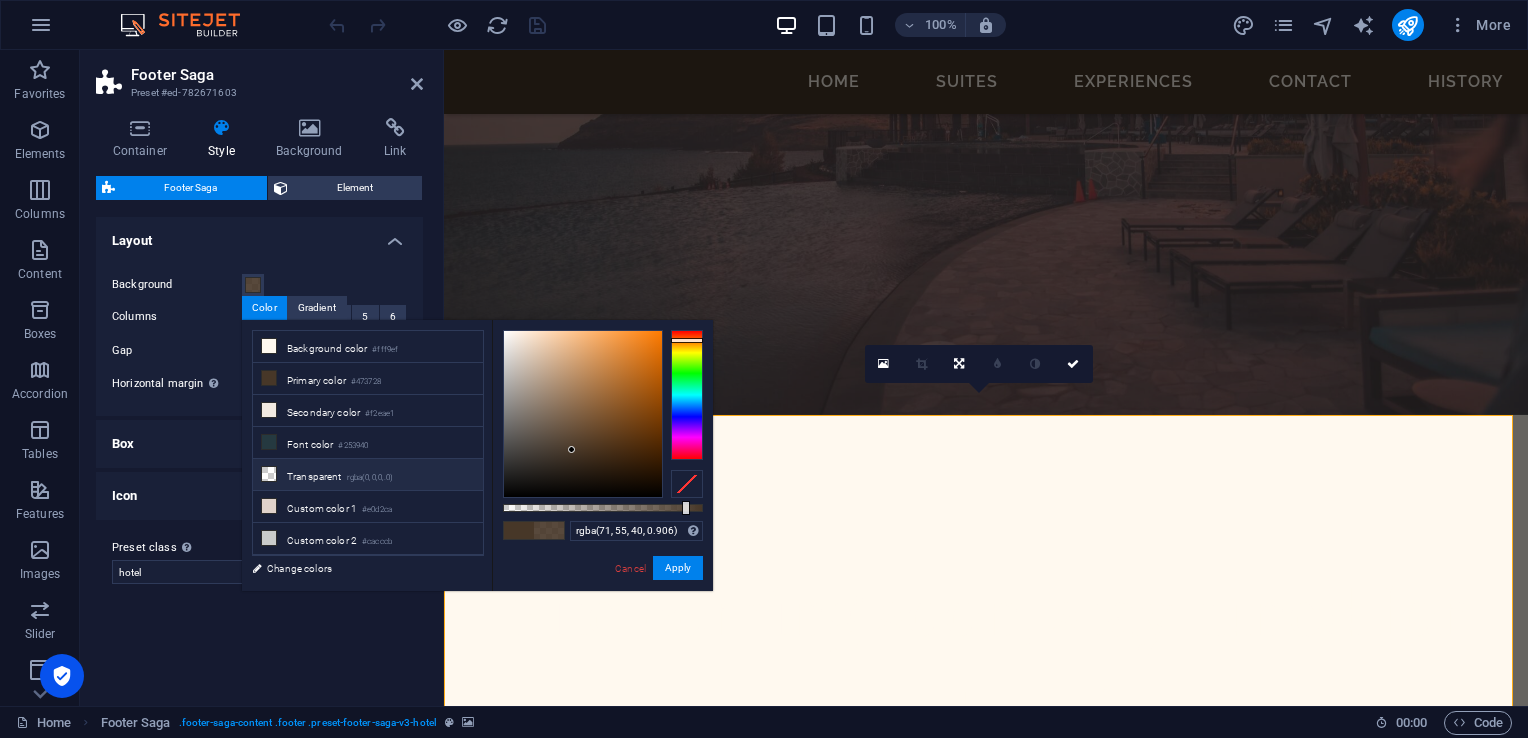 click on "Transparent
rgba(0,0,0,.0)" at bounding box center (368, 475) 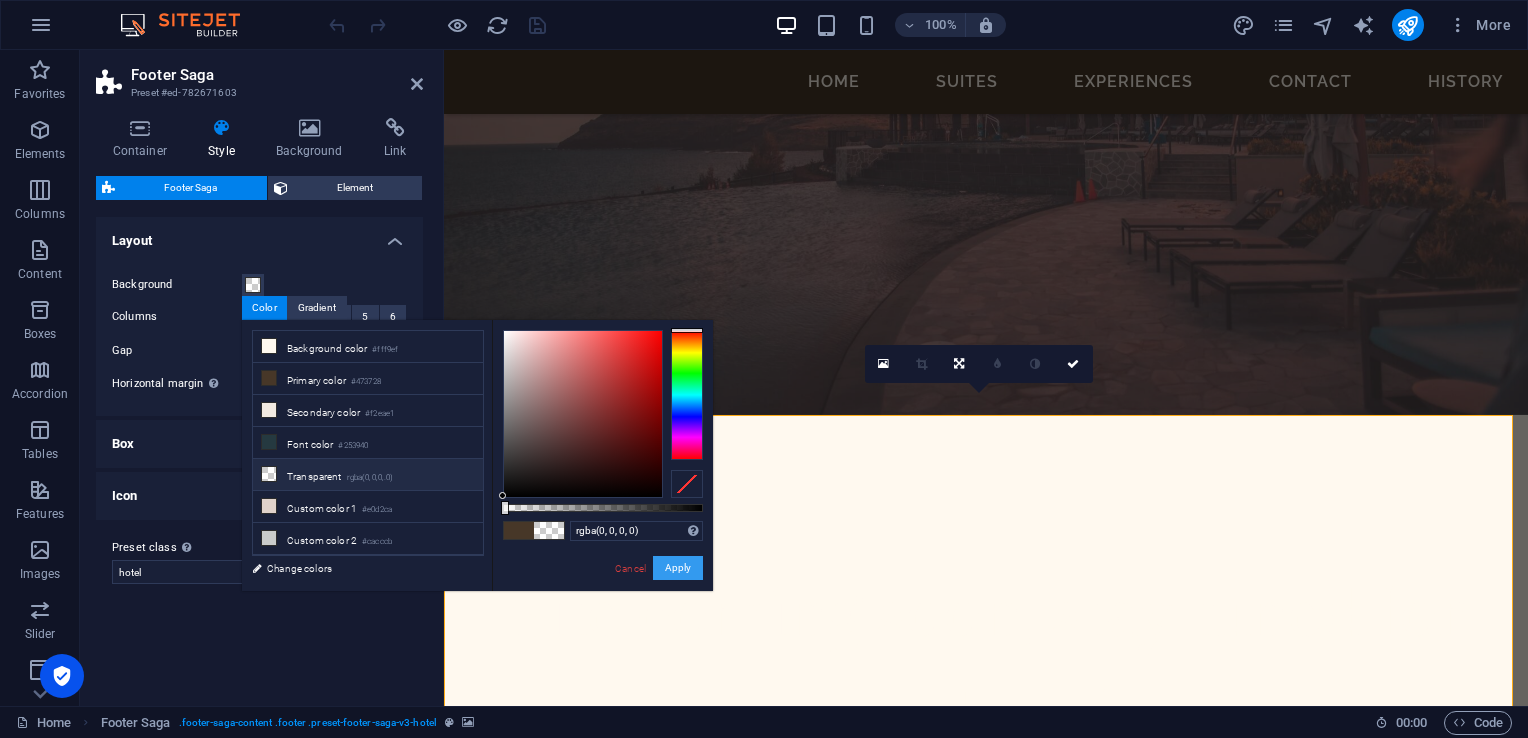 click on "Apply" at bounding box center (678, 568) 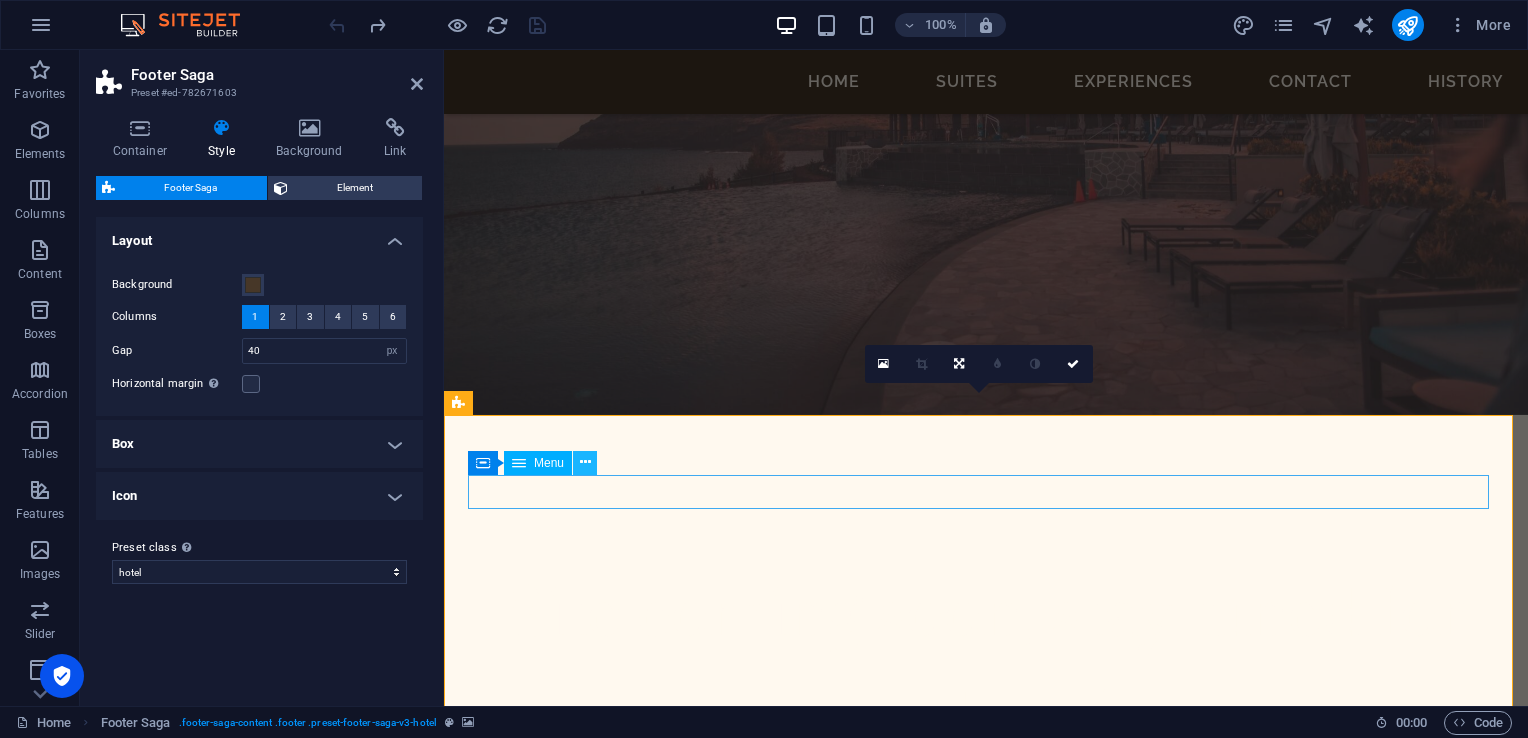 click at bounding box center [585, 462] 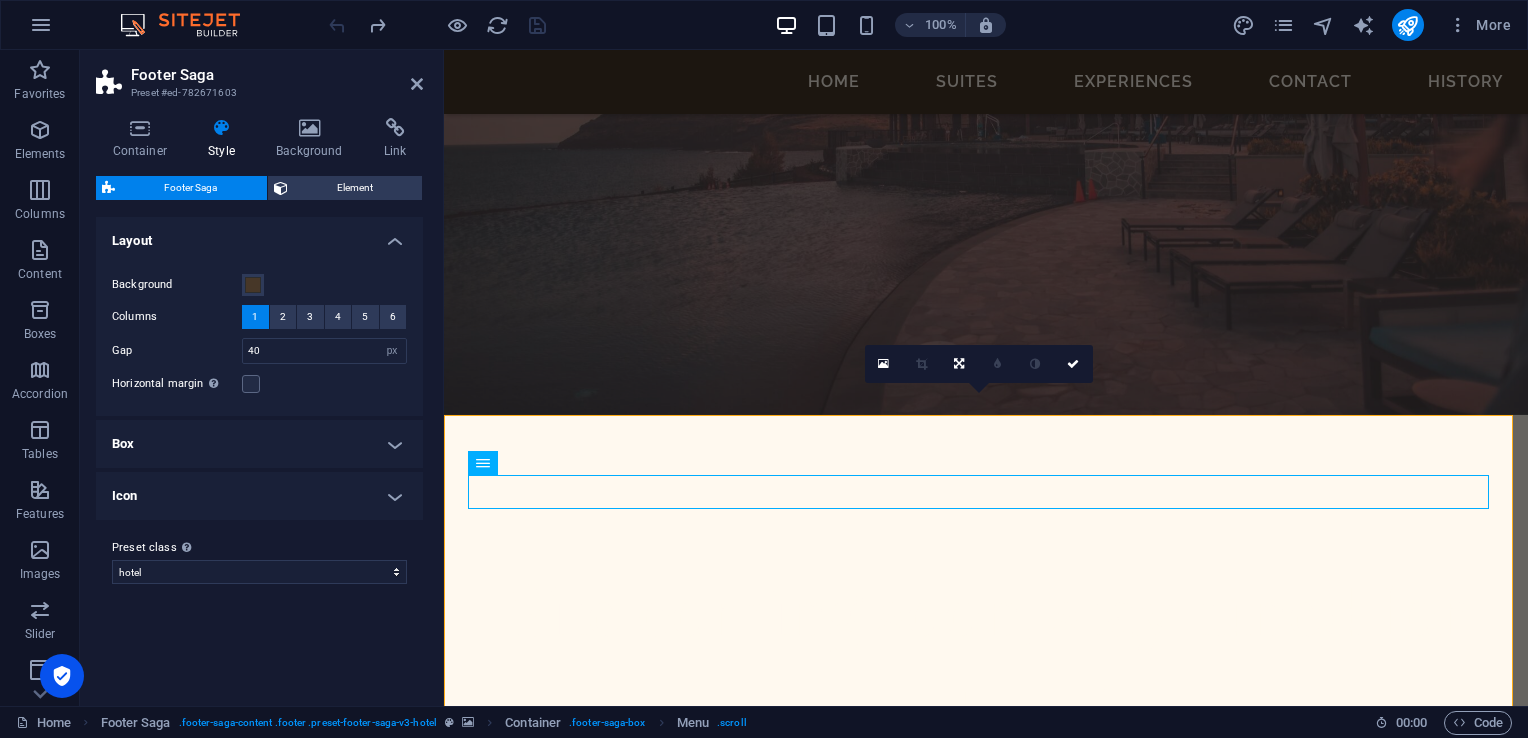 click on "Box" at bounding box center [259, 444] 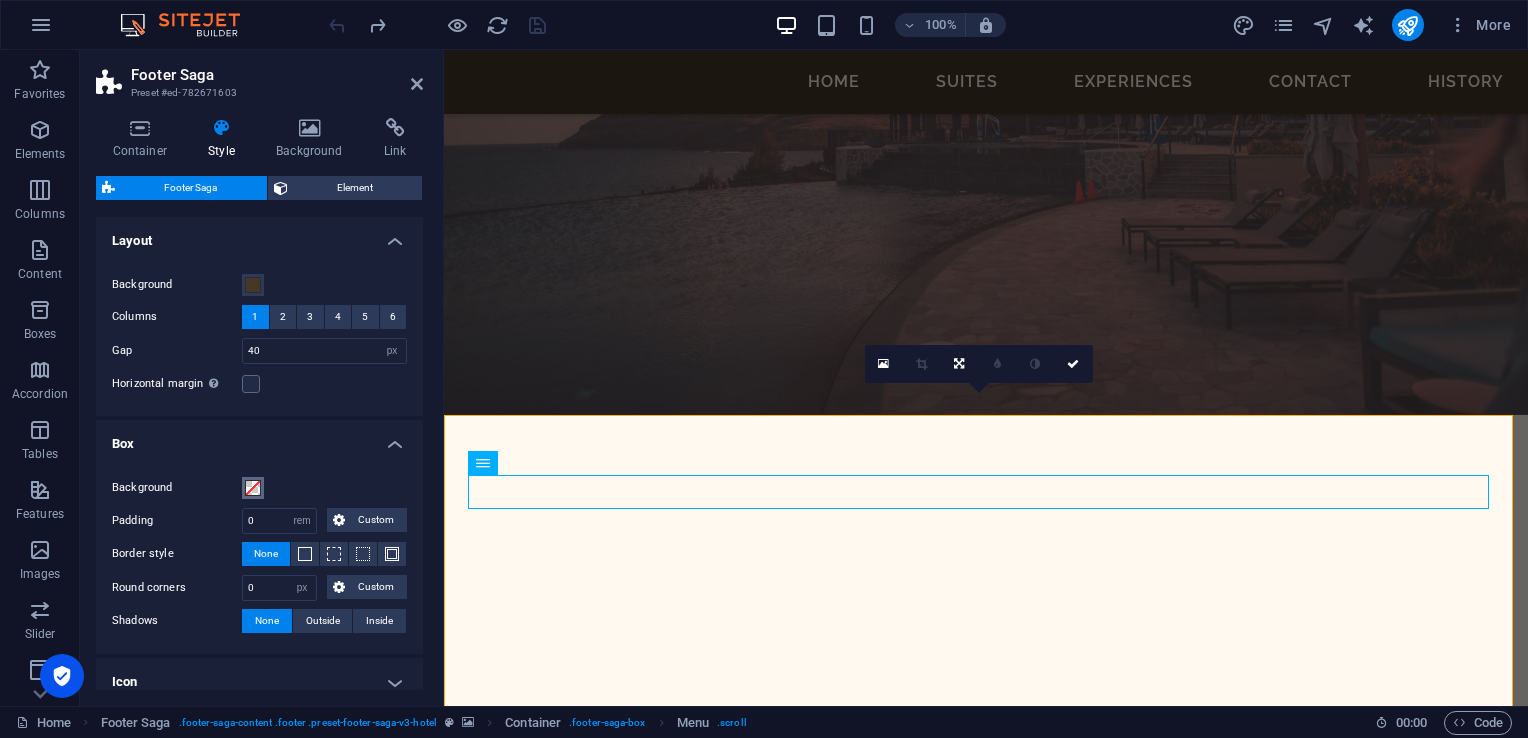 click at bounding box center [253, 488] 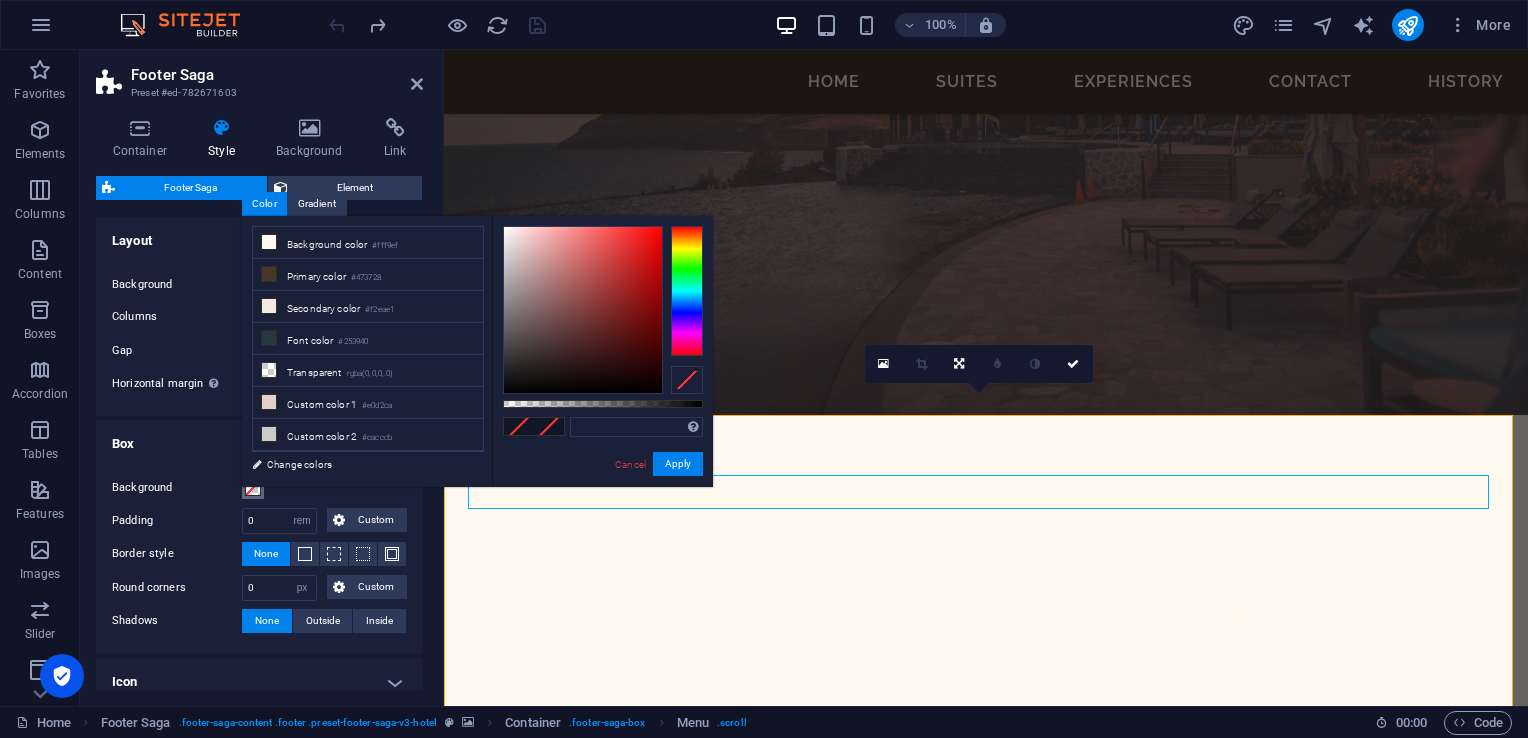 click on "less
Background color
#fff9ef
Primary color
#473728
Secondary color
#f2eae1
Font color
#0852ed" at bounding box center (477, 351) 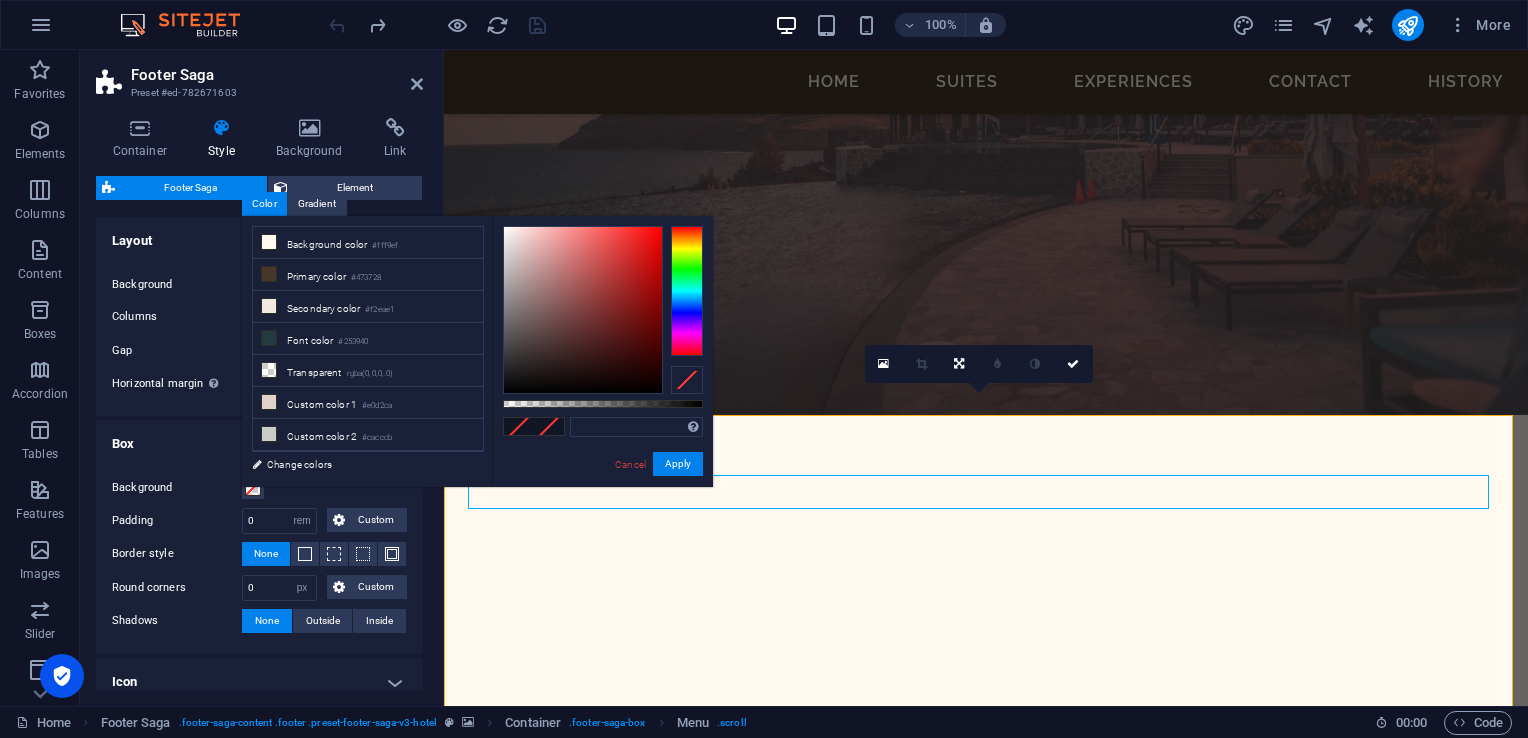 click on "Background Padding 0 px rem % vh vw Custom Custom 0 px rem % vh vw 0 px rem % vh vw 0 px rem % vh vw 0 px rem % vh vw Border style None              - Width 1 px rem vh vw Custom Custom 1 px rem vh vw 1 px rem vh vw 1 px rem vh vw 1 px rem vh vw  - Color Round corners 0 px rem % vh vw Custom Custom 0 px rem % vh vw 0 px rem % vh vw 0 px rem % vh vw 0 px rem % vh vw Shadows None Outside Inside Color X offset 0 px rem vh vw Y offset 0 px rem vh vw Blur 0 px rem % vh vw Spread 0 px rem vh vw" at bounding box center [259, 555] 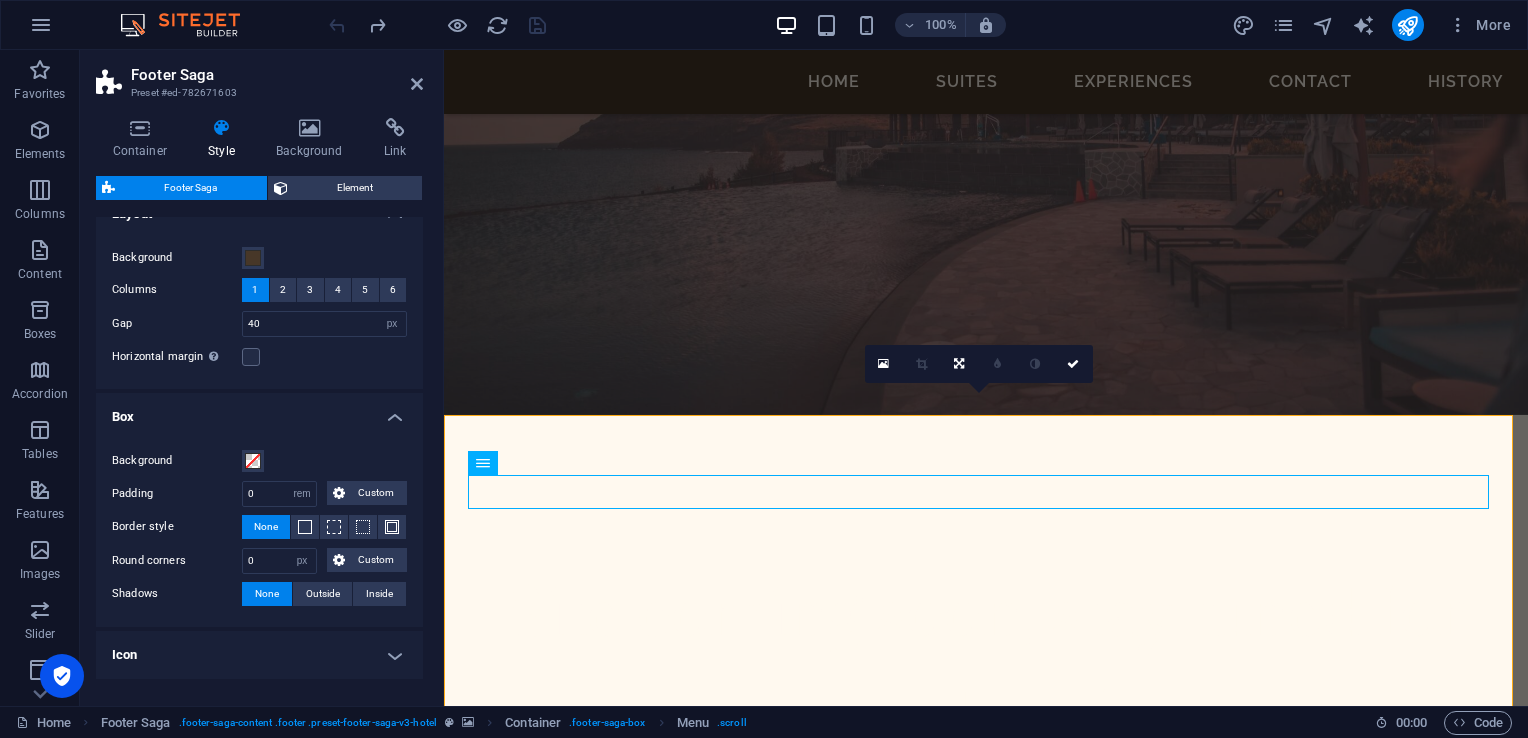 scroll, scrollTop: 0, scrollLeft: 0, axis: both 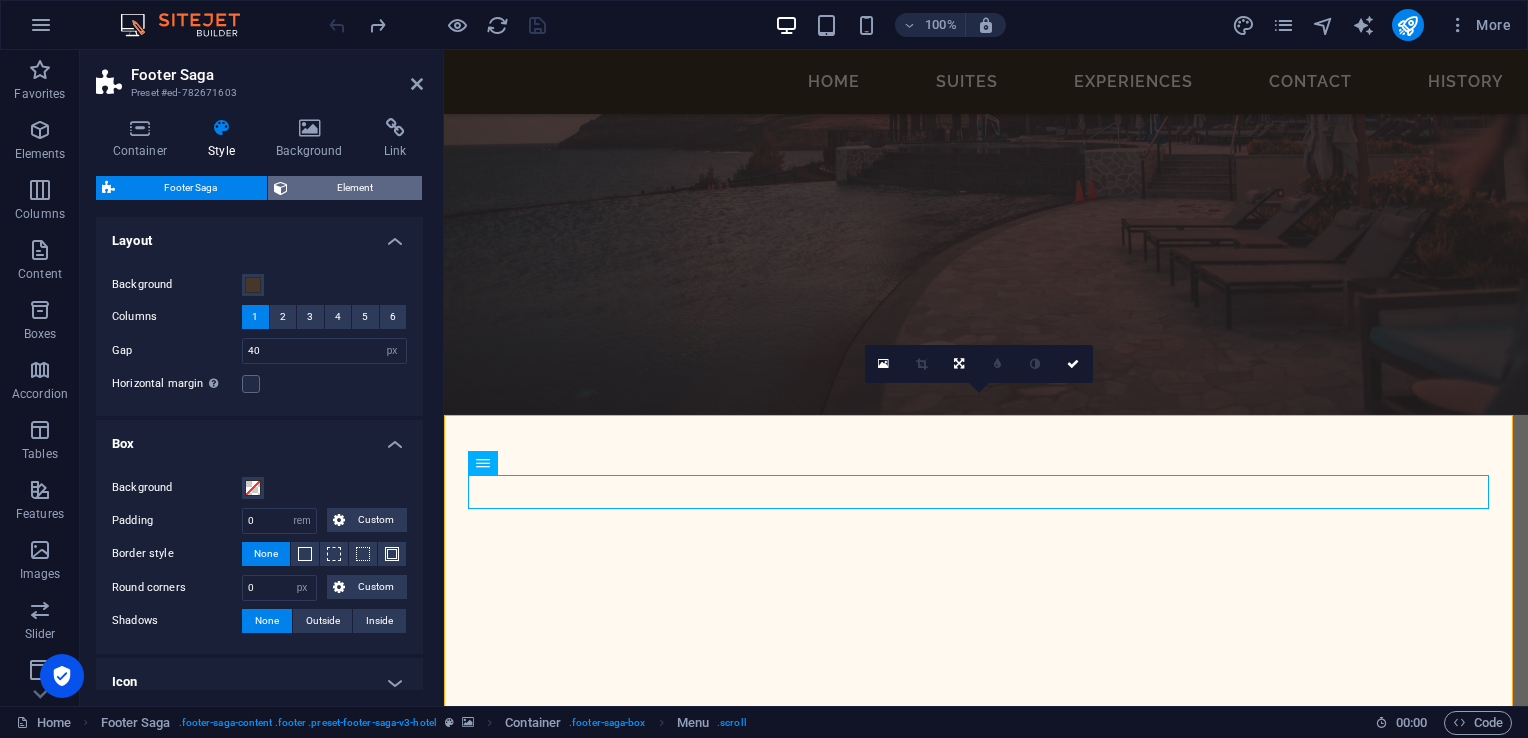 click on "Element" at bounding box center [355, 188] 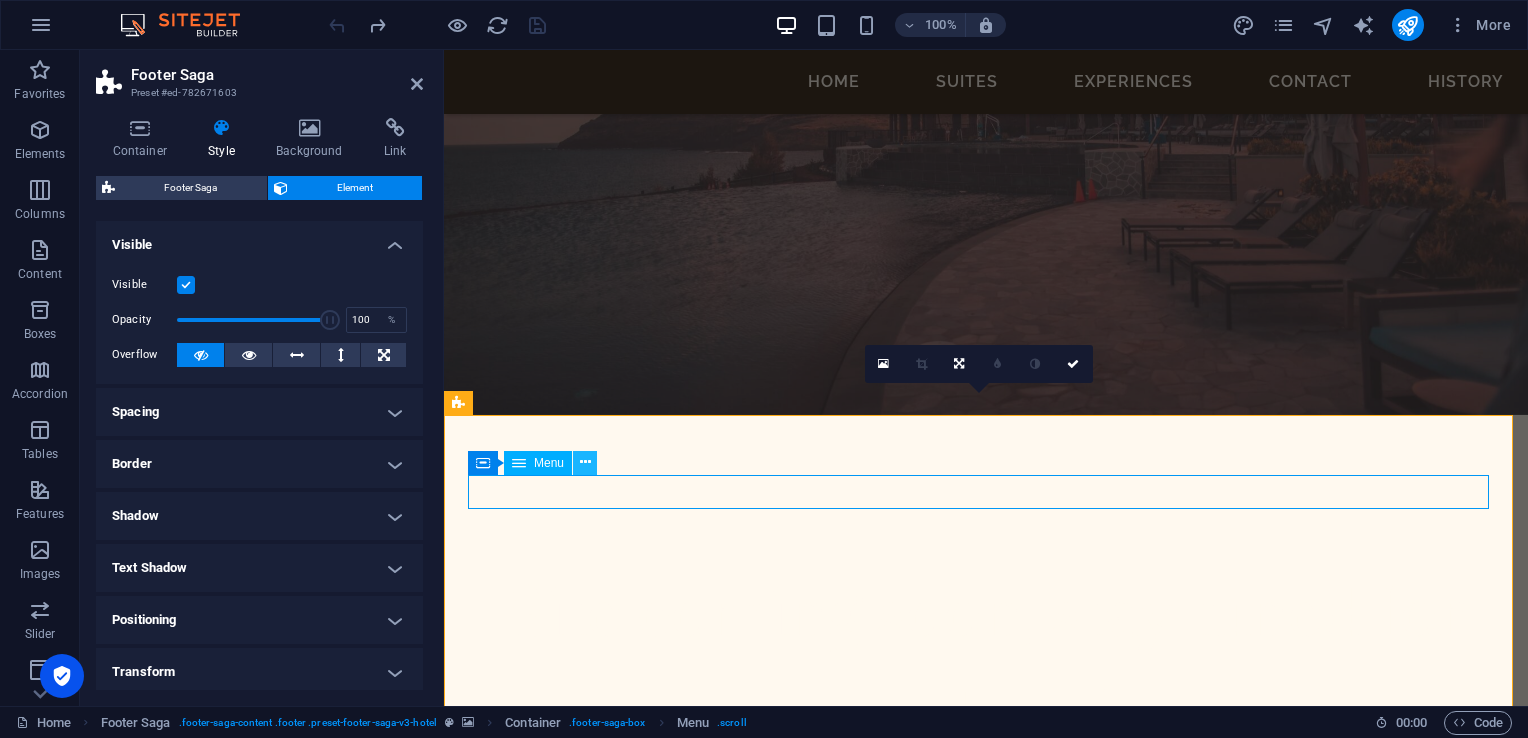 click at bounding box center (585, 463) 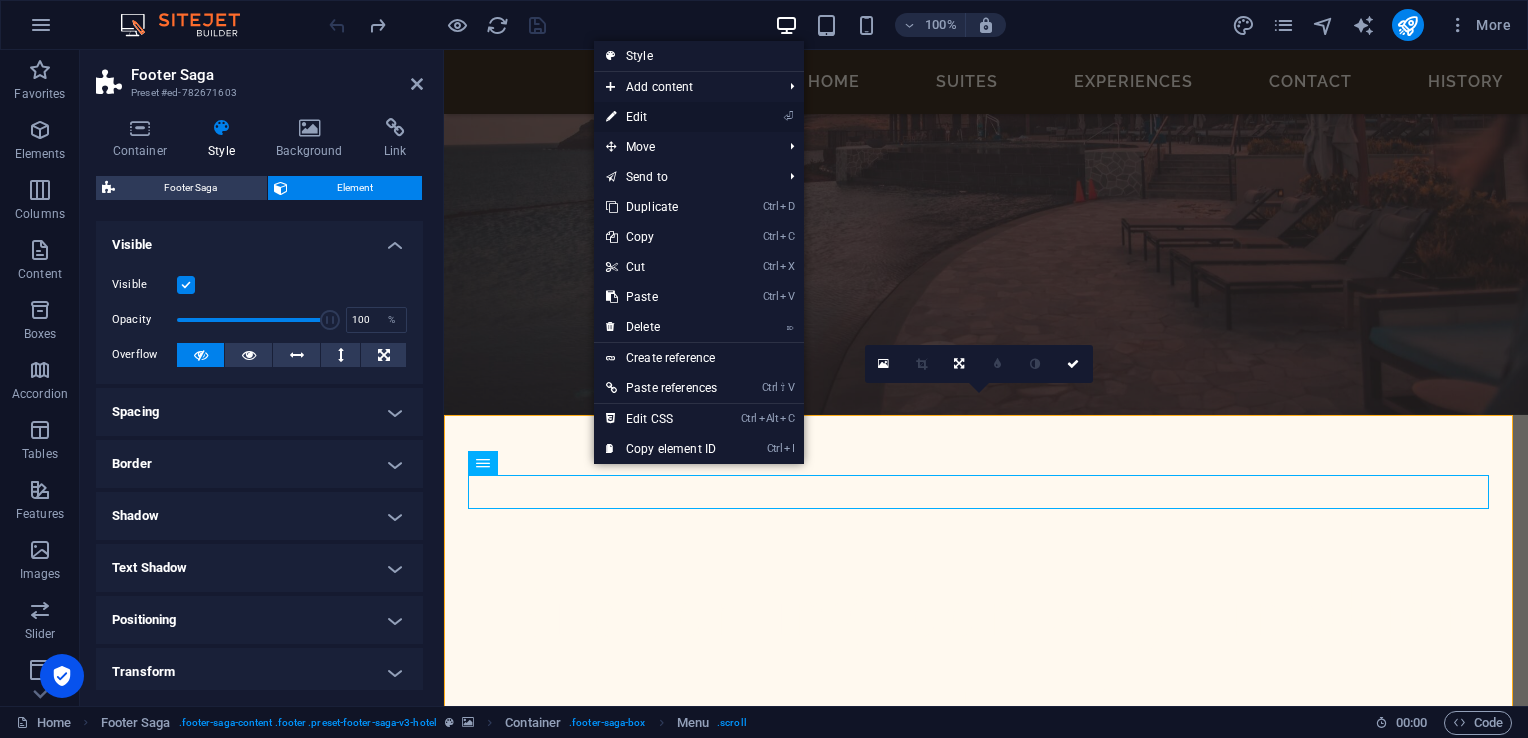 click on "⏎  Edit" at bounding box center [661, 117] 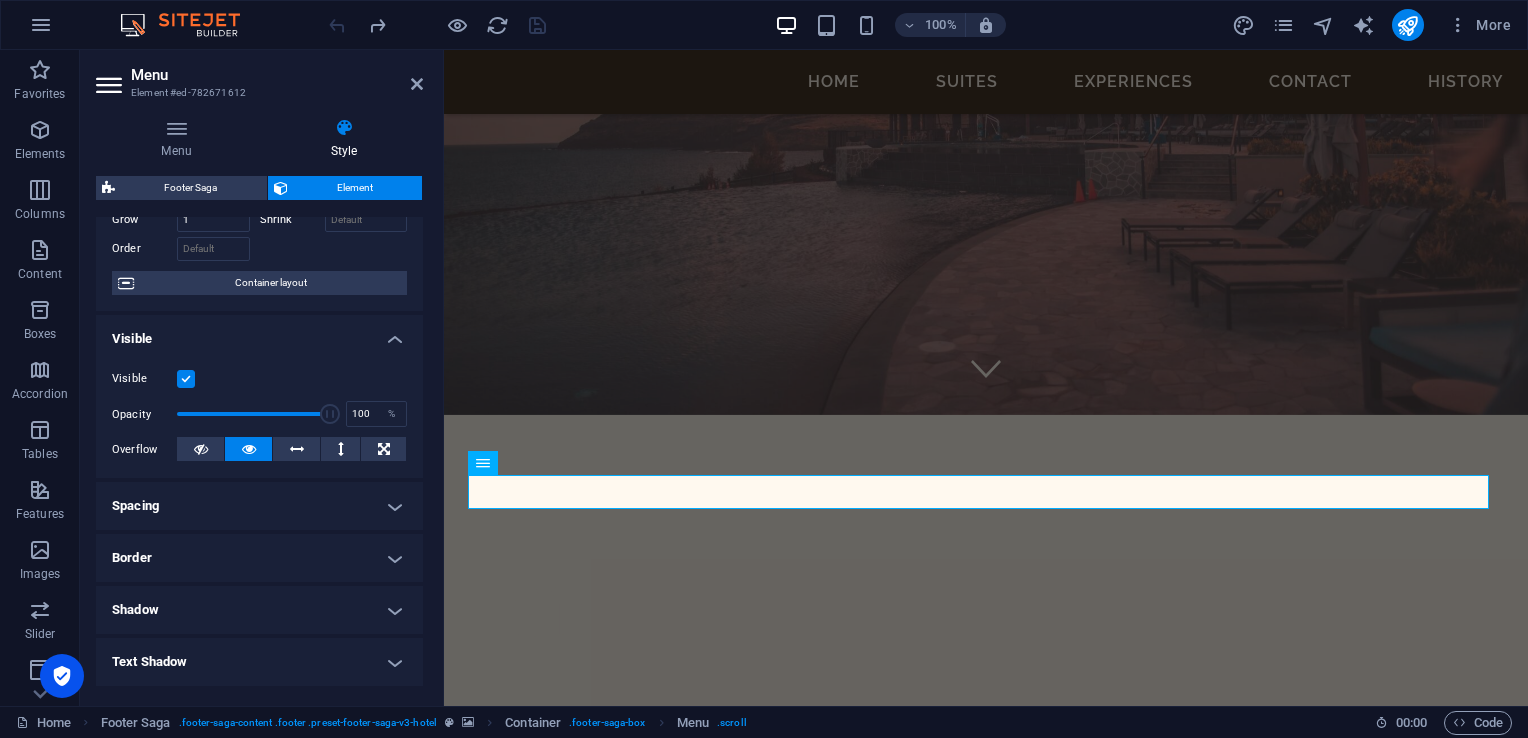 scroll, scrollTop: 0, scrollLeft: 0, axis: both 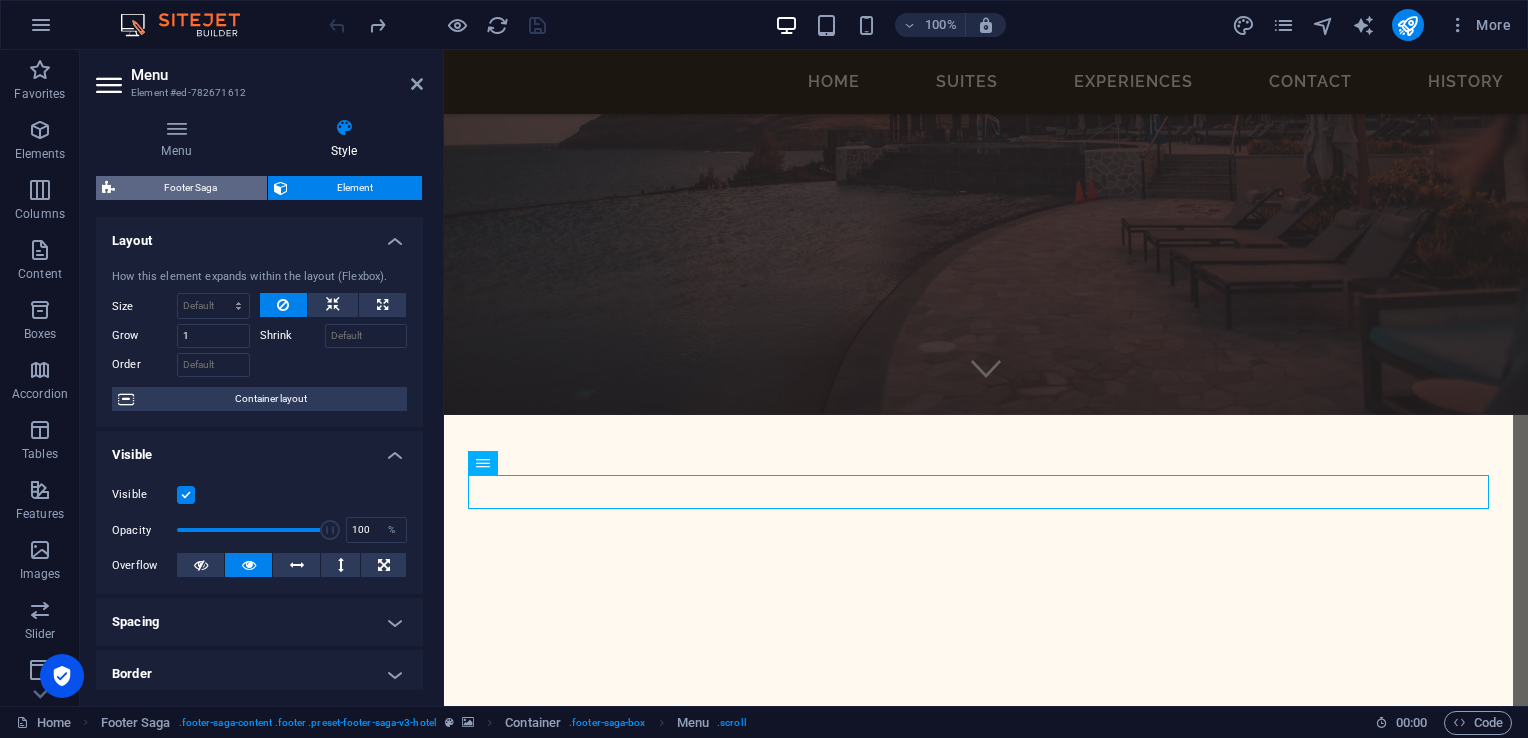 click on "Footer Saga" at bounding box center (191, 188) 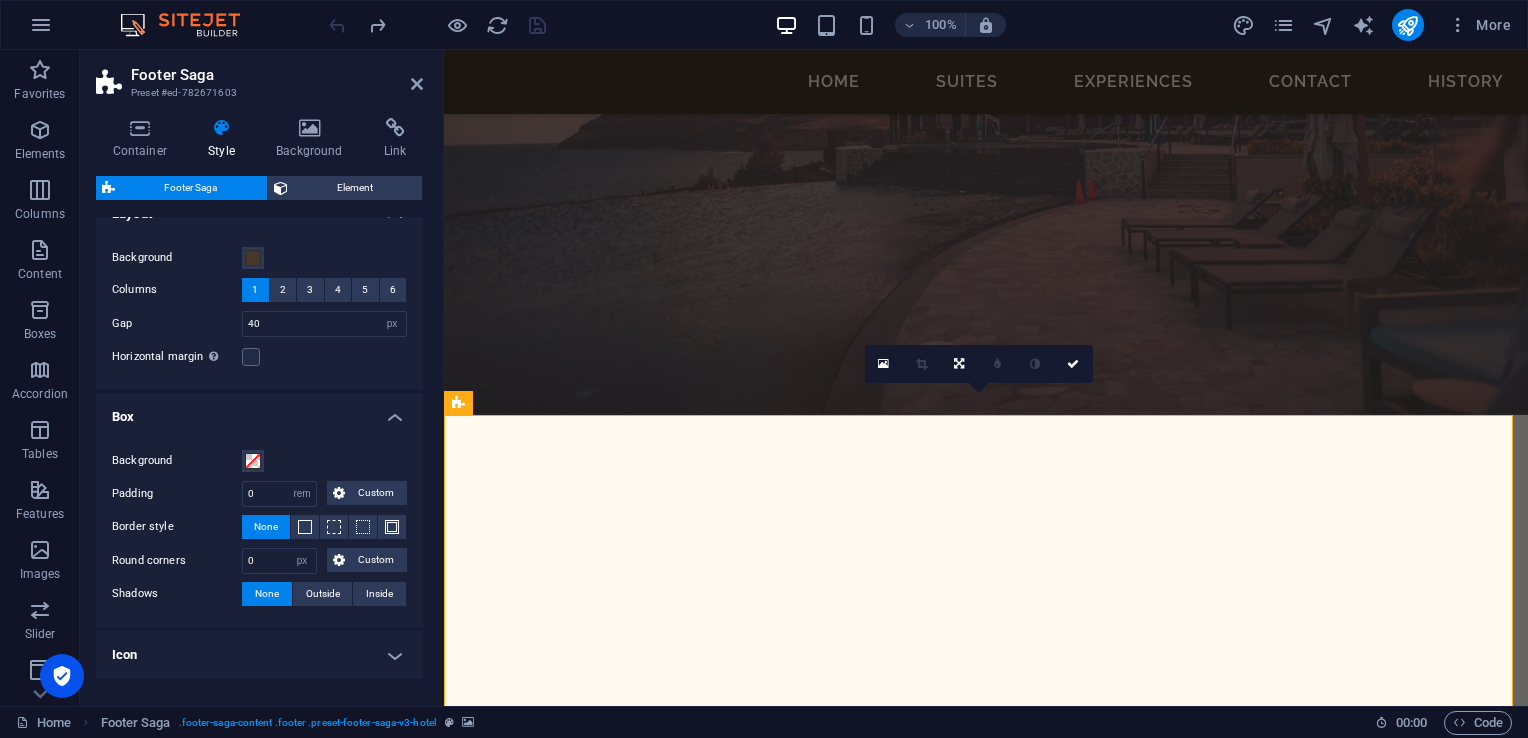 scroll, scrollTop: 0, scrollLeft: 0, axis: both 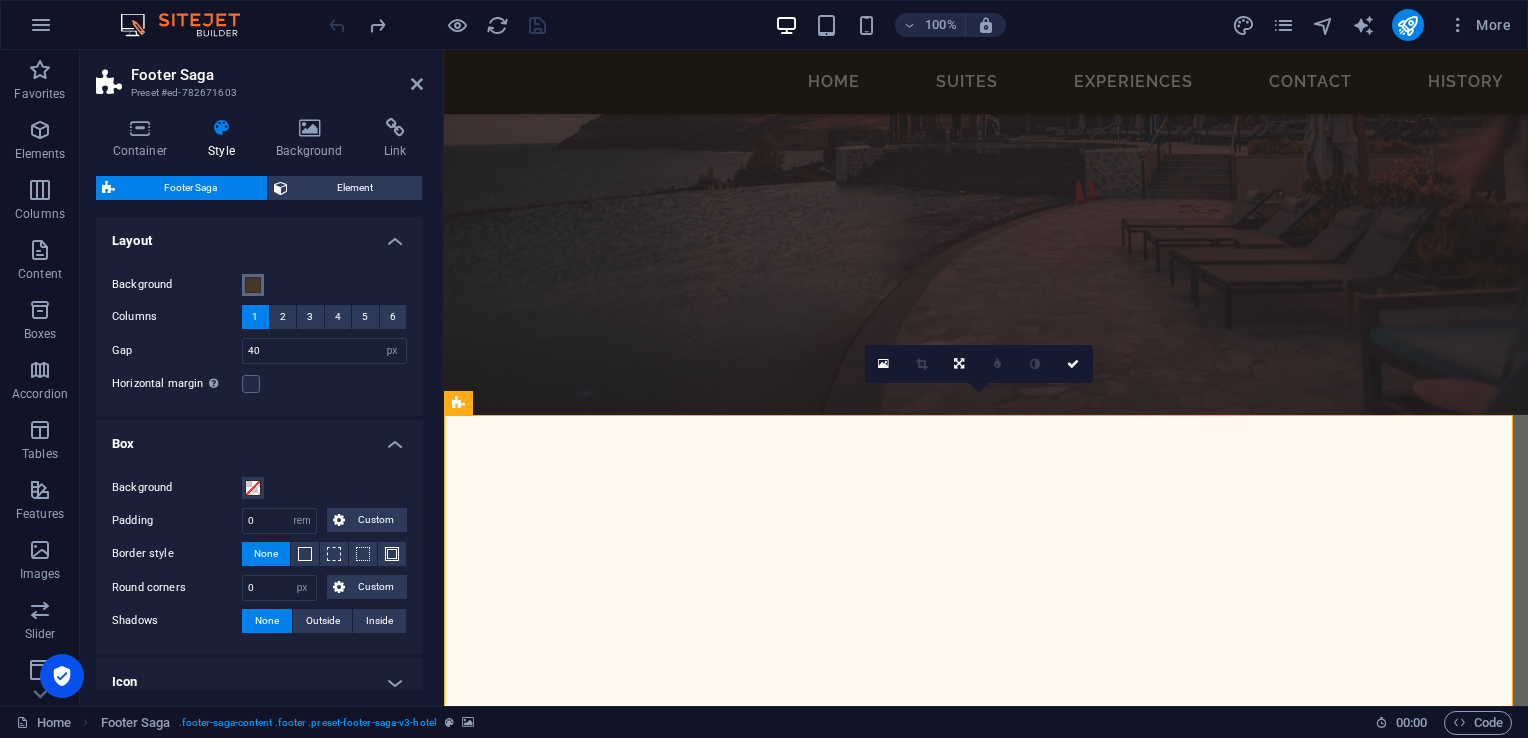 click at bounding box center [253, 285] 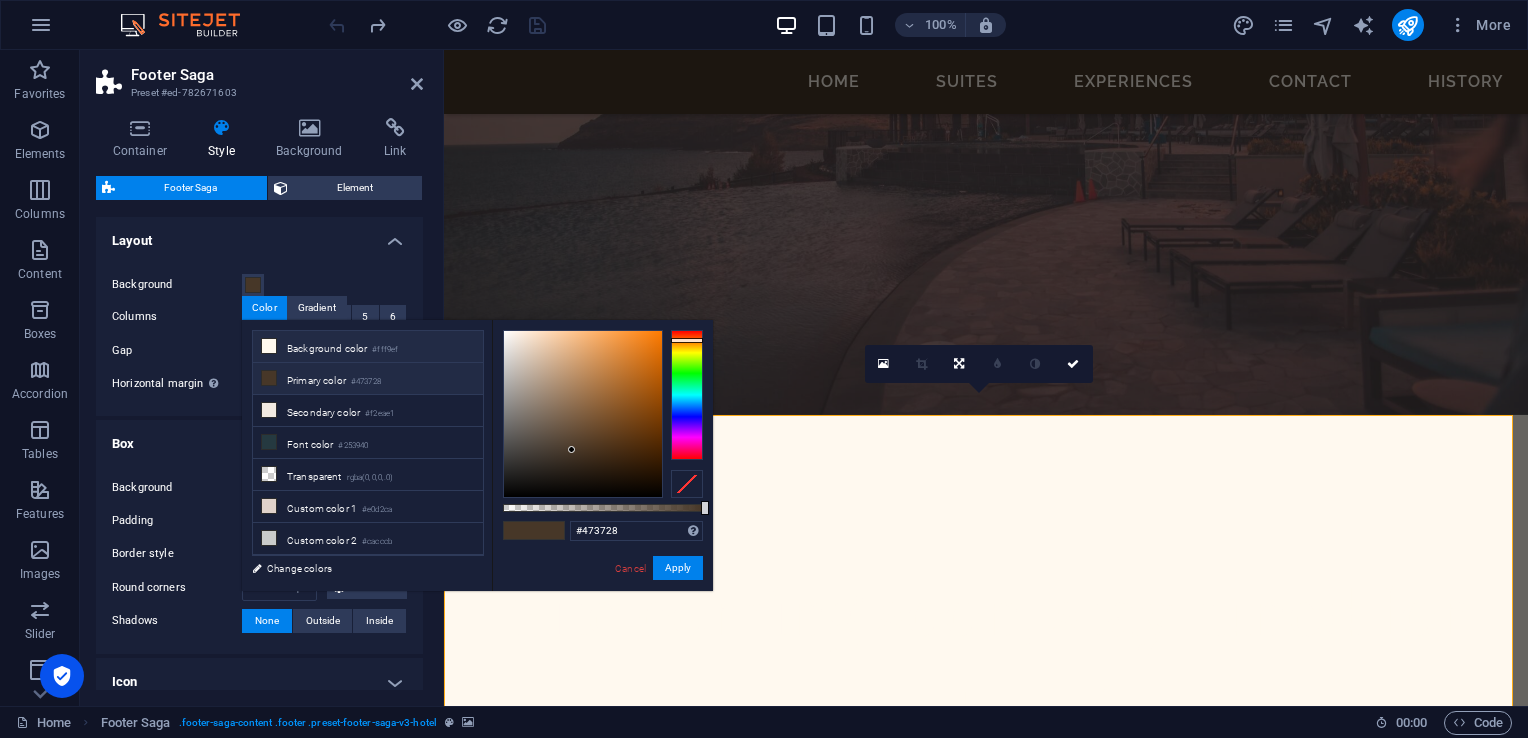 click at bounding box center [269, 346] 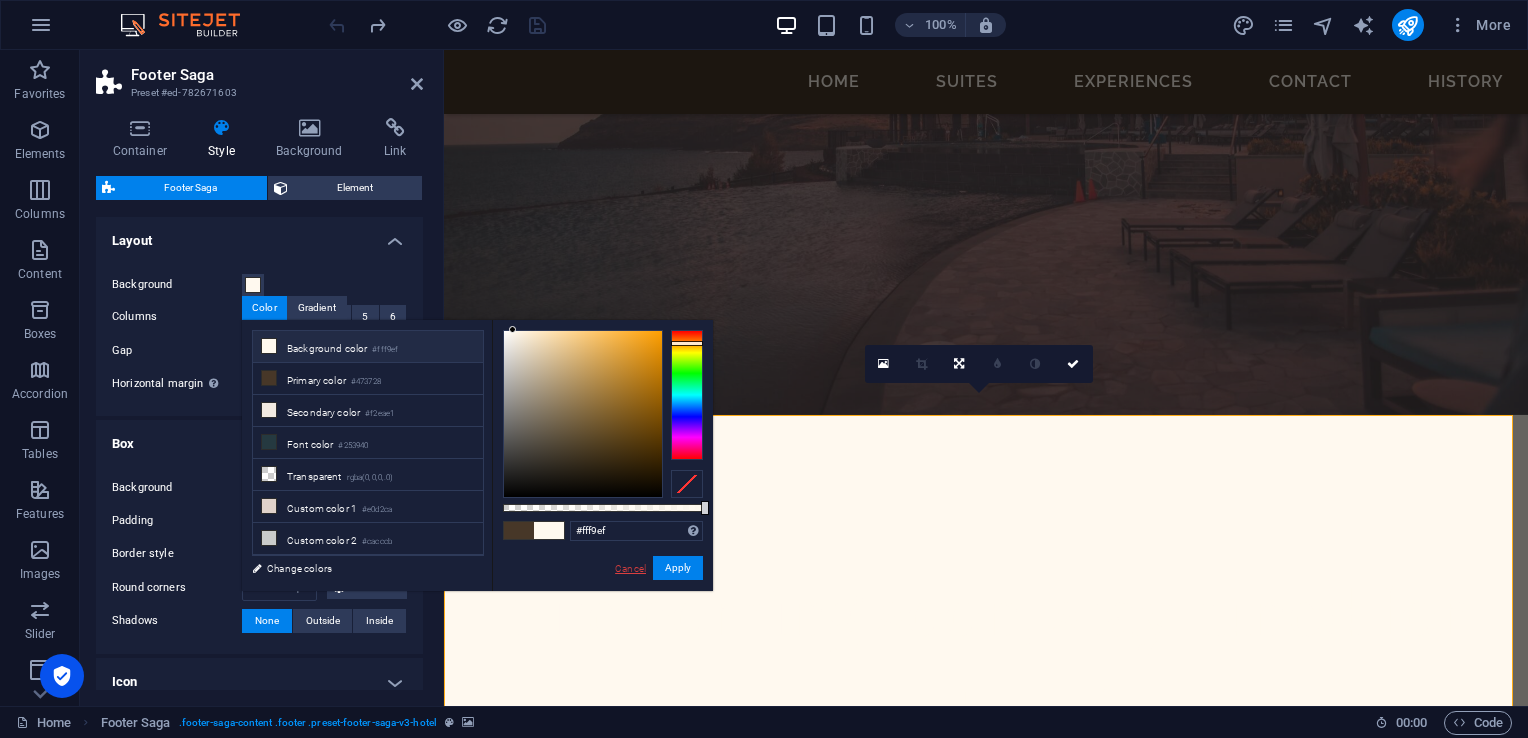 click on "Cancel" at bounding box center [630, 568] 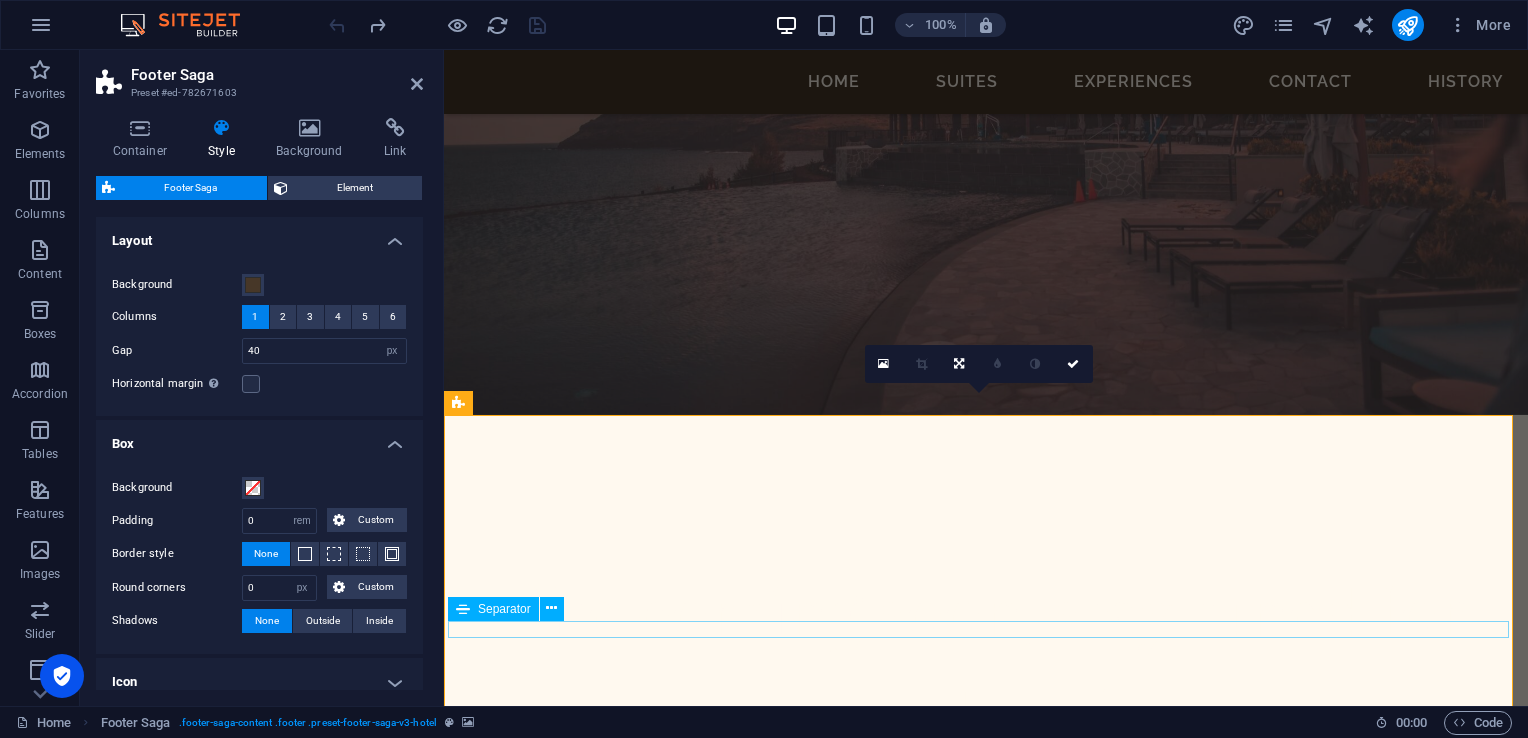 click at bounding box center [986, 1503] 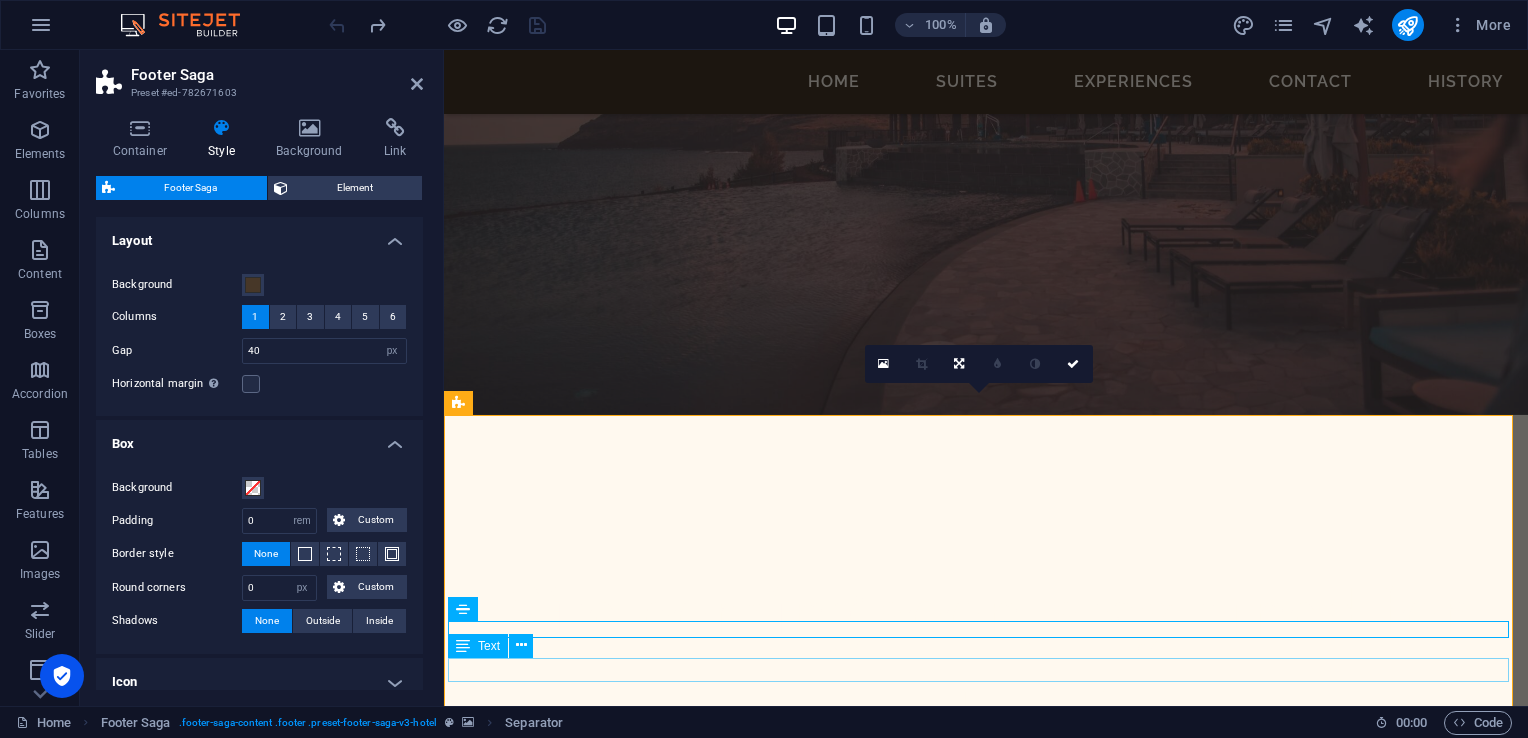 click on "Copyright © 2025 Fortle Telecoms. All rights reserved." at bounding box center (986, 1544) 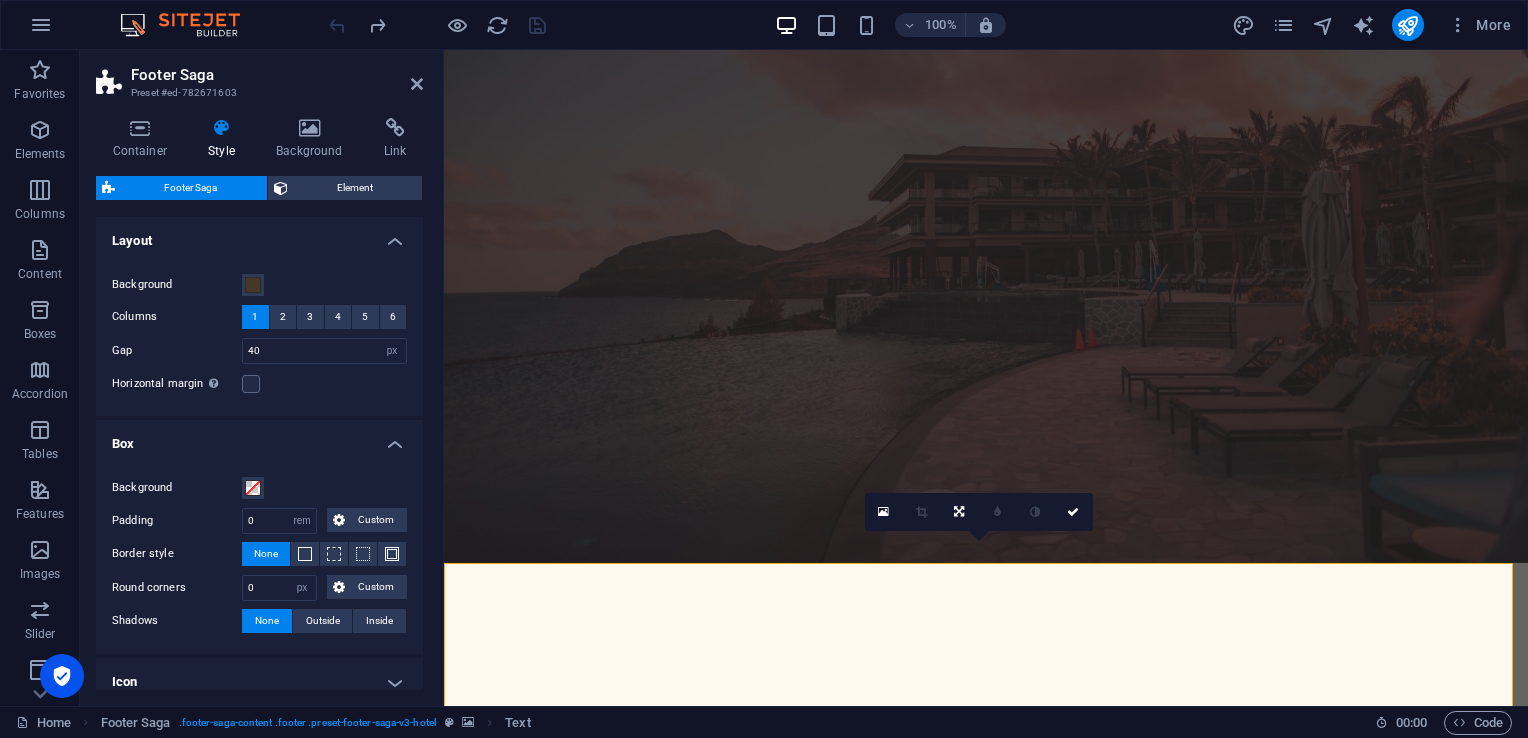 scroll, scrollTop: 0, scrollLeft: 0, axis: both 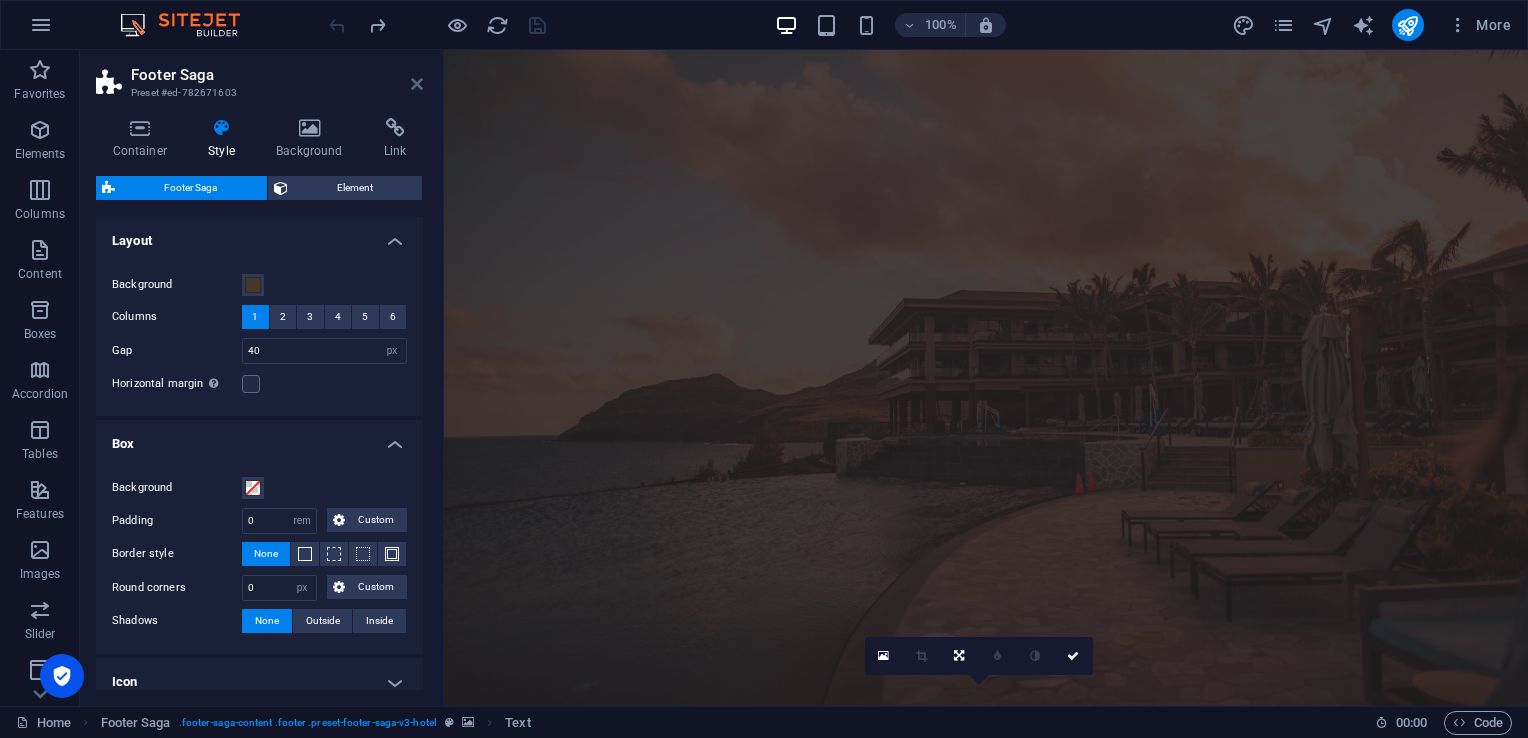 click at bounding box center [417, 84] 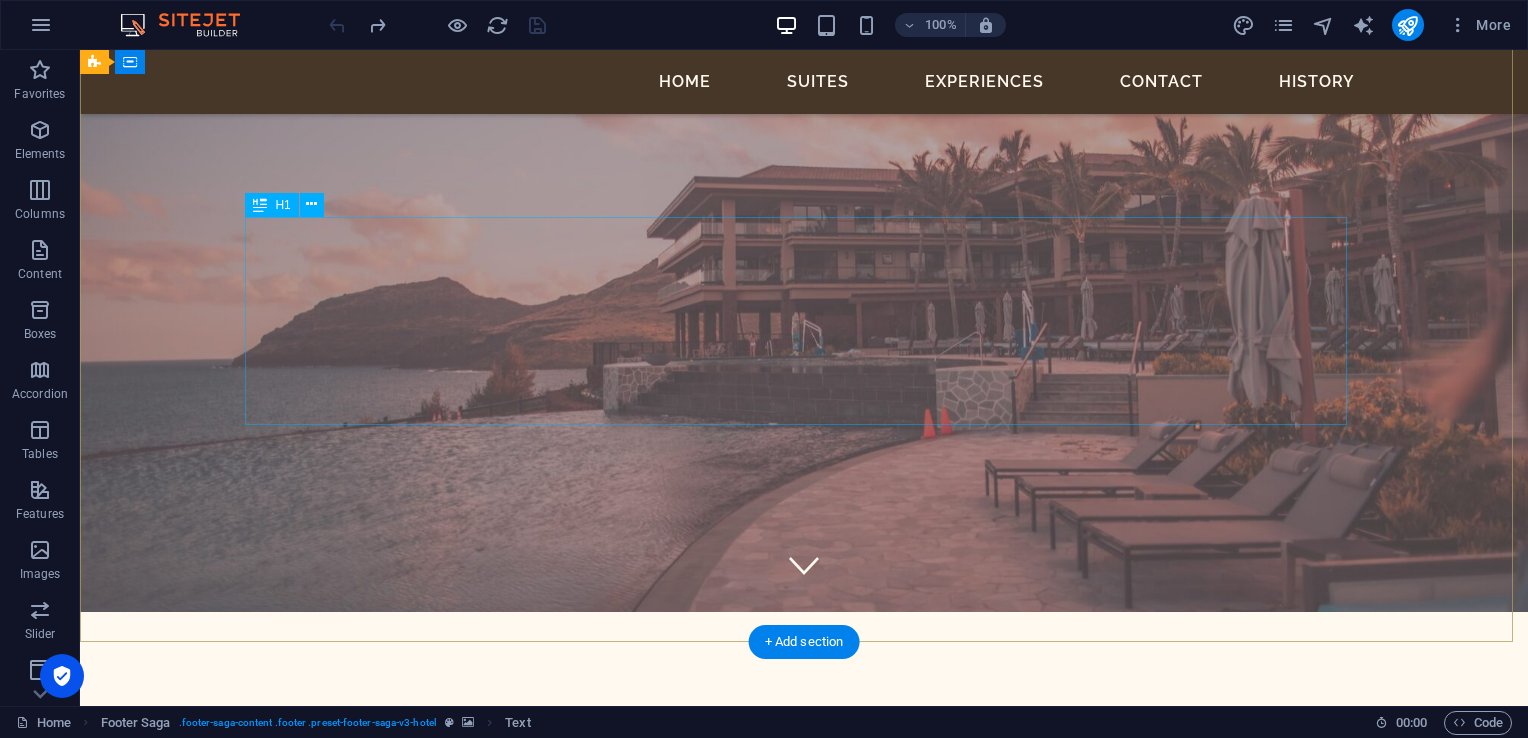 scroll, scrollTop: 0, scrollLeft: 0, axis: both 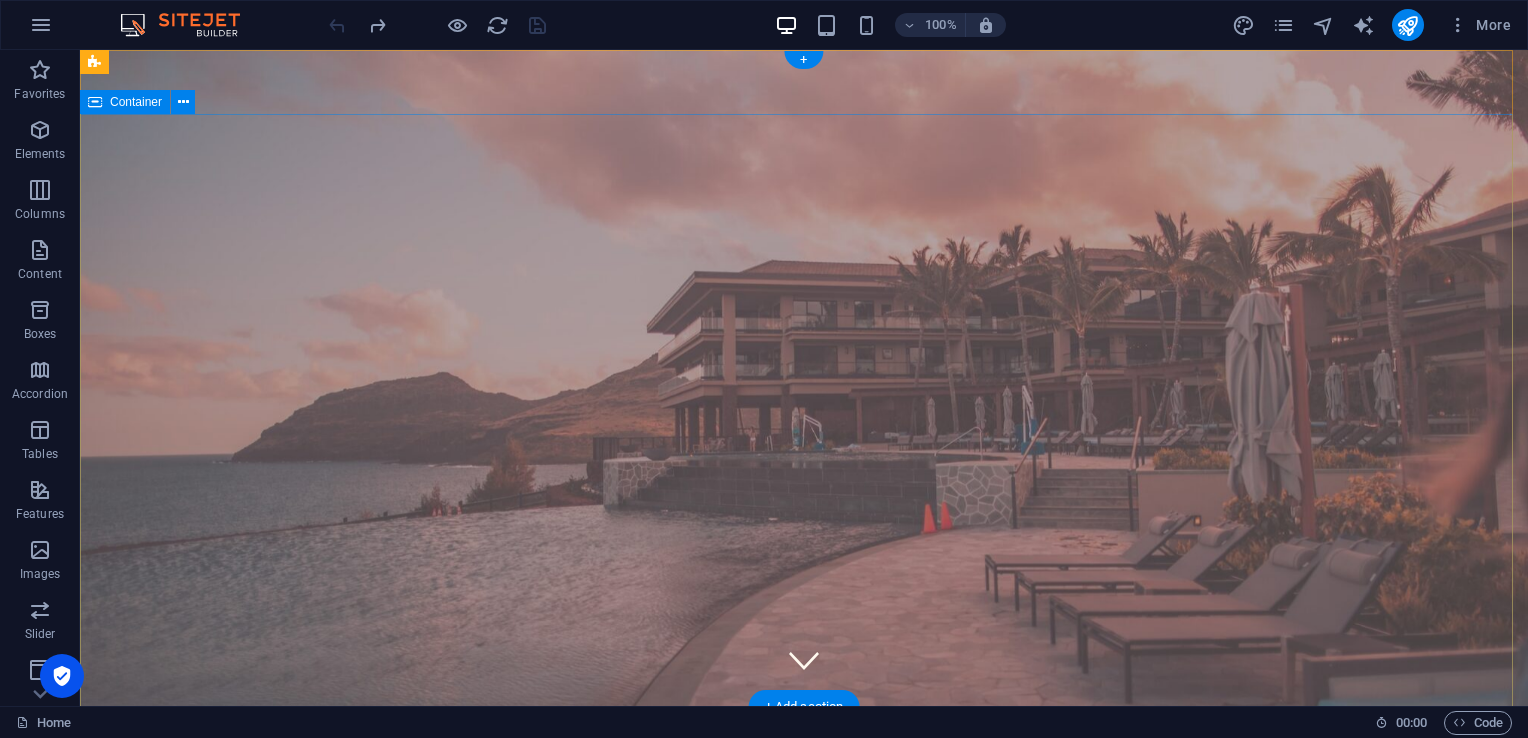 click on "Site coming soon, stay tuned for updates!" at bounding box center (804, 980) 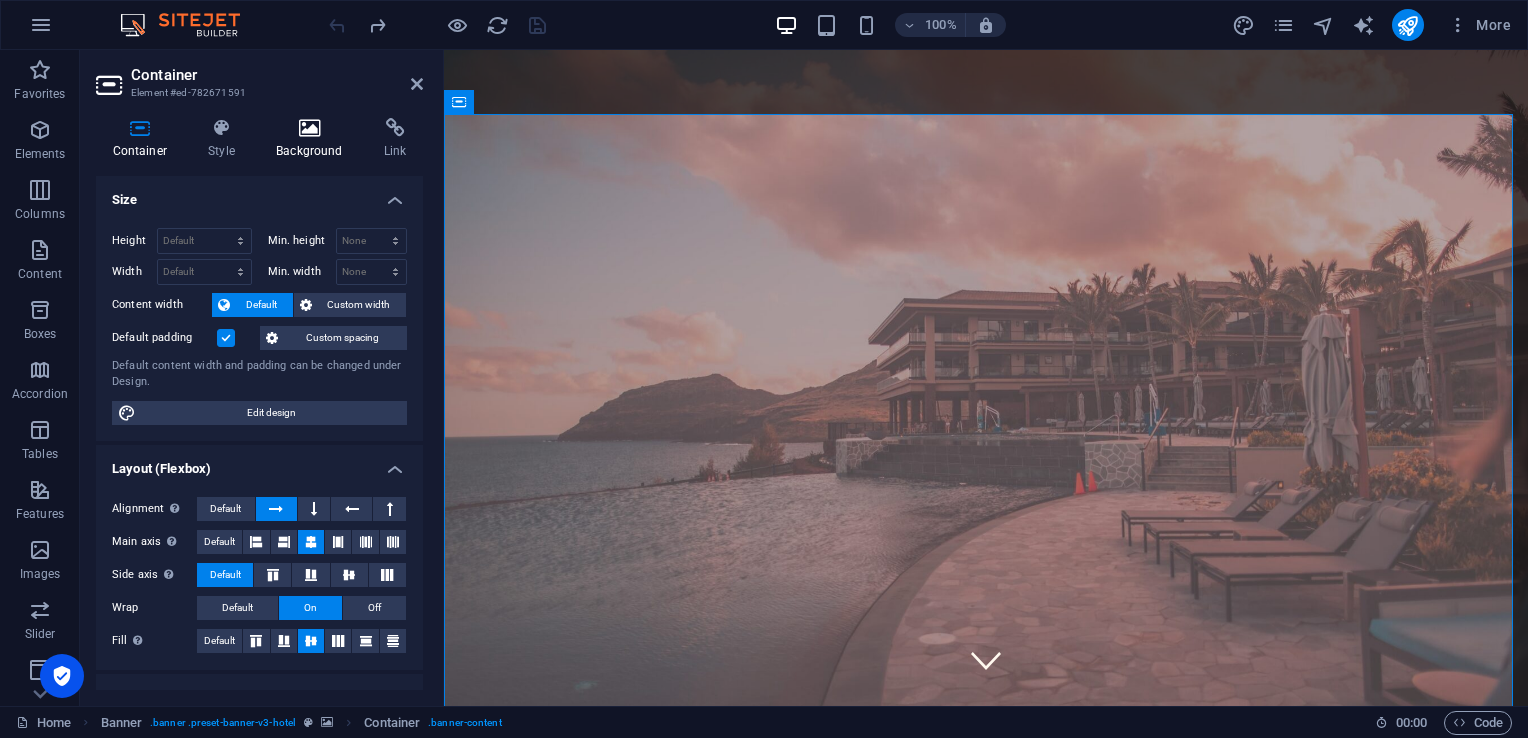 click at bounding box center (310, 128) 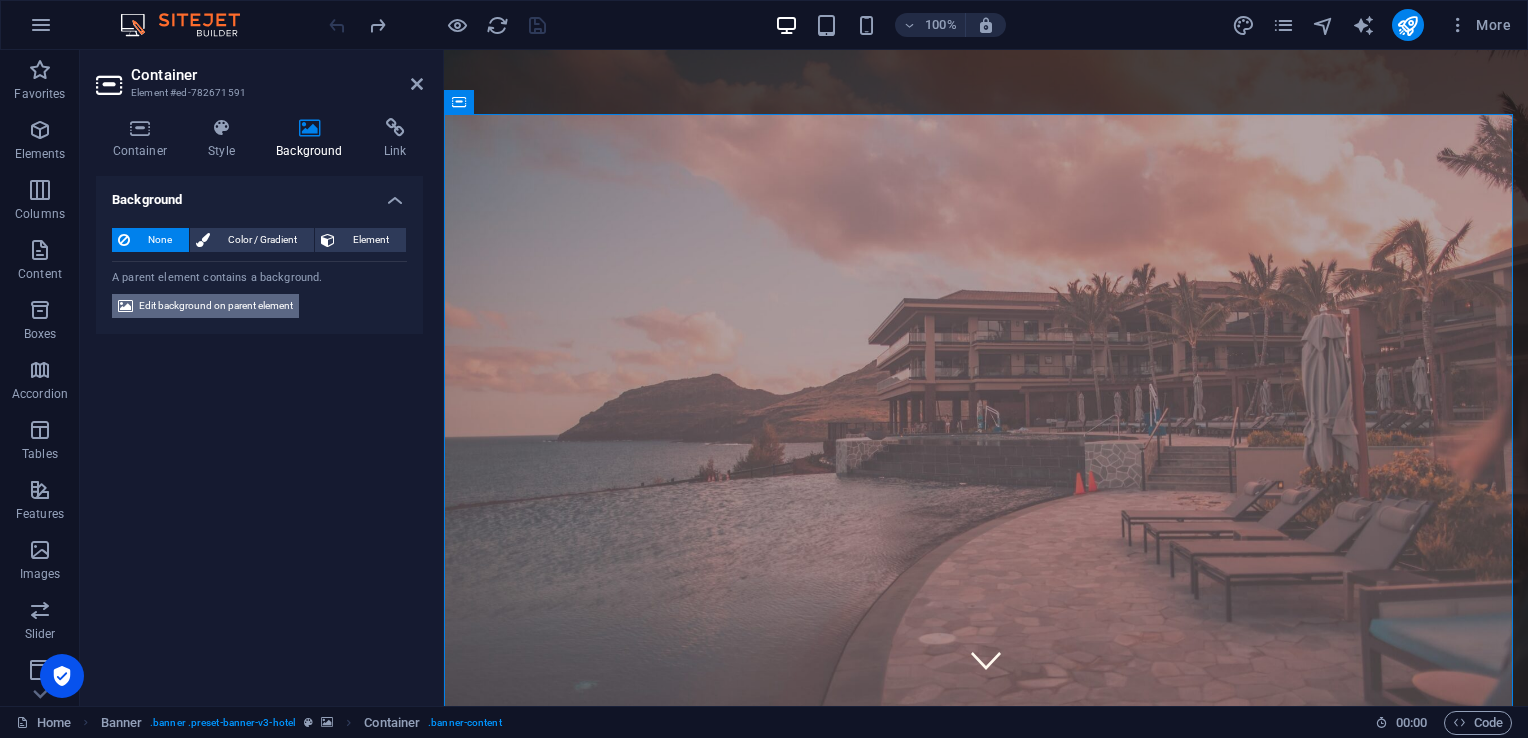 click on "Edit background on parent element" at bounding box center (216, 306) 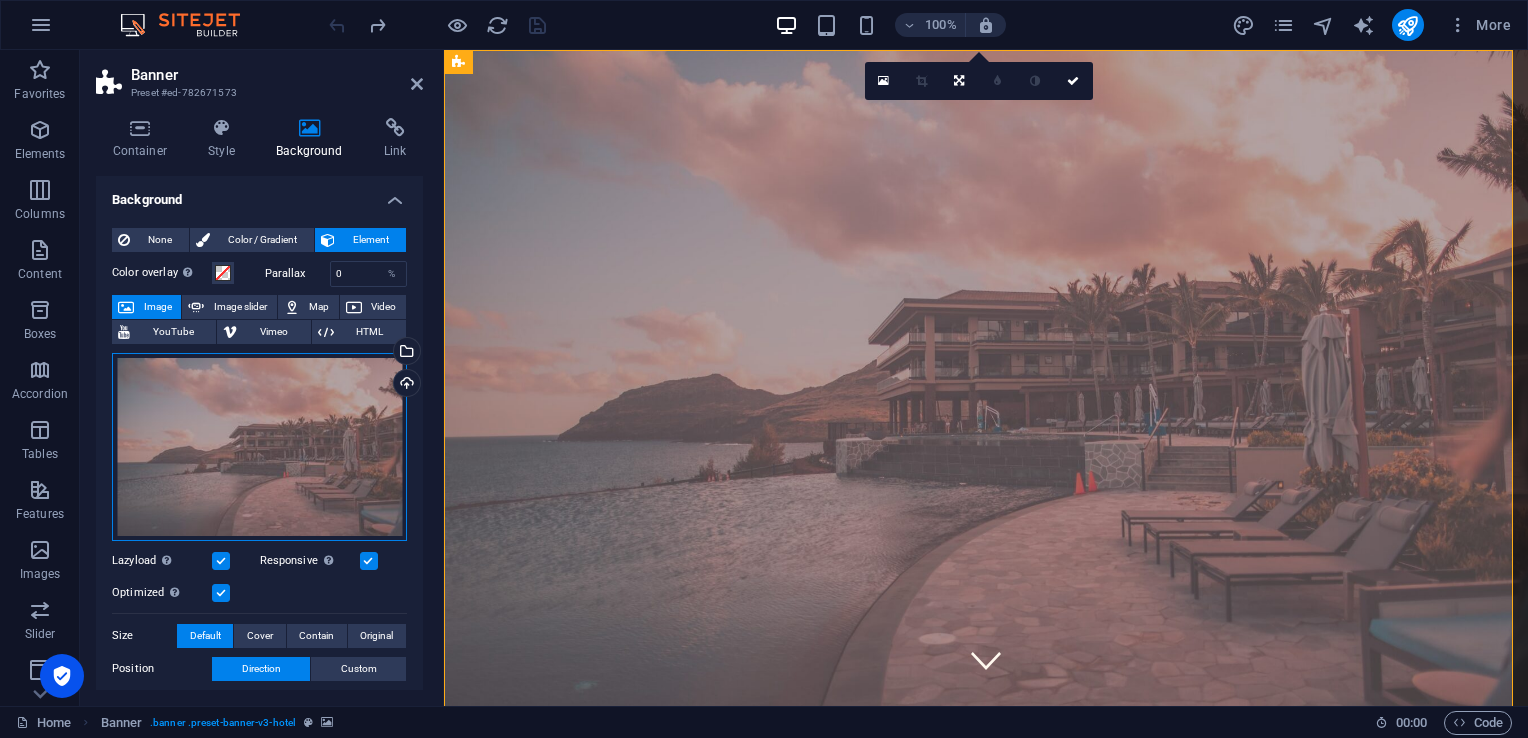 click on "Drag files here, click to choose files or select files from Files or our free stock photos & videos" at bounding box center [259, 447] 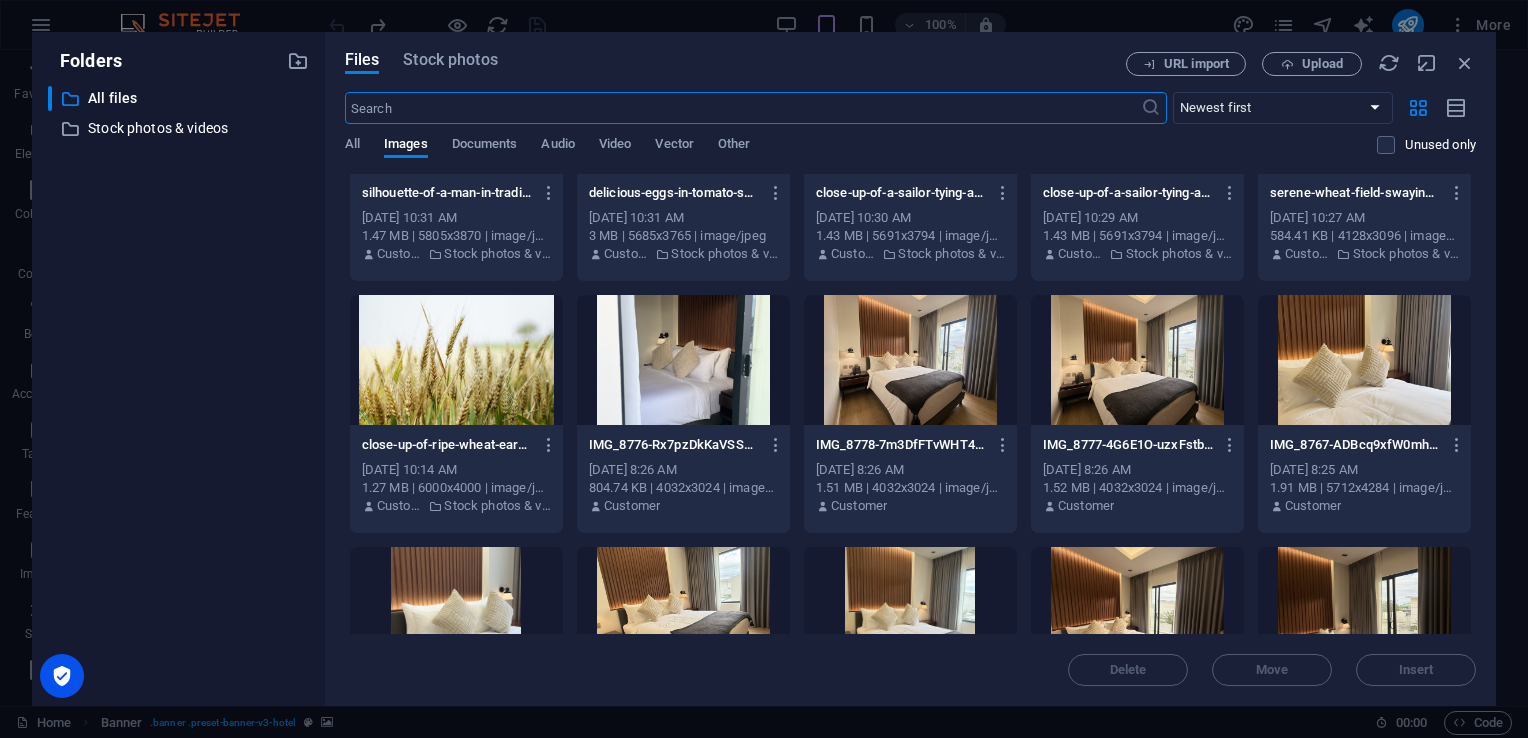 scroll, scrollTop: 2400, scrollLeft: 0, axis: vertical 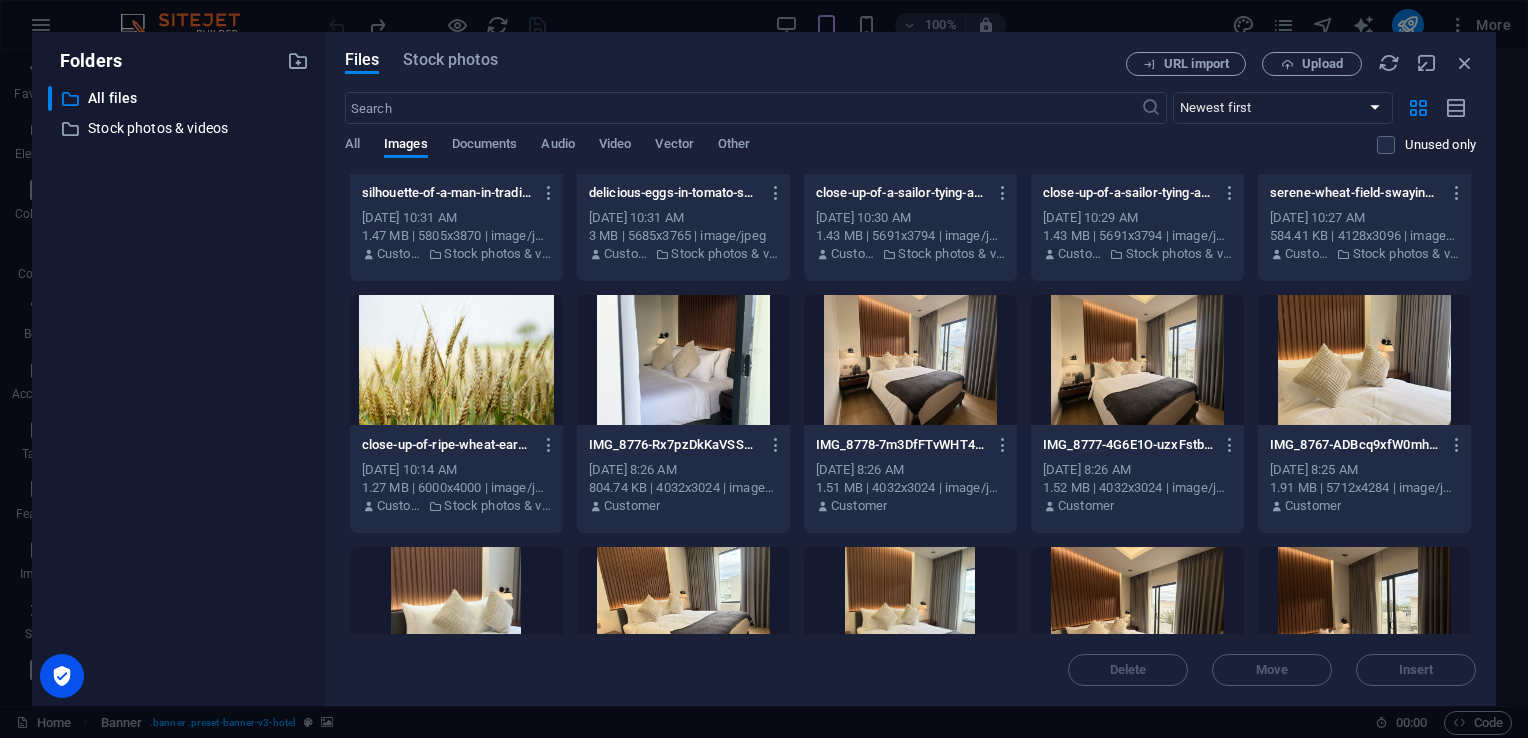 click at bounding box center [1137, 360] 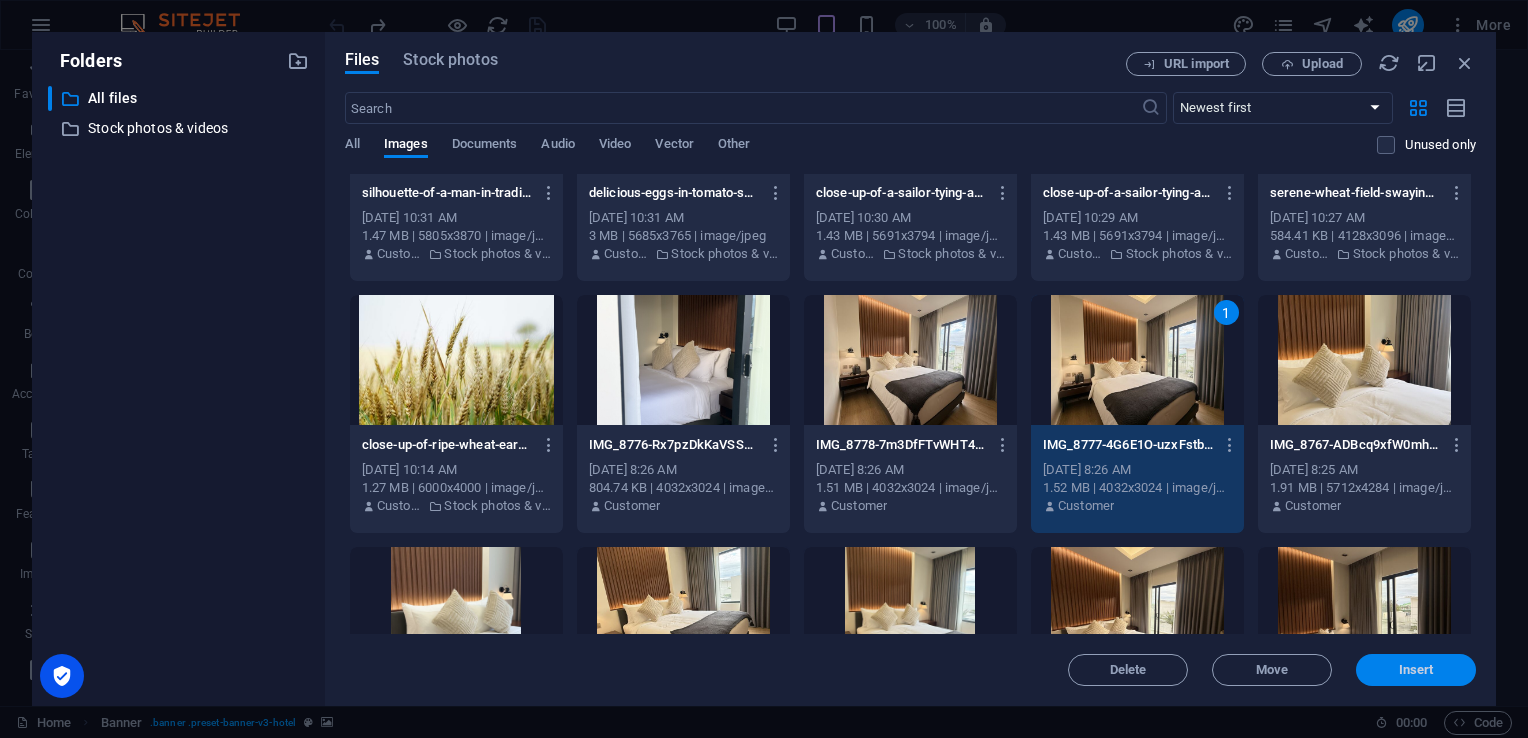 click on "Insert" at bounding box center [1416, 670] 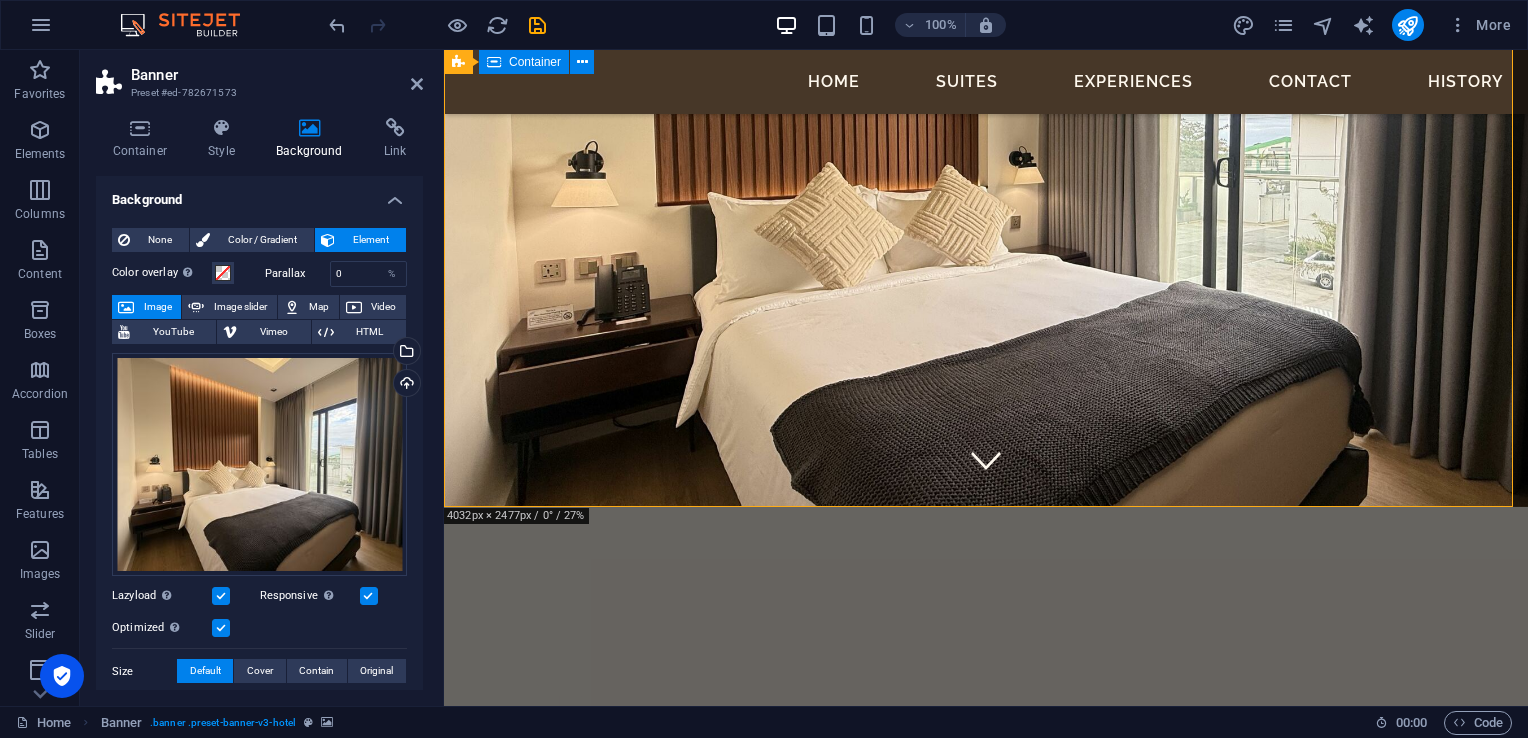 scroll, scrollTop: 0, scrollLeft: 0, axis: both 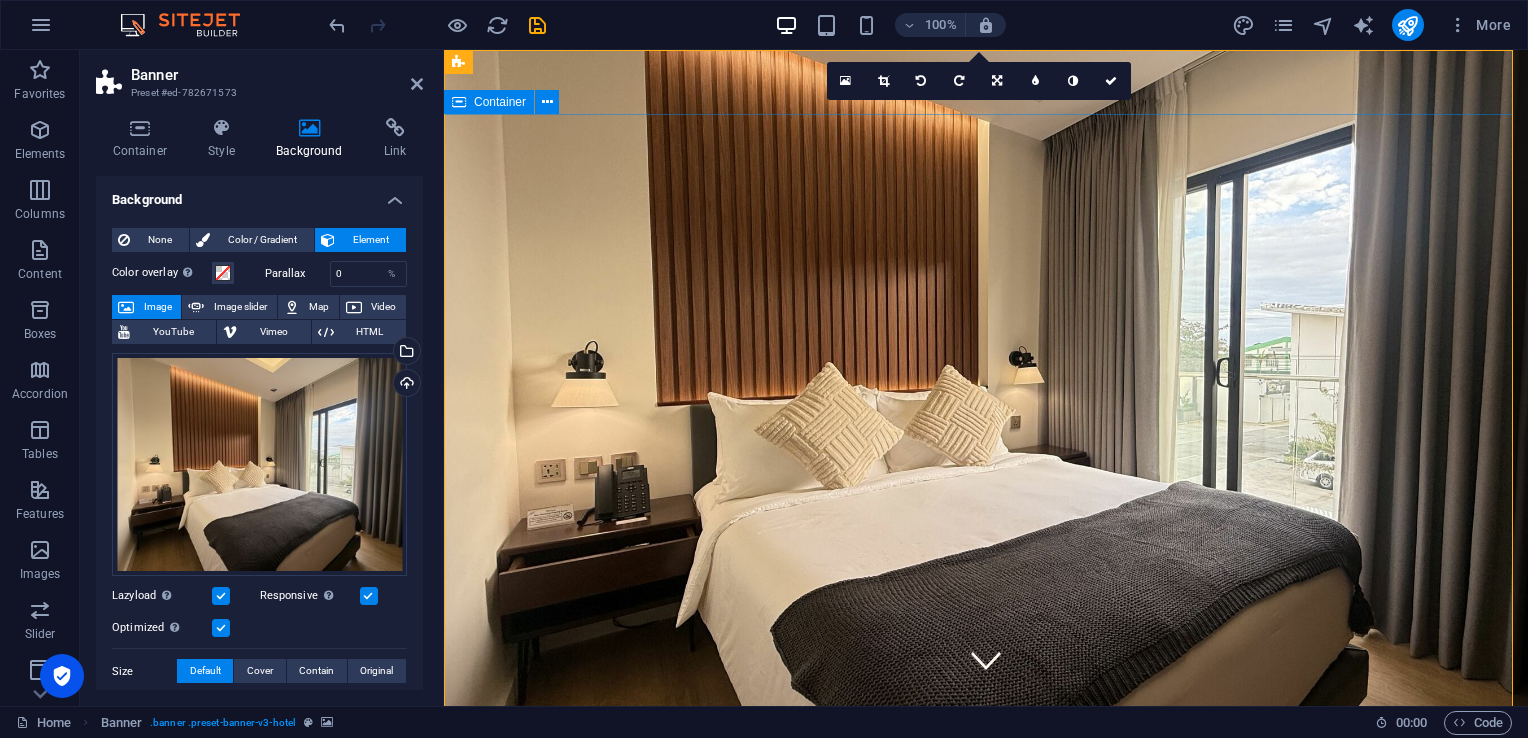 click on "Site coming soon, stay tuned for updates!" at bounding box center [986, 980] 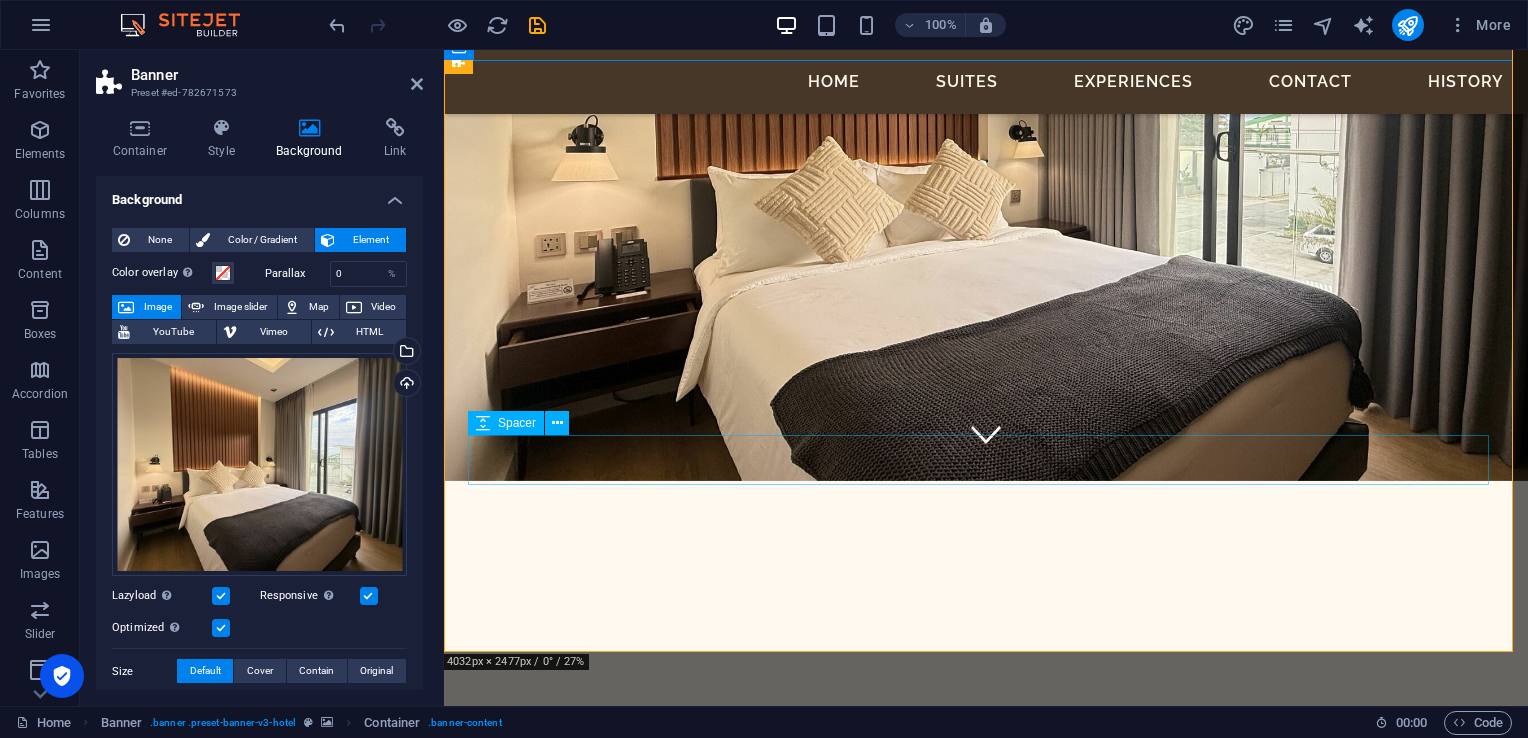 scroll, scrollTop: 292, scrollLeft: 0, axis: vertical 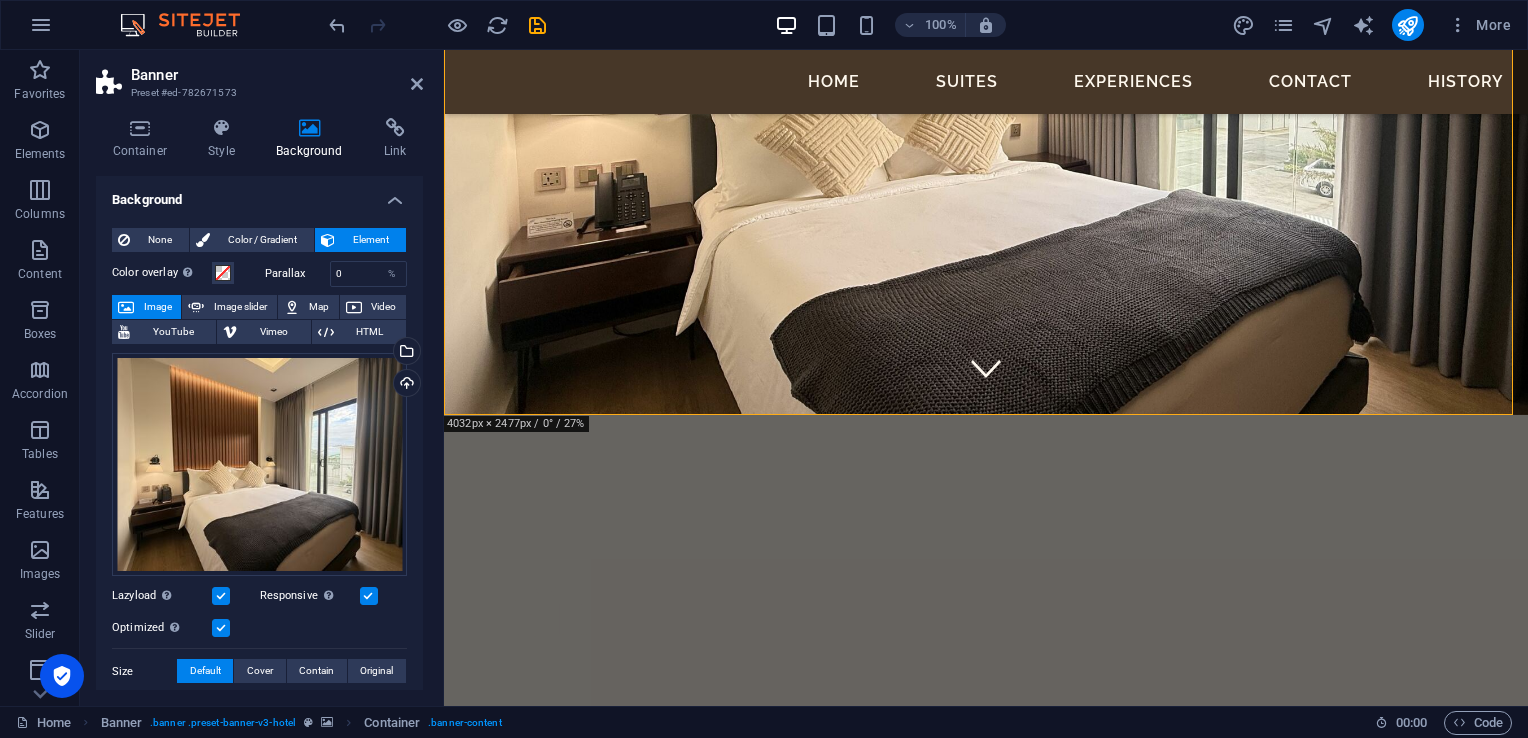 click at bounding box center [986, 1043] 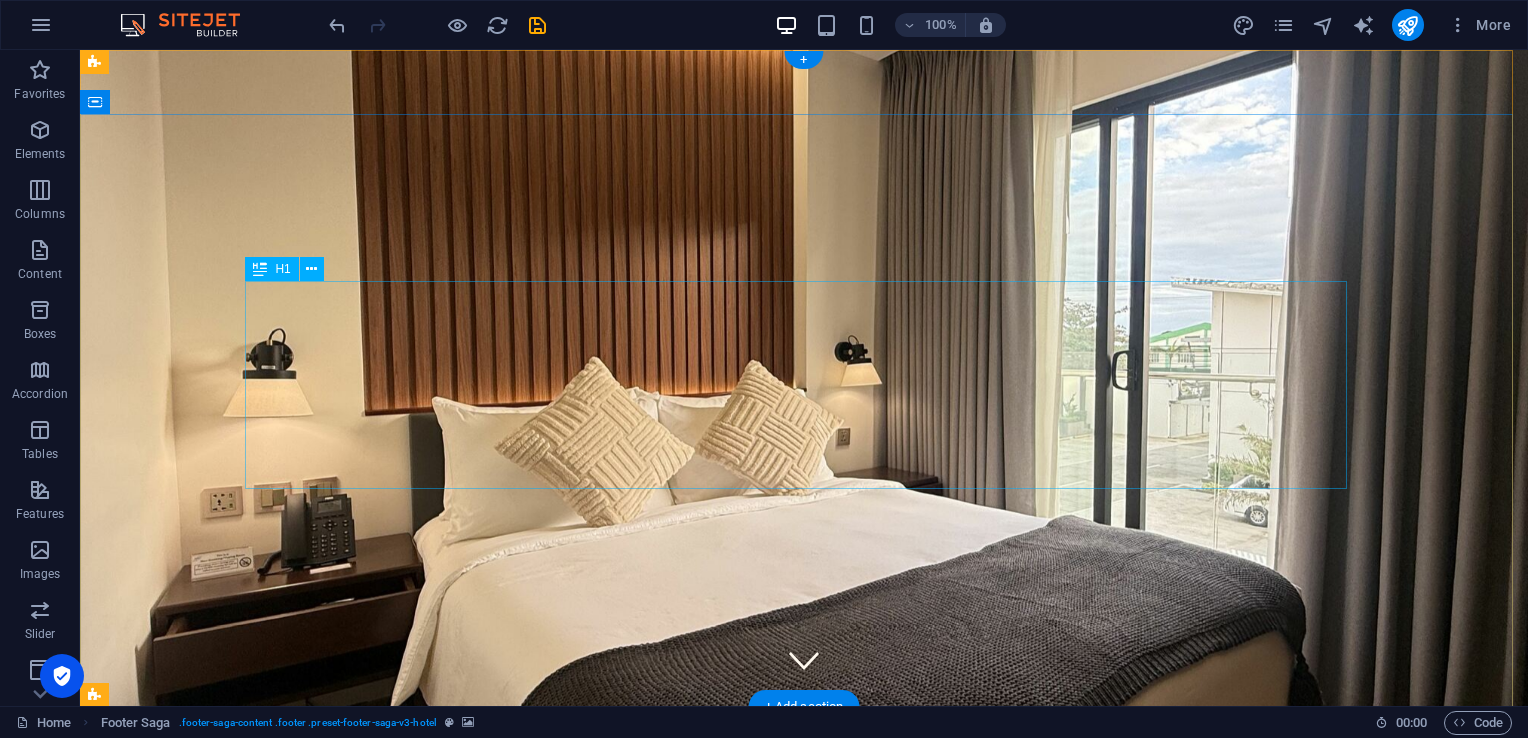 scroll, scrollTop: 200, scrollLeft: 0, axis: vertical 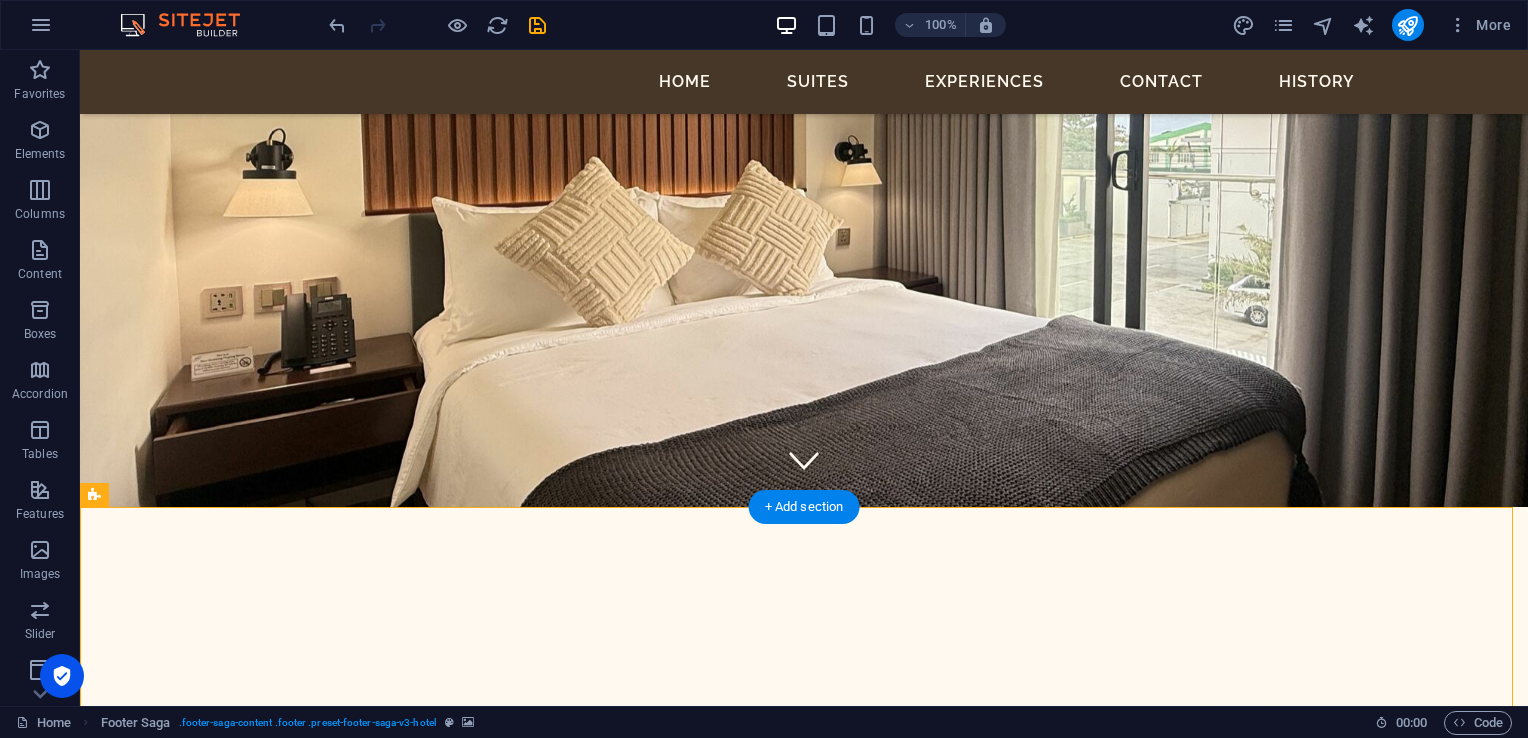 click at bounding box center (804, 1135) 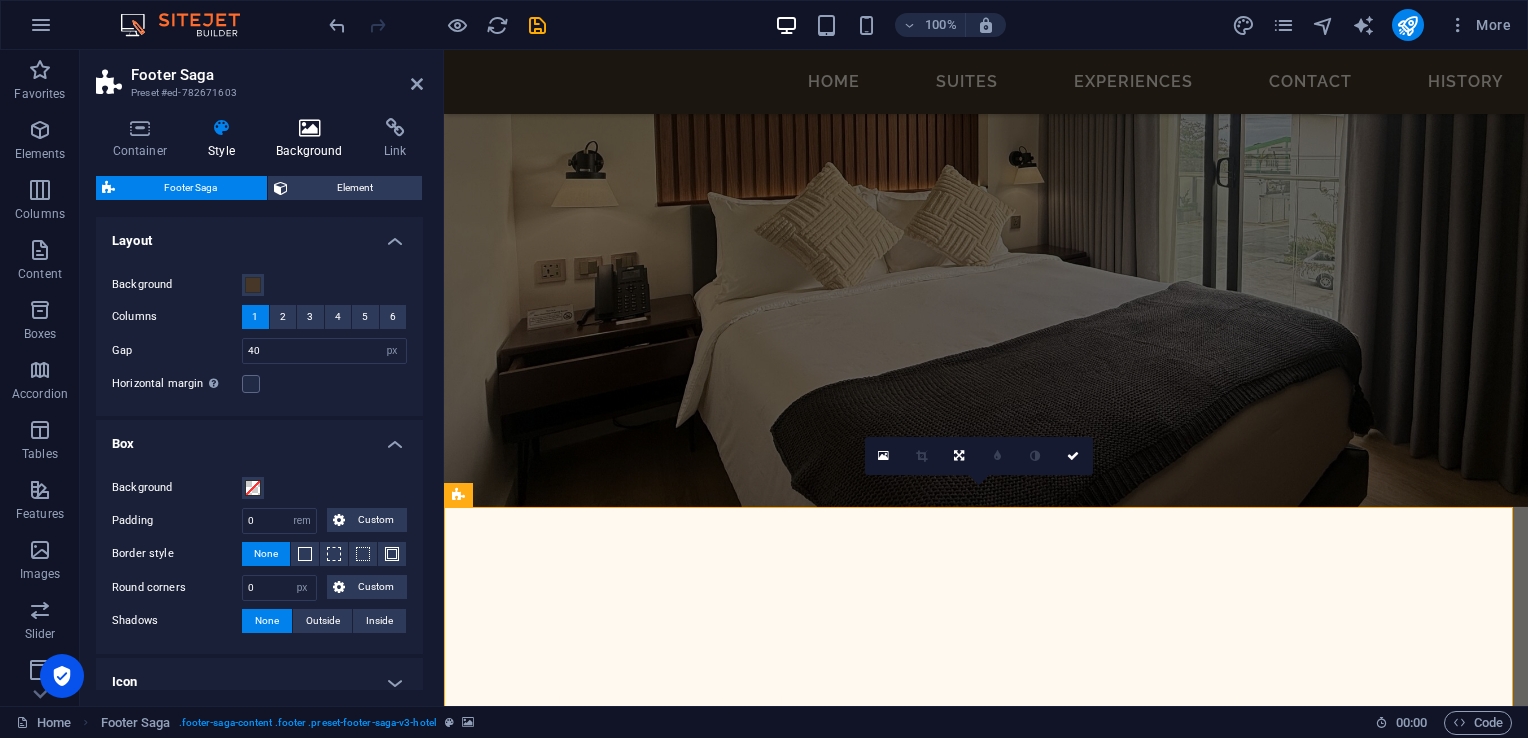 click at bounding box center (310, 128) 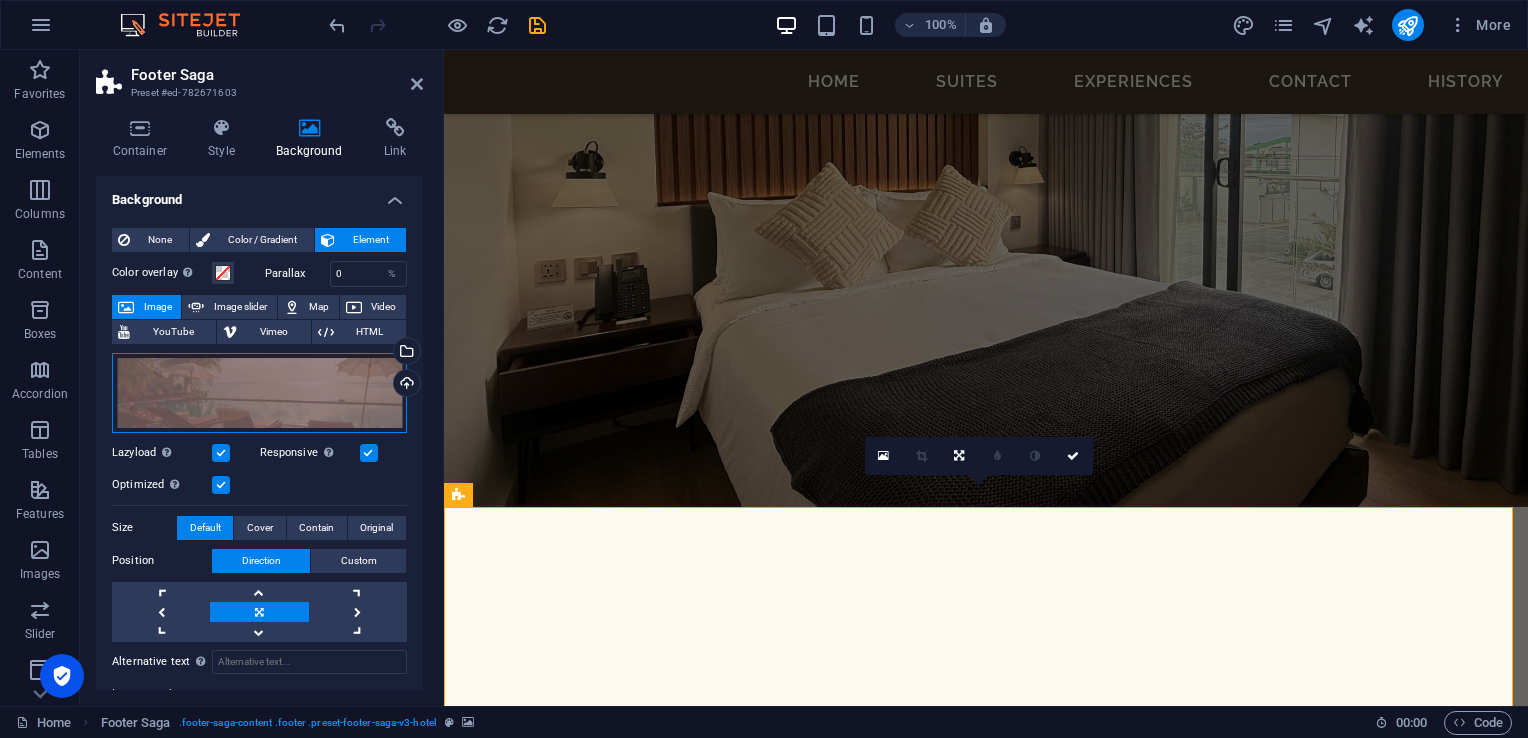 click on "Drag files here, click to choose files or select files from Files or our free stock photos & videos" at bounding box center (259, 393) 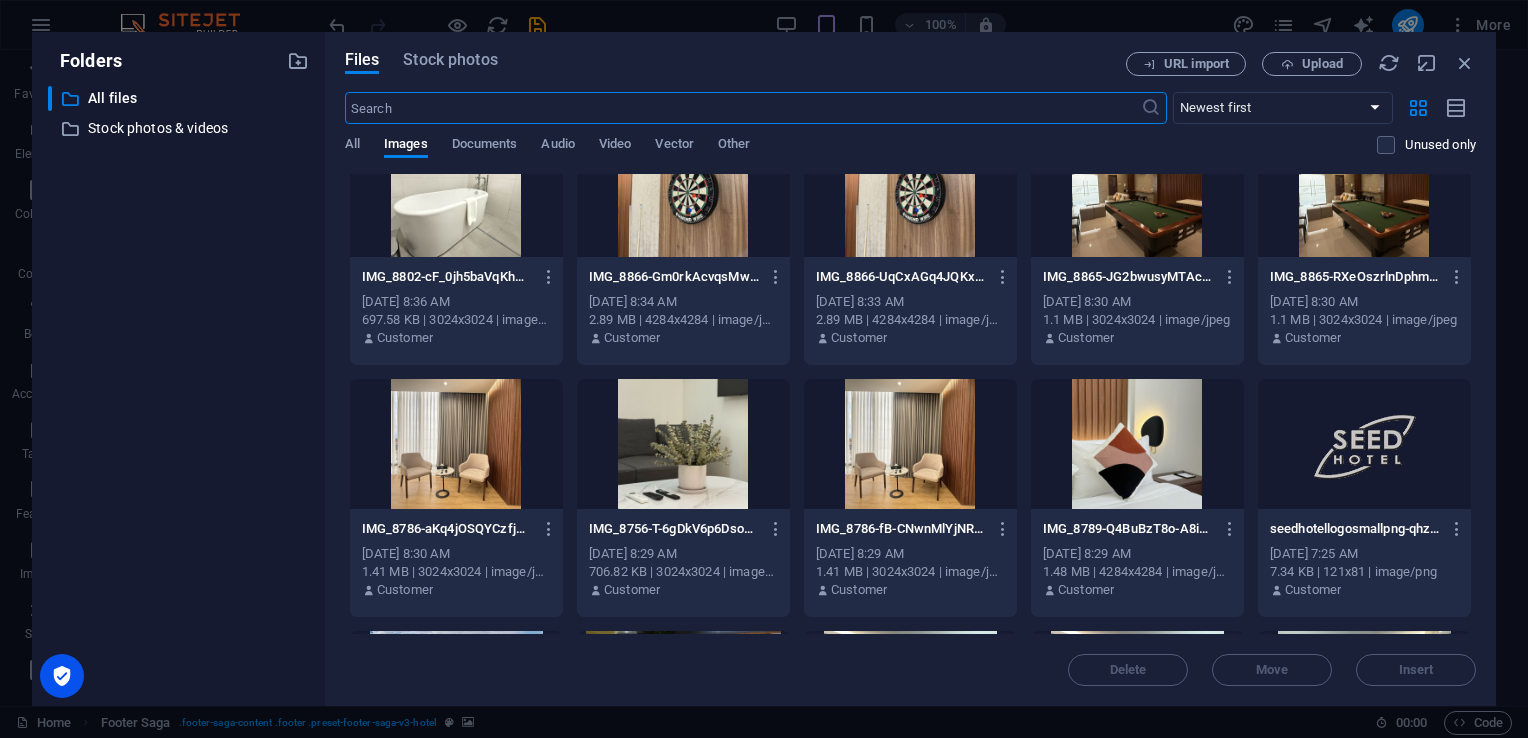 scroll, scrollTop: 0, scrollLeft: 0, axis: both 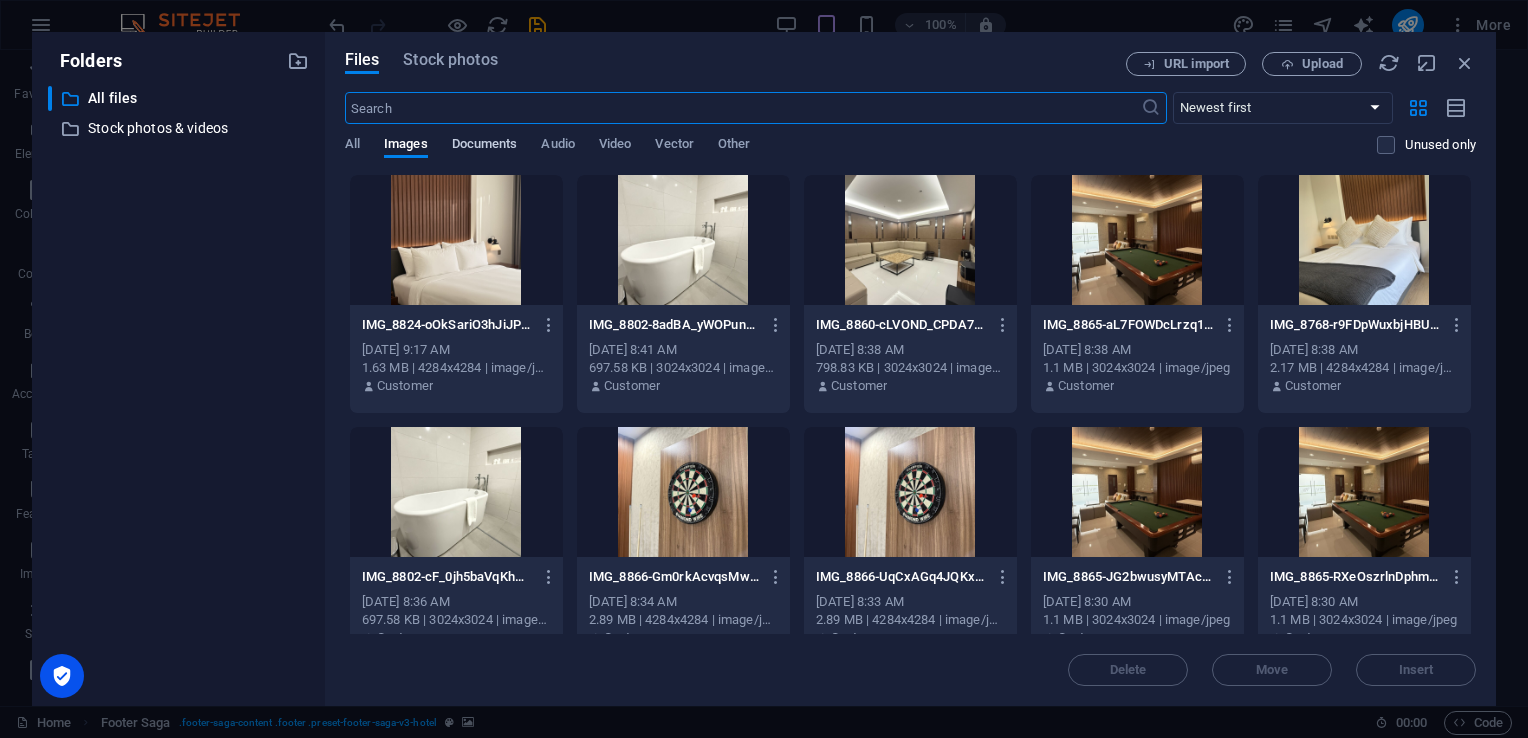 click on "Documents" at bounding box center (485, 146) 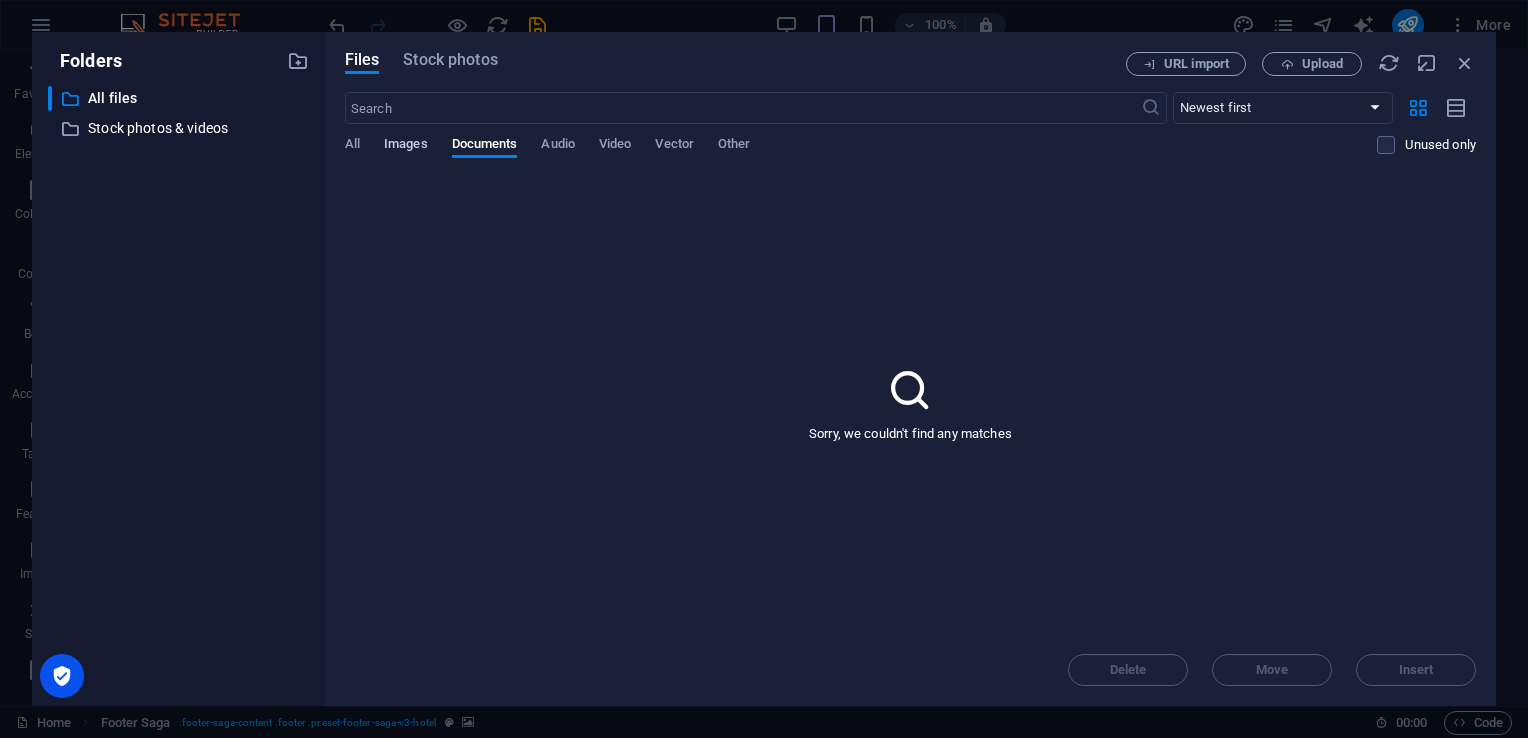 click on "Images" at bounding box center (406, 146) 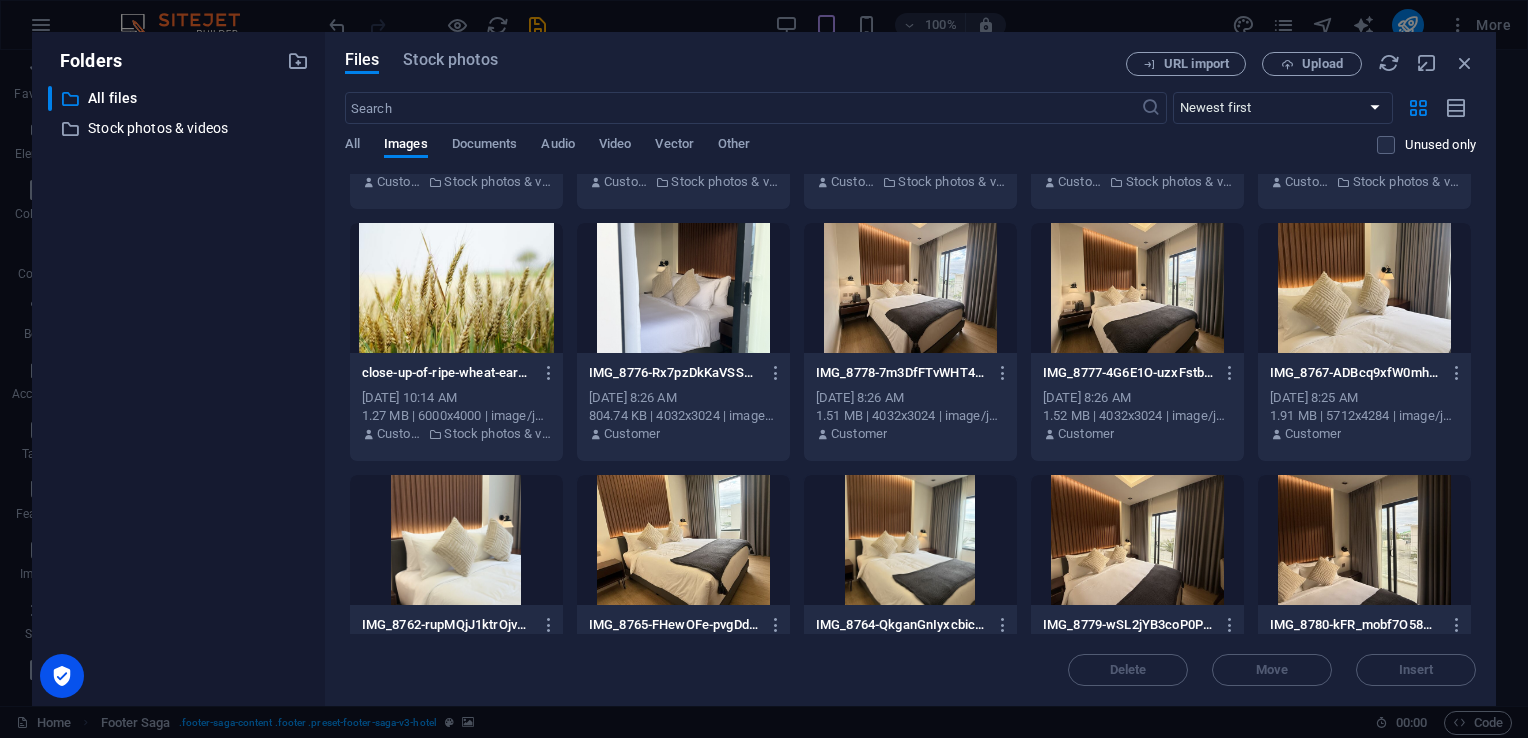 scroll, scrollTop: 2500, scrollLeft: 0, axis: vertical 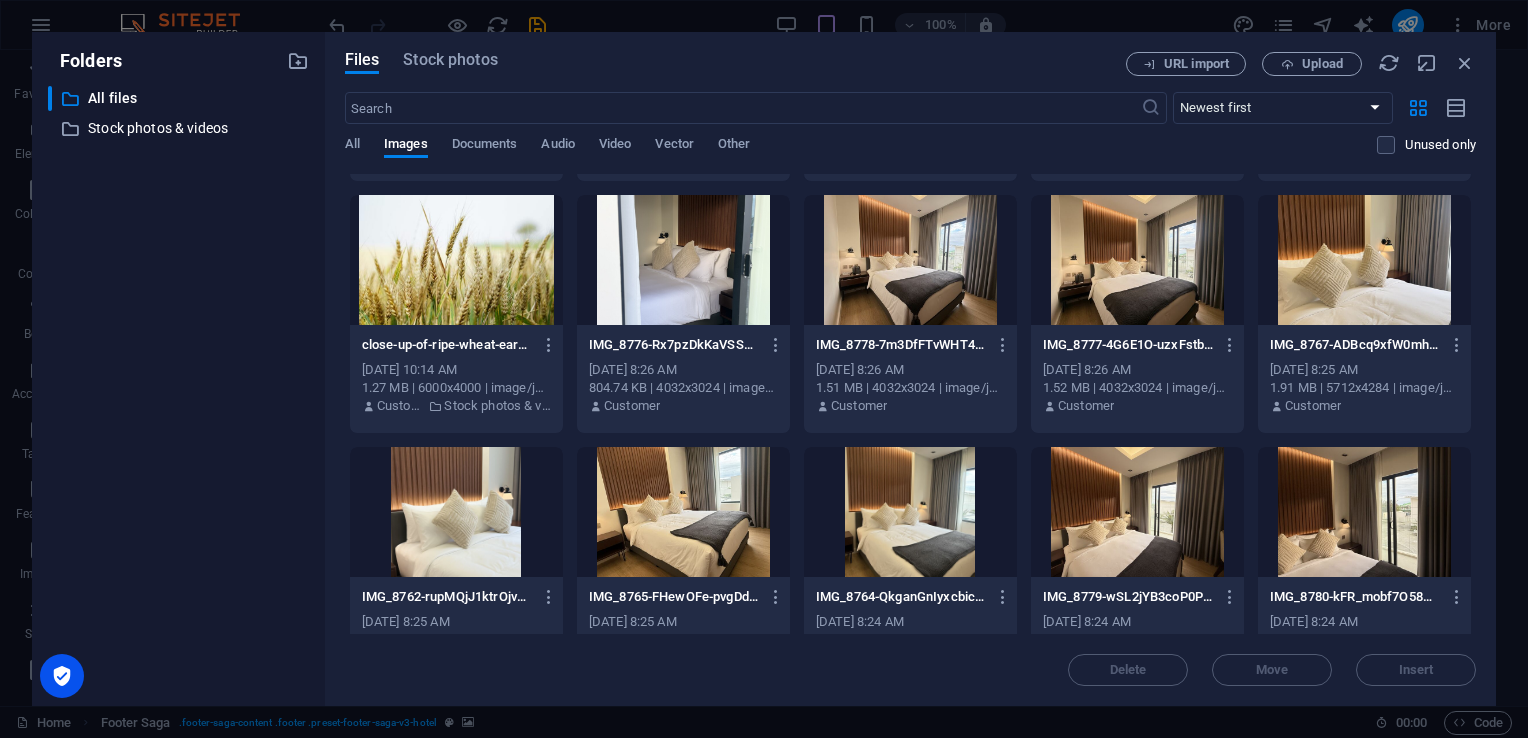 click at bounding box center [1364, 512] 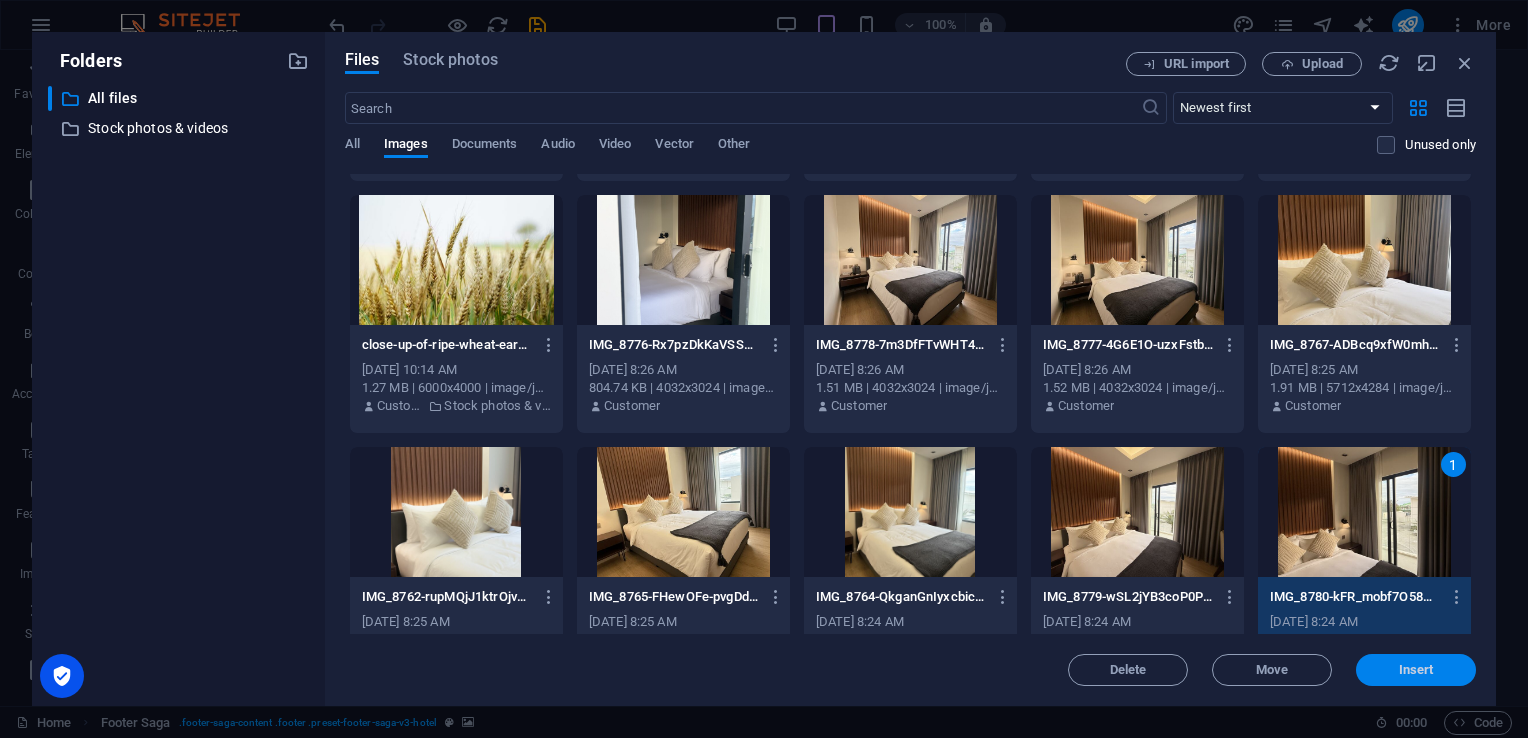 click on "Insert" at bounding box center (1416, 670) 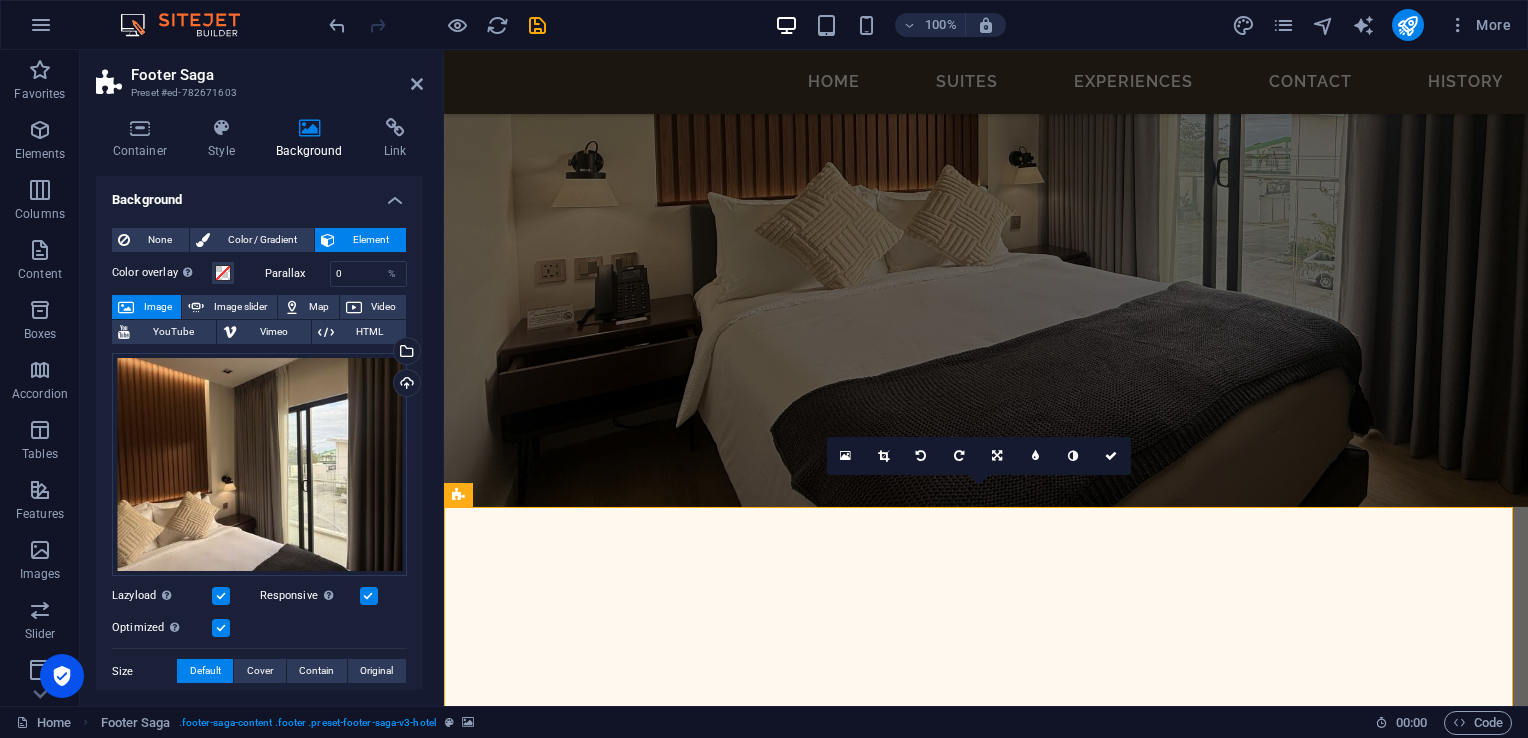 scroll, scrollTop: 292, scrollLeft: 0, axis: vertical 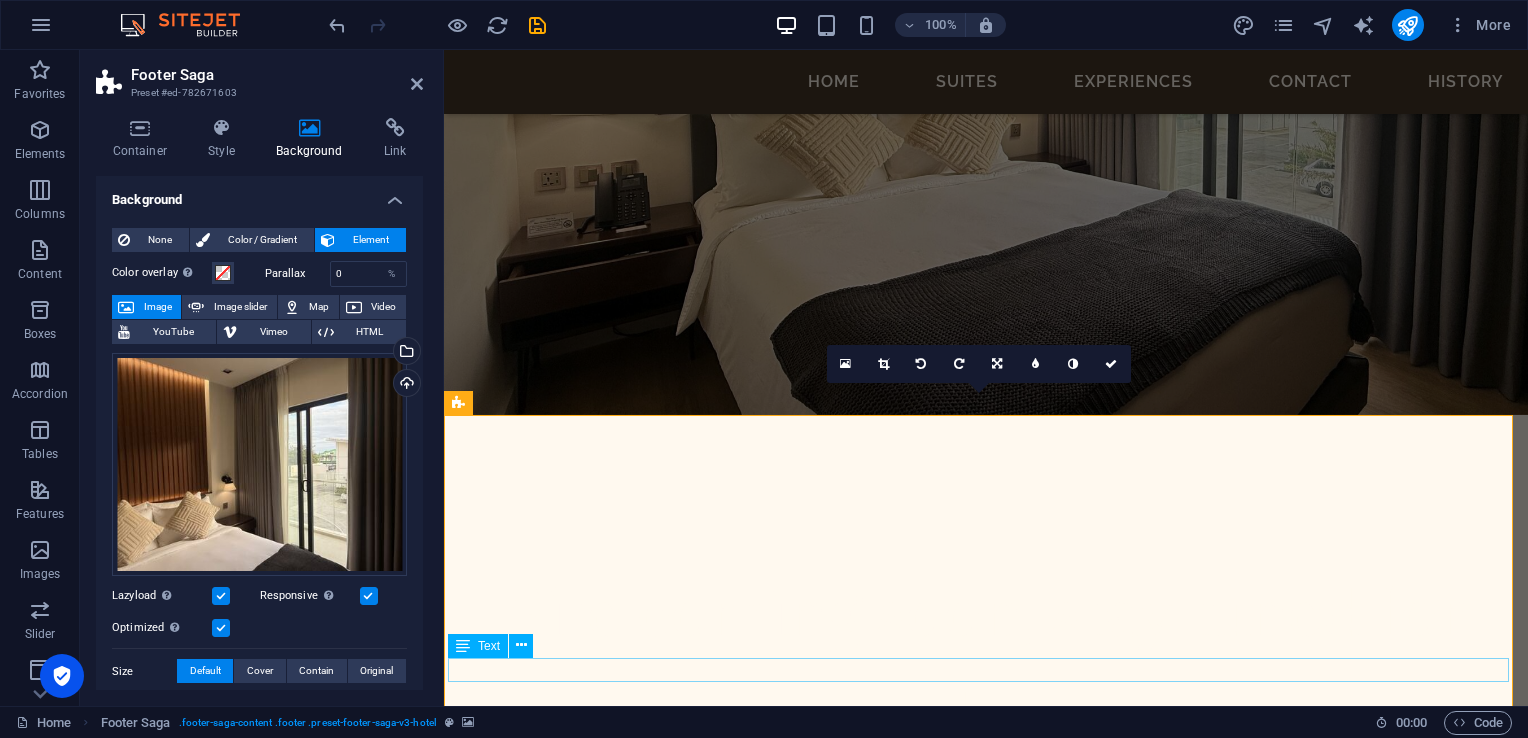click on "Copyright © 2025 Fortle Telecoms. All rights reserved." at bounding box center (986, 1544) 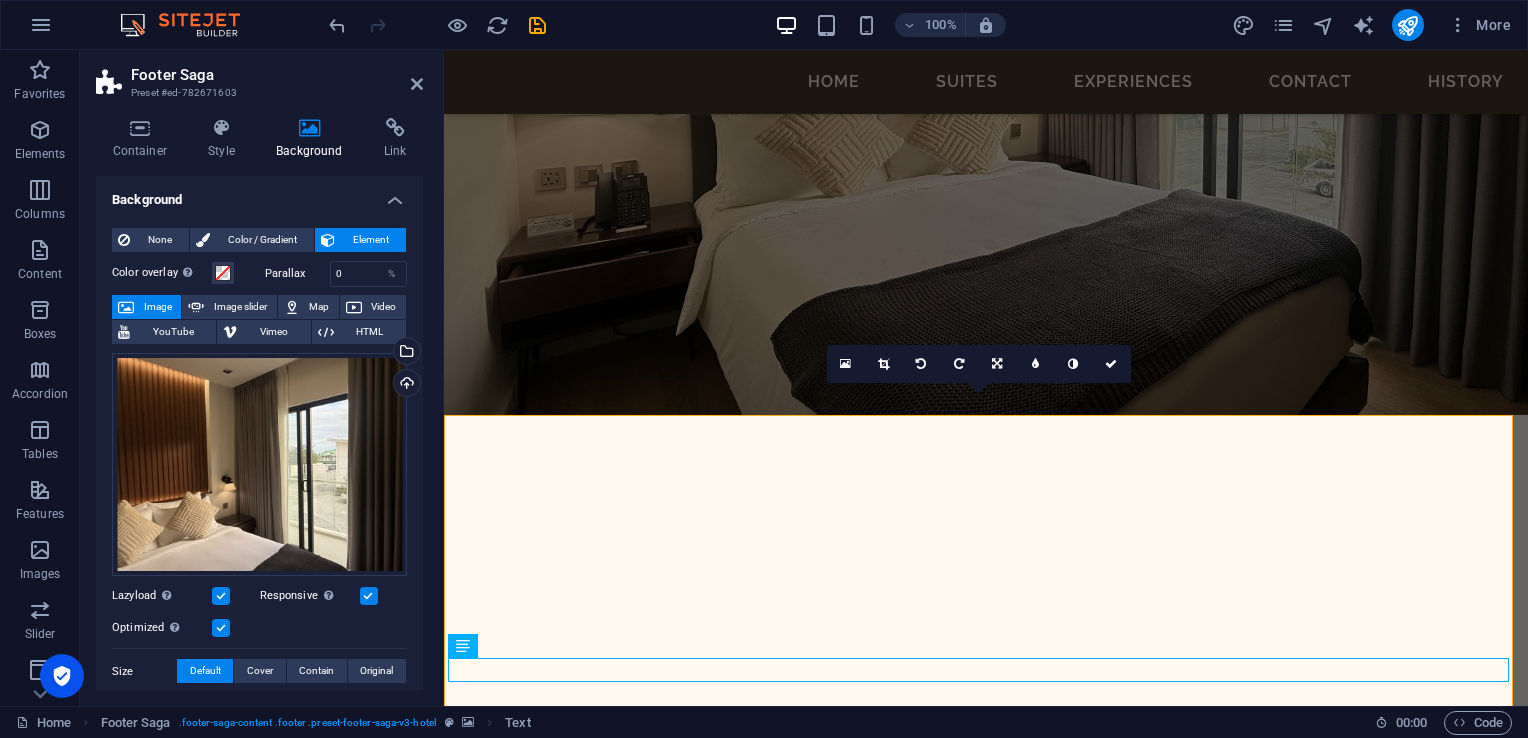 click at bounding box center (986, 1043) 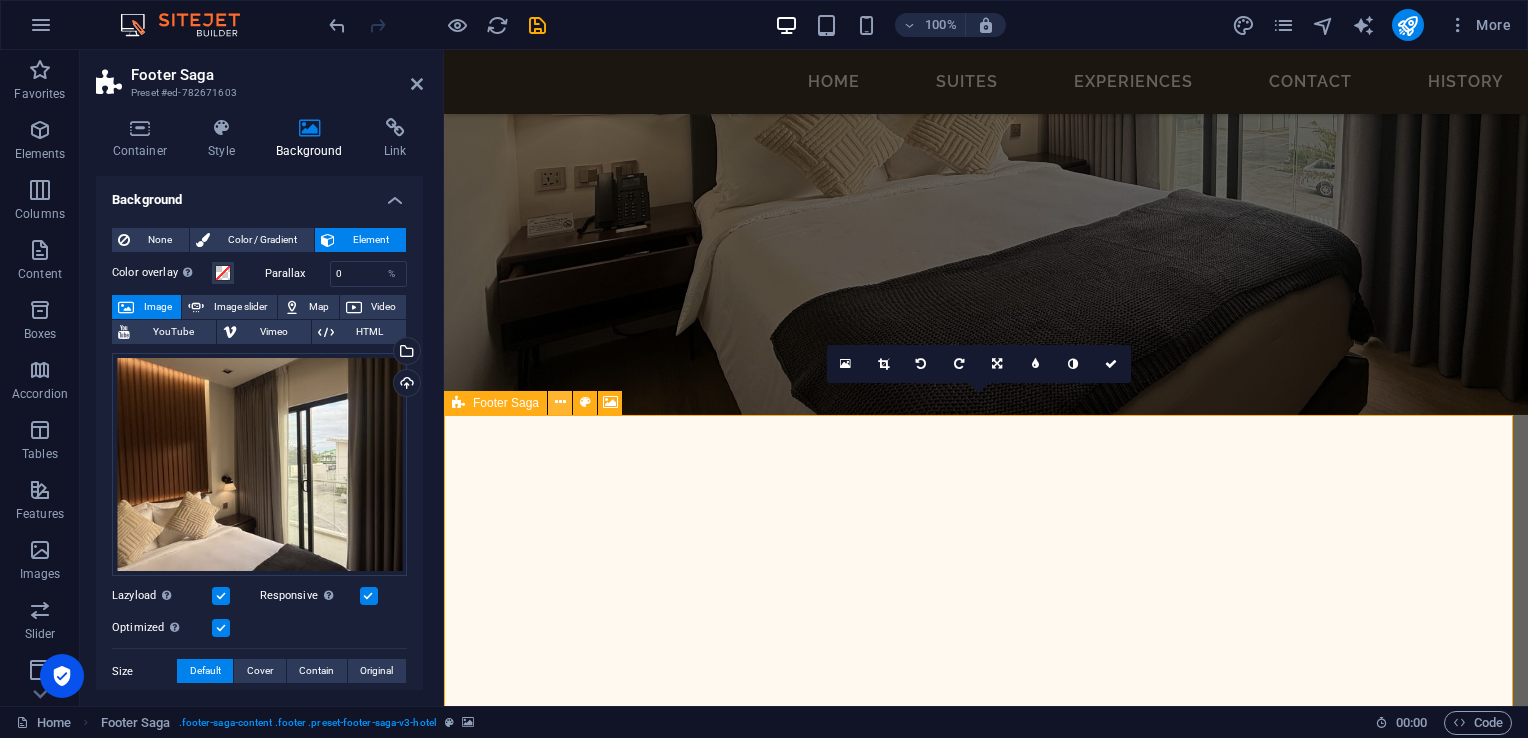 click at bounding box center (560, 402) 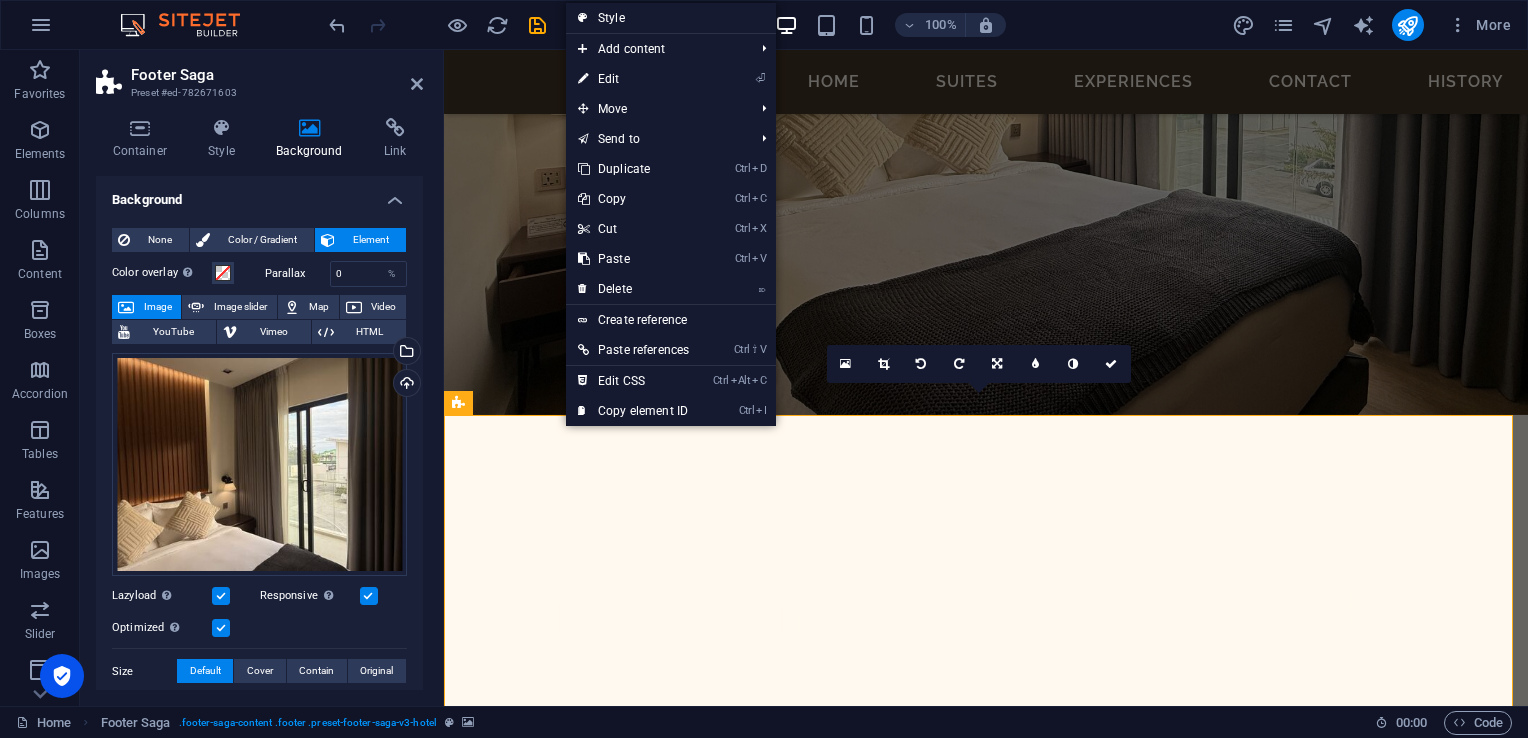 click at bounding box center (986, 1043) 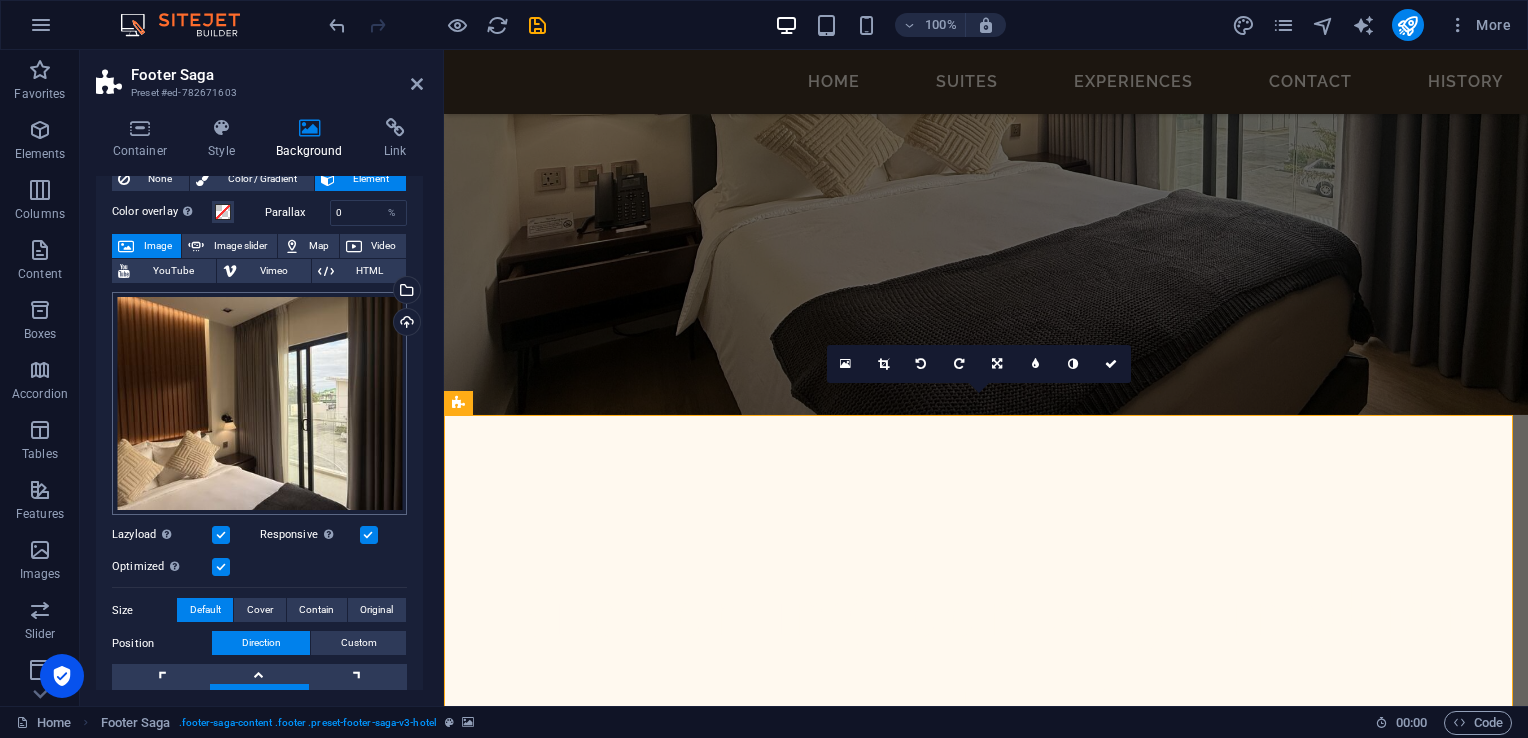 scroll, scrollTop: 0, scrollLeft: 0, axis: both 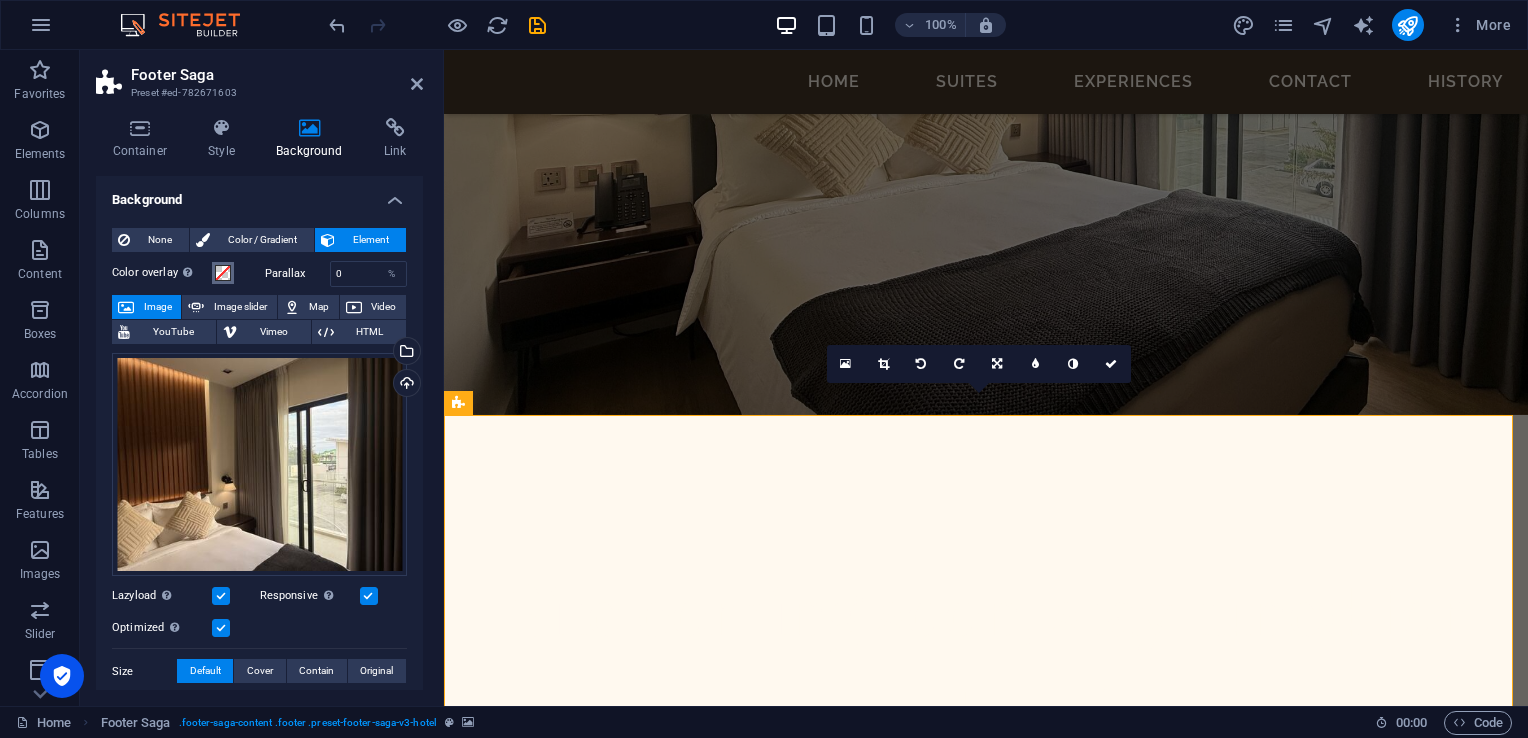 click at bounding box center (223, 273) 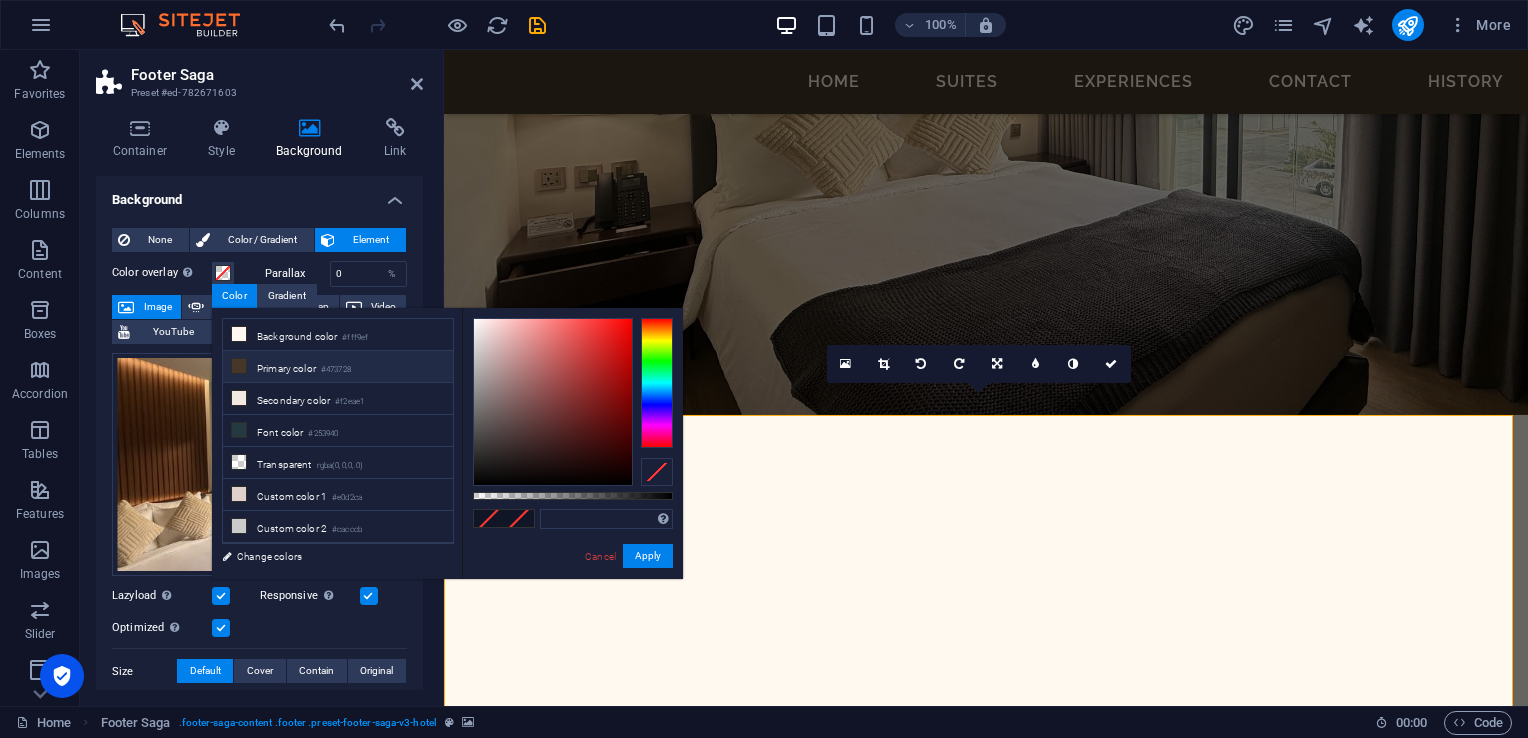 click on "Primary color
#473728" at bounding box center (338, 367) 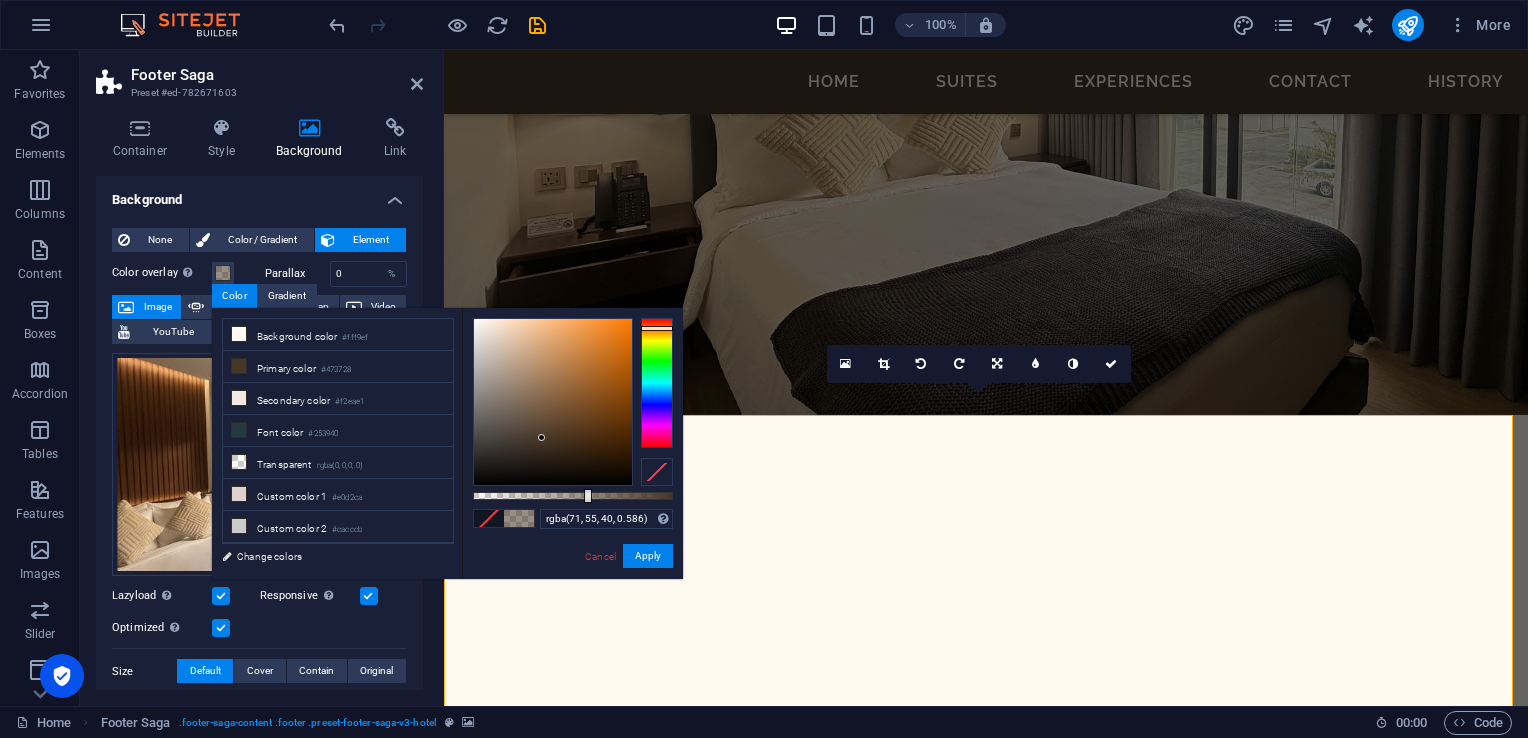 type on "rgba(71, 55, 40, 0.611)" 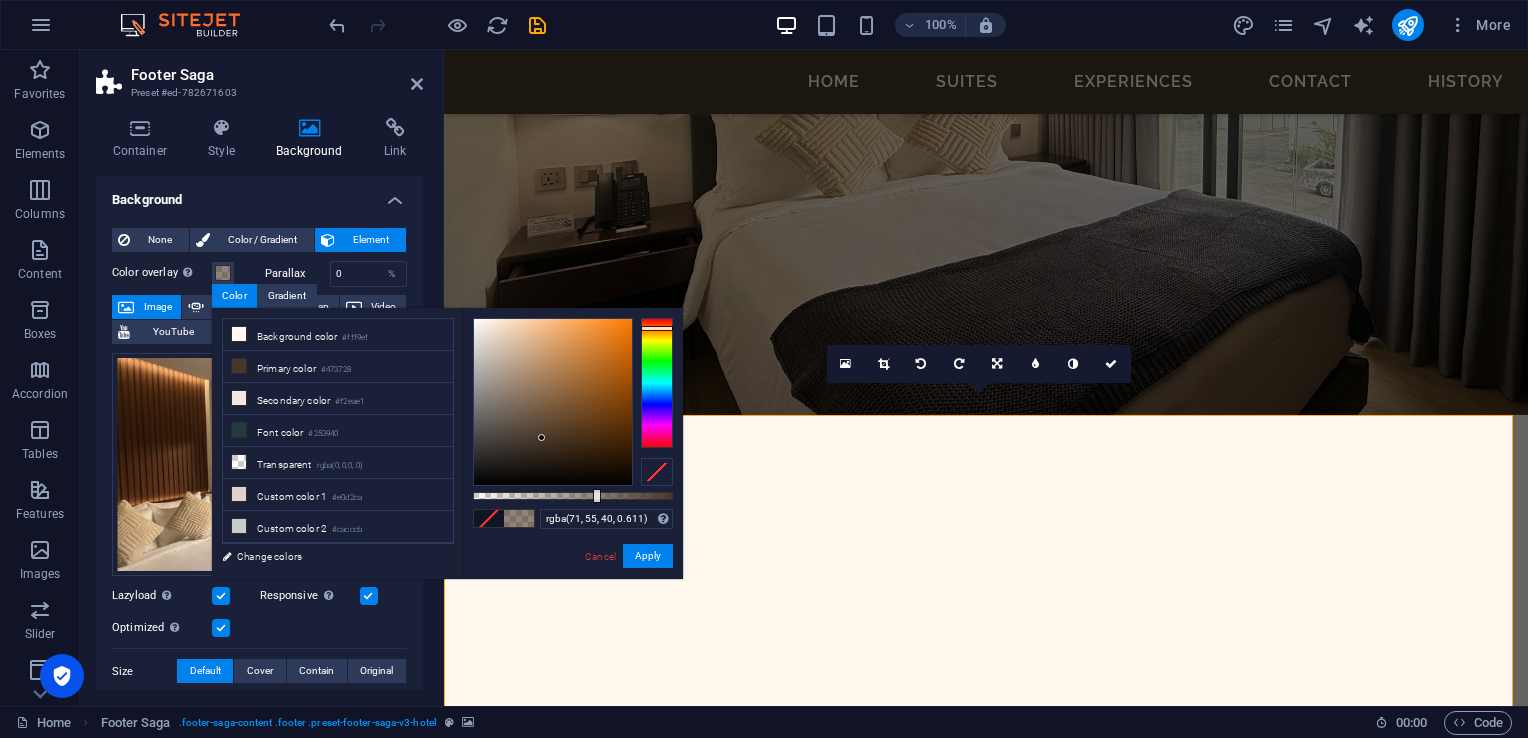 drag, startPoint x: 675, startPoint y: 494, endPoint x: 595, endPoint y: 492, distance: 80.024994 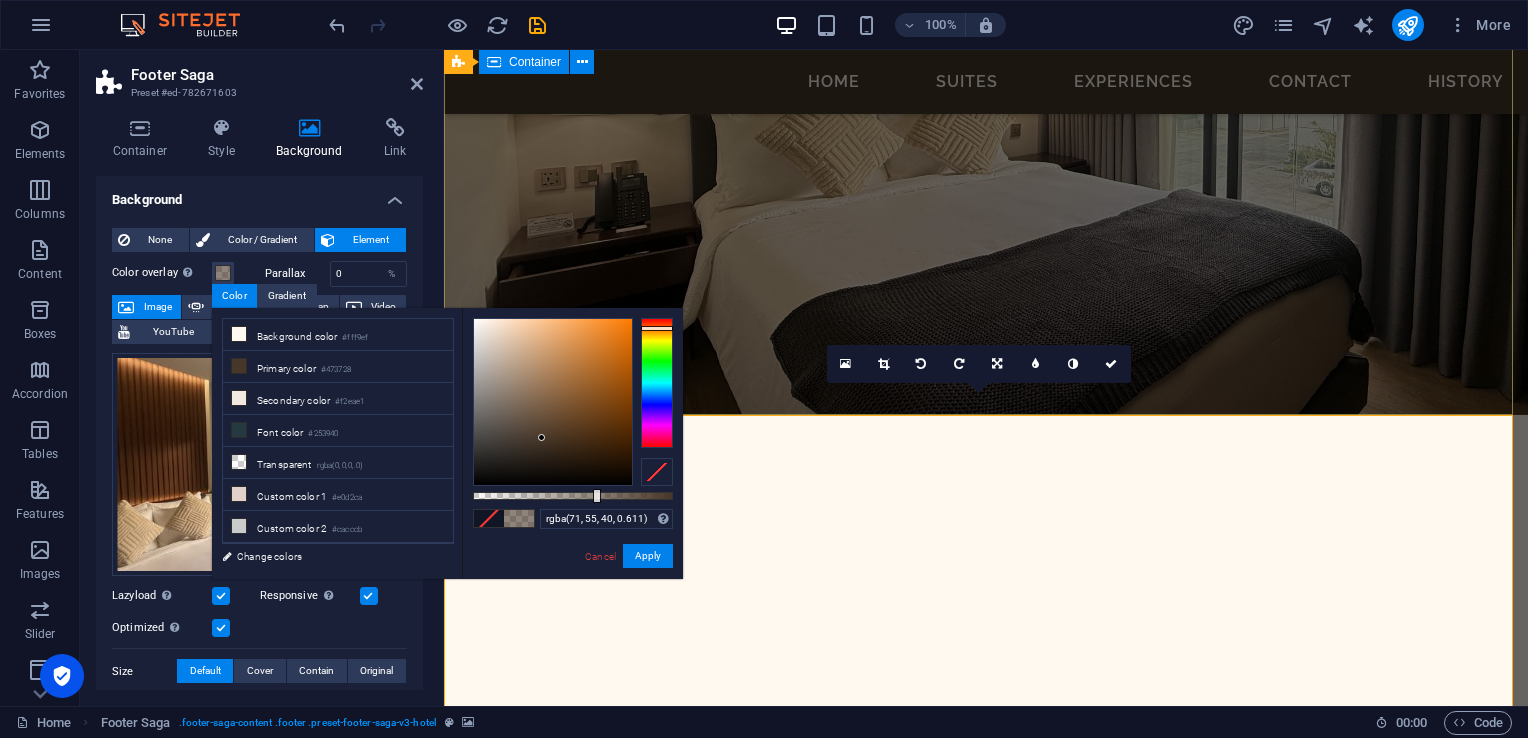 click on "Site coming soon, stay tuned for updates!" at bounding box center [986, 656] 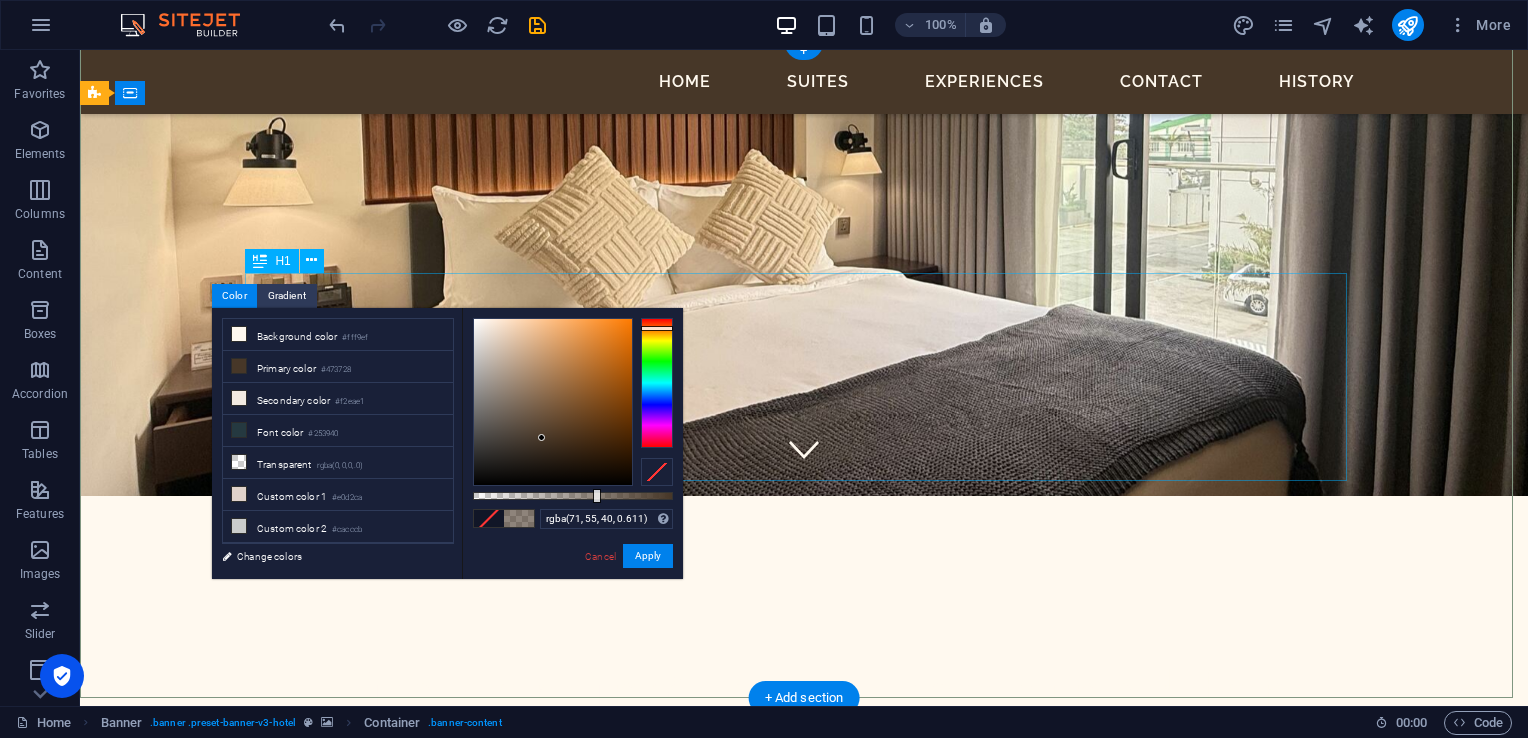 scroll, scrollTop: 0, scrollLeft: 0, axis: both 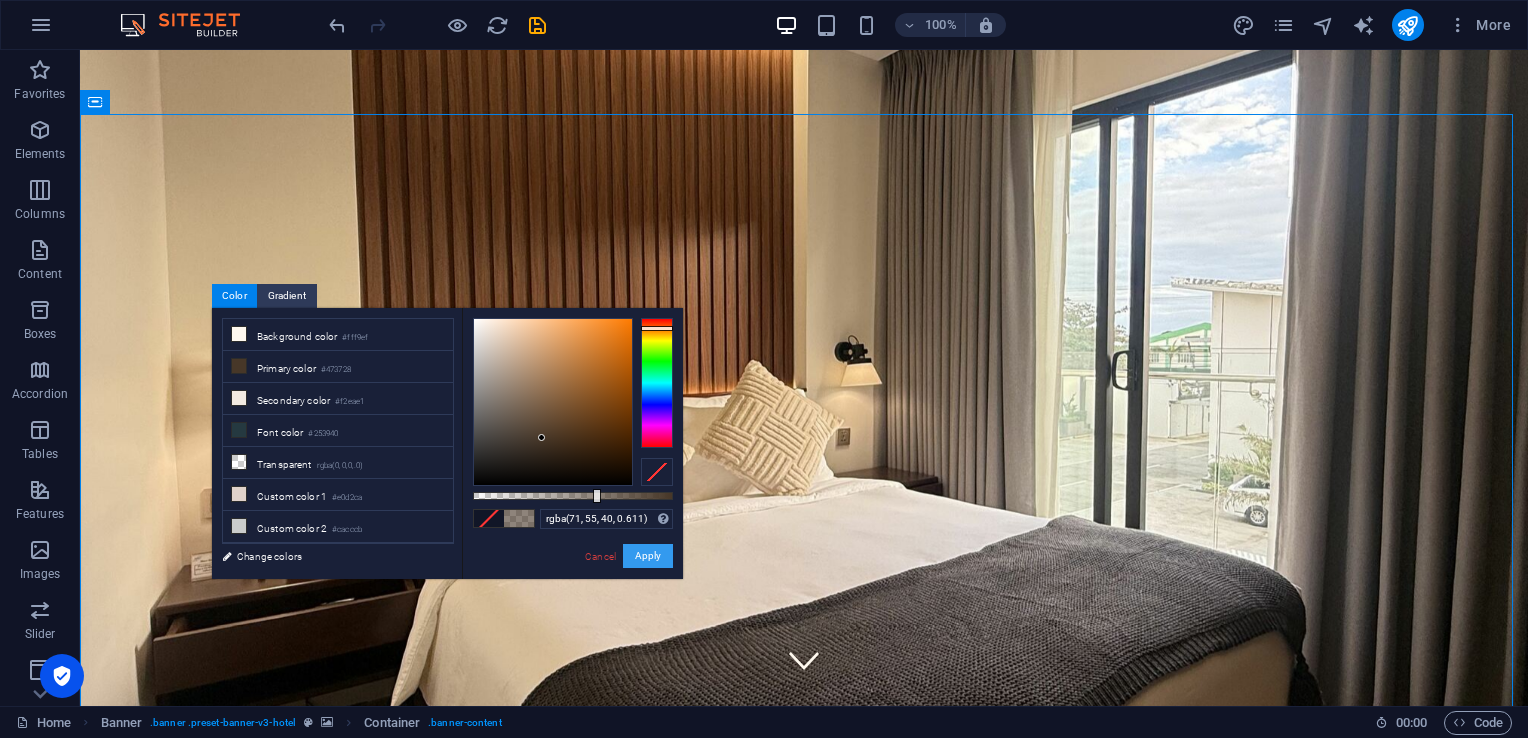 click on "Apply" at bounding box center (648, 556) 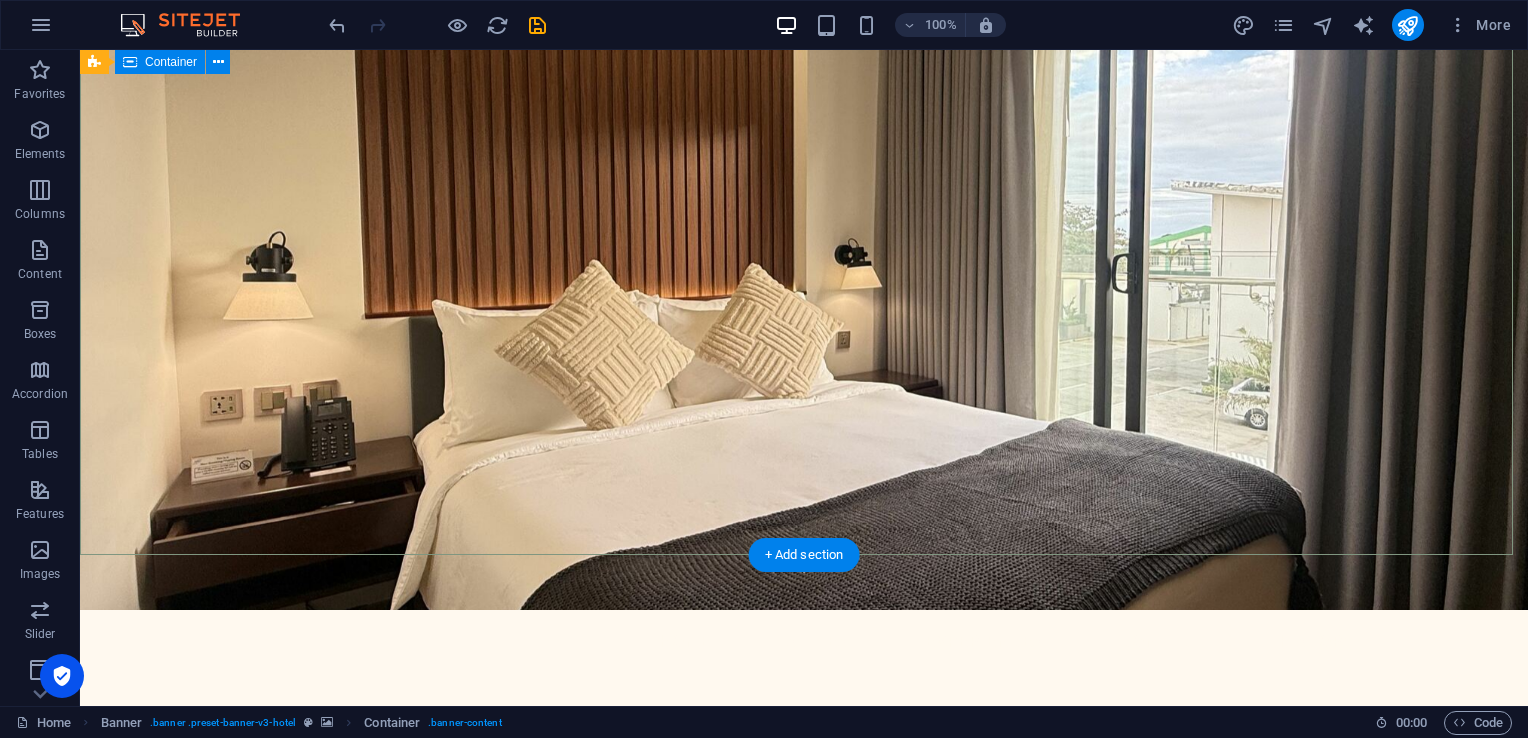 scroll, scrollTop: 0, scrollLeft: 0, axis: both 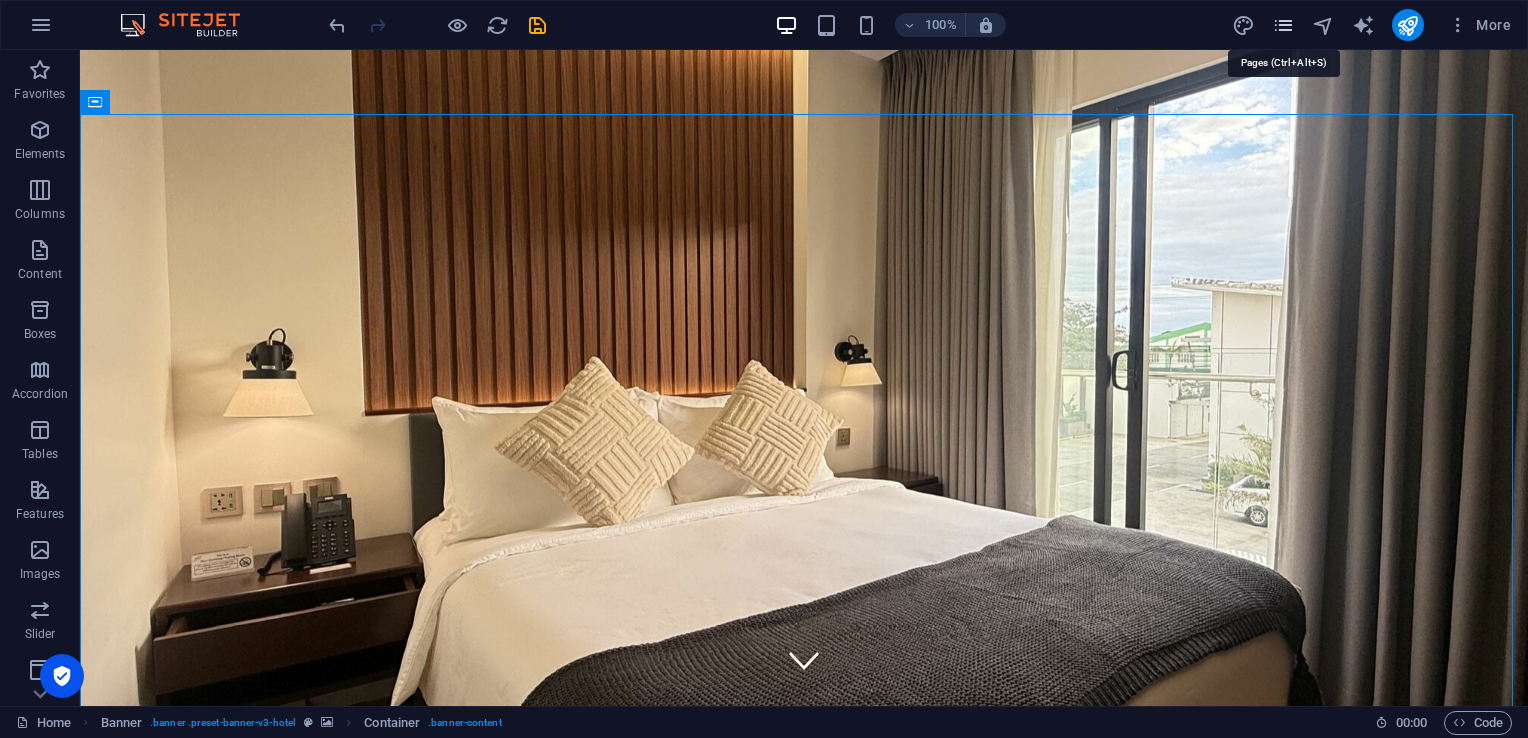 click at bounding box center [1283, 25] 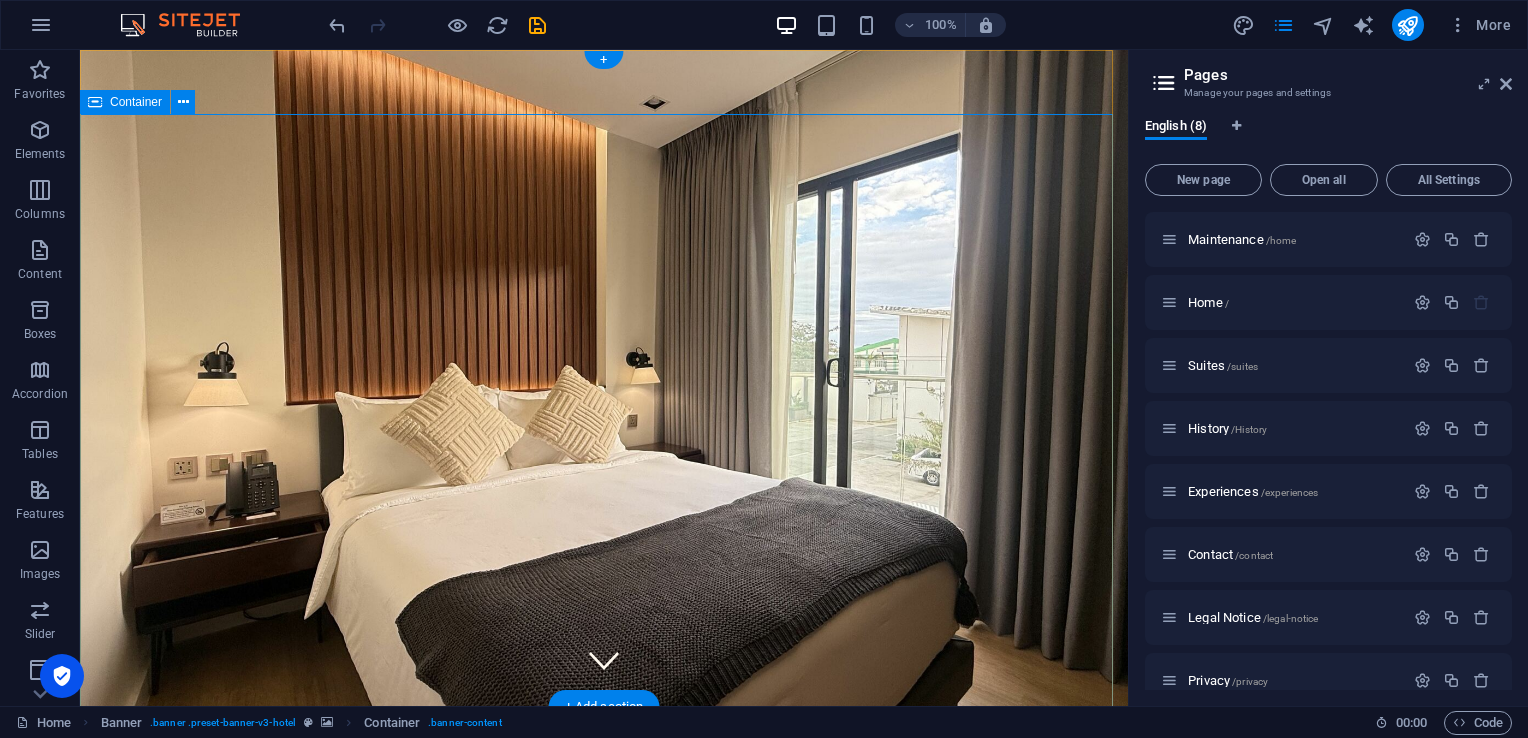 click on "Site coming soon, stay tuned for updates!" at bounding box center [604, 980] 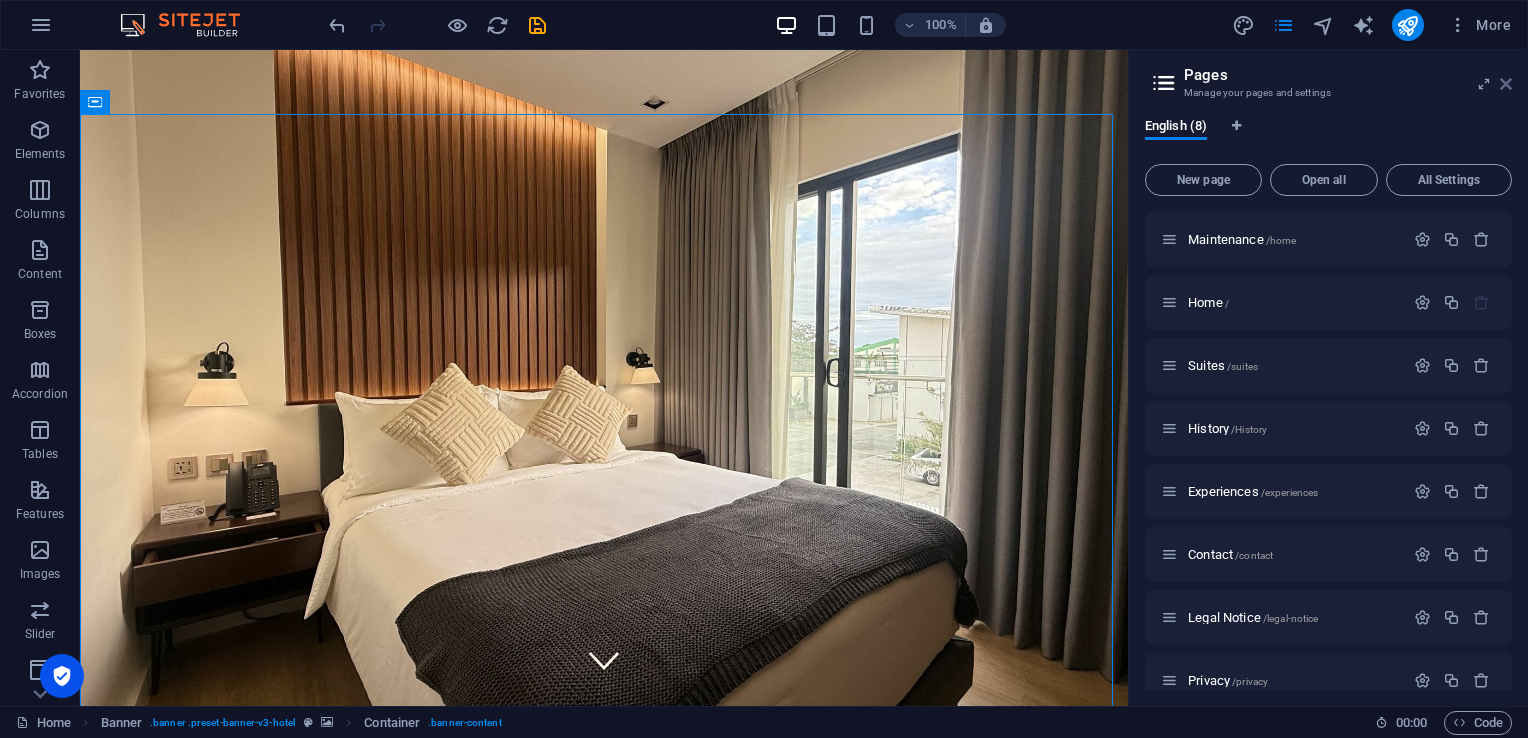 click at bounding box center [1506, 84] 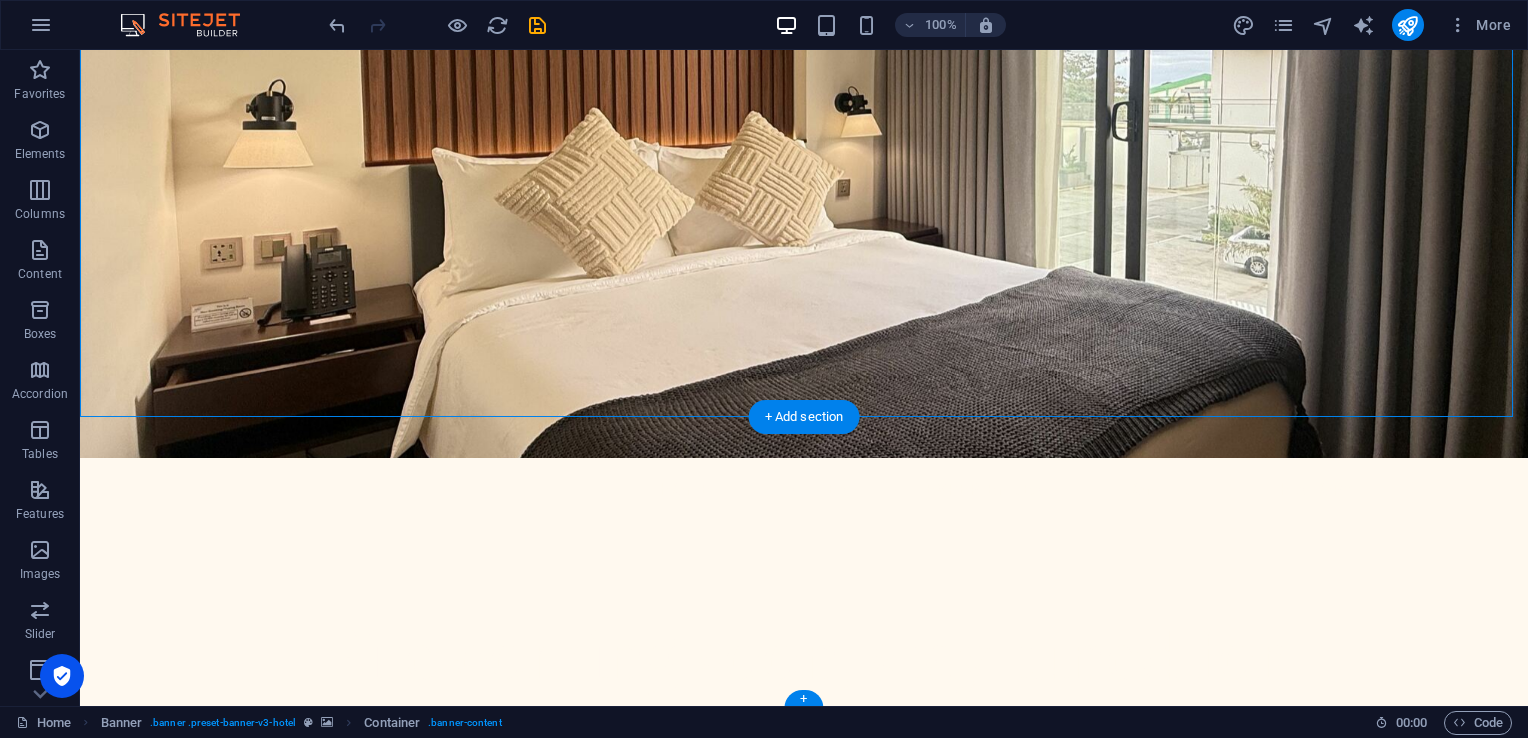 scroll, scrollTop: 292, scrollLeft: 0, axis: vertical 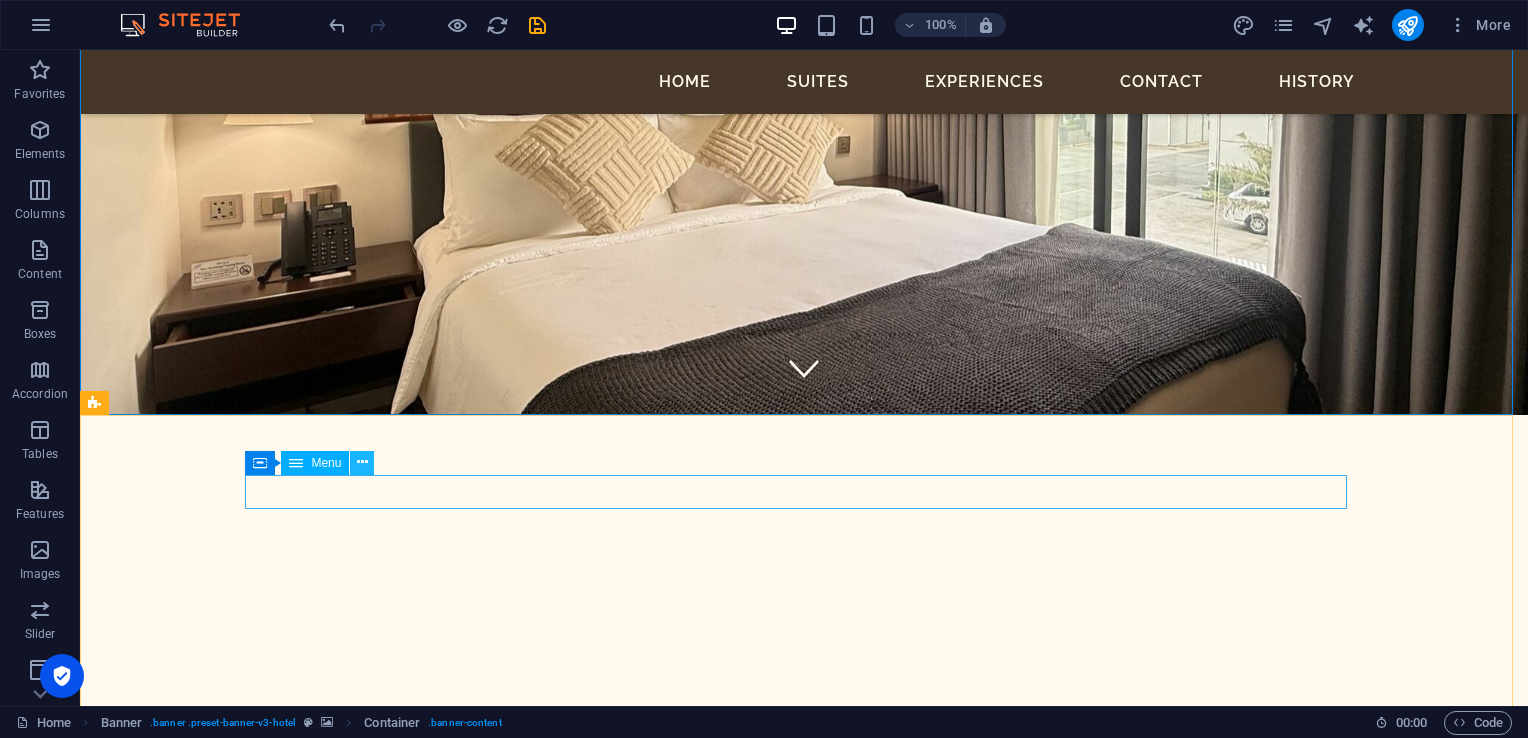 click at bounding box center [362, 462] 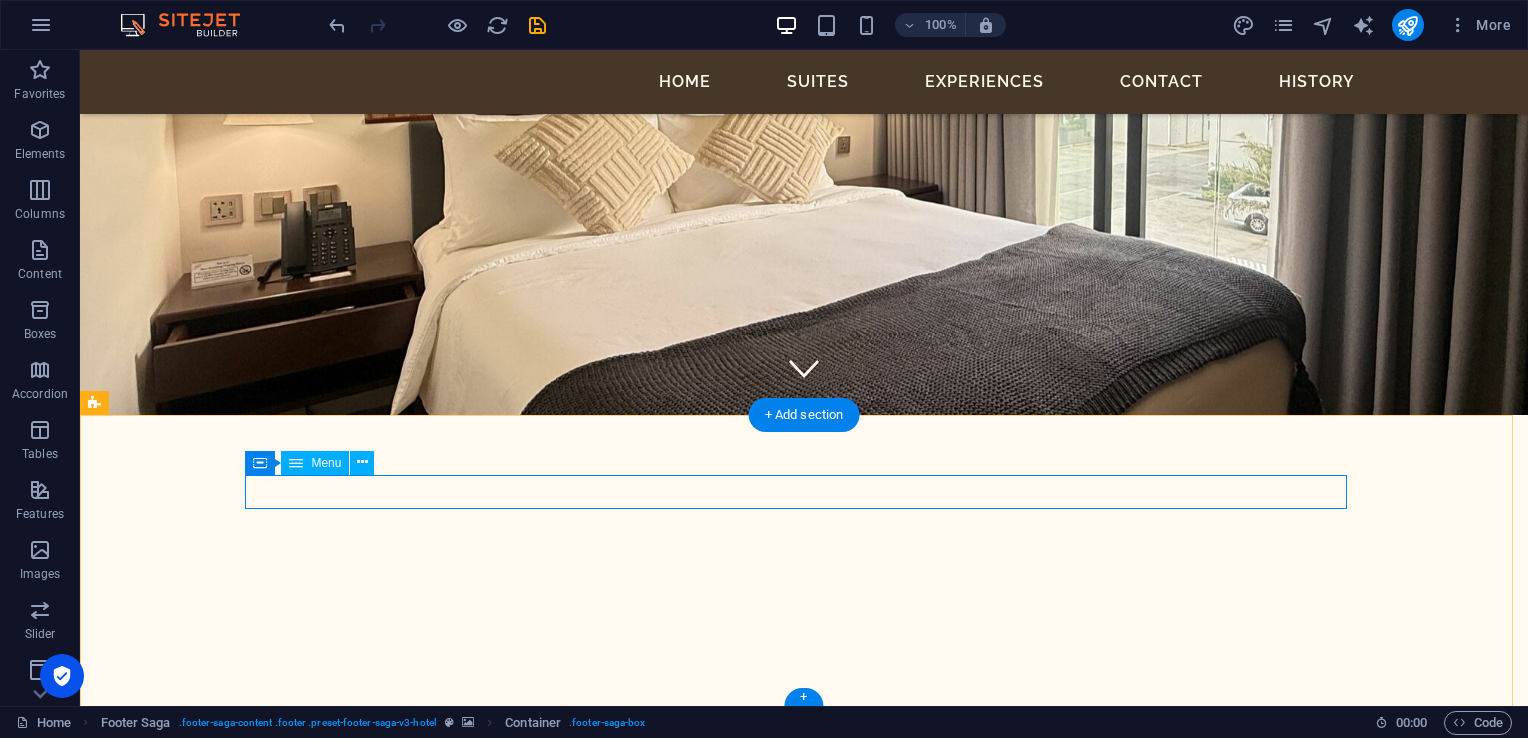 click on "HOME SUITES EXPERIENCES CONTACT" at bounding box center [655, 1266] 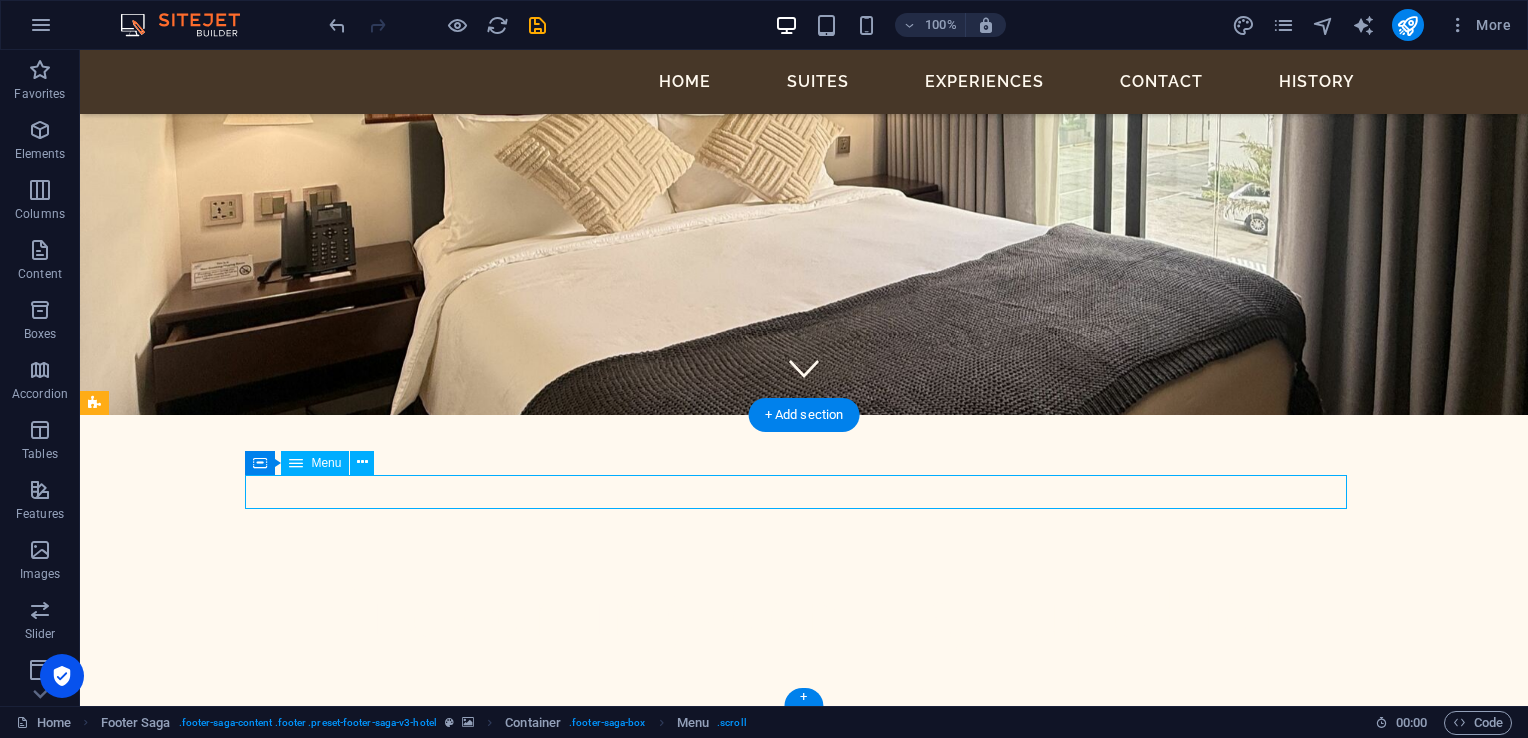 click on "HOME SUITES EXPERIENCES CONTACT" at bounding box center (655, 1266) 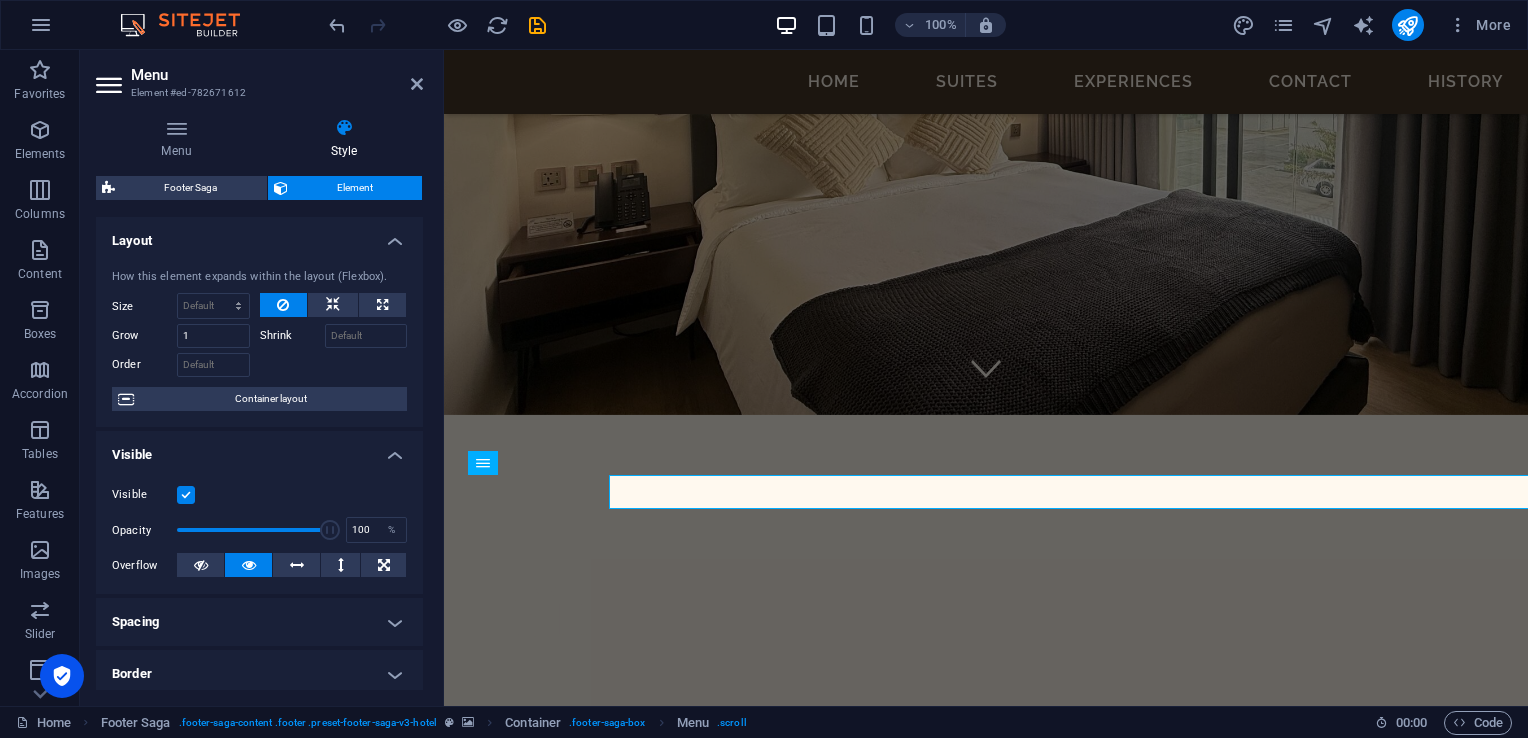 click on "Visible Opacity 100 % Overflow" at bounding box center [259, 530] 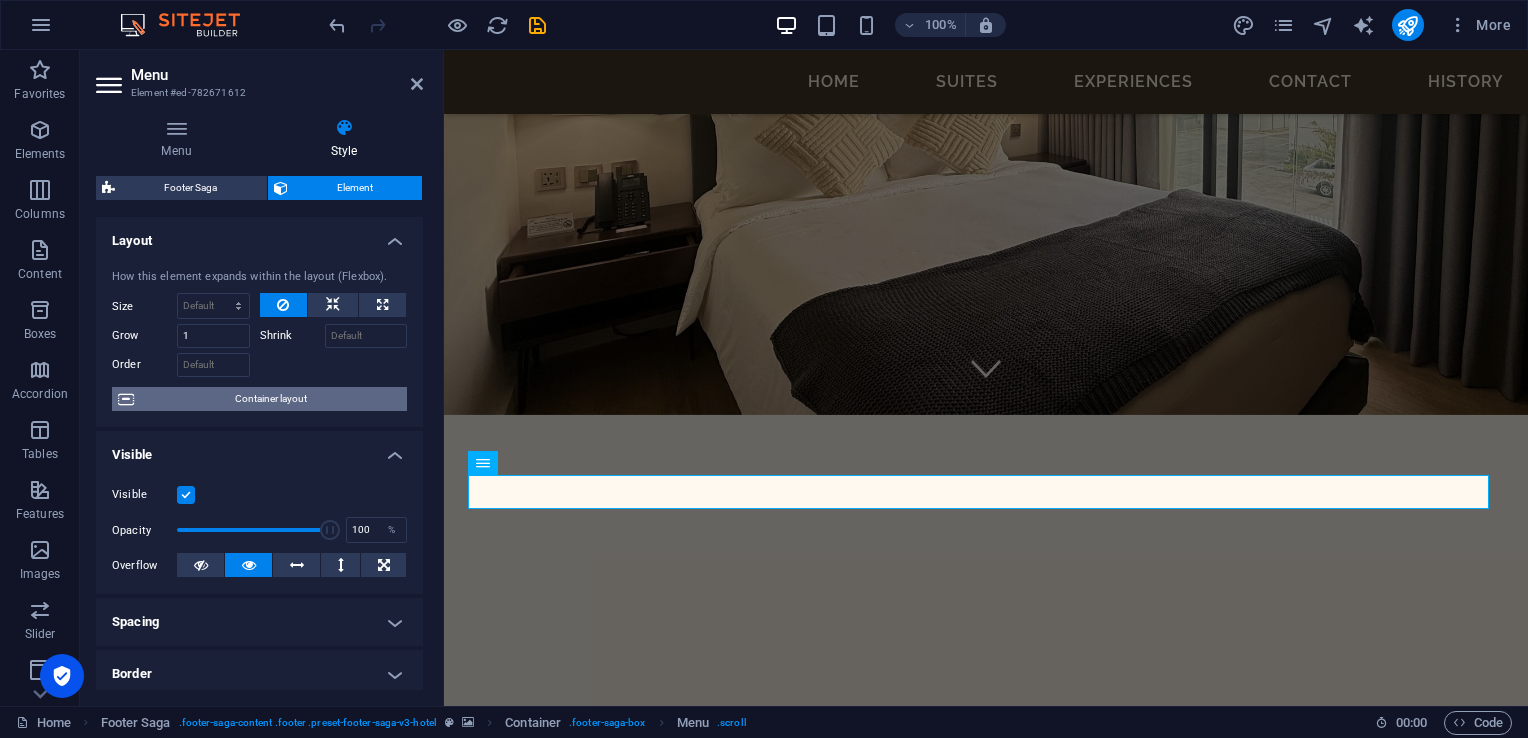 click on "Container layout" at bounding box center (270, 399) 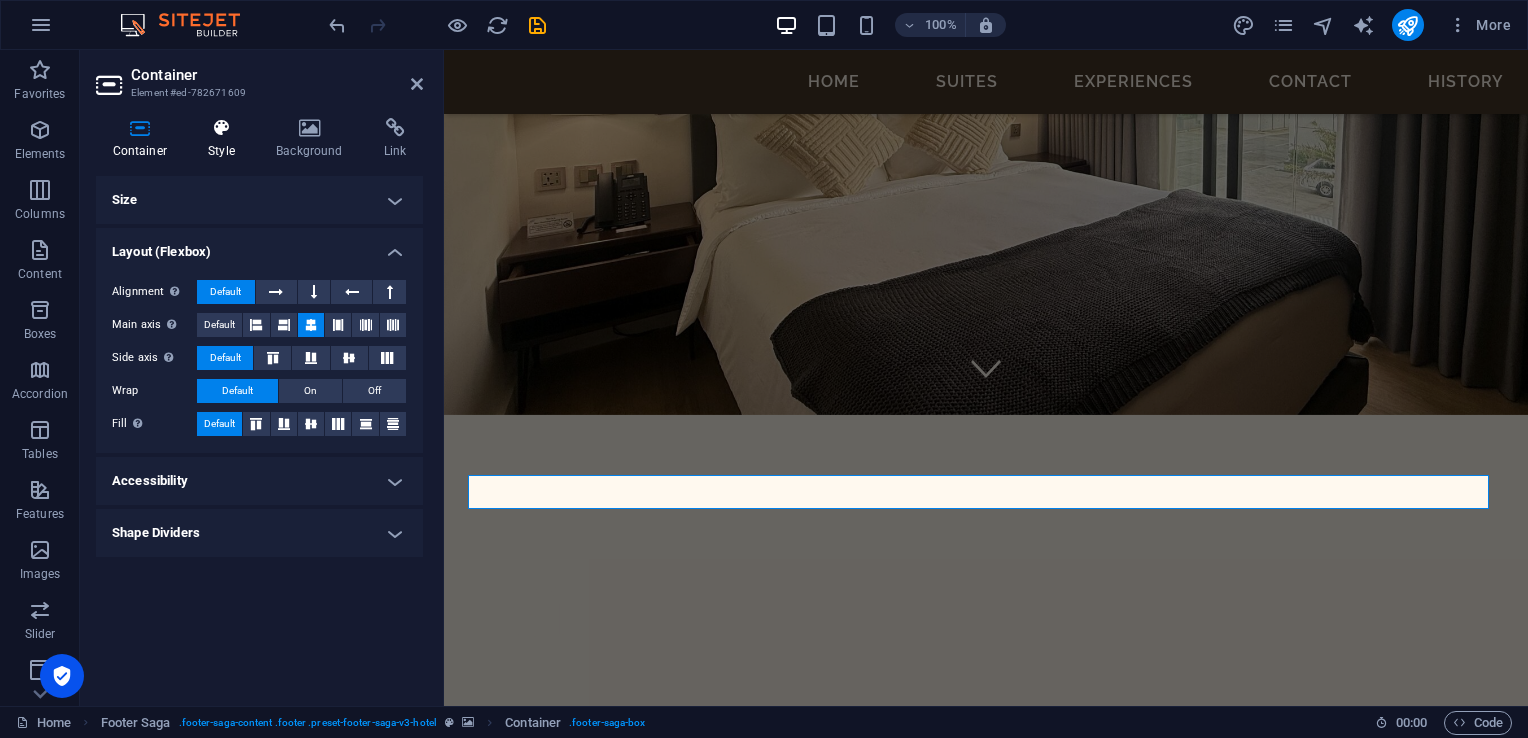 click on "Style" at bounding box center (226, 139) 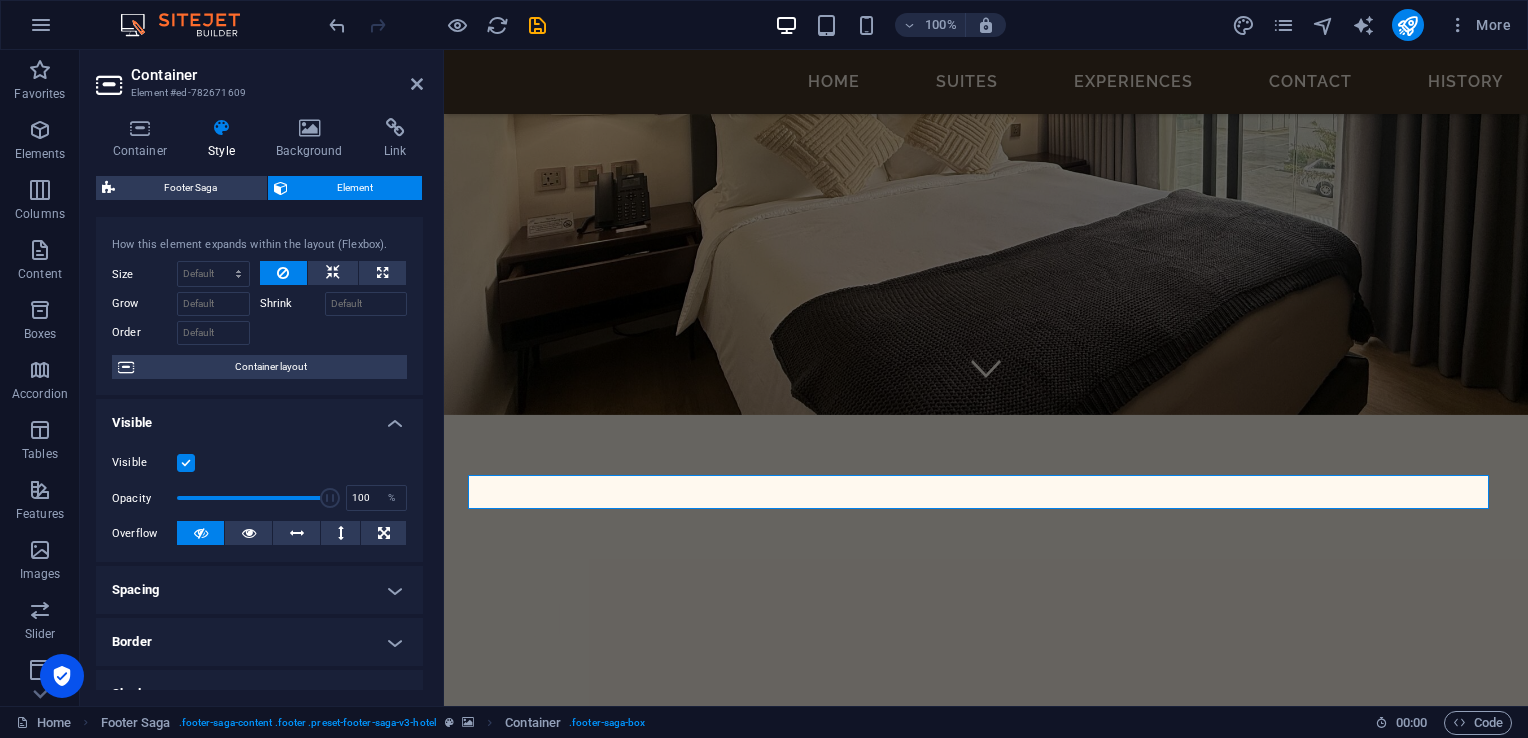 scroll, scrollTop: 0, scrollLeft: 0, axis: both 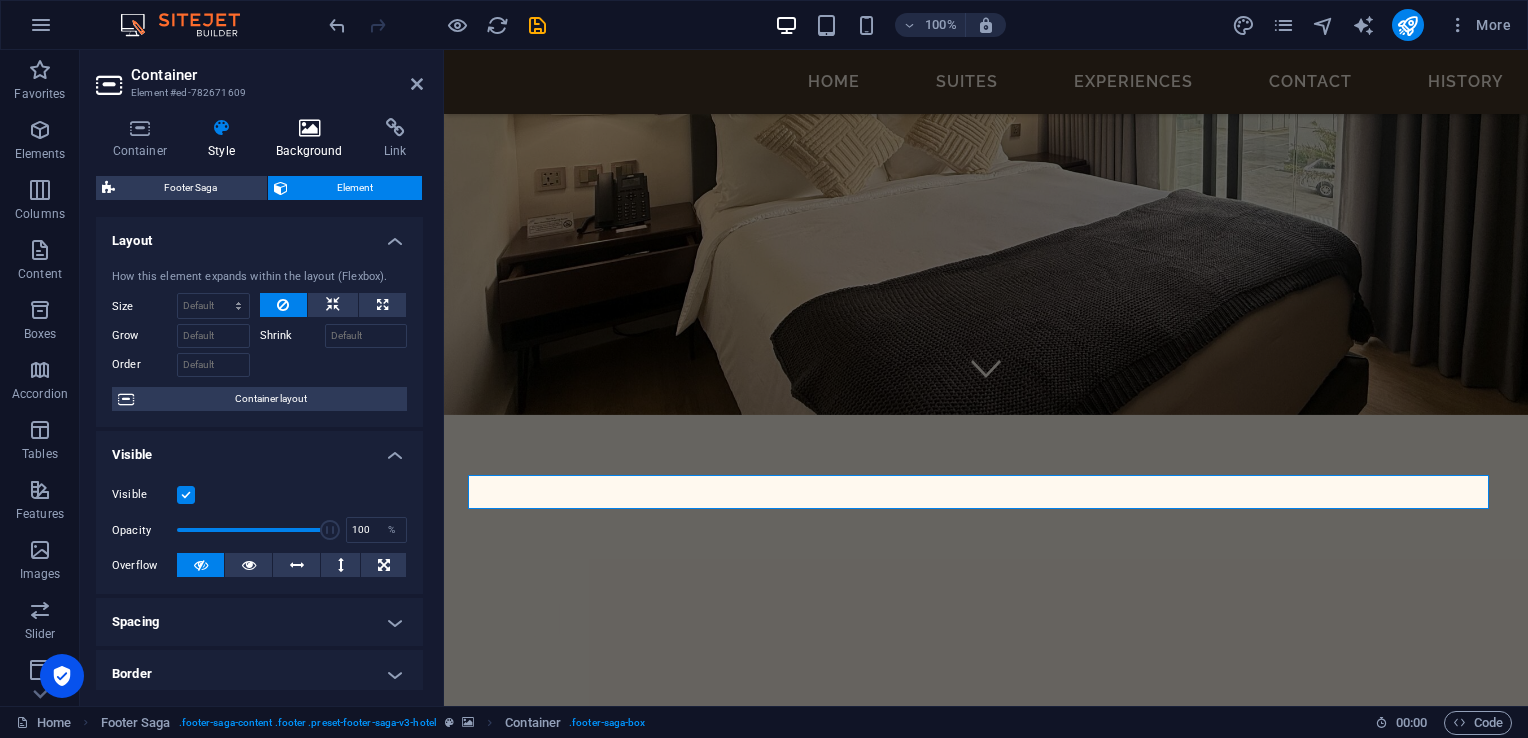 click at bounding box center [310, 128] 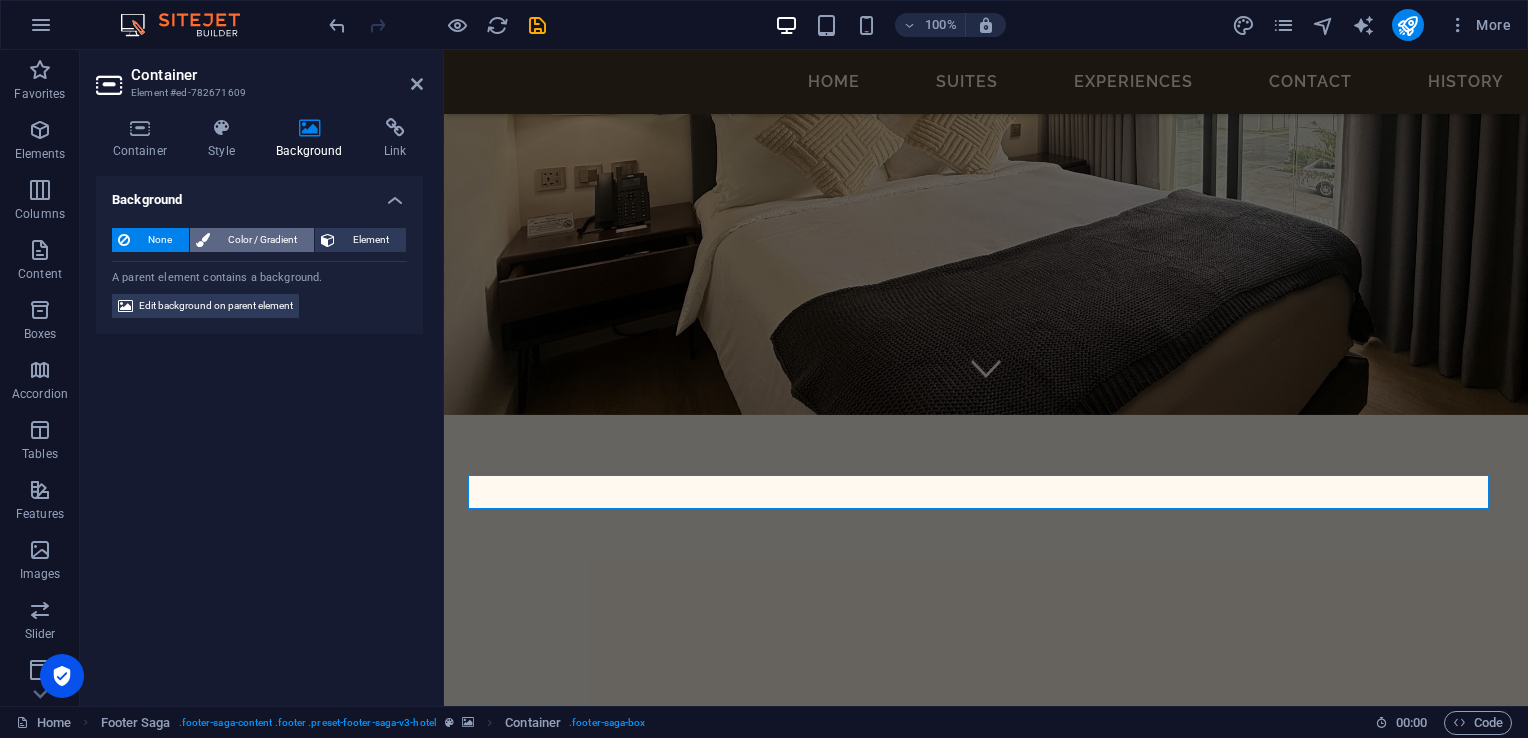 click on "Color / Gradient" at bounding box center (262, 240) 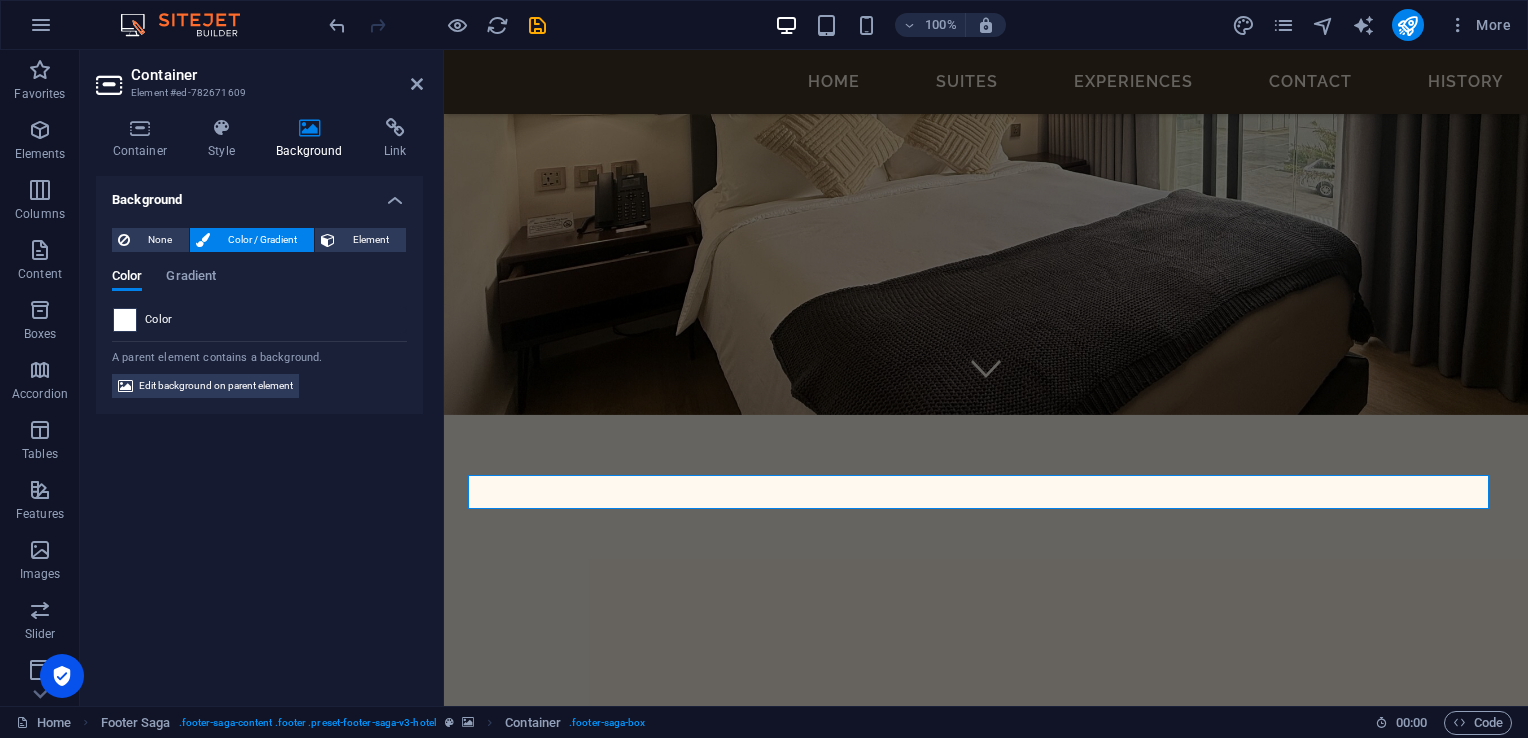 click at bounding box center [125, 320] 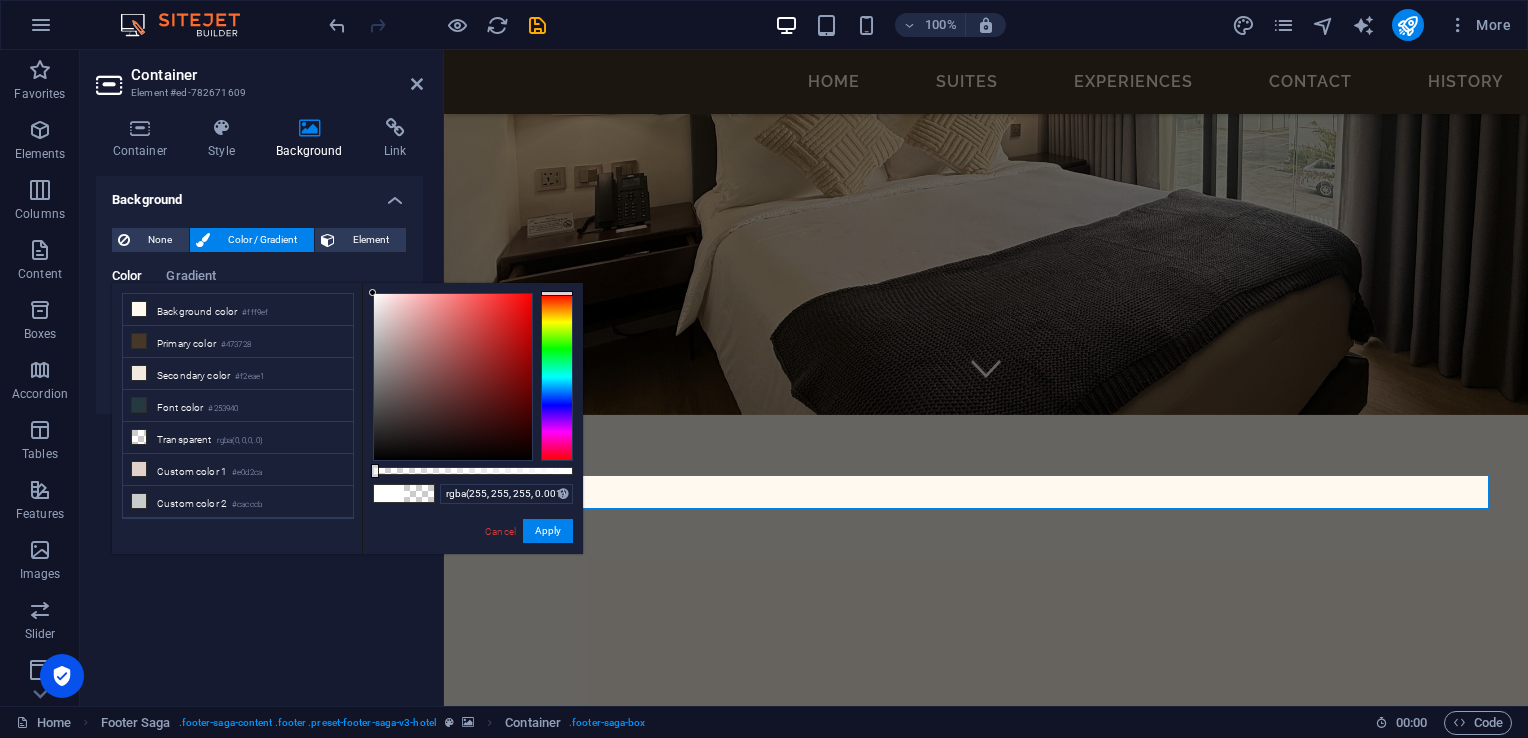 type on "rgba(255, 255, 255, 0)" 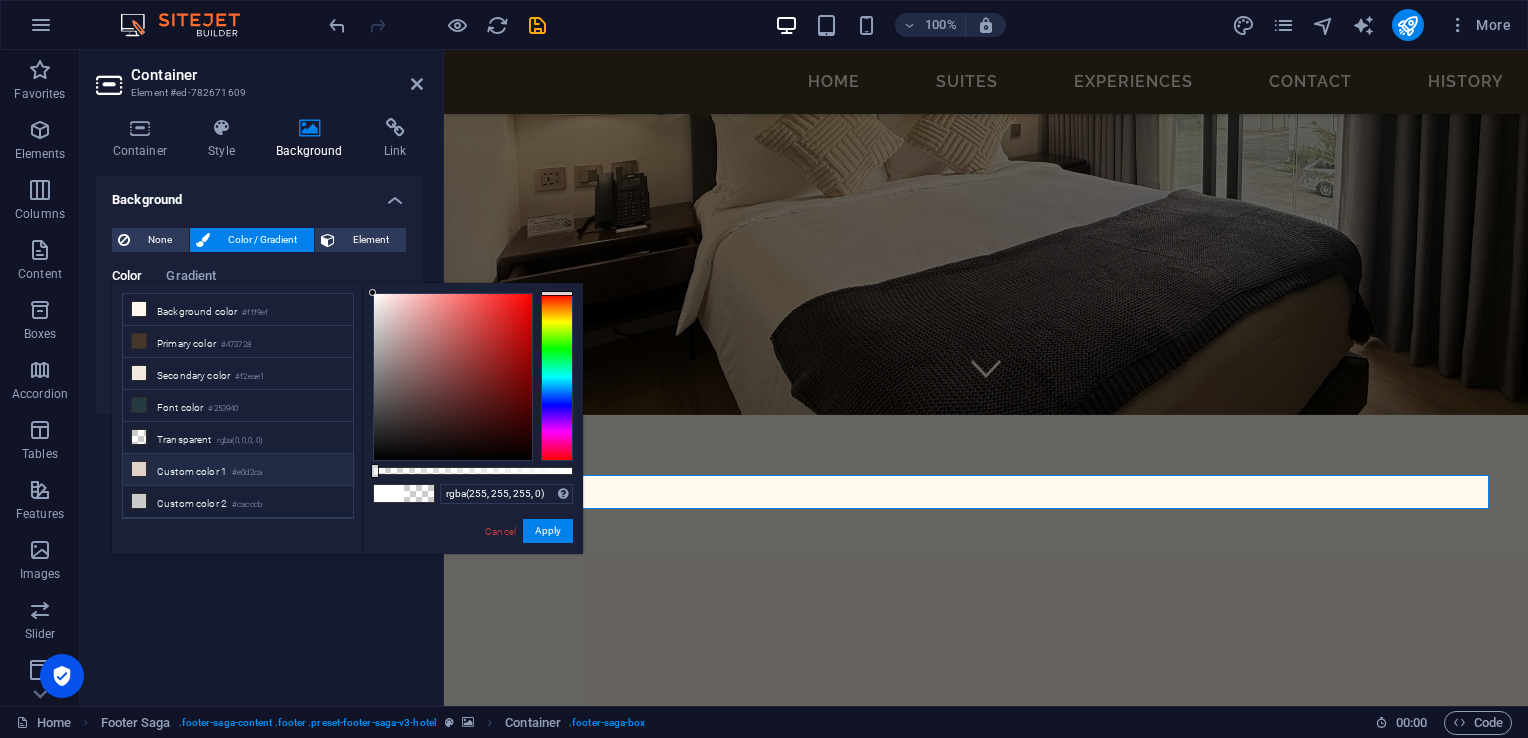 drag, startPoint x: 574, startPoint y: 467, endPoint x: 329, endPoint y: 471, distance: 245.03265 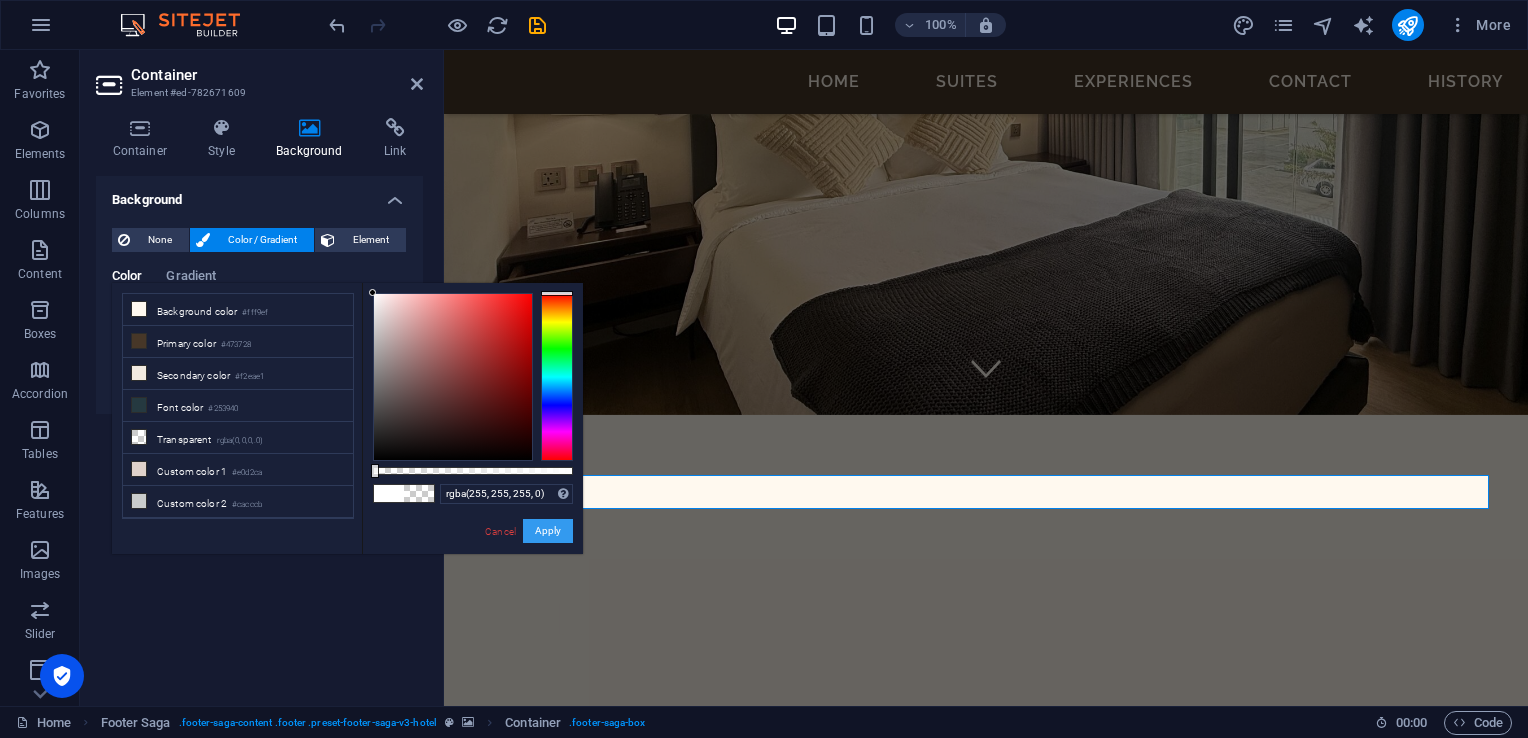 click on "Apply" at bounding box center (548, 531) 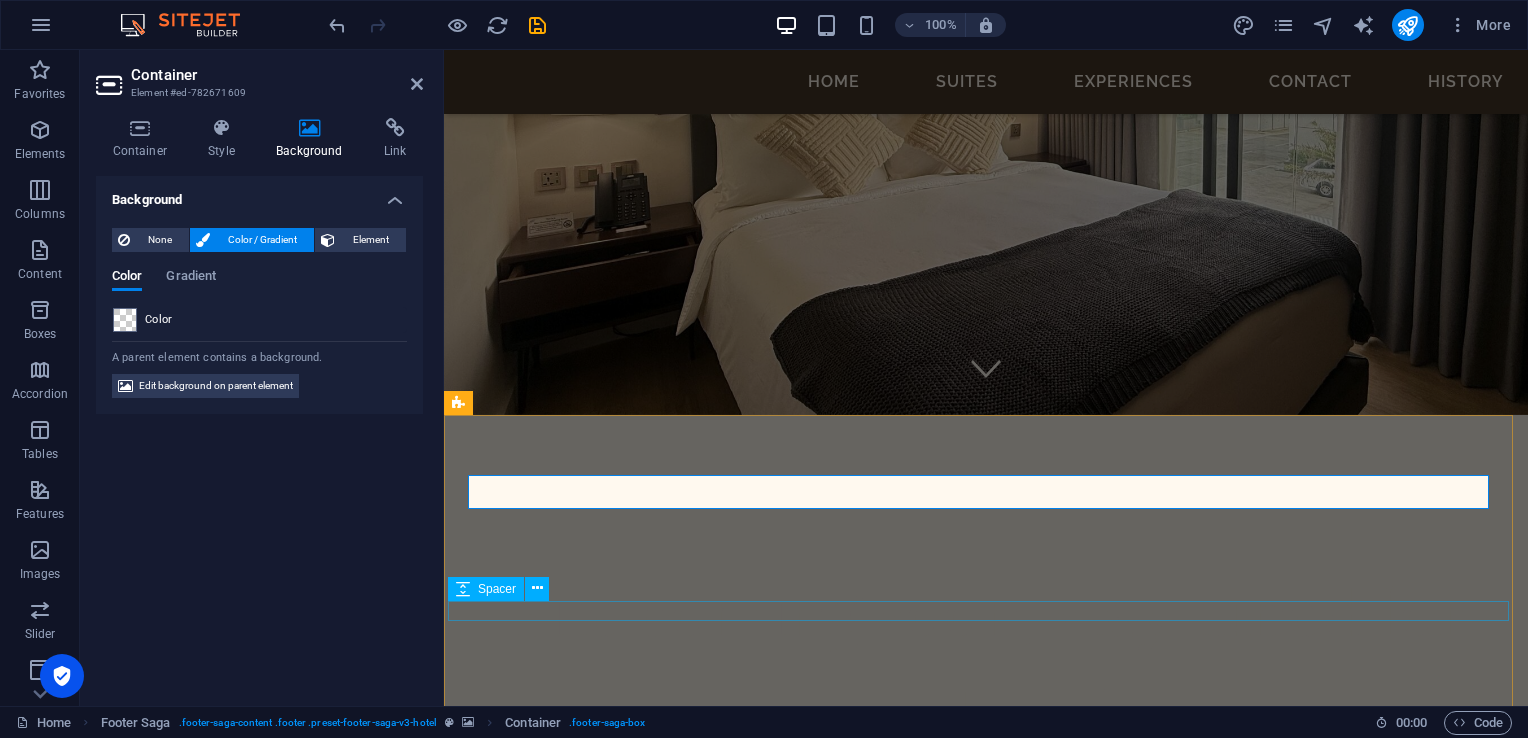 click at bounding box center [986, 1485] 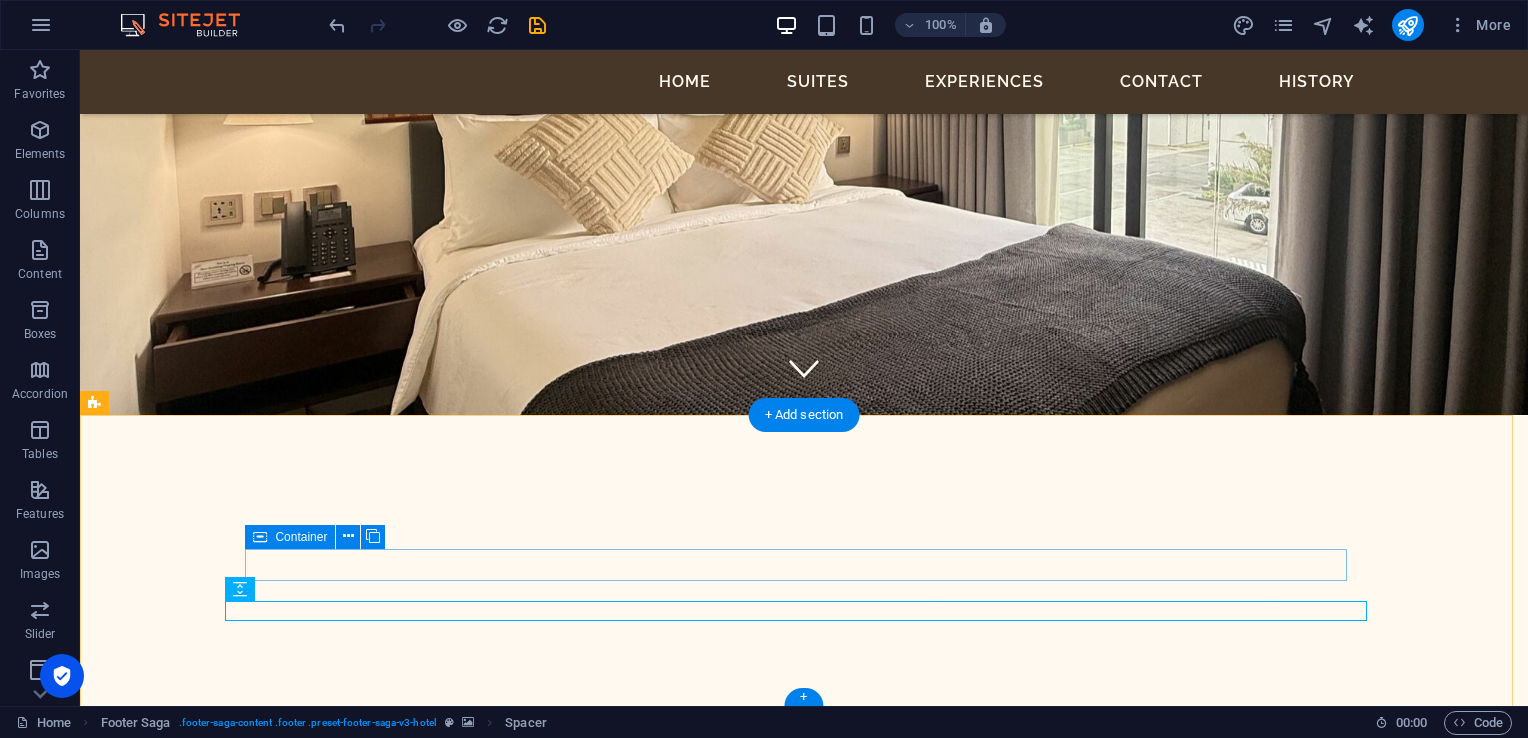 click at bounding box center (655, 1379) 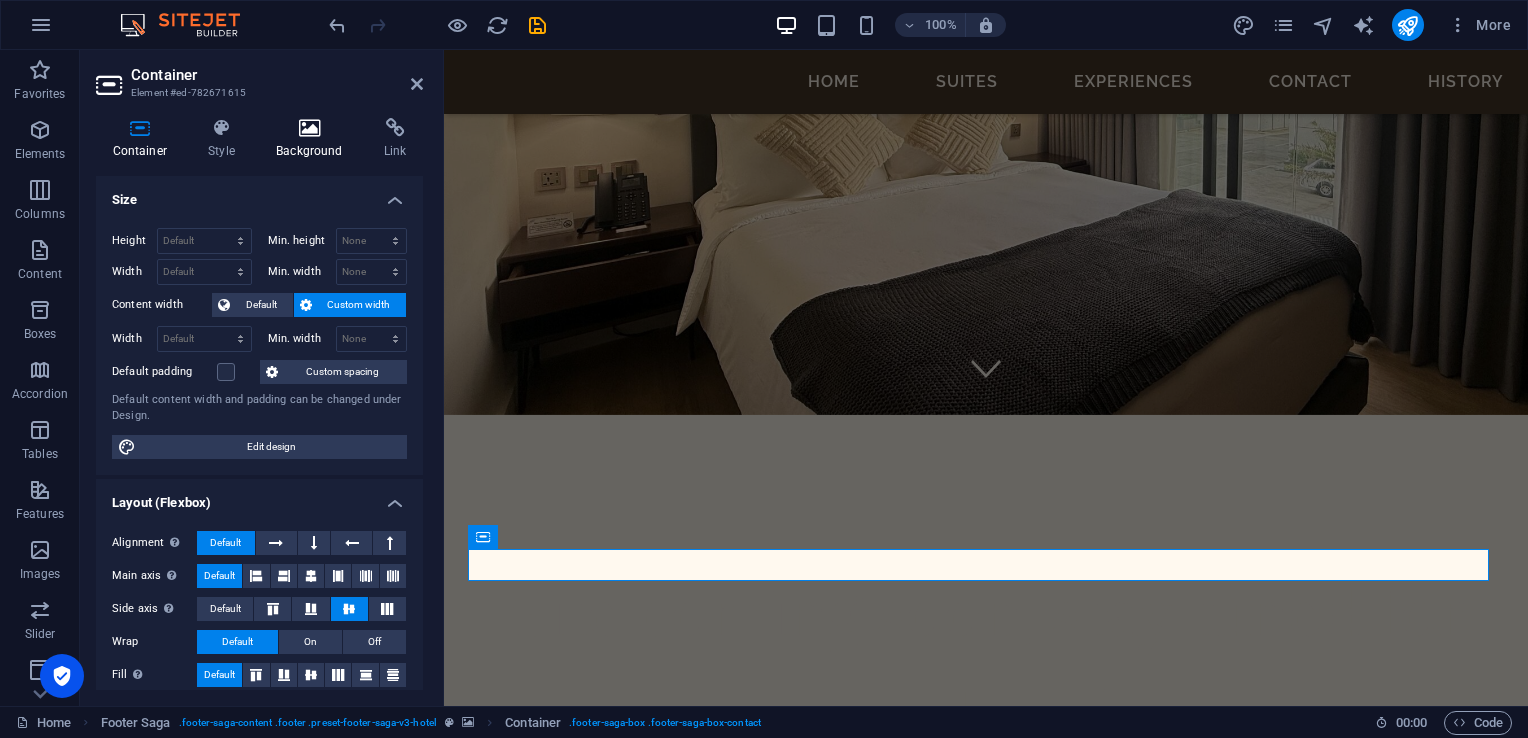 click on "Background" at bounding box center (314, 139) 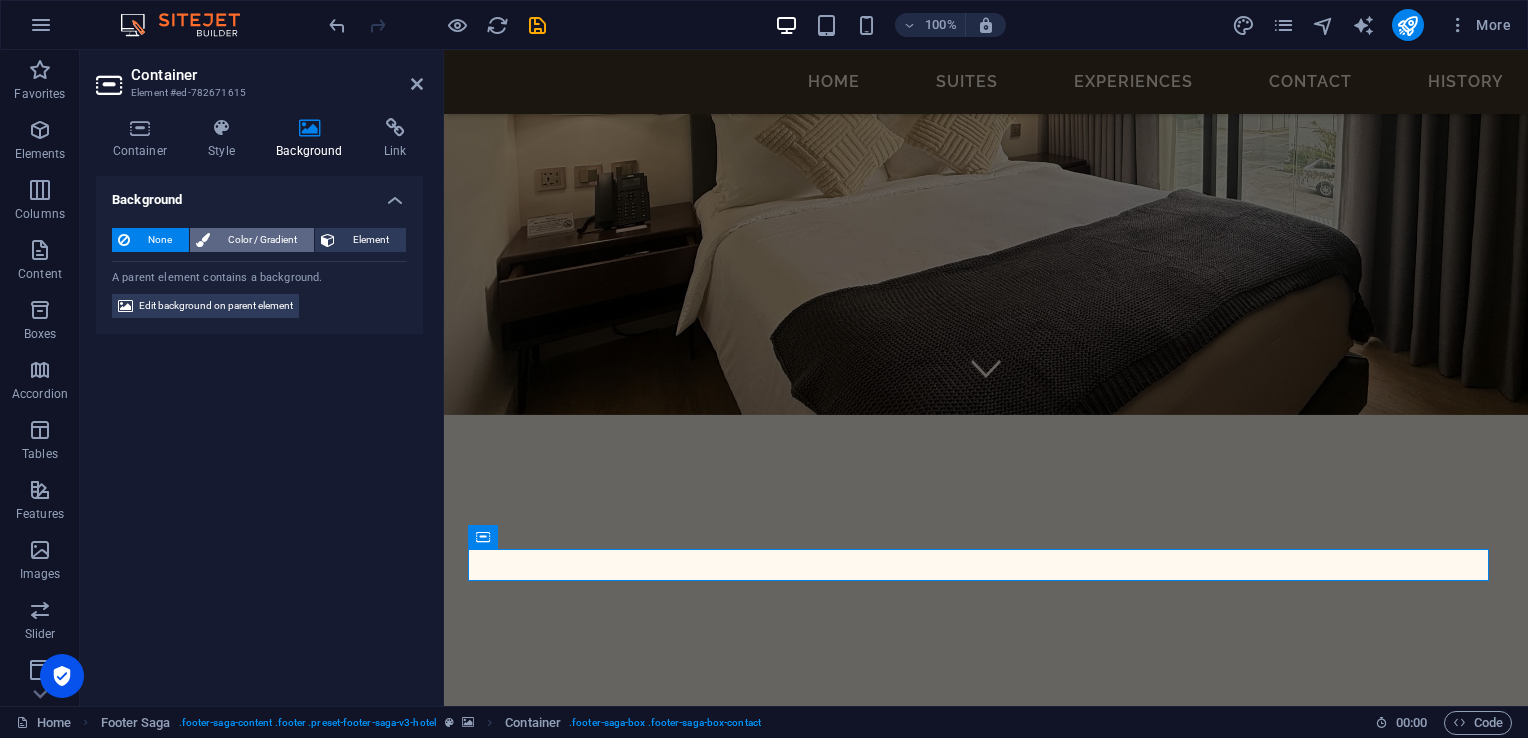 click on "Color / Gradient" at bounding box center [262, 240] 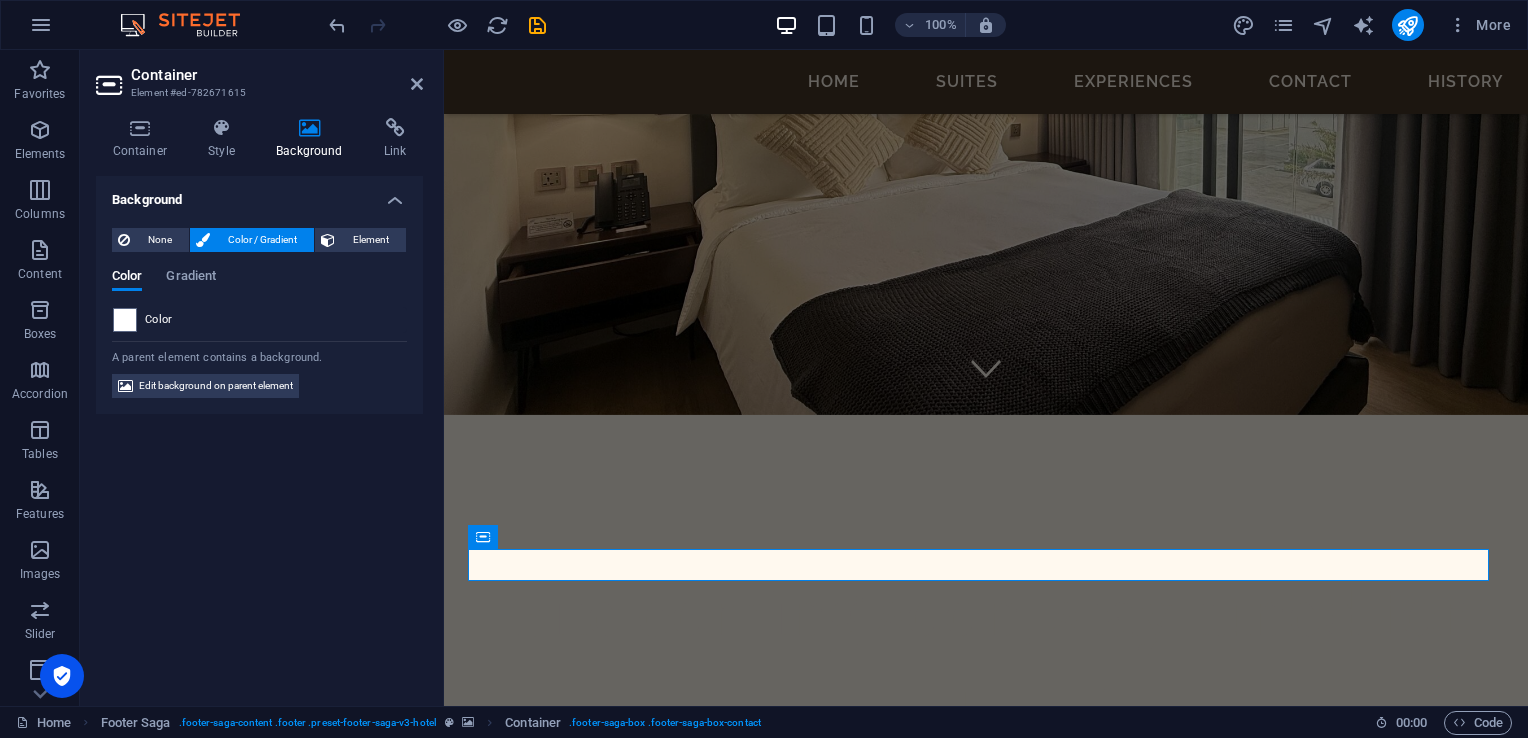 click at bounding box center [125, 320] 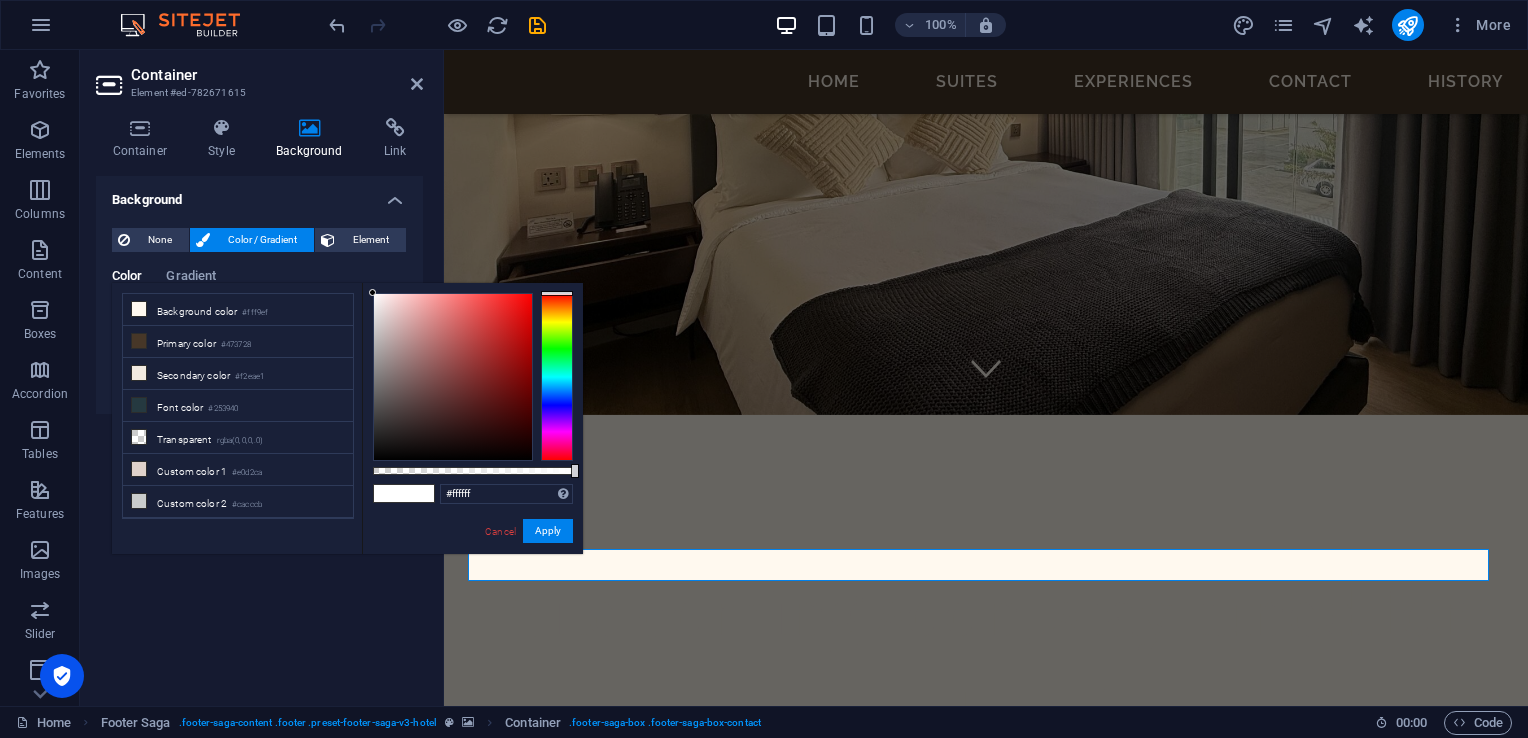 click on "#ffffff Supported formats #0852ed rgb(8, 82, 237) rgba(8, 82, 237, 90%) hsv(221,97,93) hsl(221, 93%, 48%) Cancel Apply" at bounding box center (472, 563) 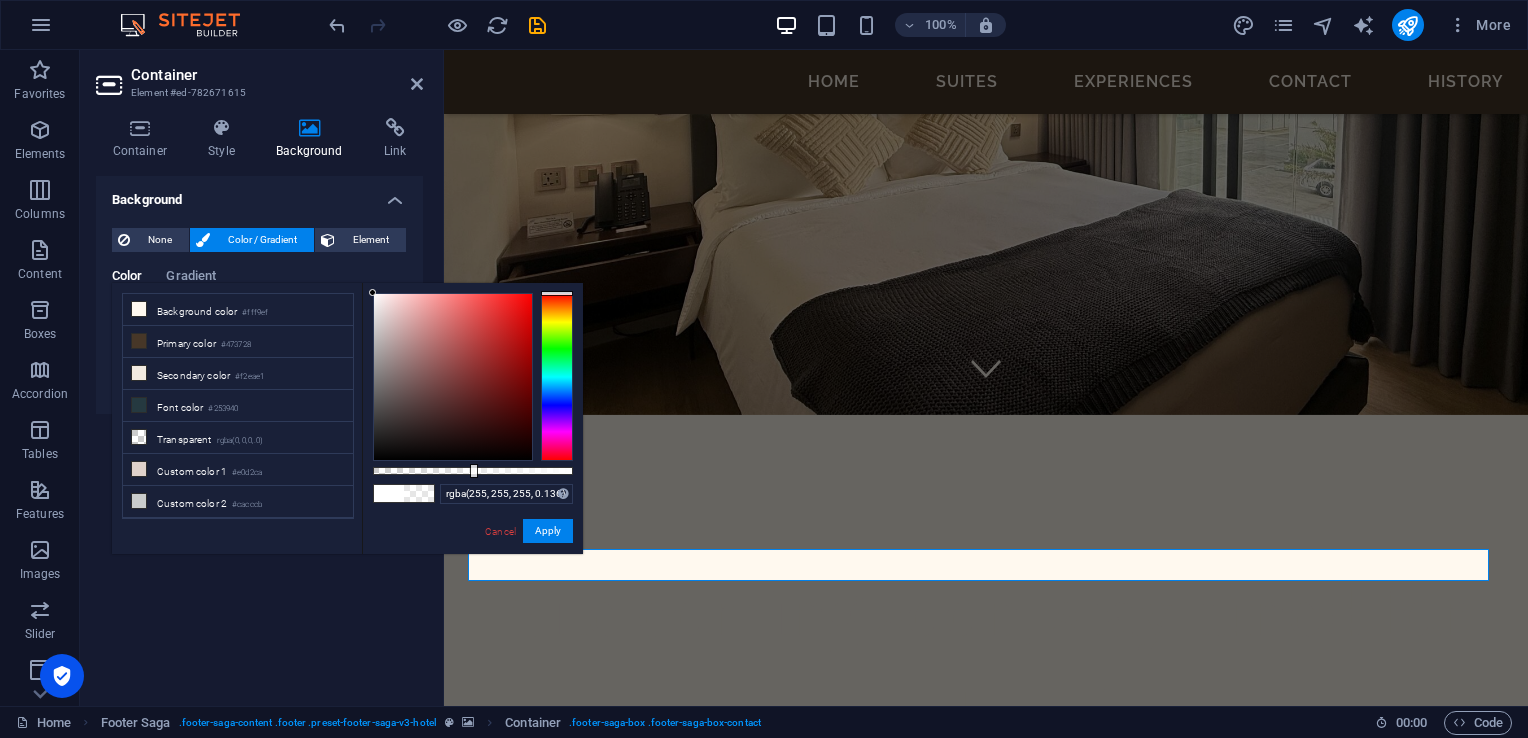 type on "rgba(255, 255, 255, 0)" 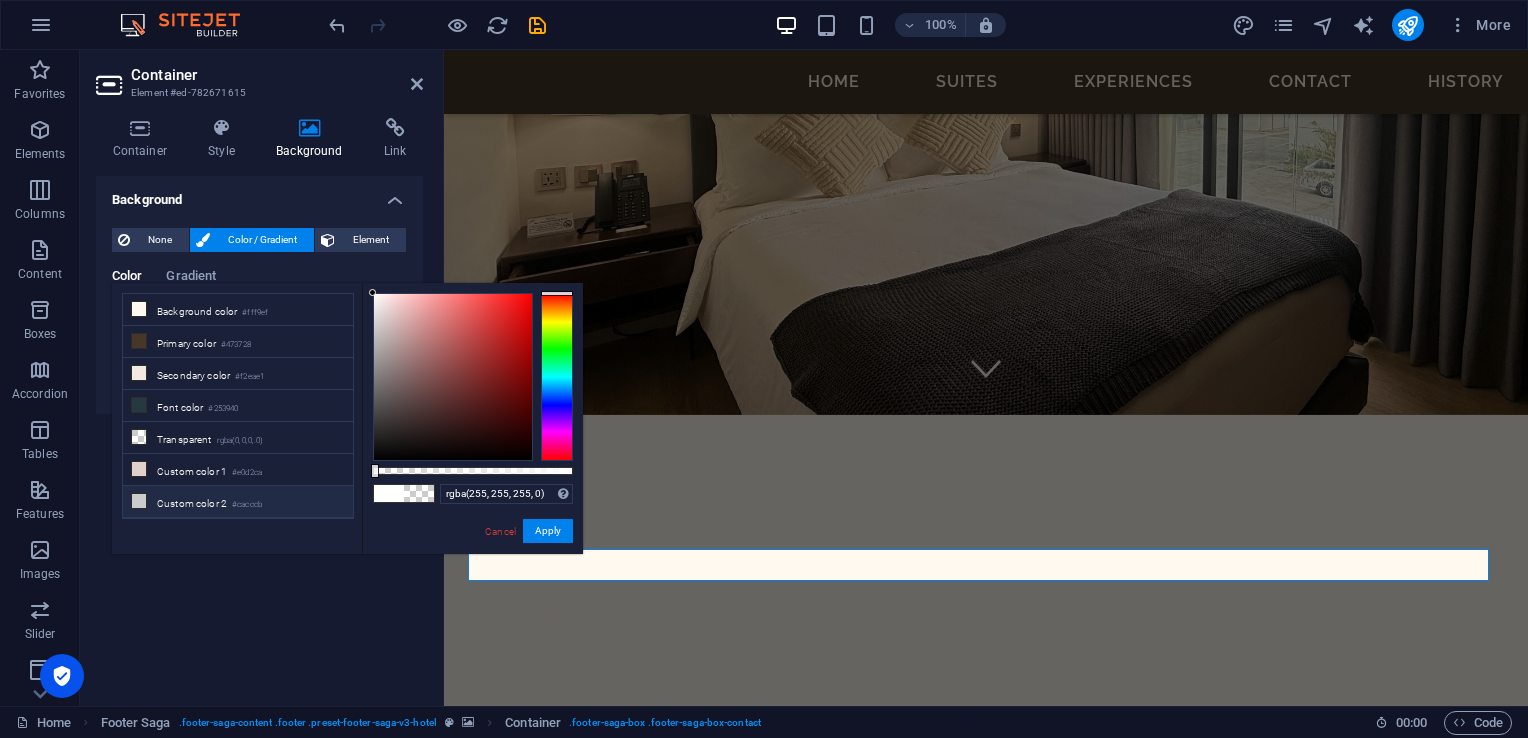 drag, startPoint x: 472, startPoint y: 475, endPoint x: 343, endPoint y: 480, distance: 129.09686 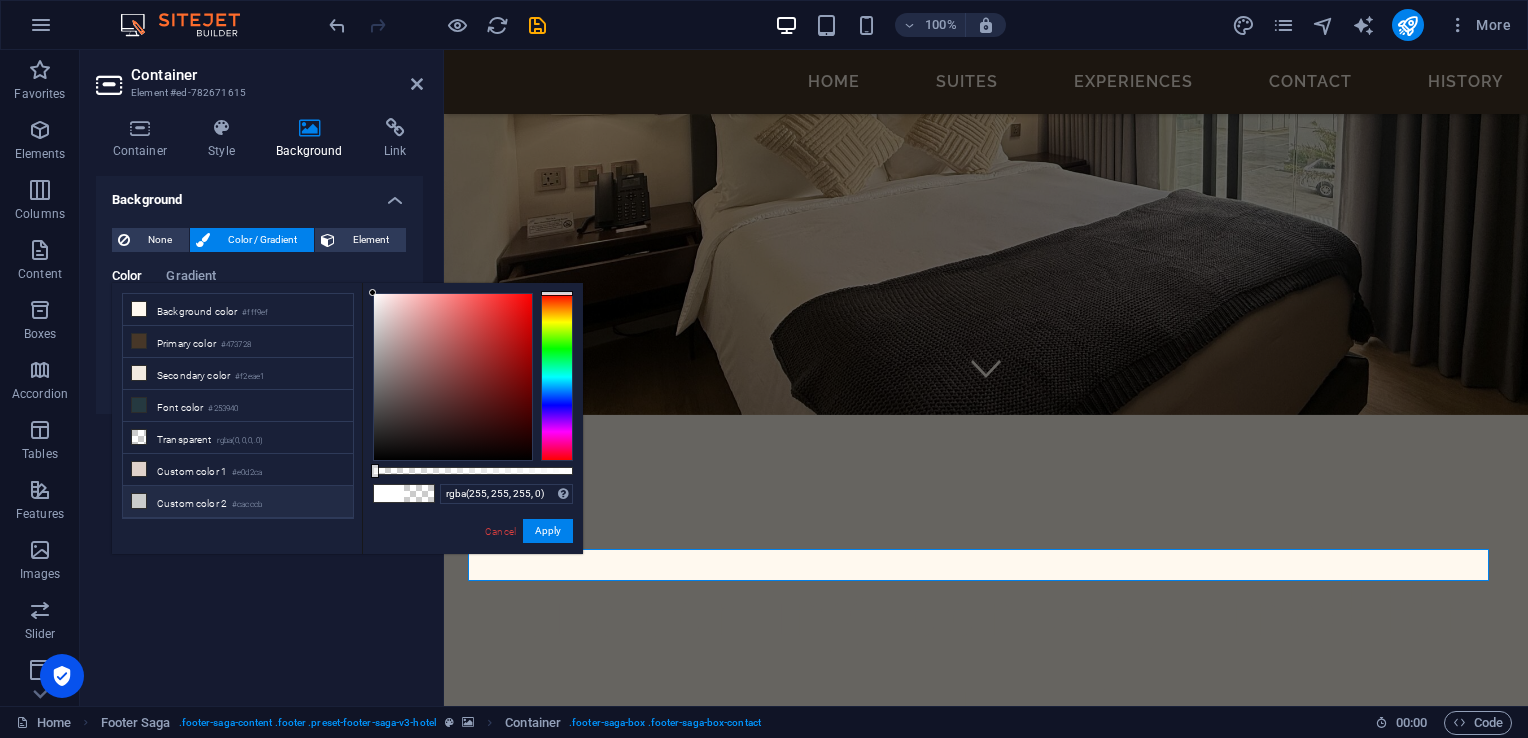click on "less
Background color
#fff9ef
Primary color
#473728
Secondary color
#f2eae1
Font color
#0852ed" at bounding box center [347, 418] 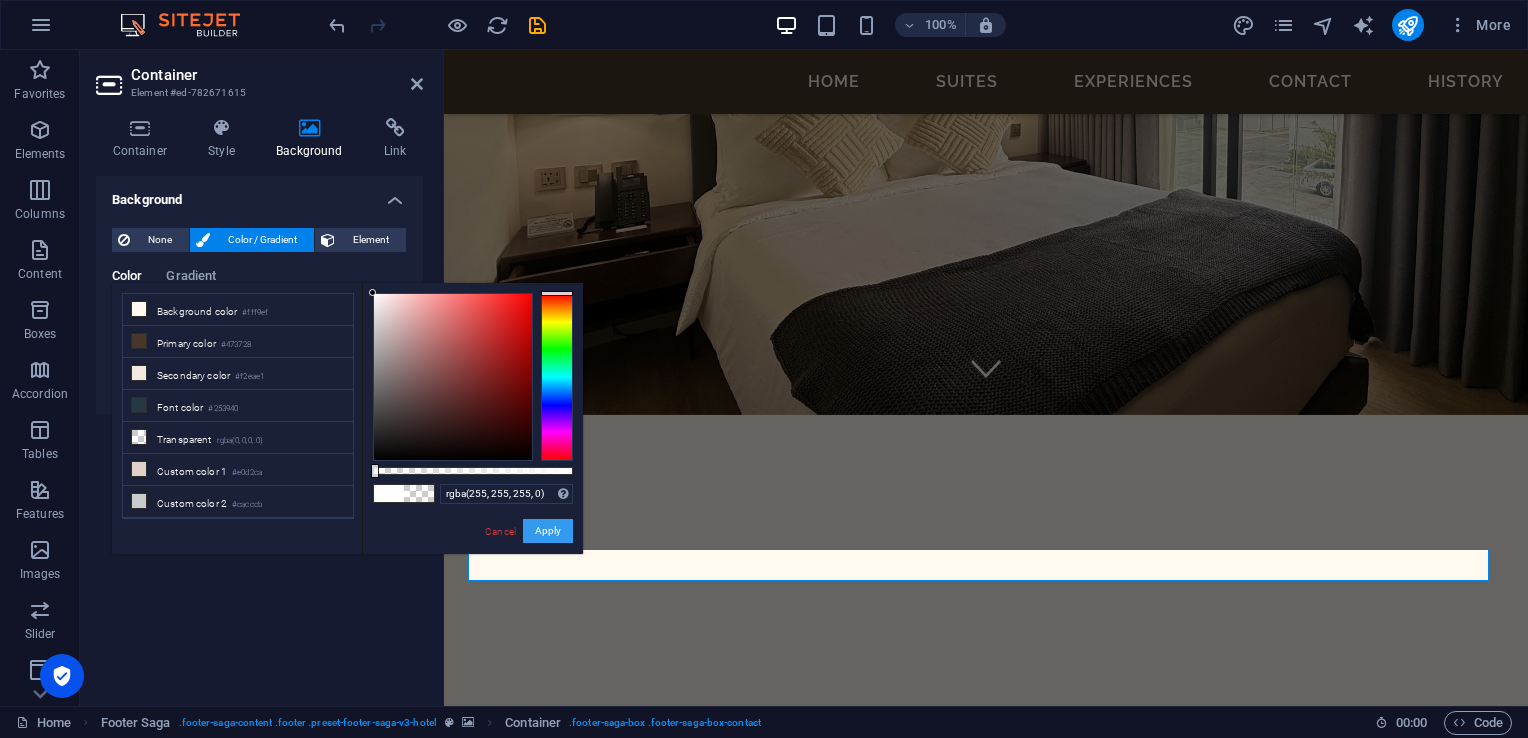 click on "Apply" at bounding box center (548, 531) 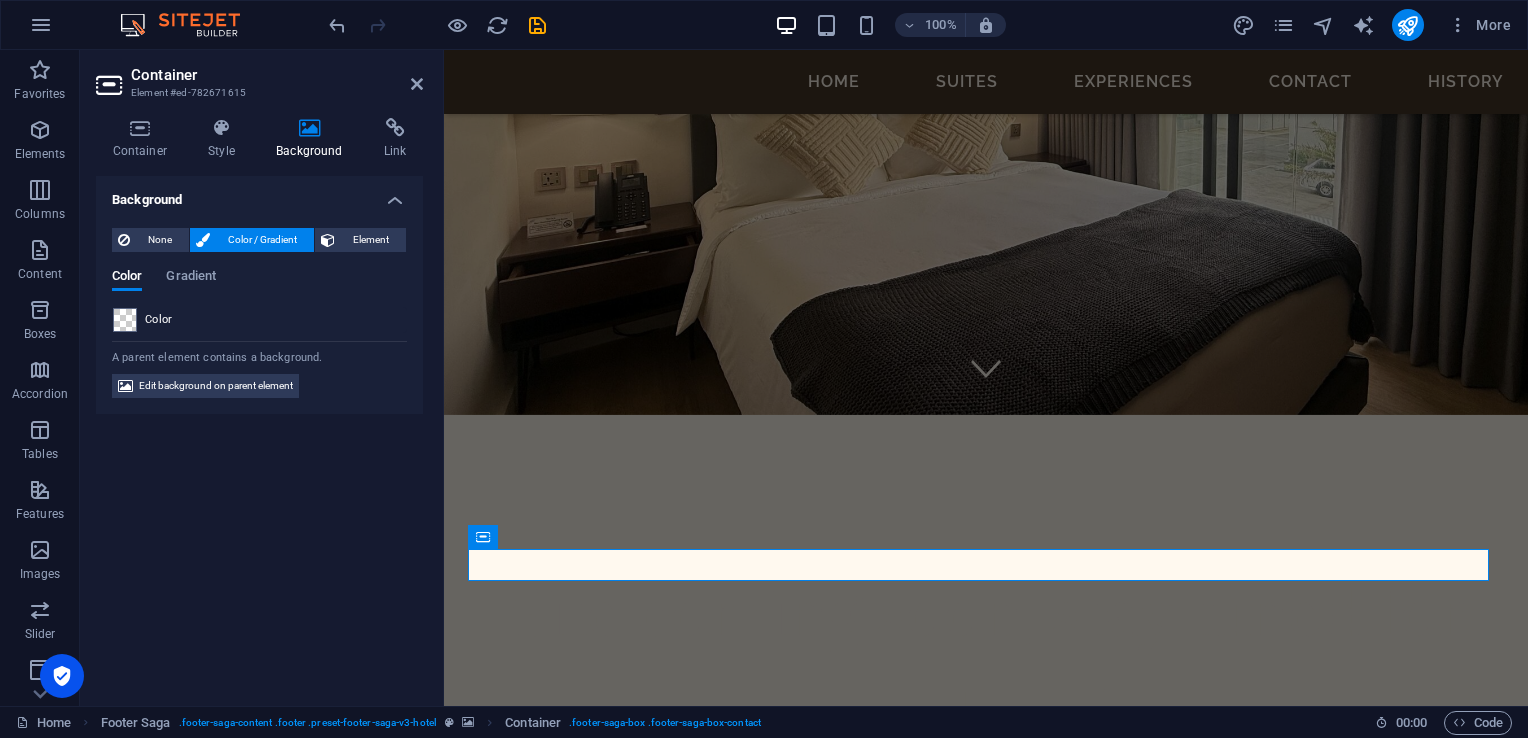 click at bounding box center [986, 1043] 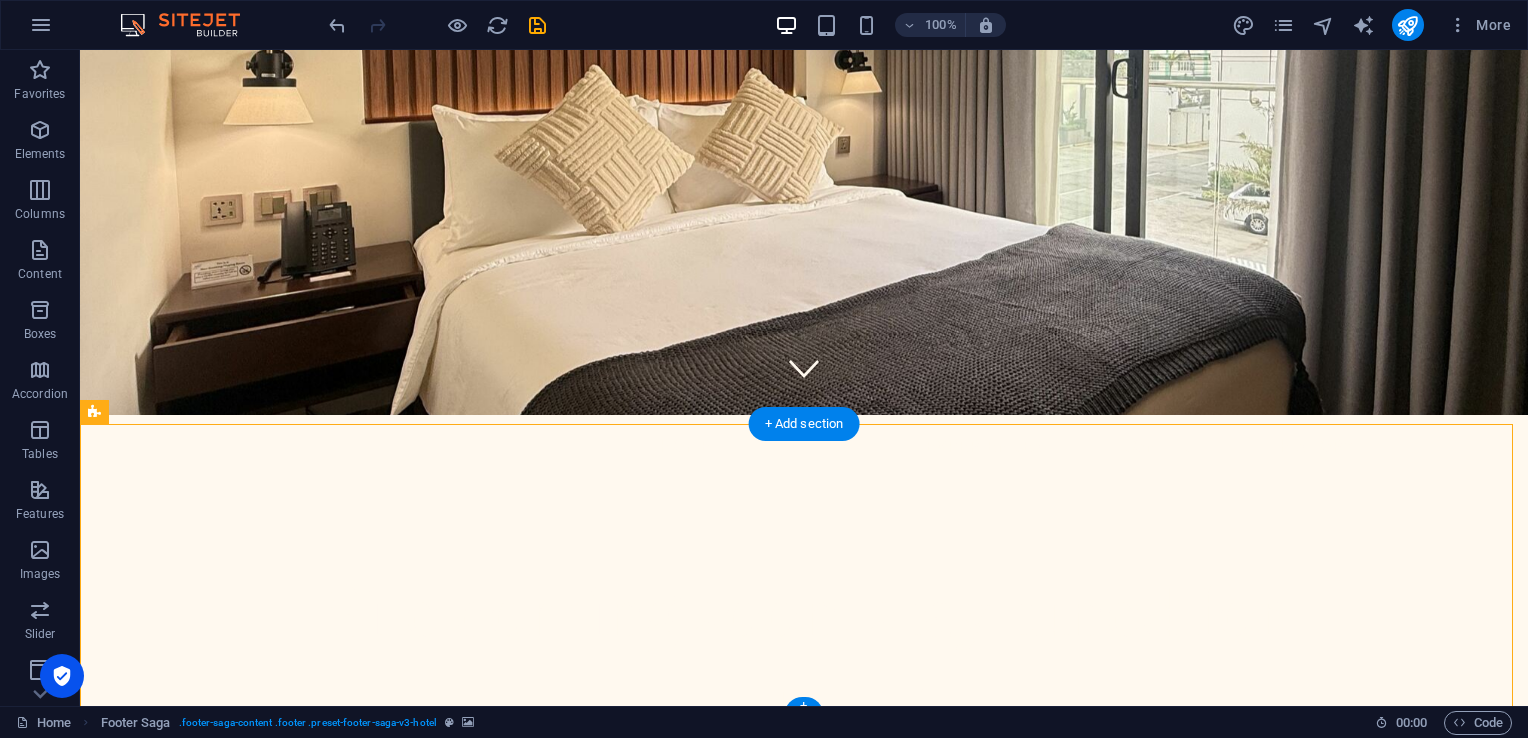 scroll, scrollTop: 0, scrollLeft: 0, axis: both 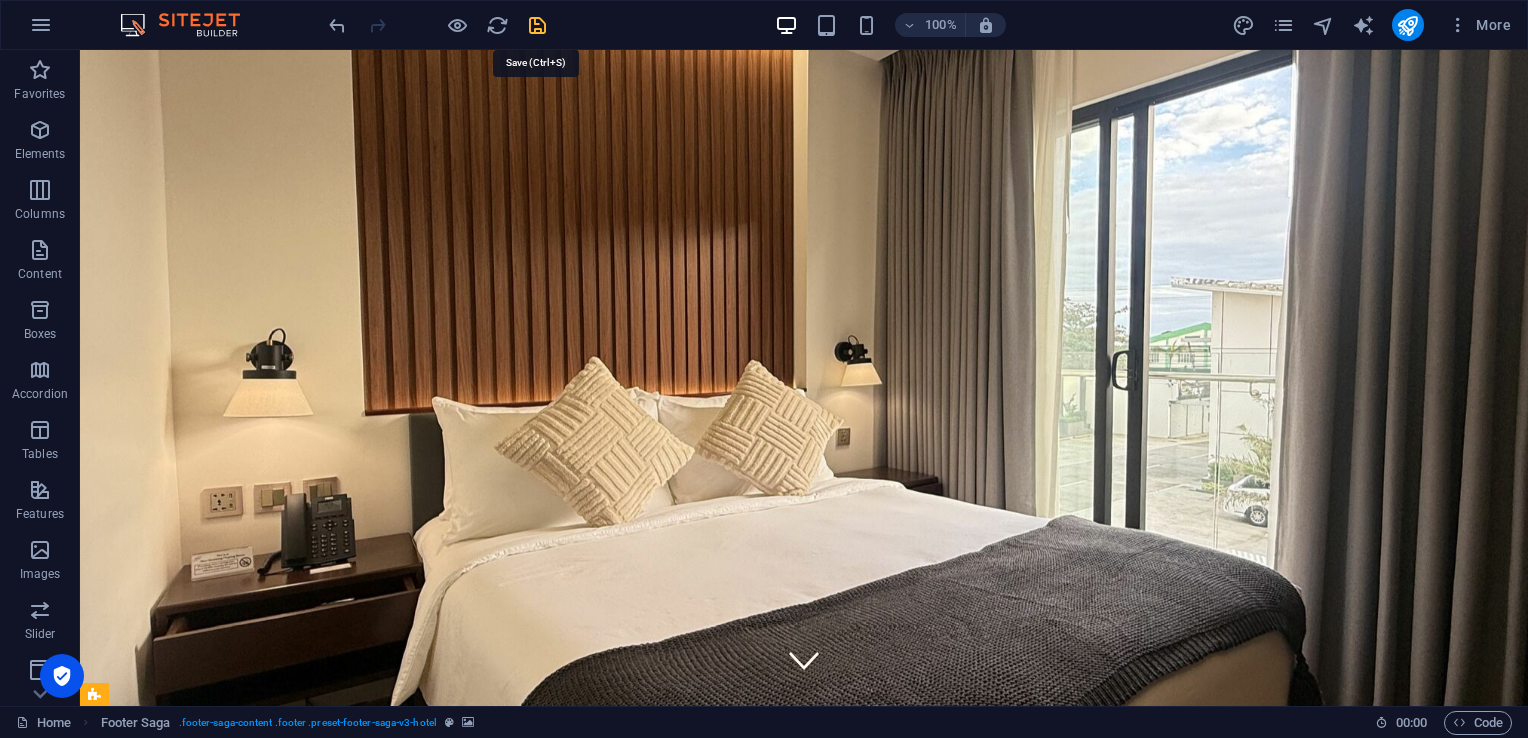 click at bounding box center (537, 25) 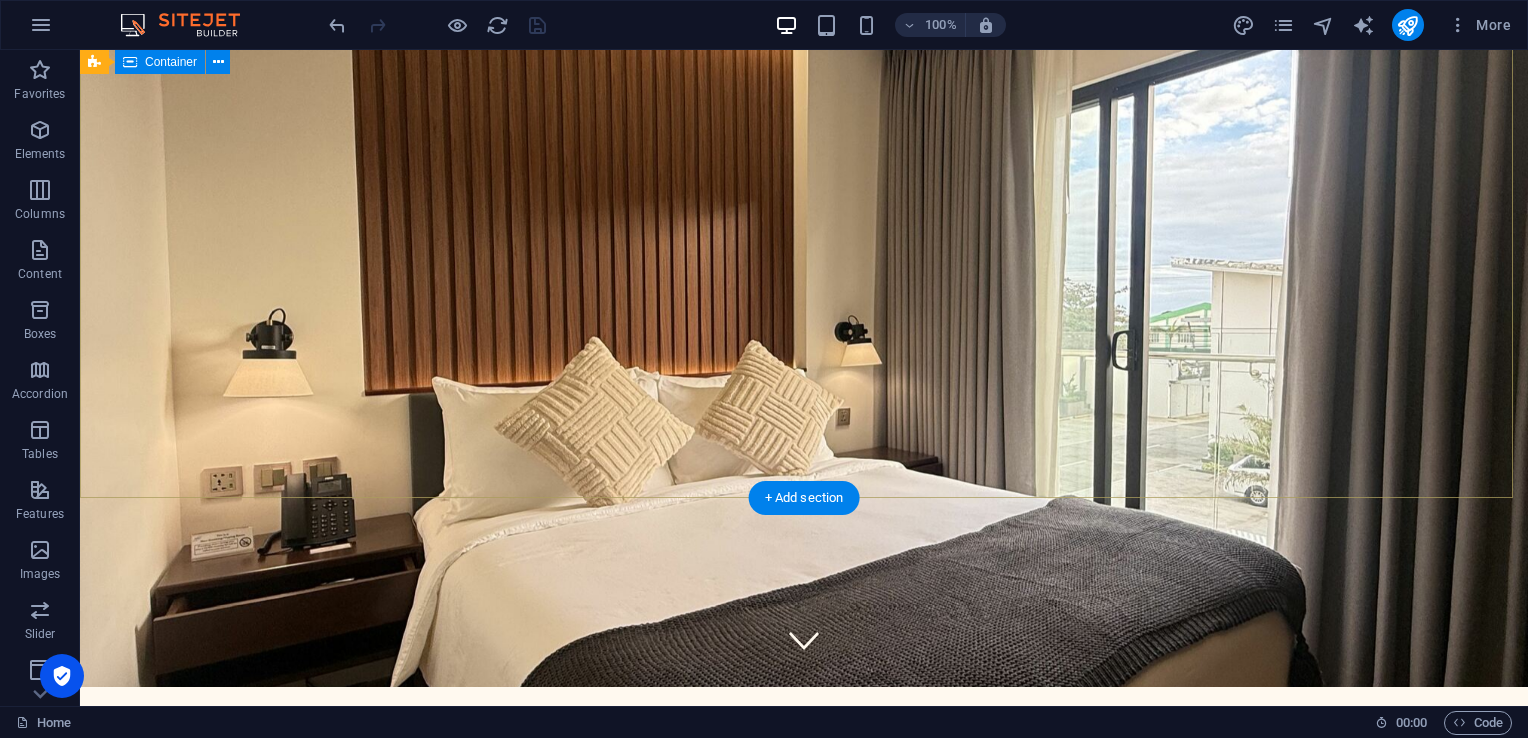 scroll, scrollTop: 0, scrollLeft: 0, axis: both 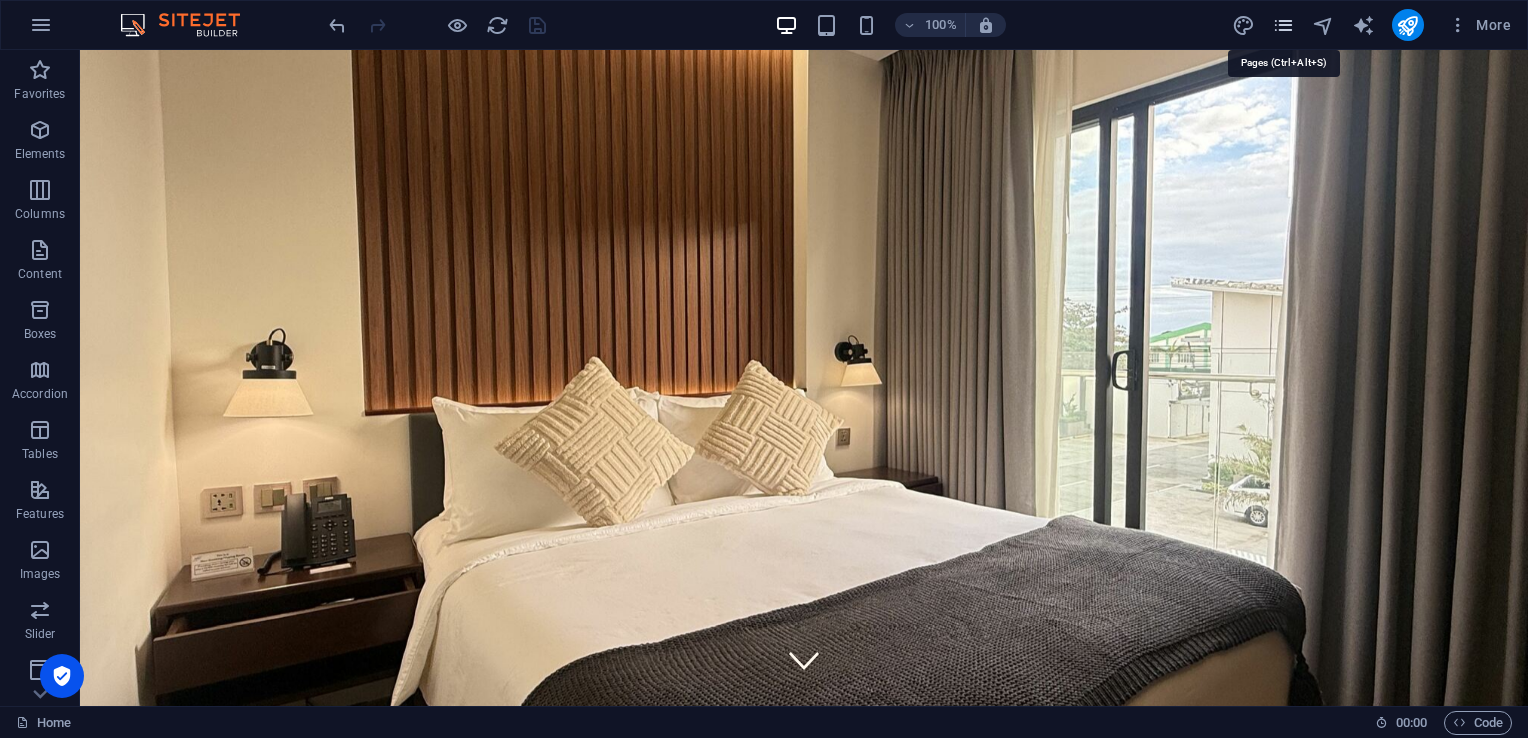 click at bounding box center (1283, 25) 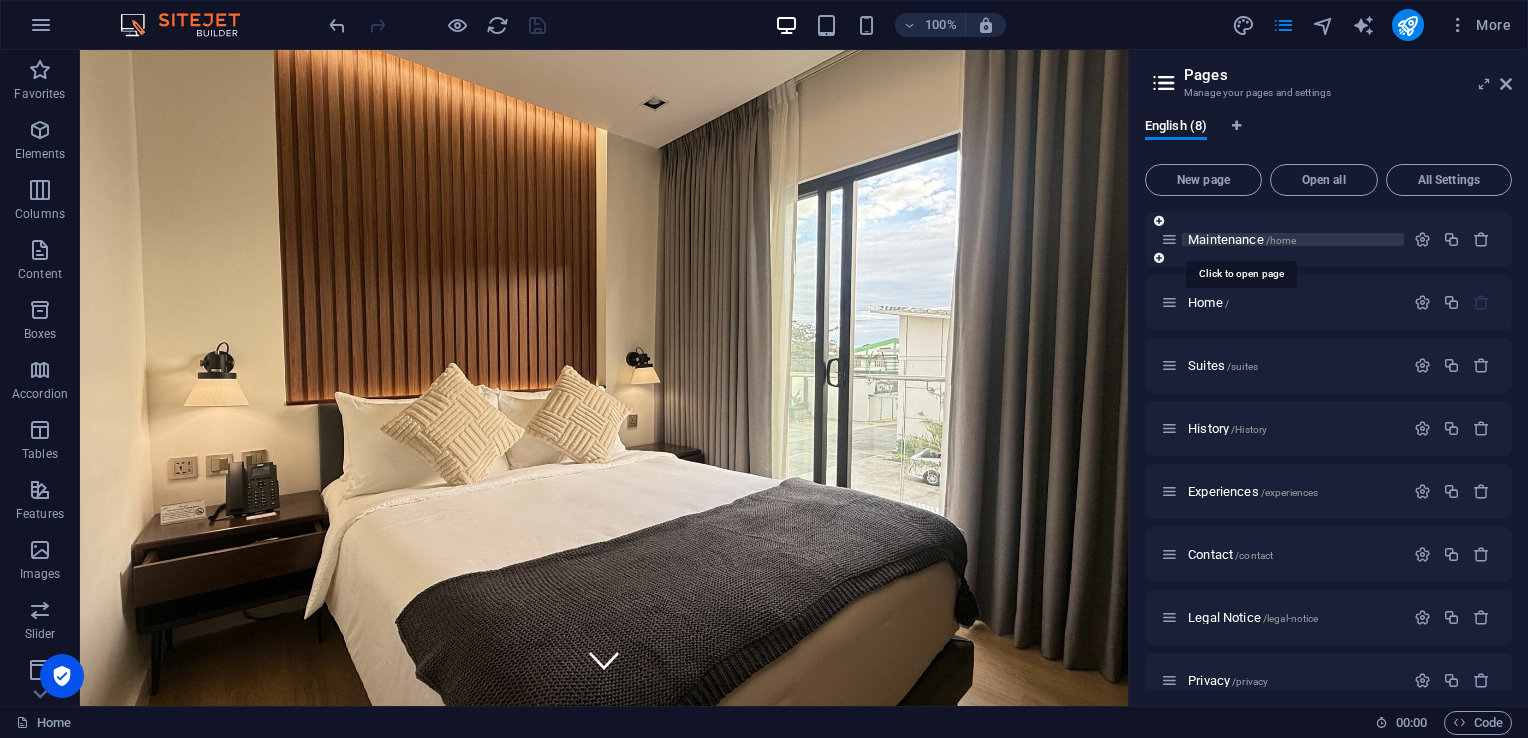 click on "Maintenance /home" at bounding box center [1242, 239] 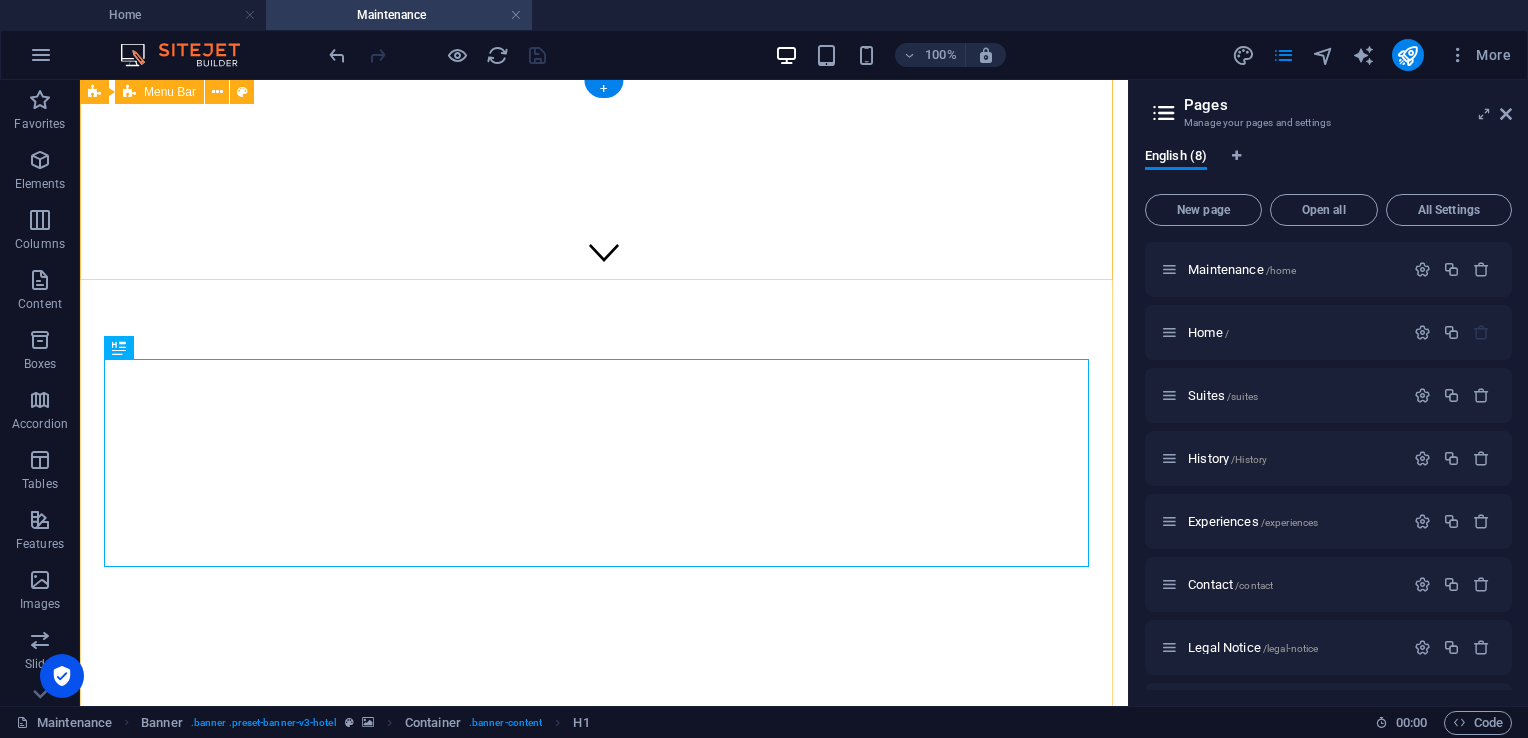 scroll, scrollTop: 0, scrollLeft: 0, axis: both 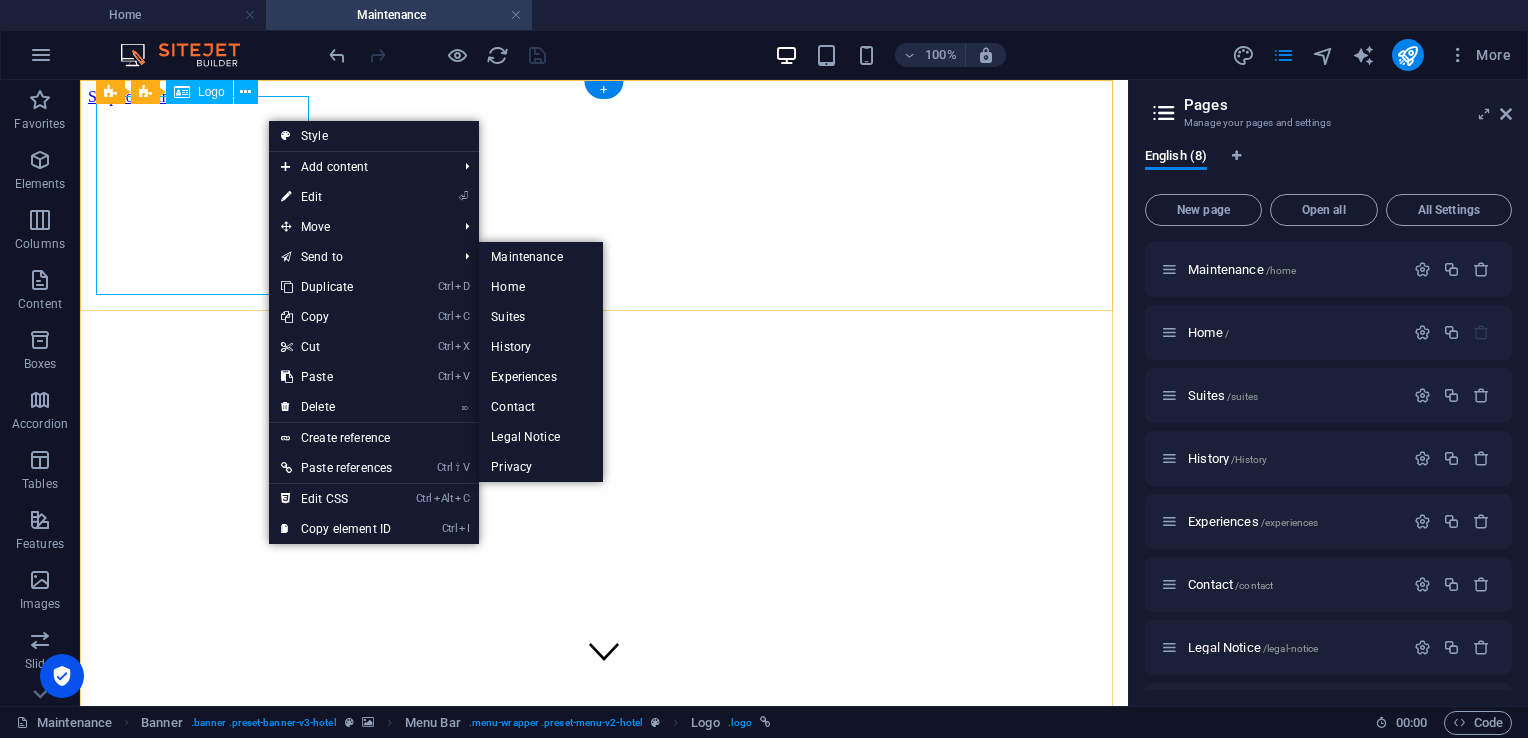click at bounding box center [604, 1345] 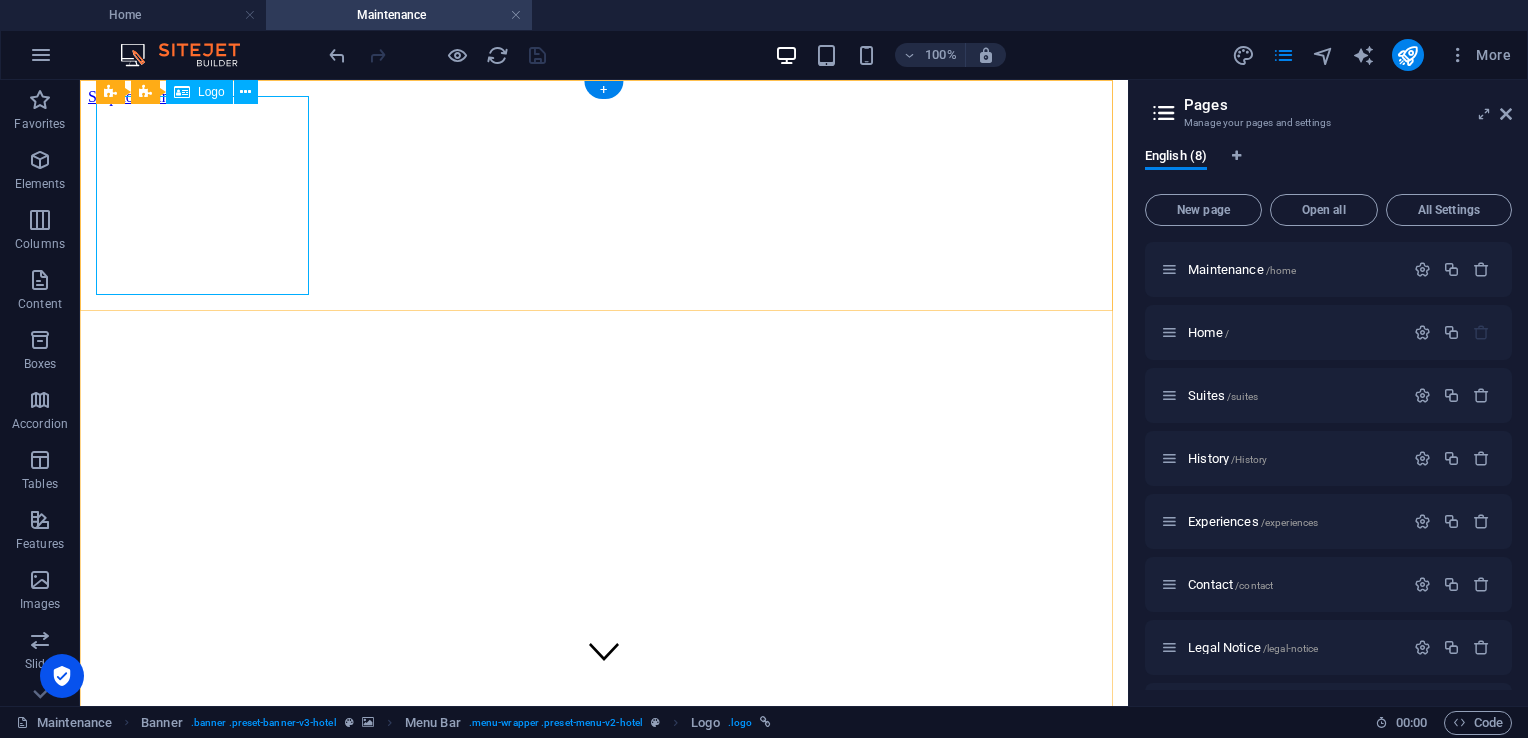 click at bounding box center (604, 1345) 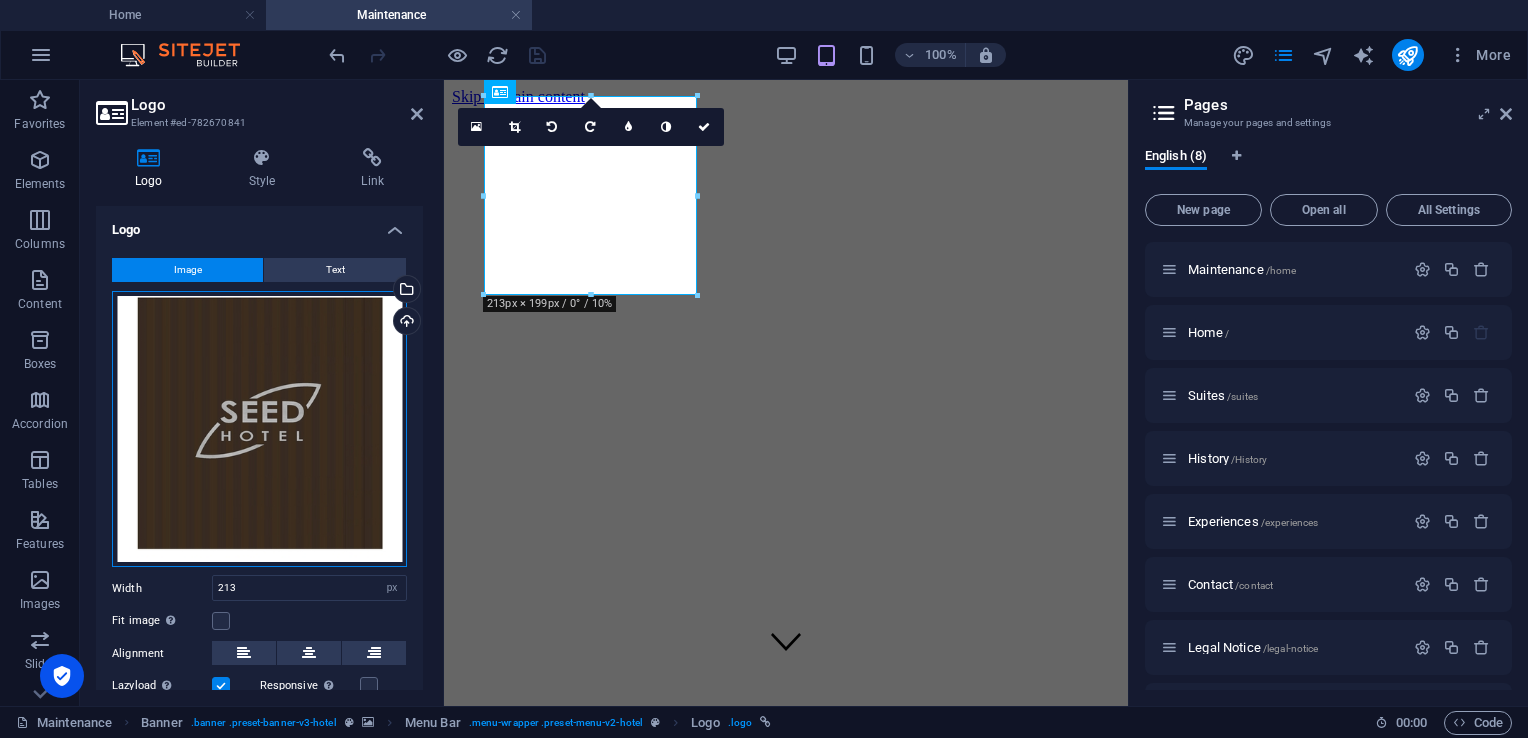 click on "Drag files here, click to choose files or select files from Files or our free stock photos & videos" at bounding box center [259, 429] 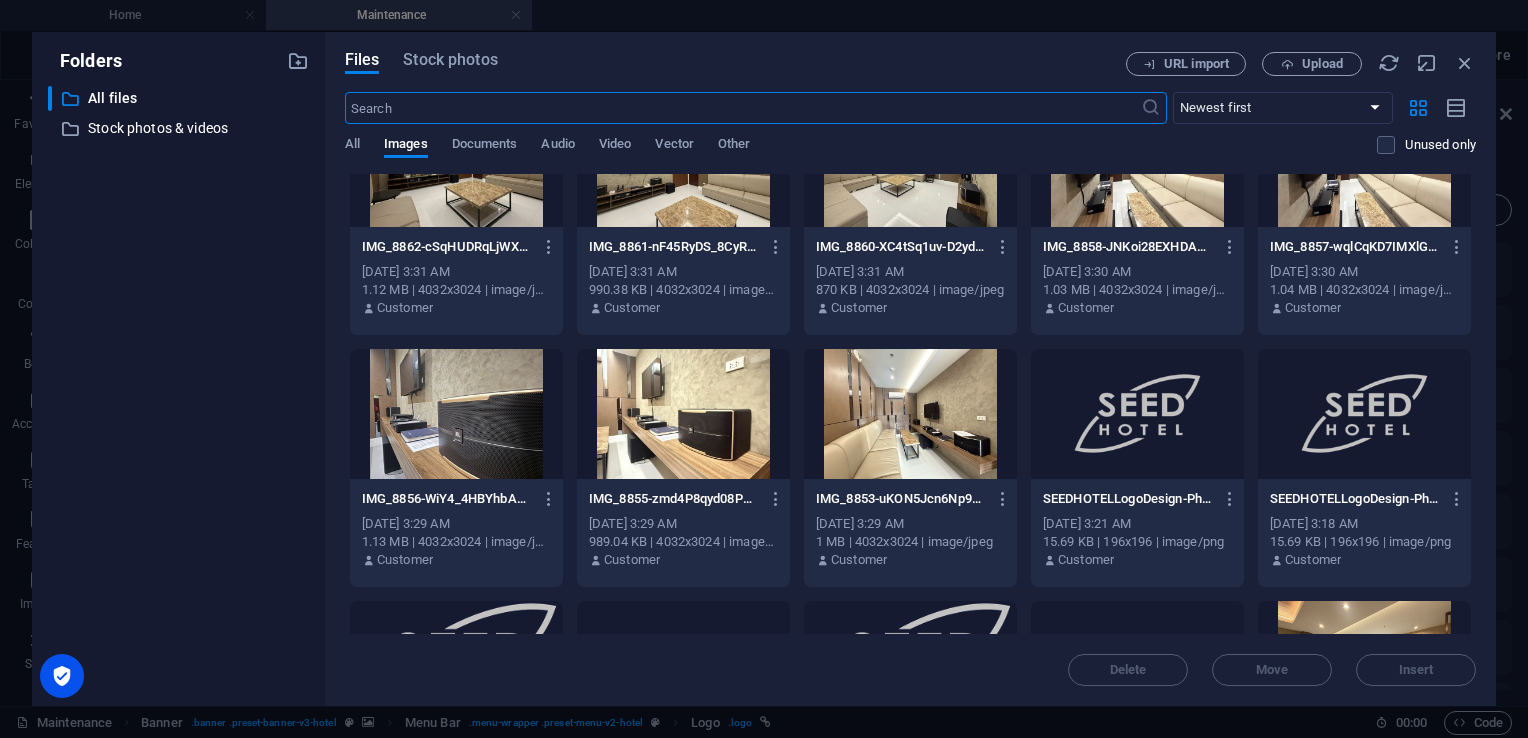 scroll, scrollTop: 1640, scrollLeft: 0, axis: vertical 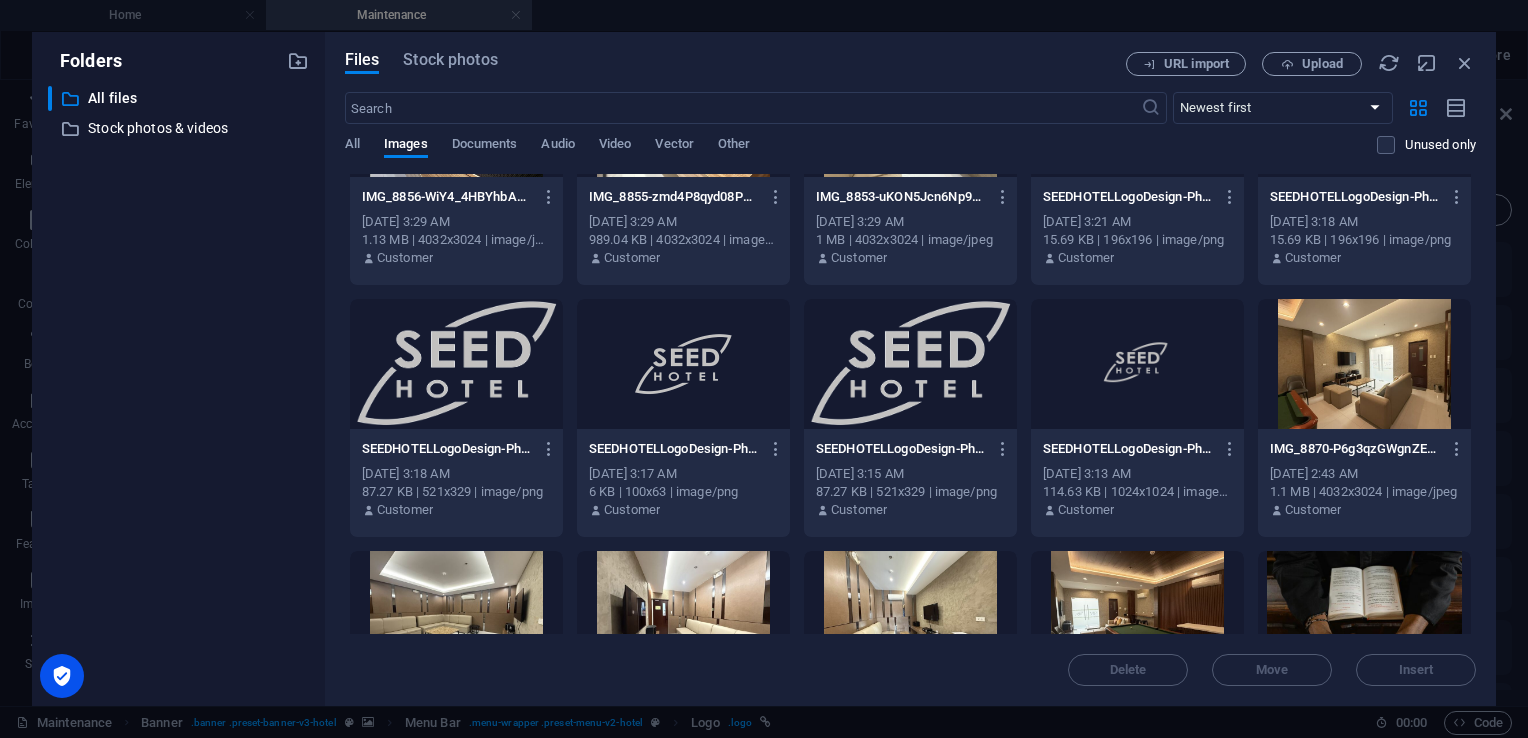 click at bounding box center (910, 364) 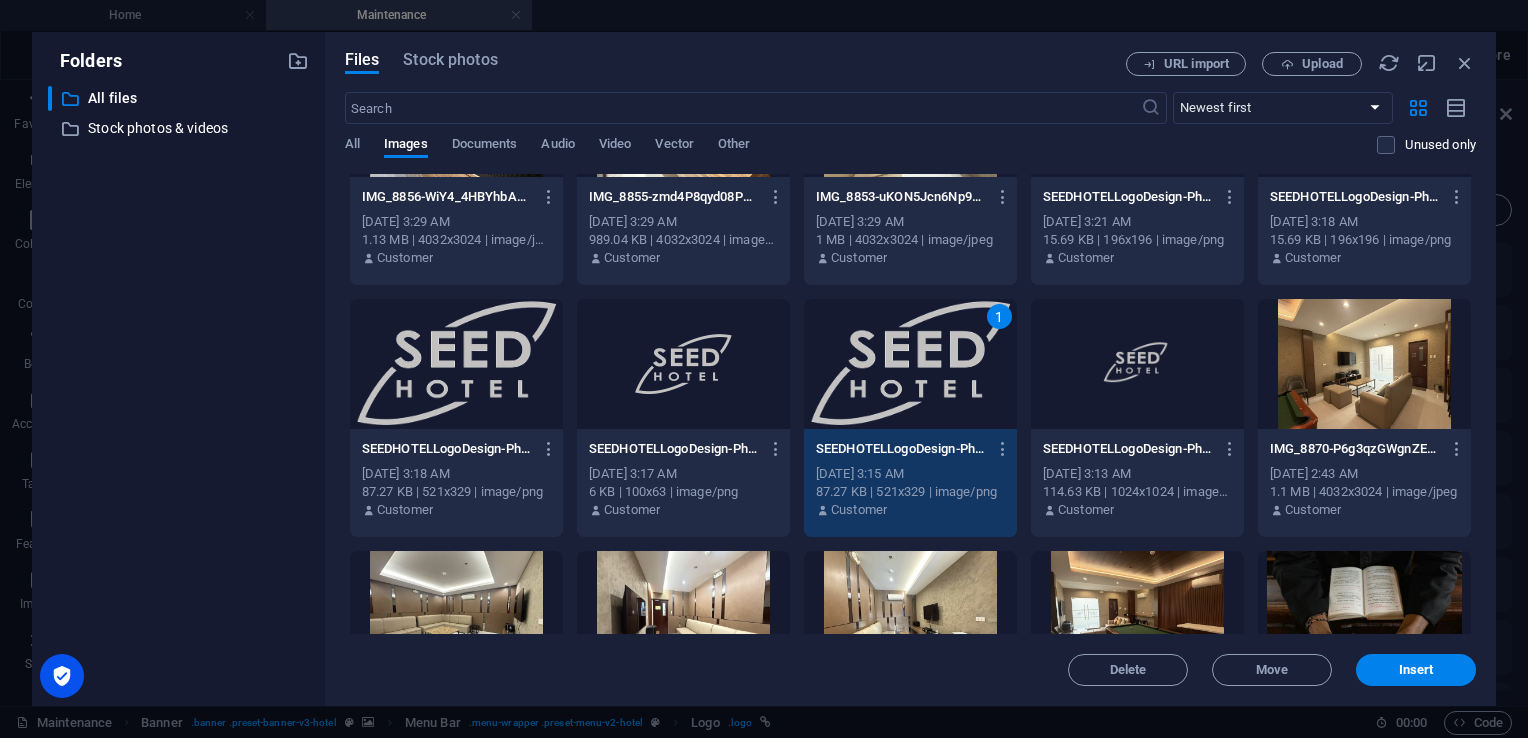 click on "Insert" at bounding box center (1416, 670) 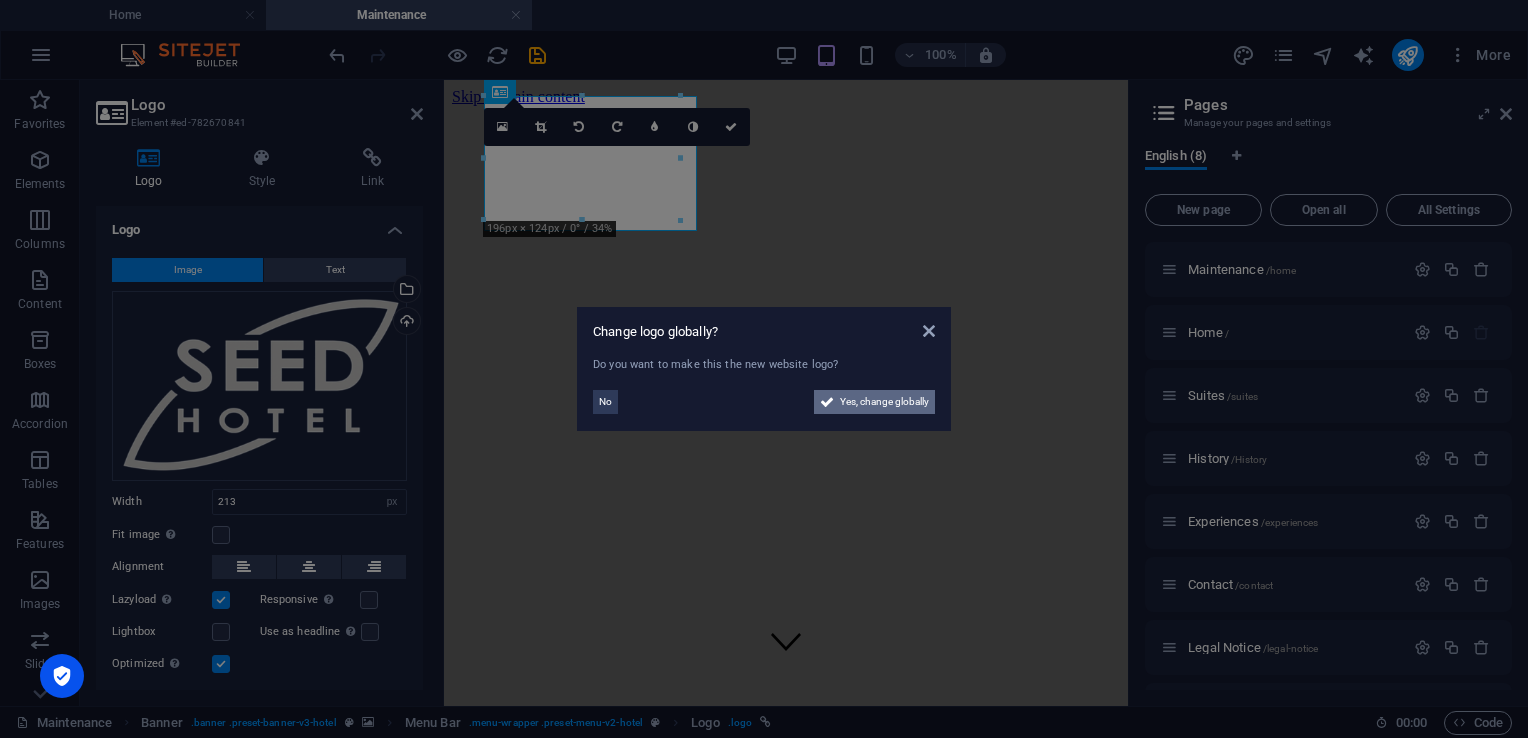 click on "Yes, change globally" at bounding box center (884, 402) 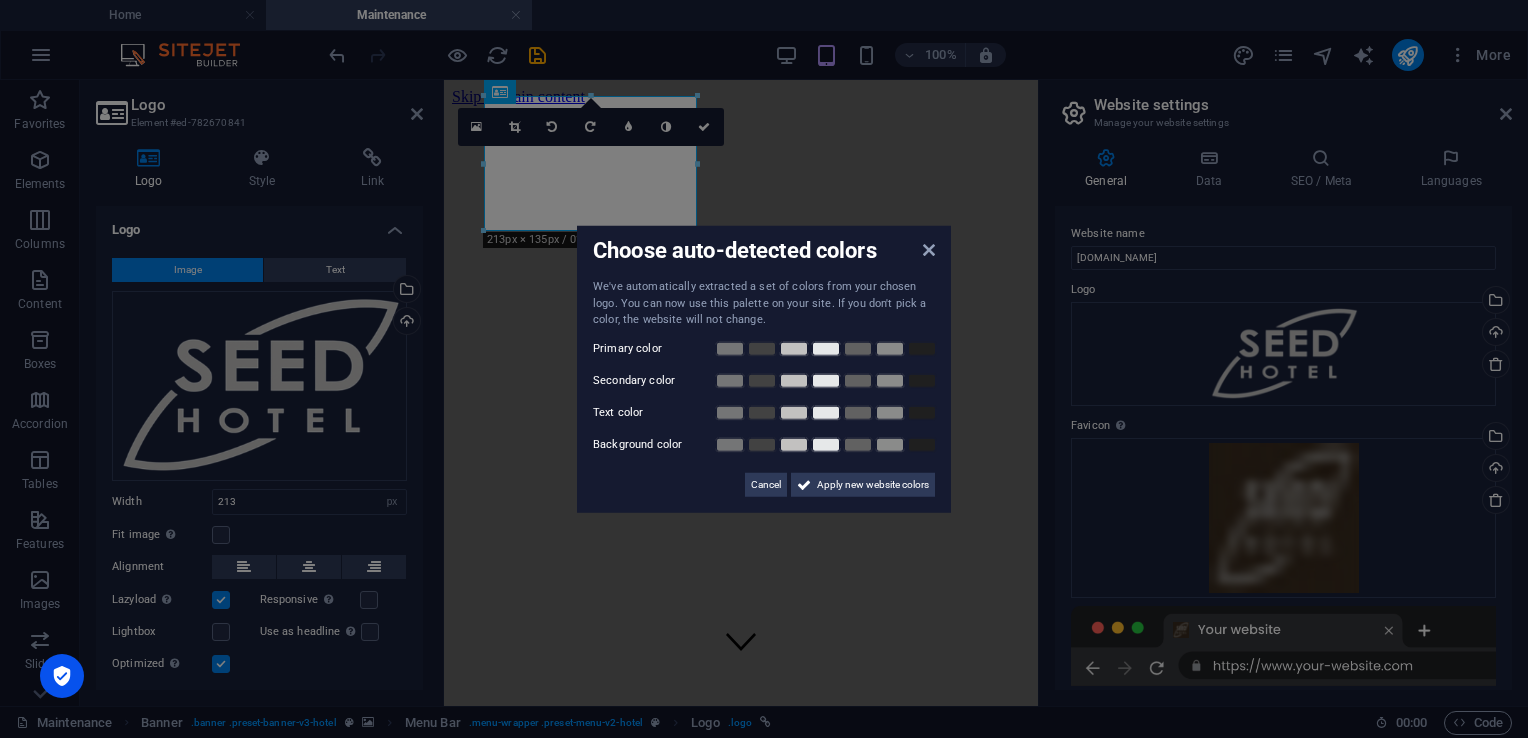 click on "Choose auto-detected colors We've automatically extracted a set of colors from your chosen logo. You can now use this palette on your site. If you don't pick a color, the website will not change.  Primary color Secondary color Text color Background color Cancel Apply new website colors" at bounding box center (764, 369) 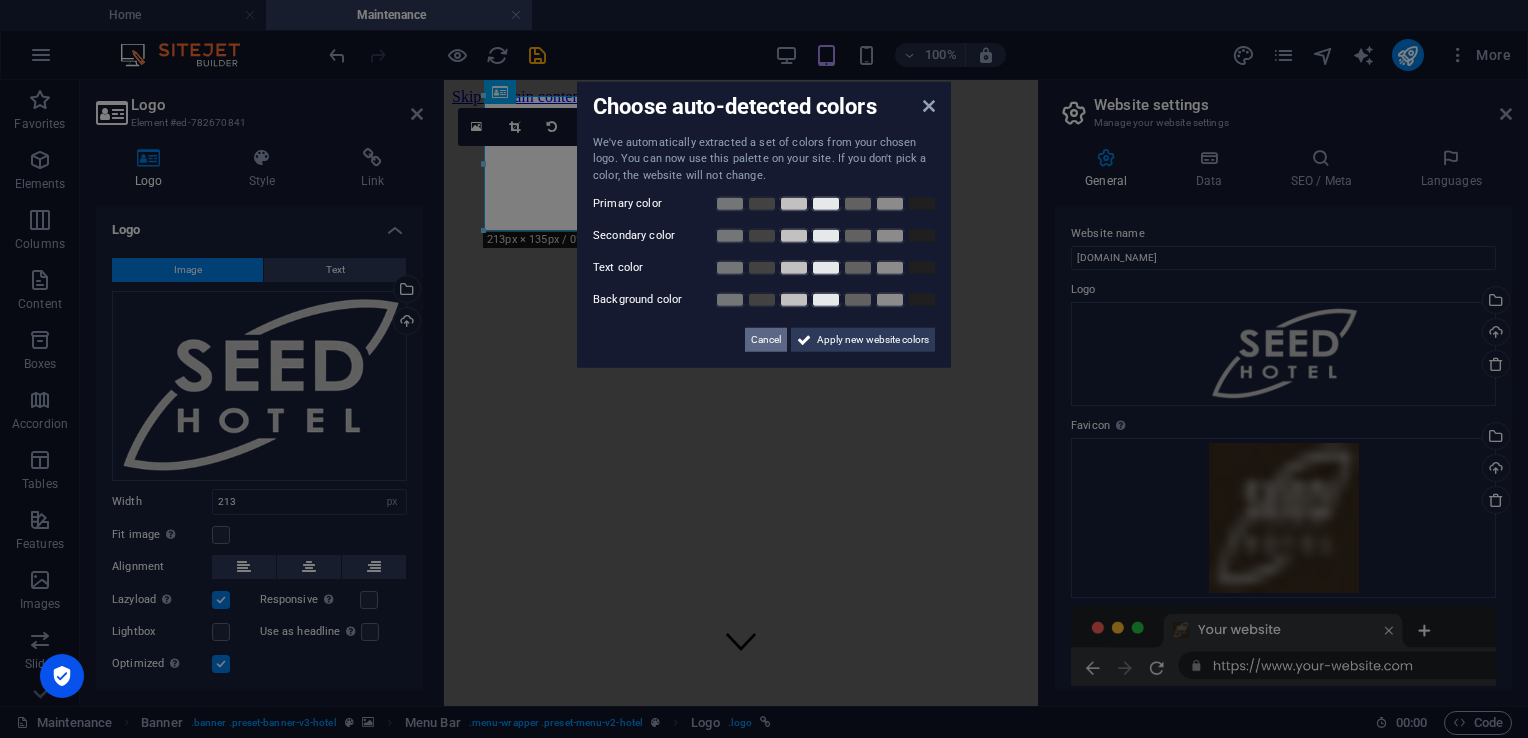click on "Cancel" at bounding box center [766, 340] 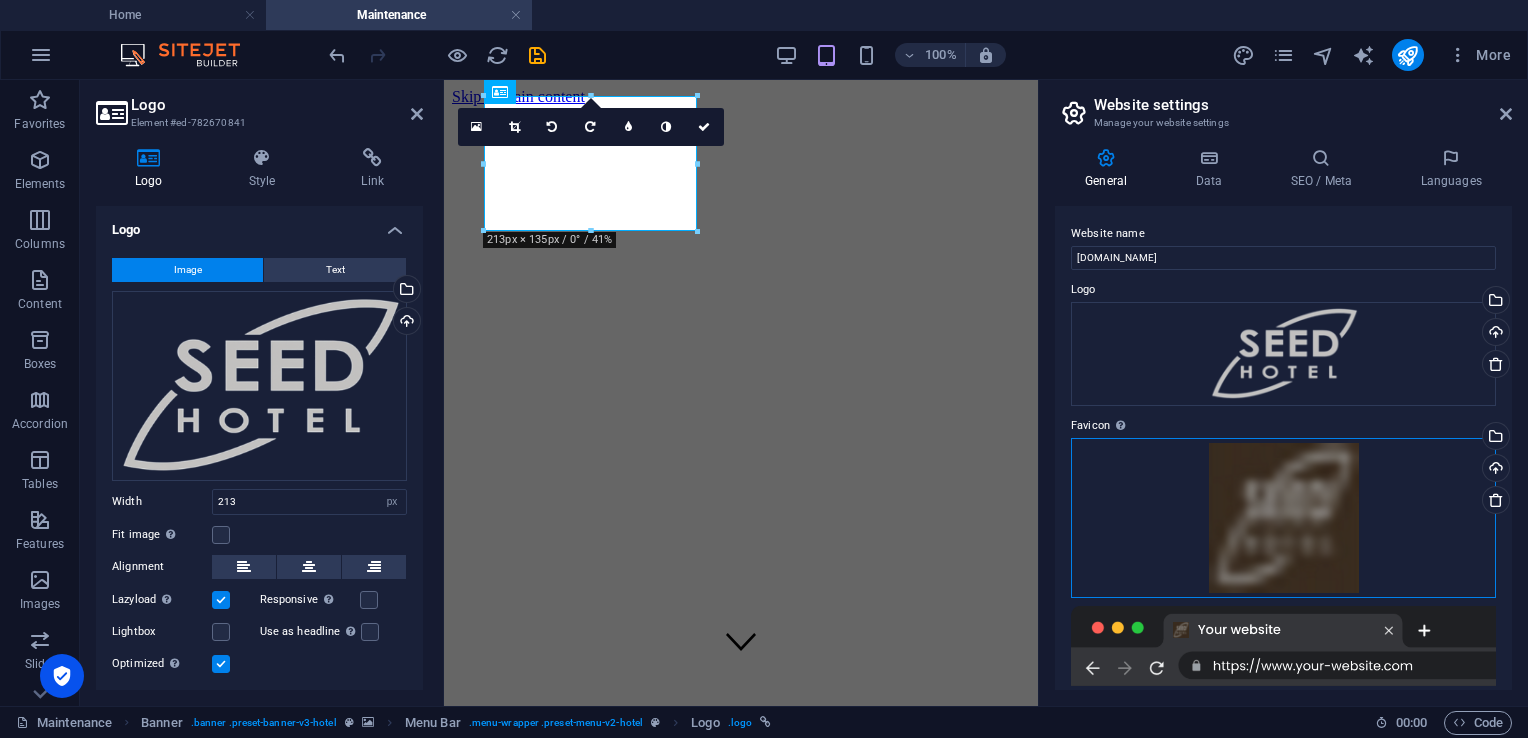 click on "Drag files here, click to choose files or select files from Files or our free stock photos & videos" at bounding box center [1283, 518] 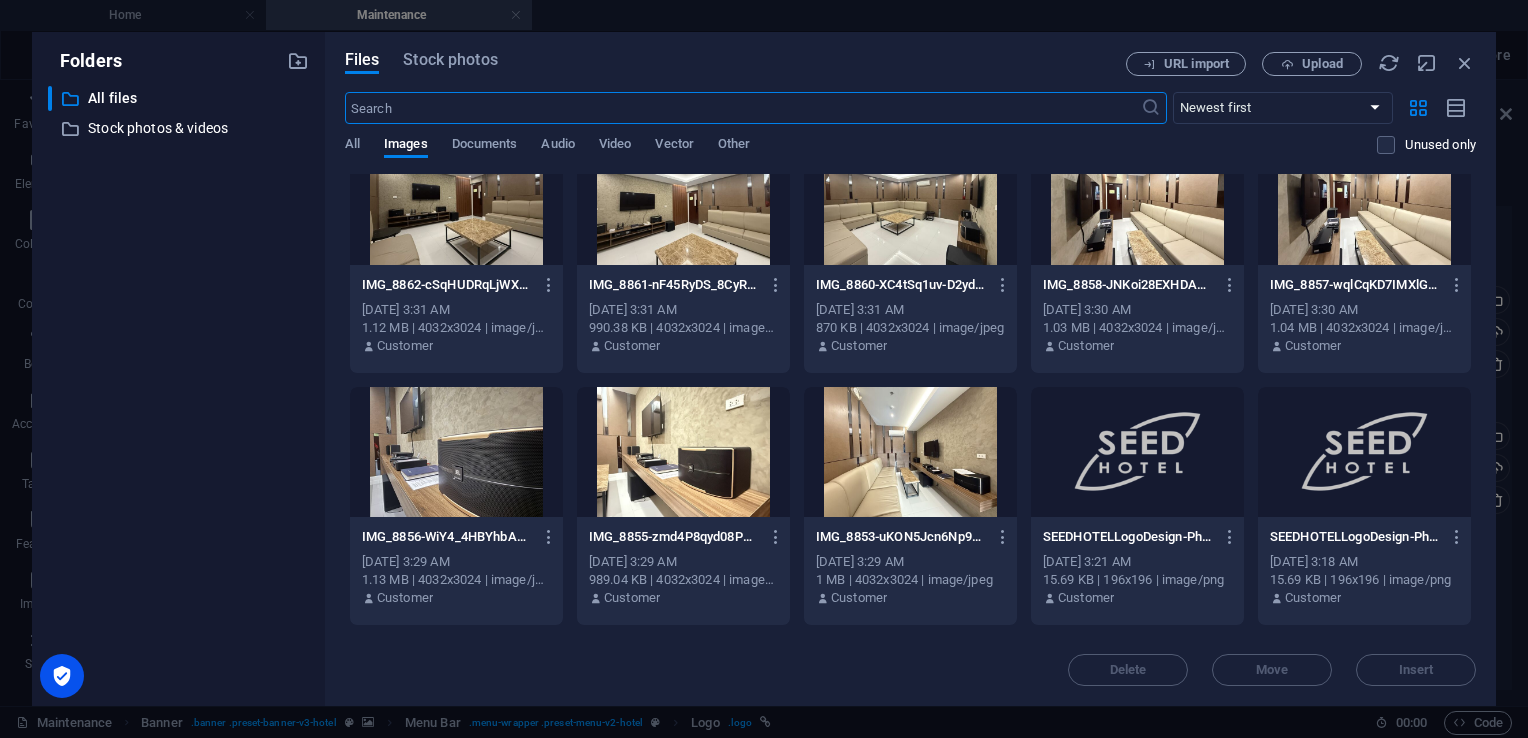 scroll, scrollTop: 1600, scrollLeft: 0, axis: vertical 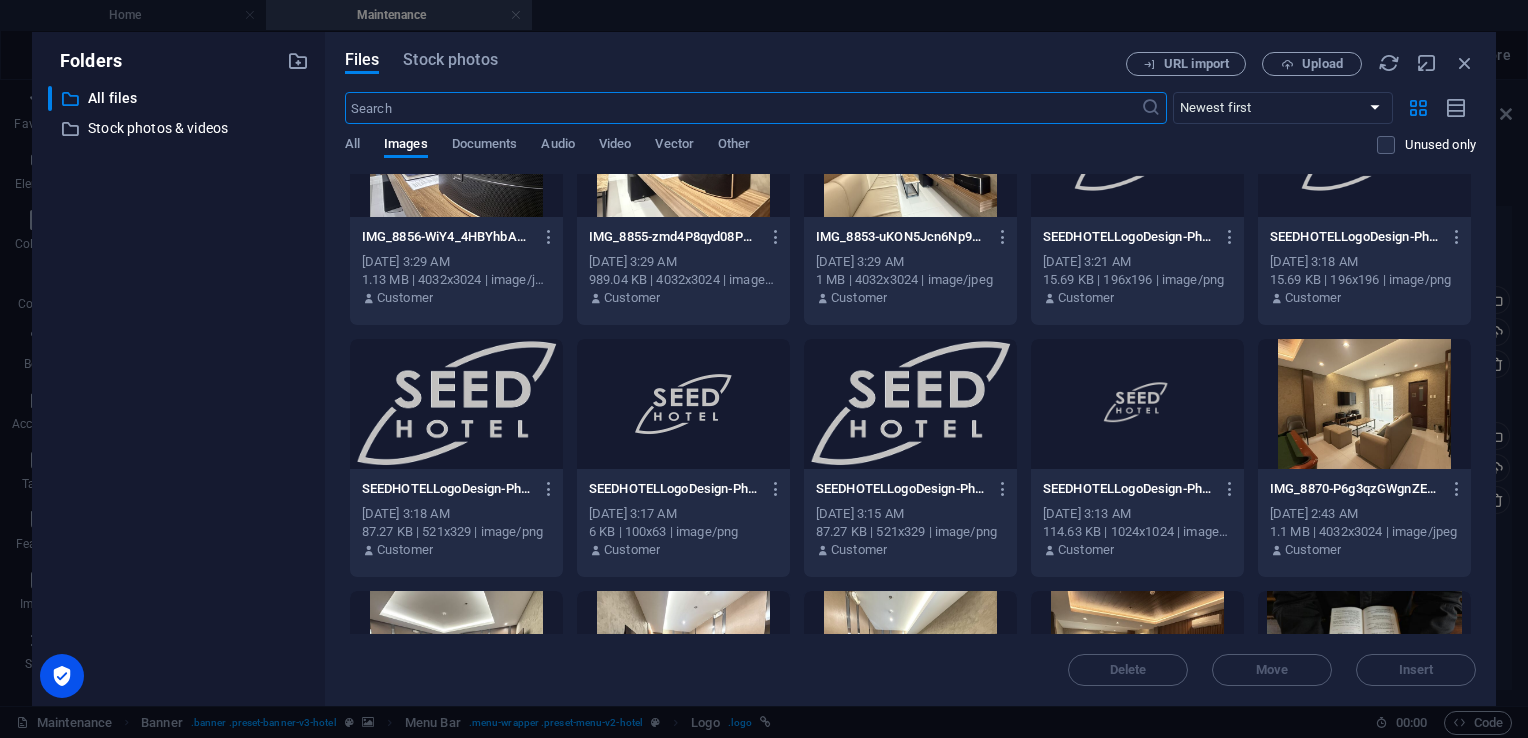click at bounding box center (910, 404) 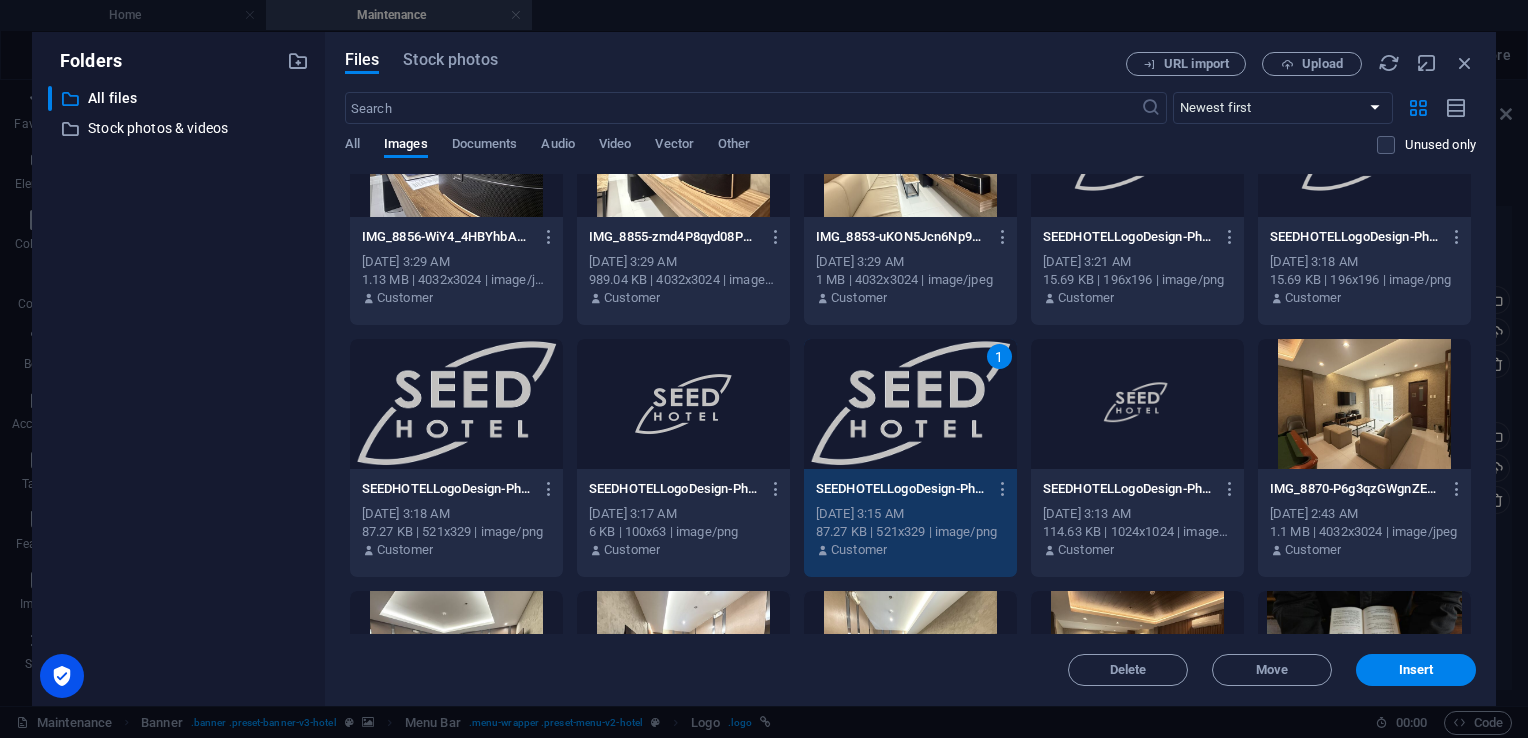 click on "Insert" at bounding box center [1416, 670] 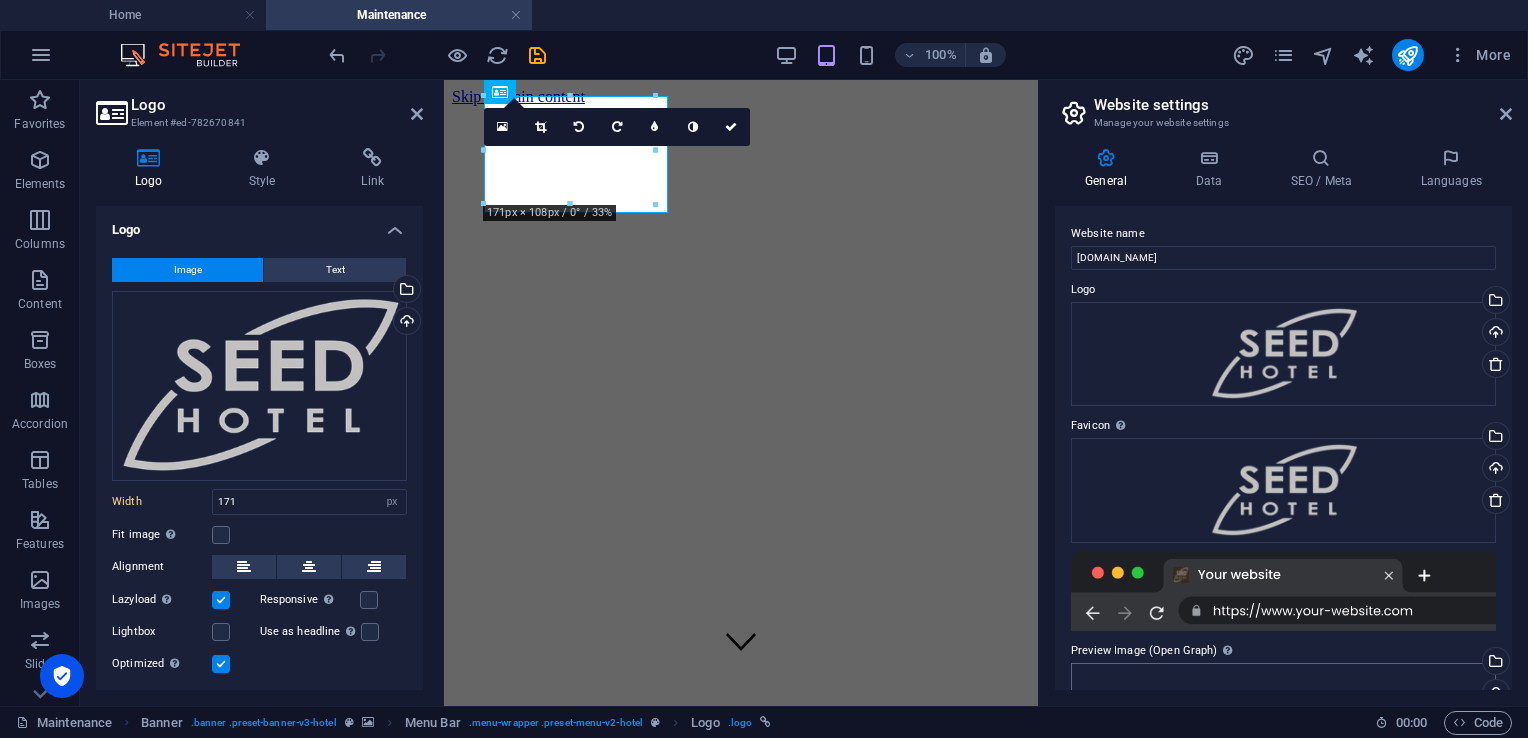 type on "213" 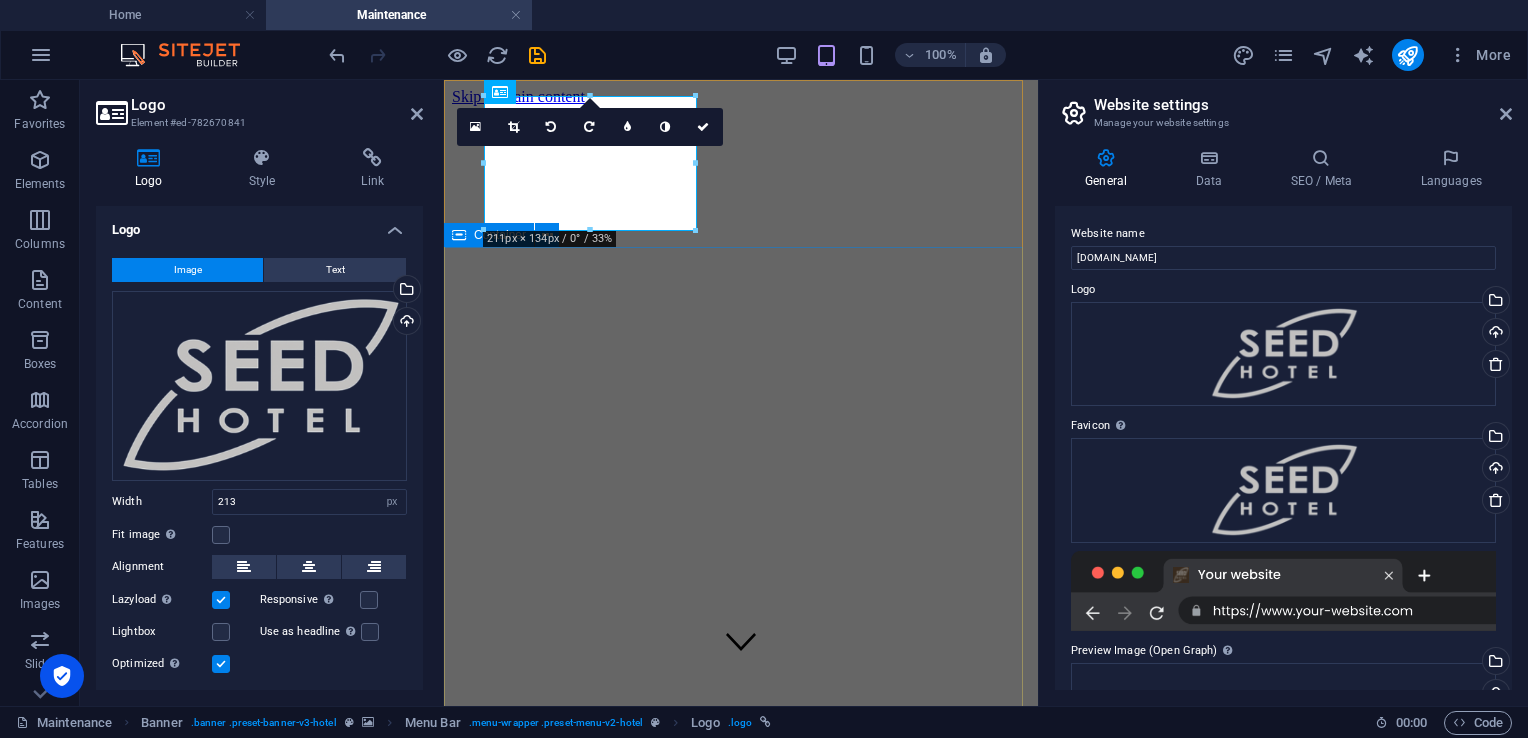 click on "Rooted in Family, Growing through Hospitality. CHECK IN CHECK OUT ADULTS BOOK A STAY   I have read and understand the privacy policy. Nicht lesbar? Neu generieren" at bounding box center (741, 2291) 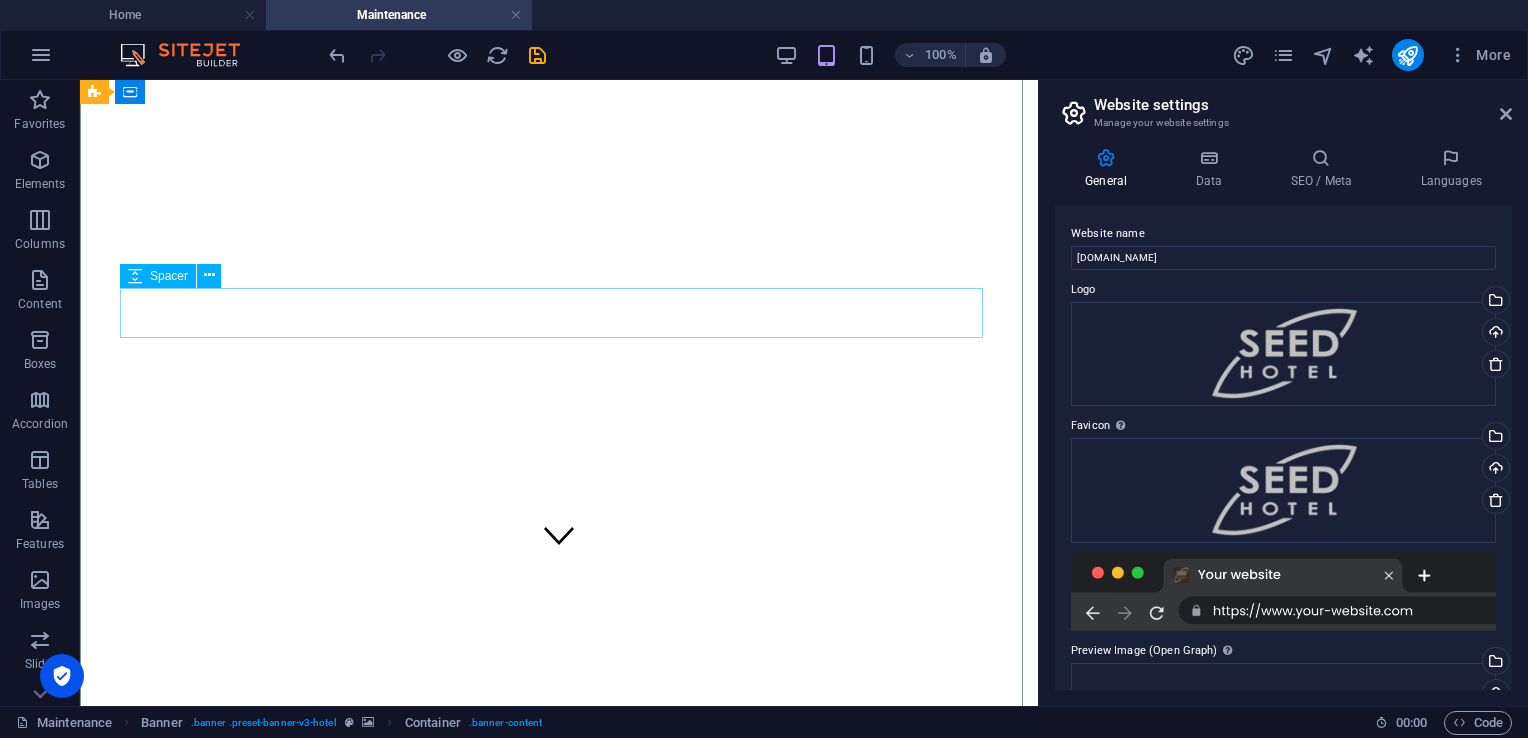 scroll, scrollTop: 100, scrollLeft: 0, axis: vertical 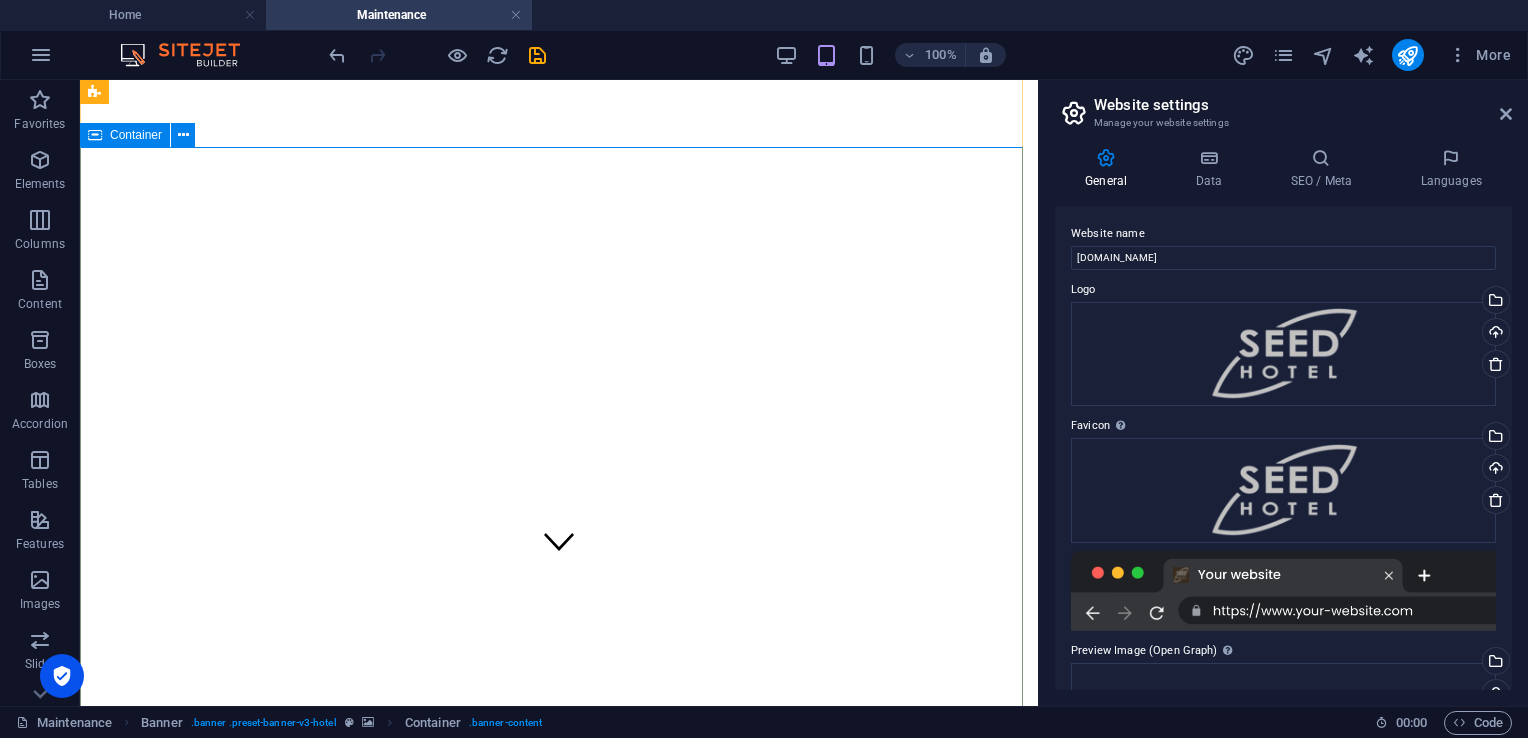 click on "Rooted in Family, Growing through Hospitality. CHECK IN CHECK OUT ADULTS BOOK A STAY   I have read and understand the privacy policy. Nicht lesbar? Neu generieren" at bounding box center (559, 2148) 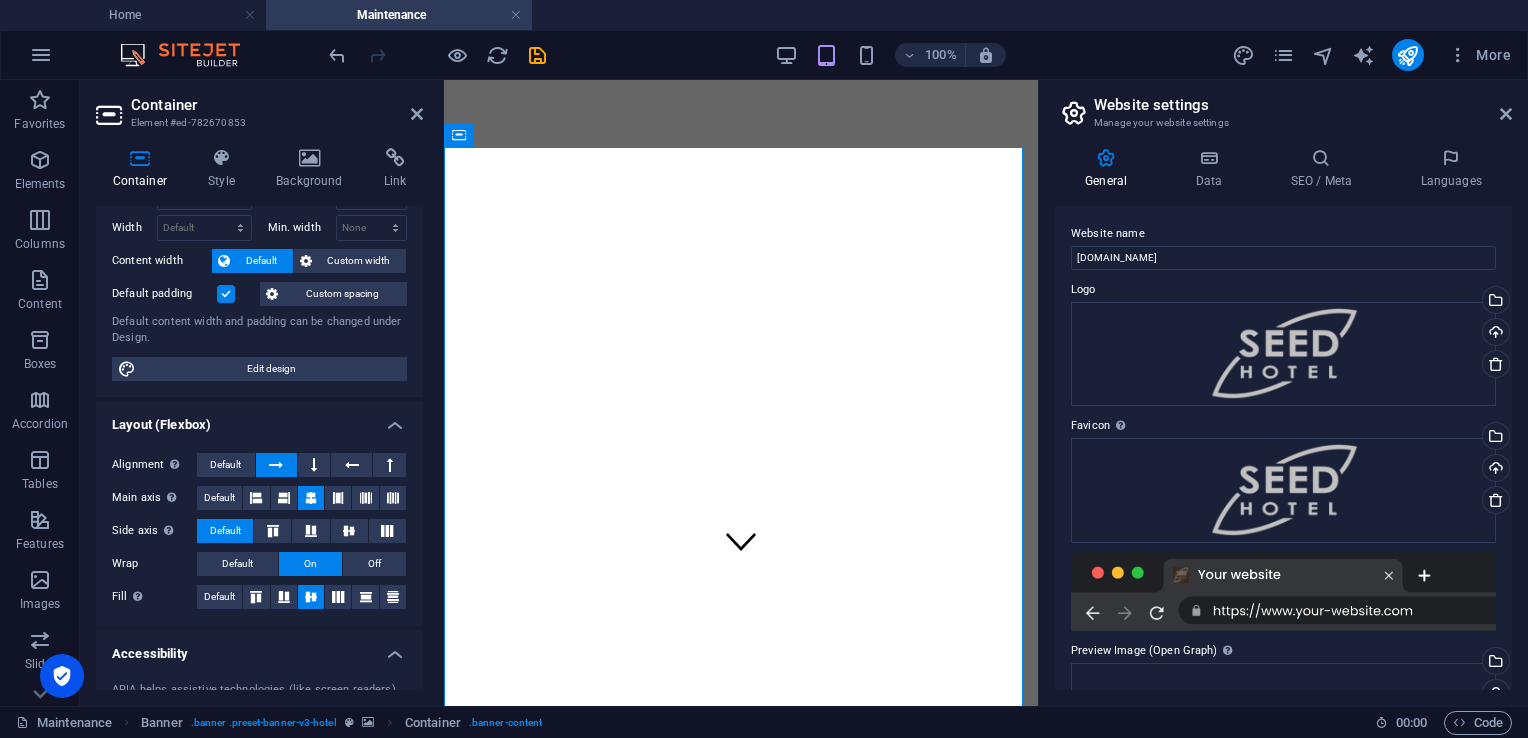 scroll, scrollTop: 0, scrollLeft: 0, axis: both 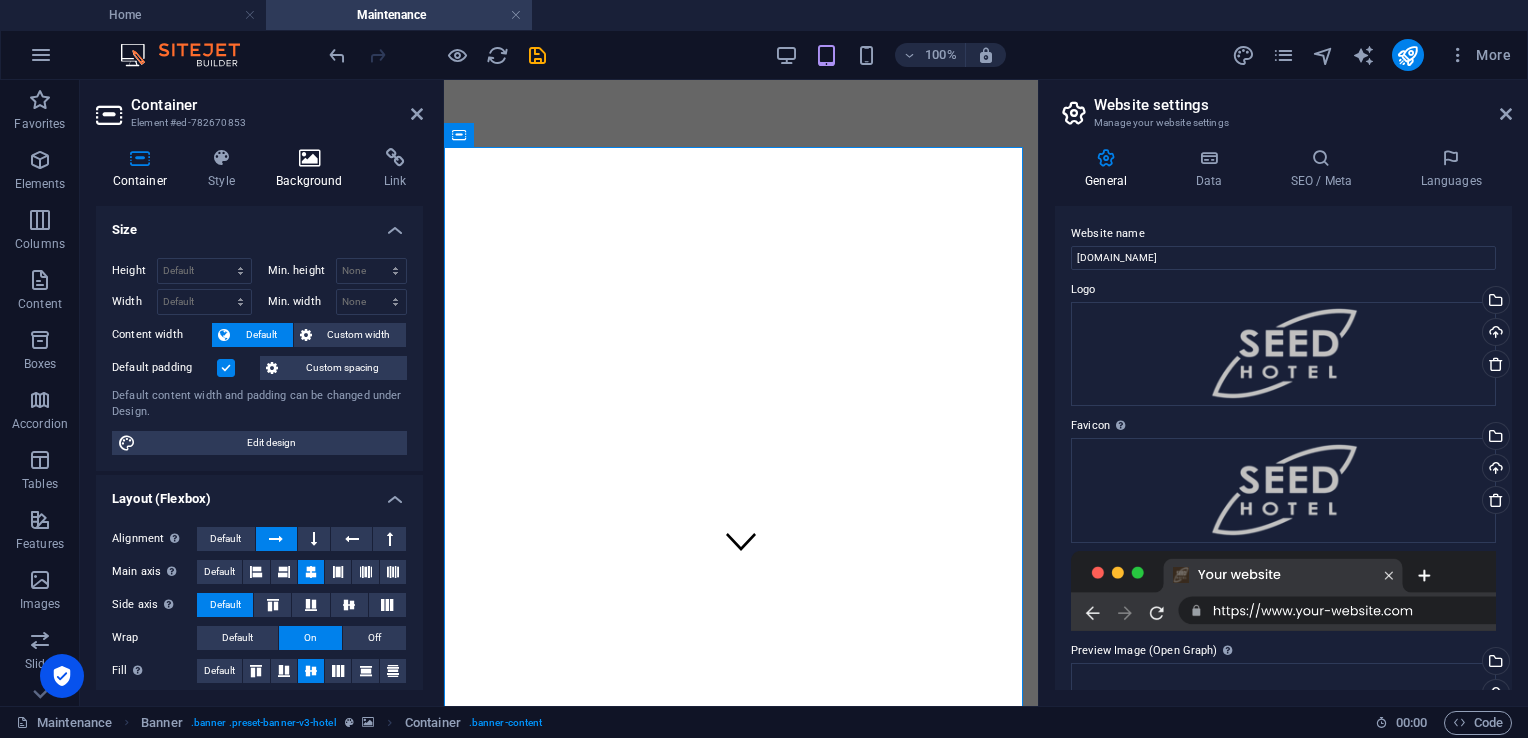 click on "Background" at bounding box center (314, 169) 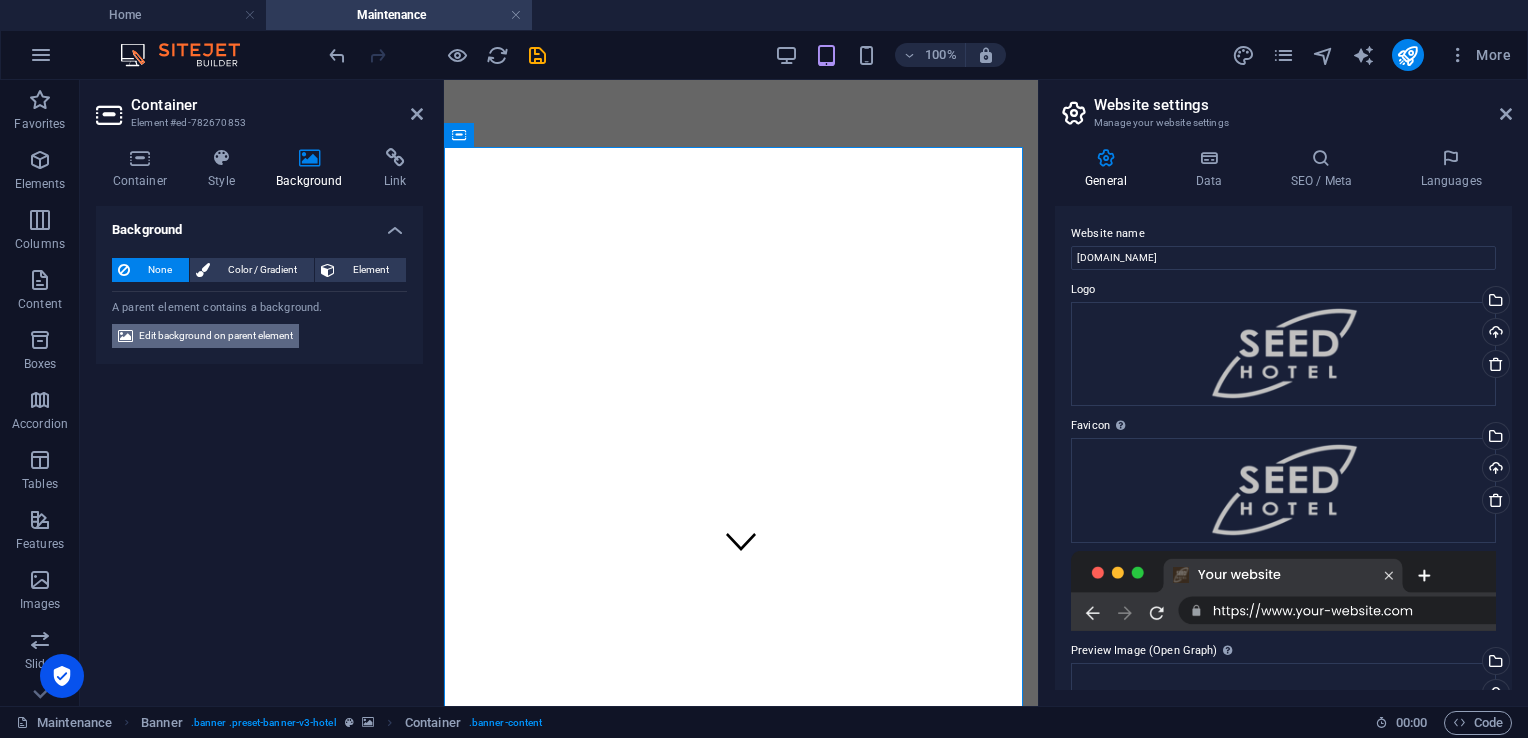 click on "Edit background on parent element" at bounding box center (216, 336) 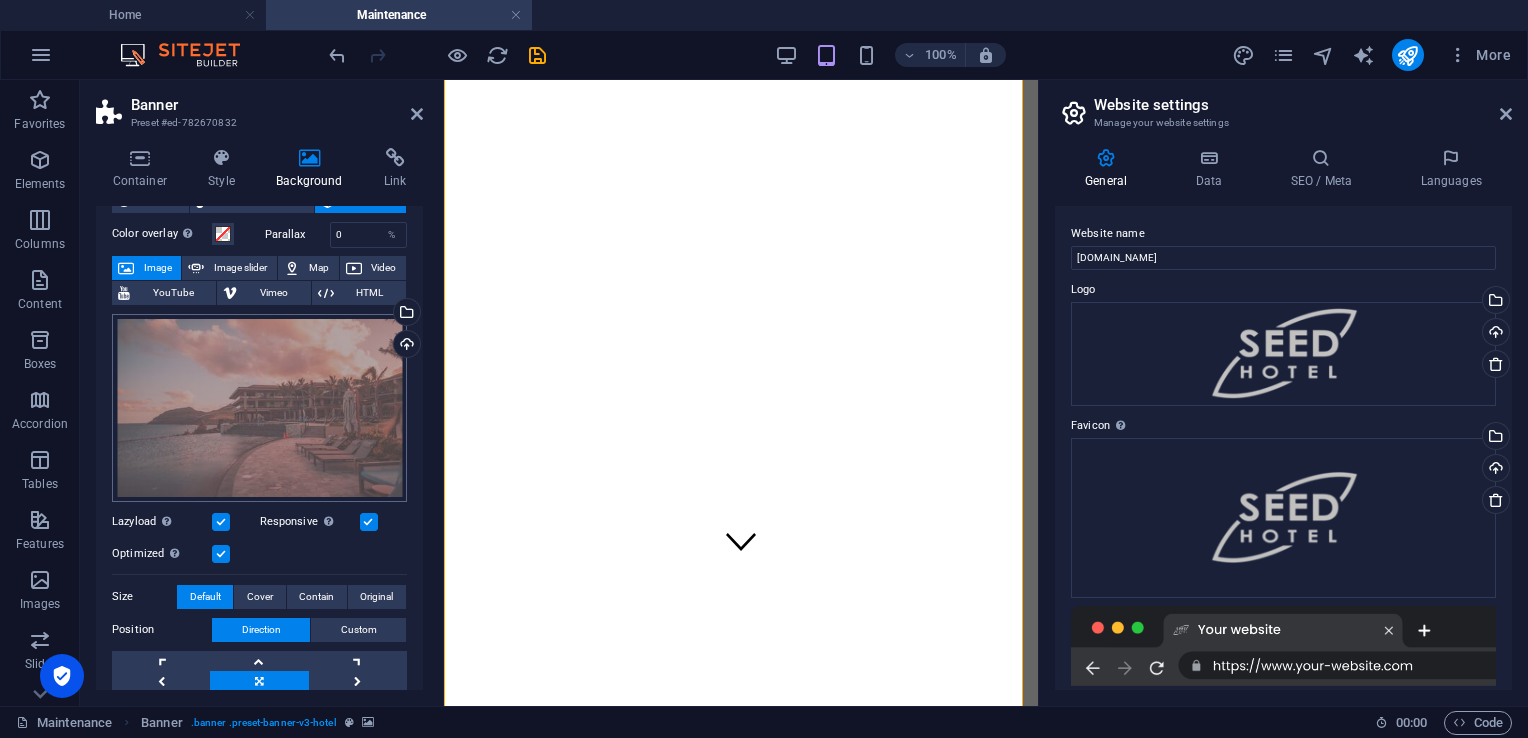 scroll, scrollTop: 0, scrollLeft: 0, axis: both 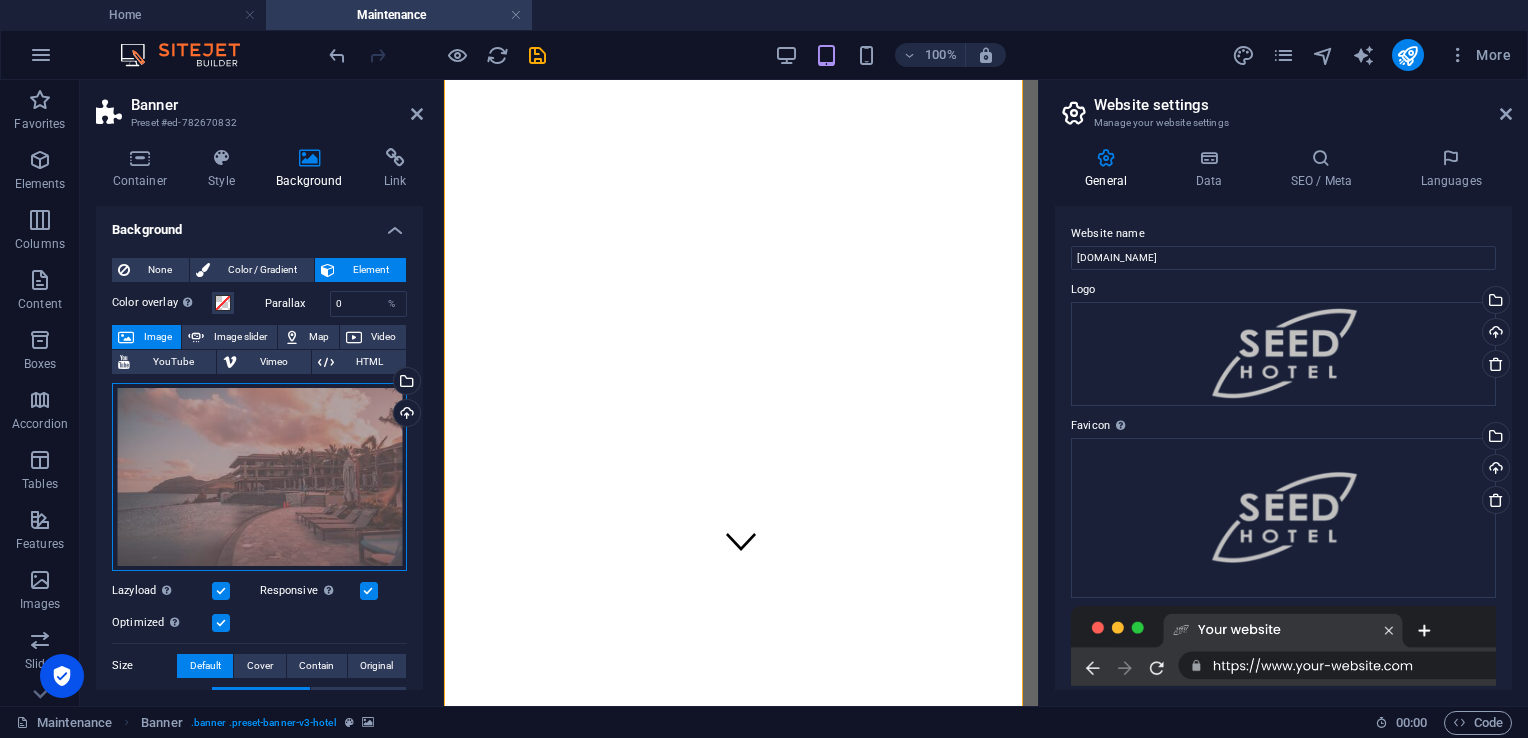 click on "Drag files here, click to choose files or select files from Files or our free stock photos & videos" at bounding box center [259, 477] 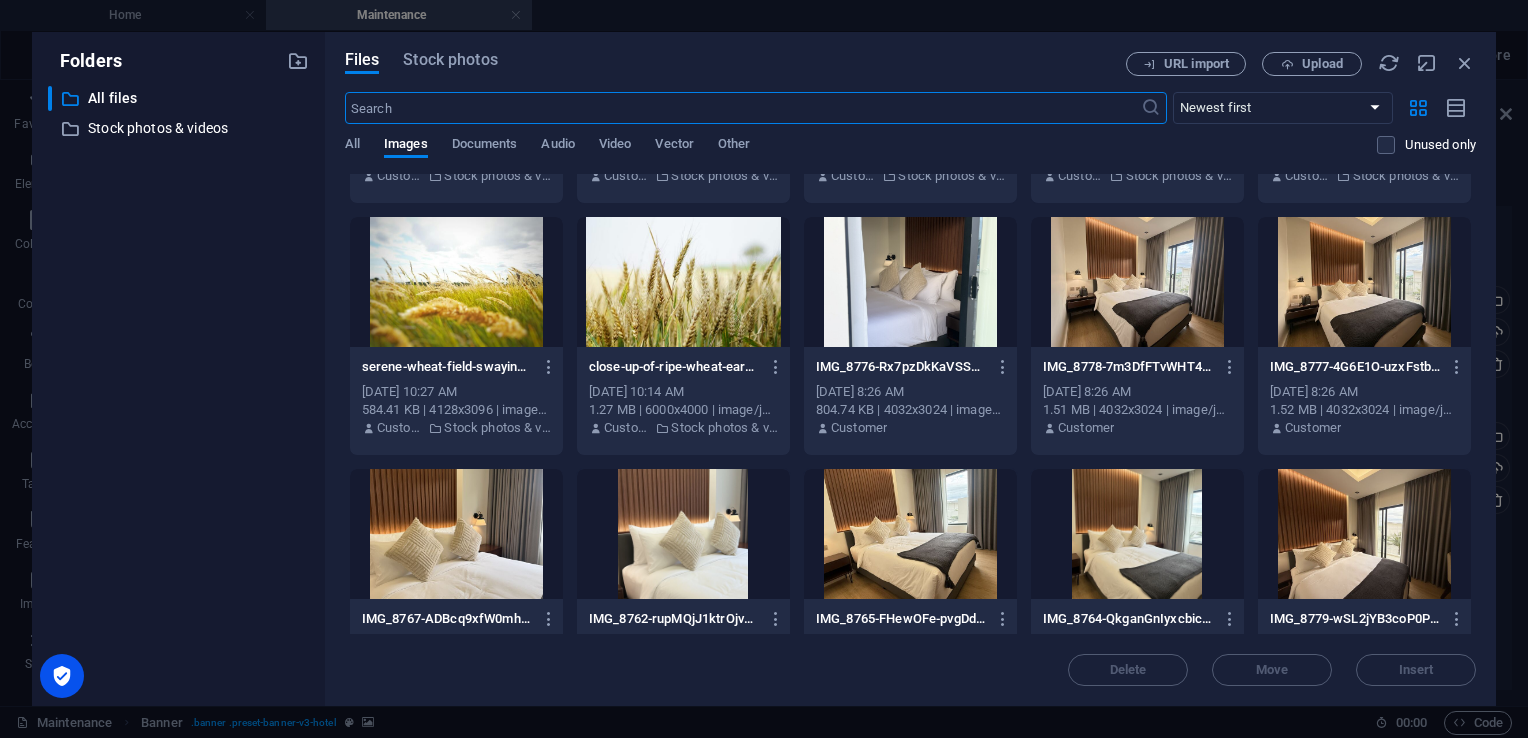 scroll, scrollTop: 2500, scrollLeft: 0, axis: vertical 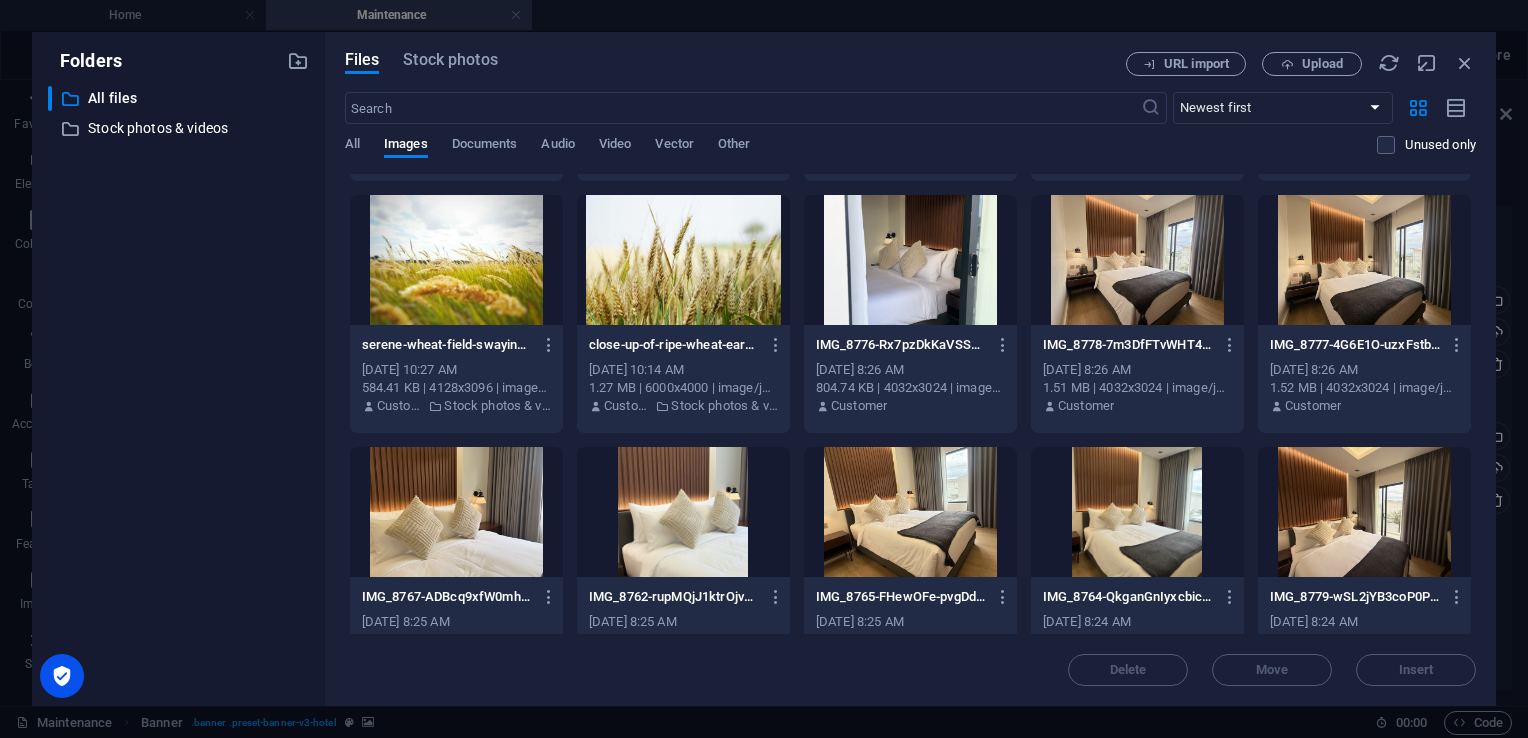 click at bounding box center (1364, 260) 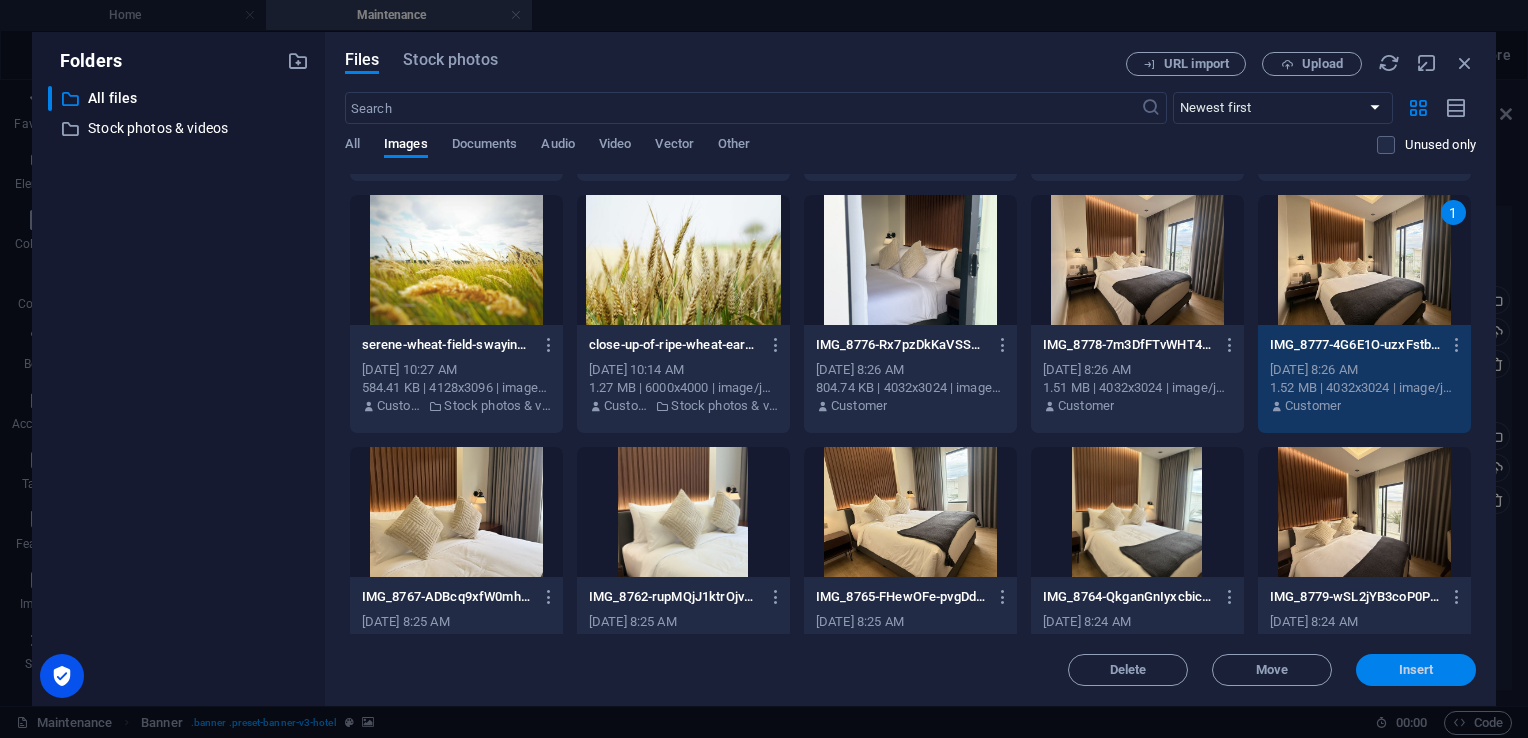 click on "Insert" at bounding box center (1416, 670) 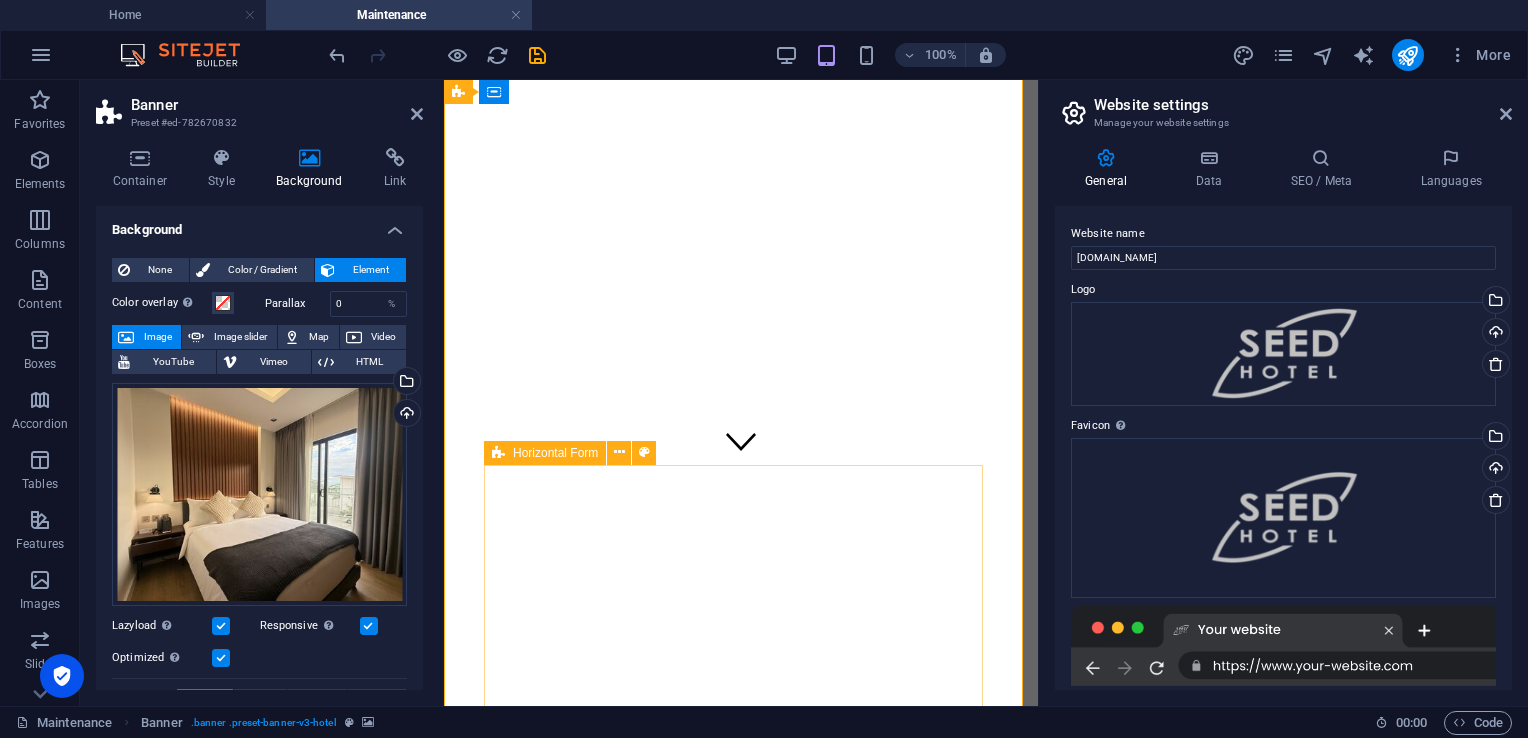 scroll, scrollTop: 200, scrollLeft: 0, axis: vertical 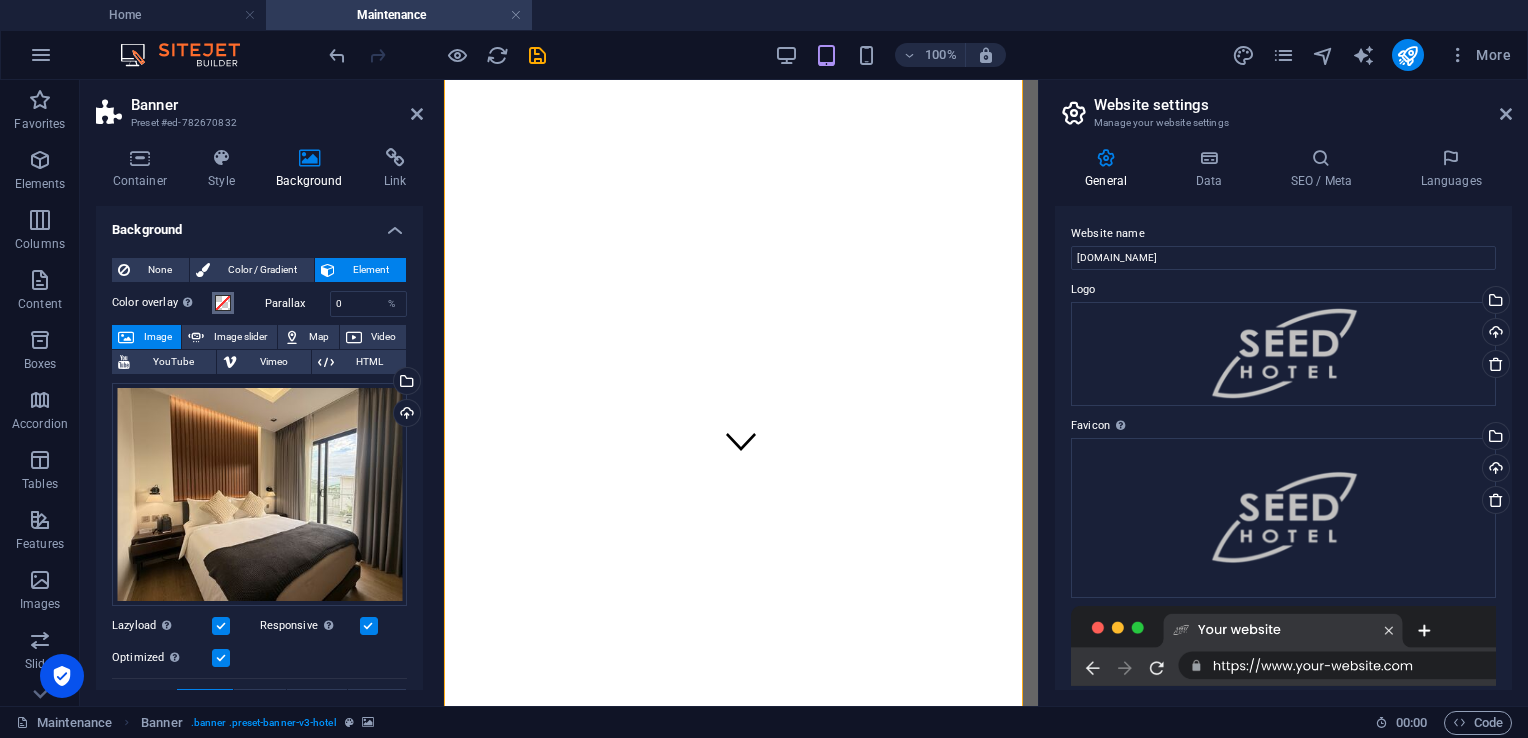 click at bounding box center (223, 303) 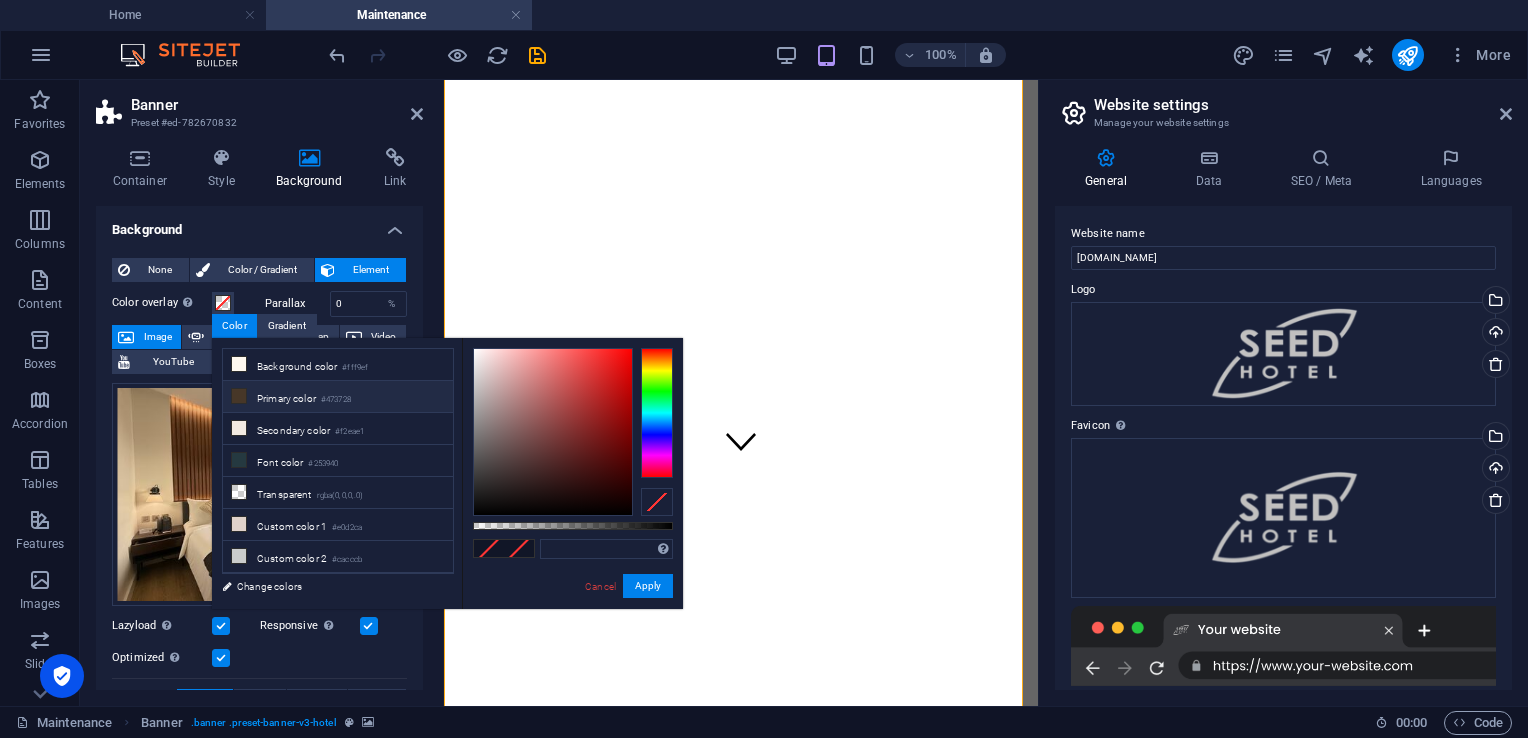 click on "Primary color
#473728" at bounding box center (338, 397) 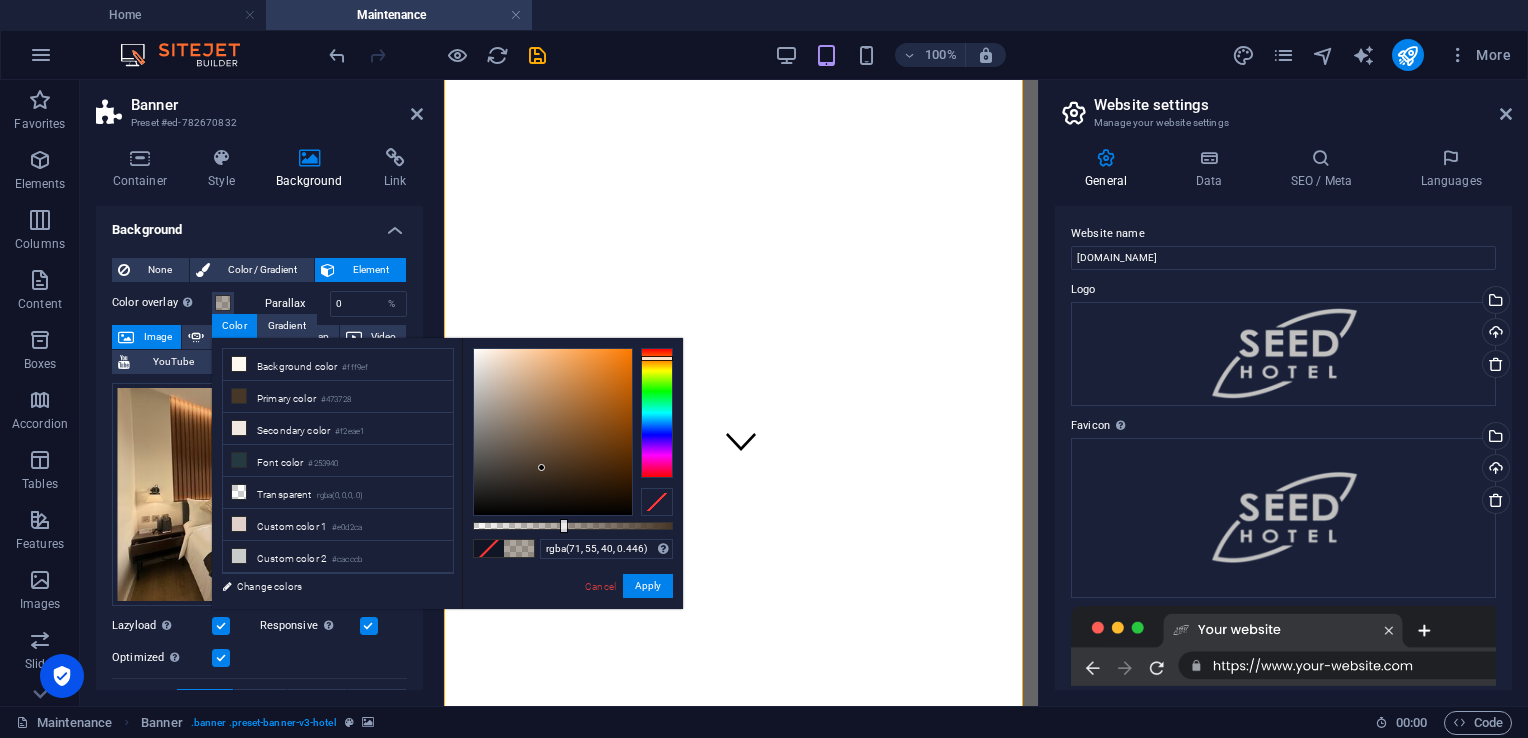 type on "rgba(71, 55, 40, 0.441)" 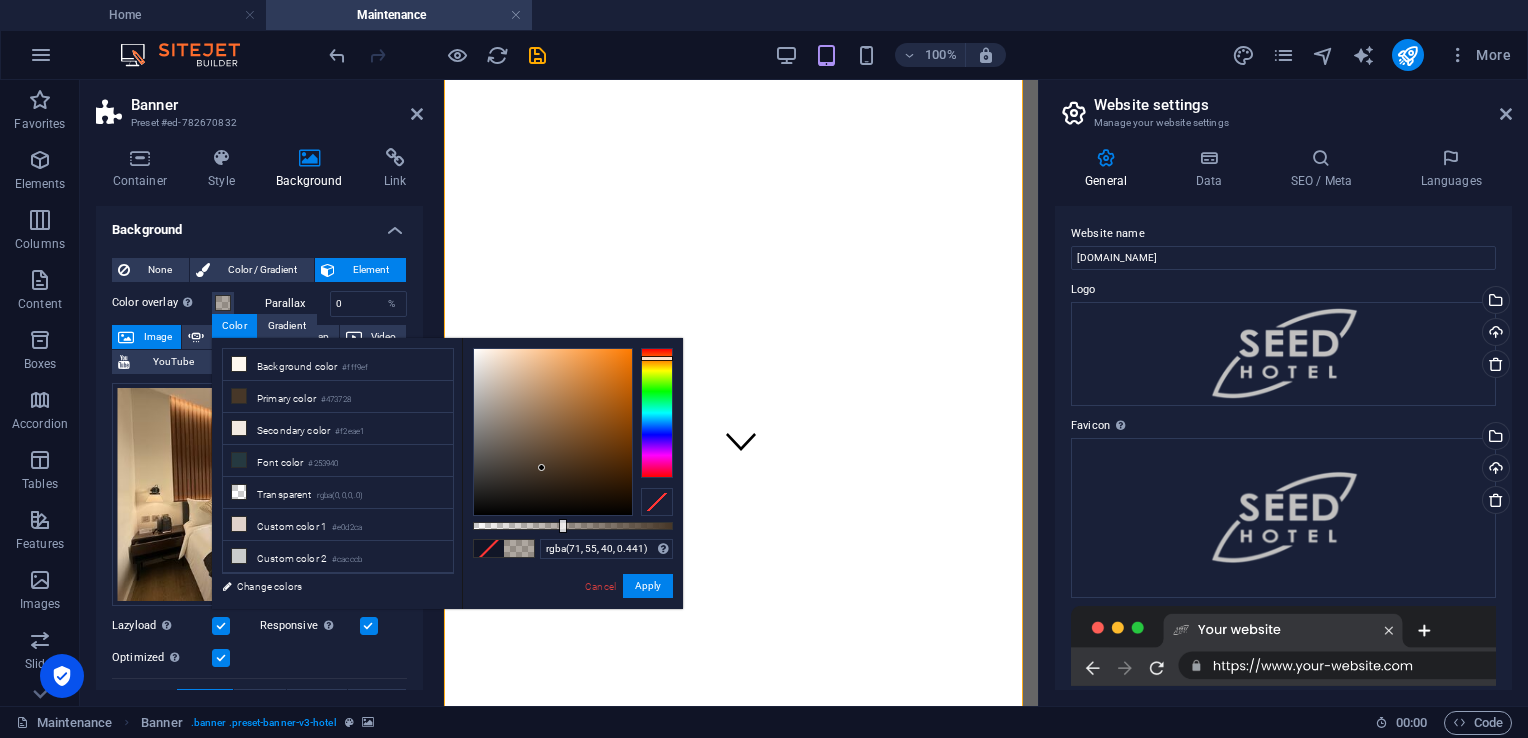 drag, startPoint x: 672, startPoint y: 526, endPoint x: 561, endPoint y: 512, distance: 111.8794 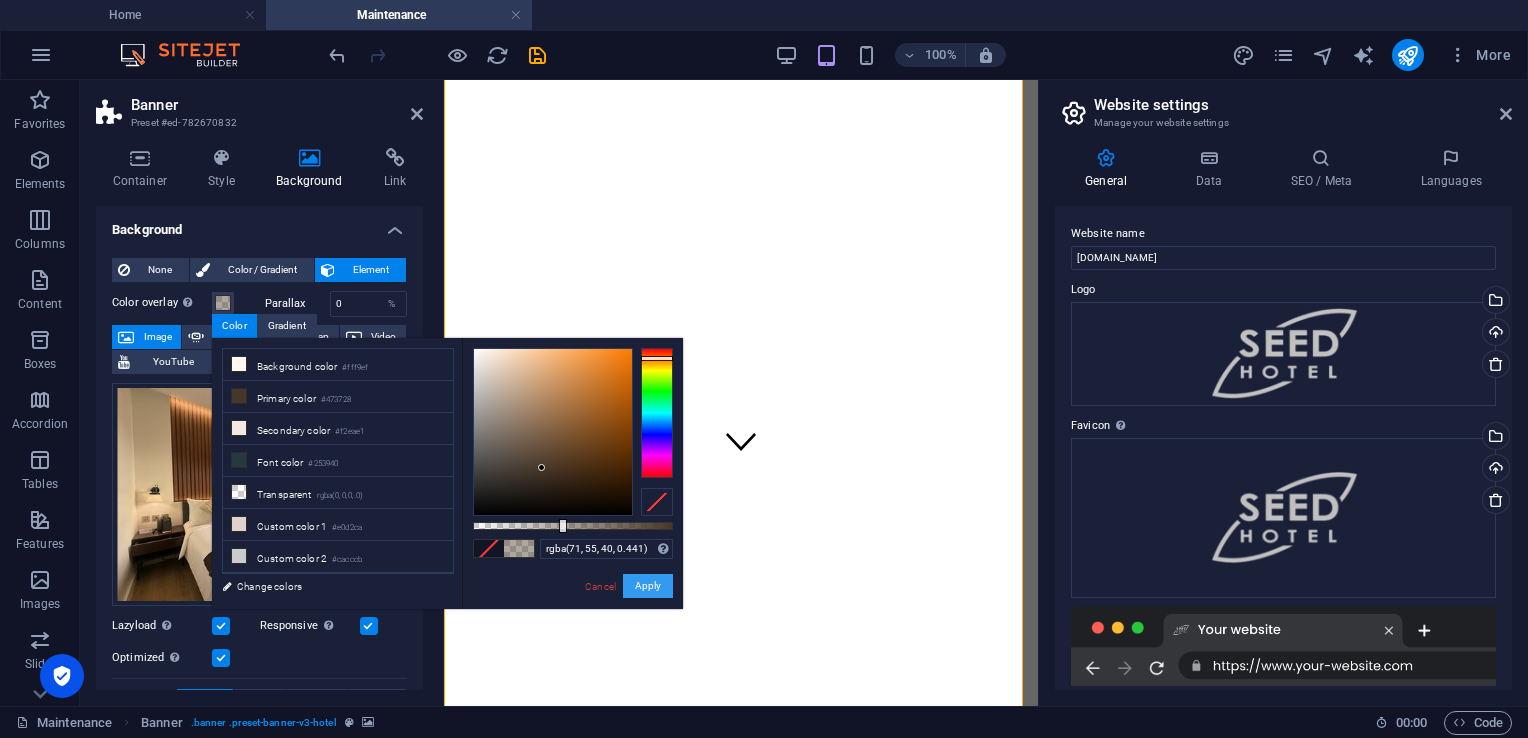click on "Apply" at bounding box center (648, 586) 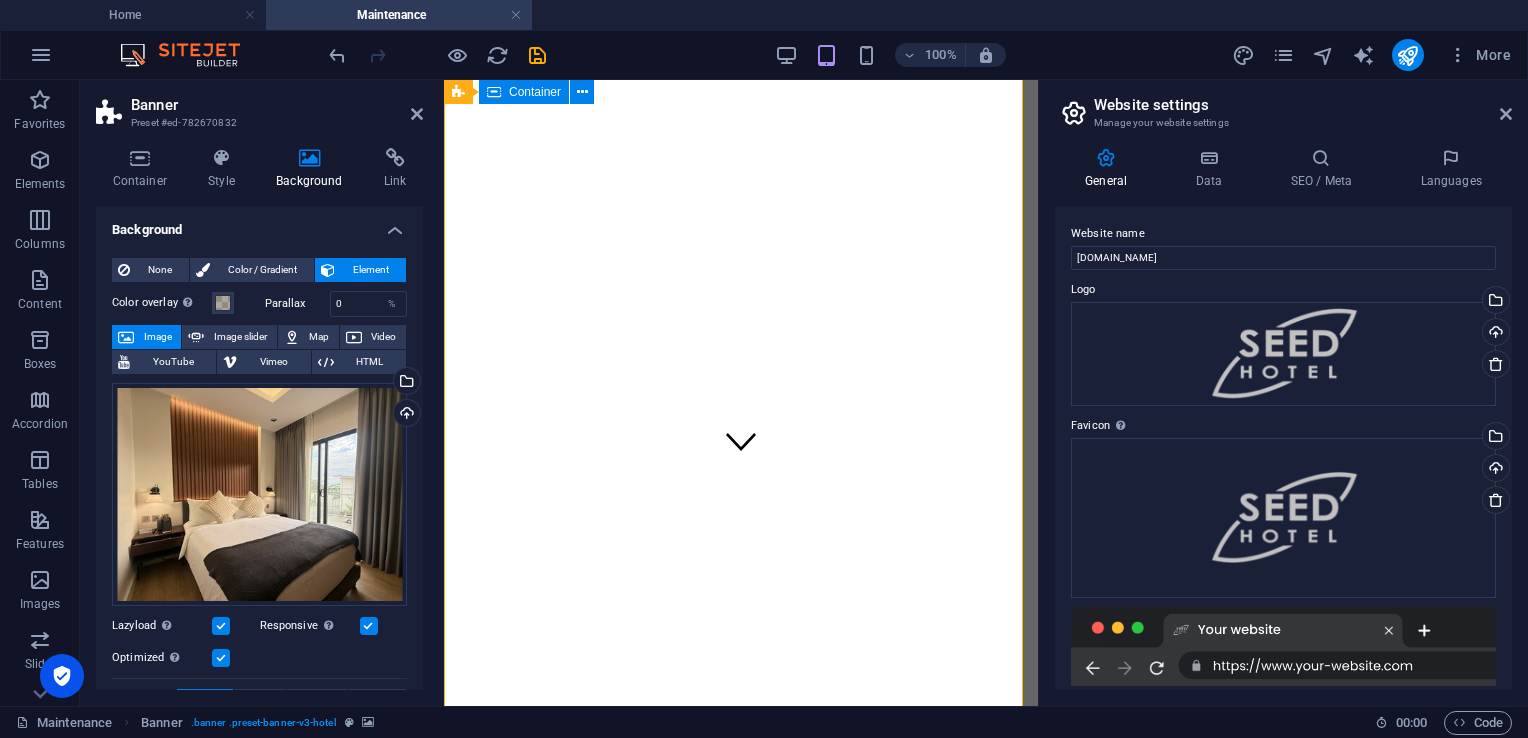 click on "Rooted in Family, Growing through Hospitality. CHECK IN CHECK OUT ADULTS BOOK A STAY   I have read and understand the privacy policy. Nicht lesbar? Neu generieren" at bounding box center [741, 2070] 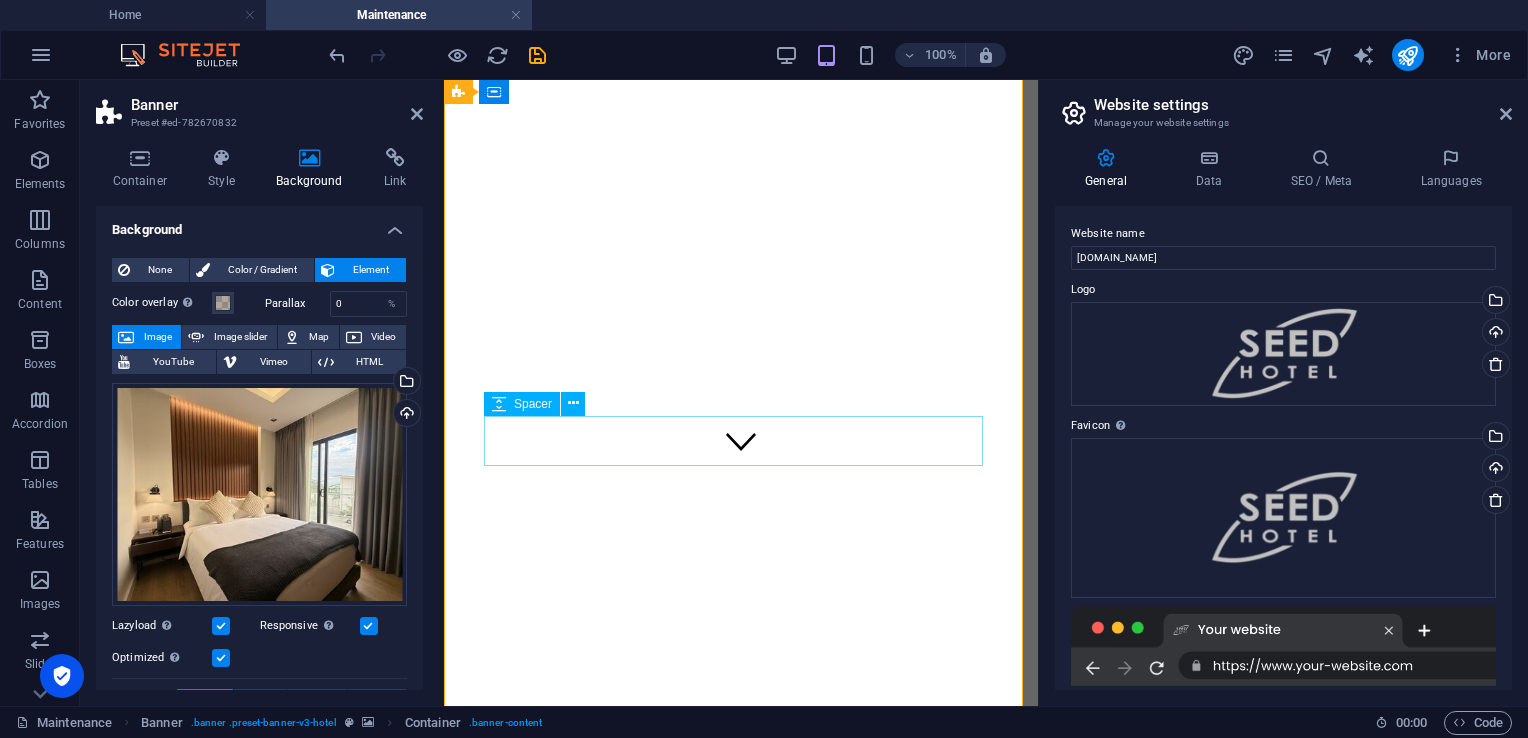 click at bounding box center (741, 1907) 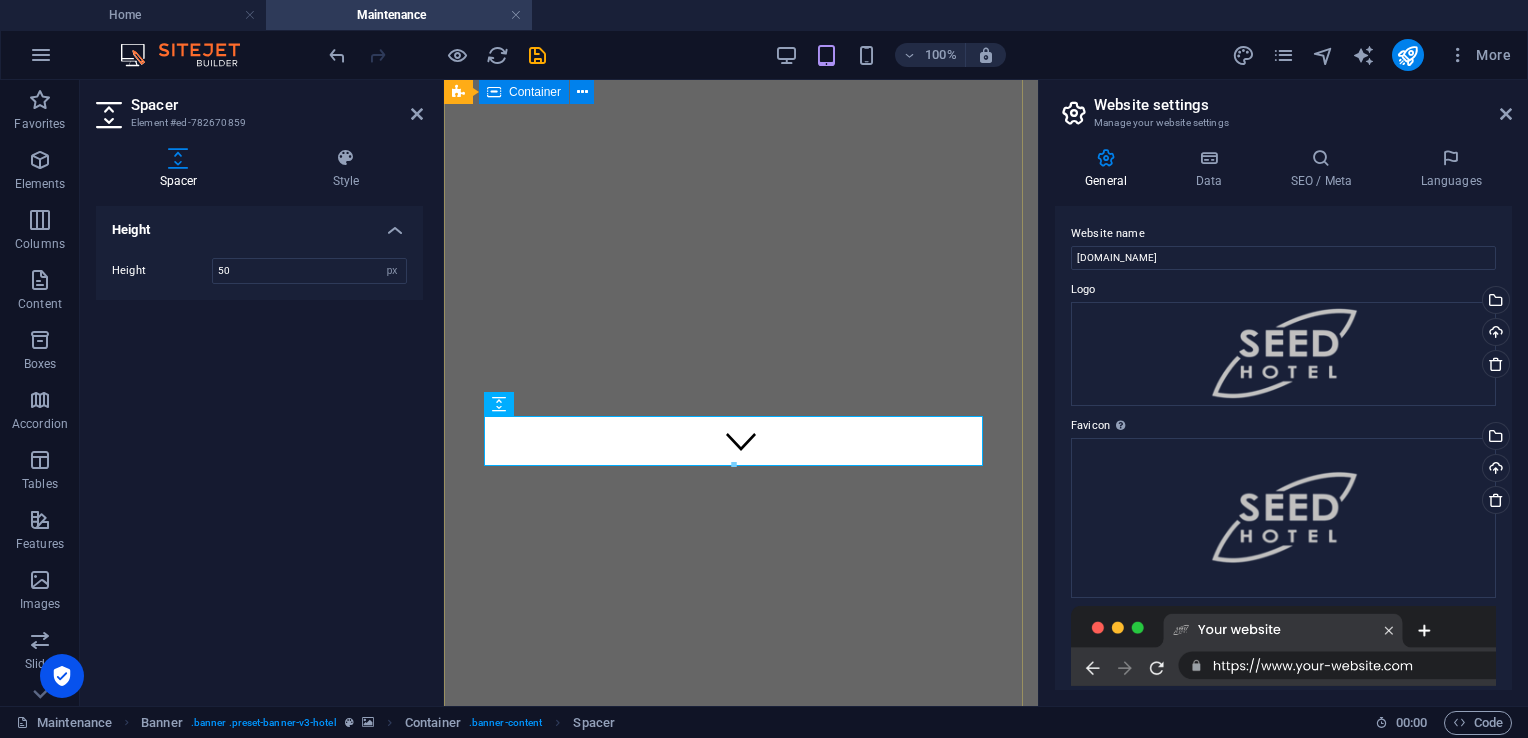 click on "Rooted in Family, Growing through Hospitality. CHECK IN CHECK OUT ADULTS BOOK A STAY   I have read and understand the privacy policy. Nicht lesbar? Neu generieren" at bounding box center (741, 2070) 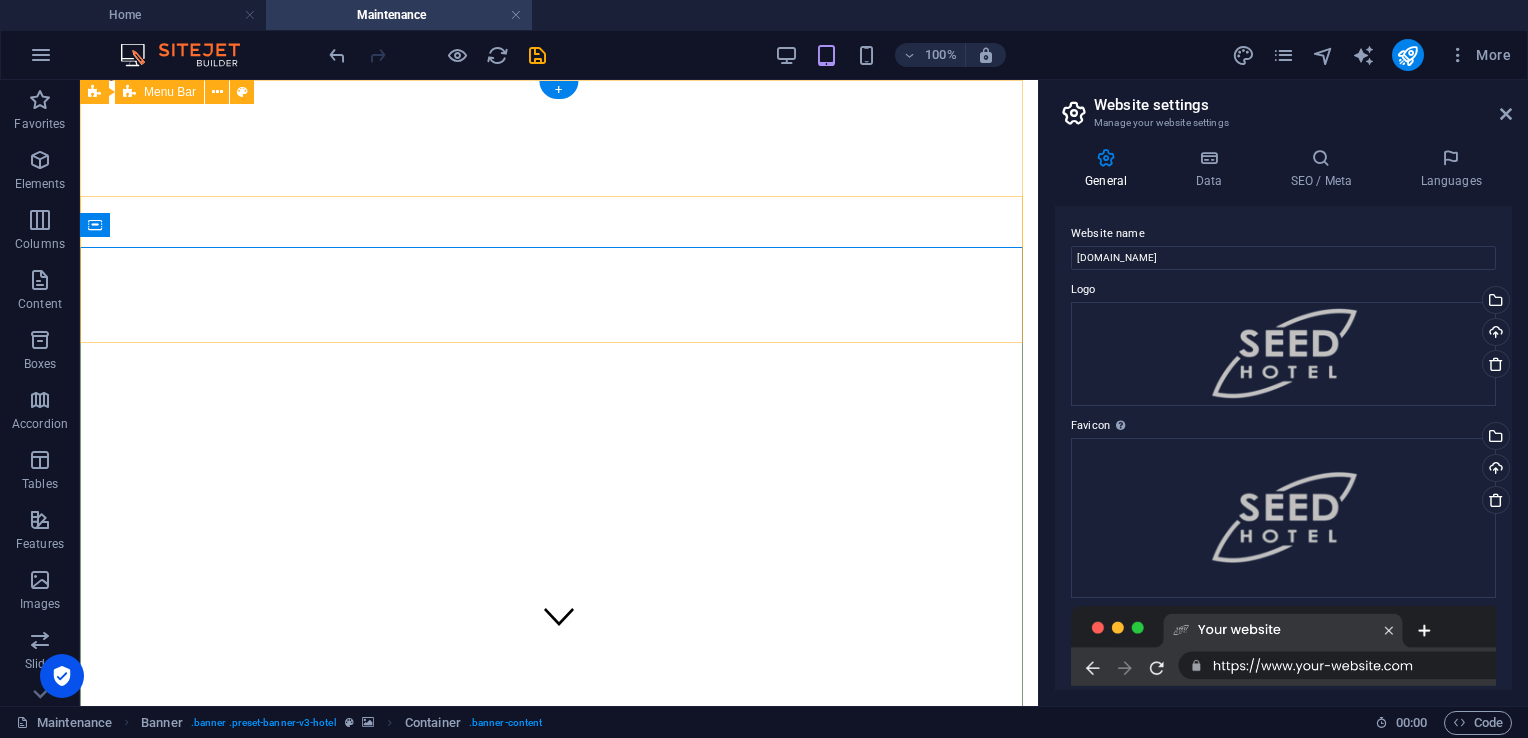scroll, scrollTop: 0, scrollLeft: 0, axis: both 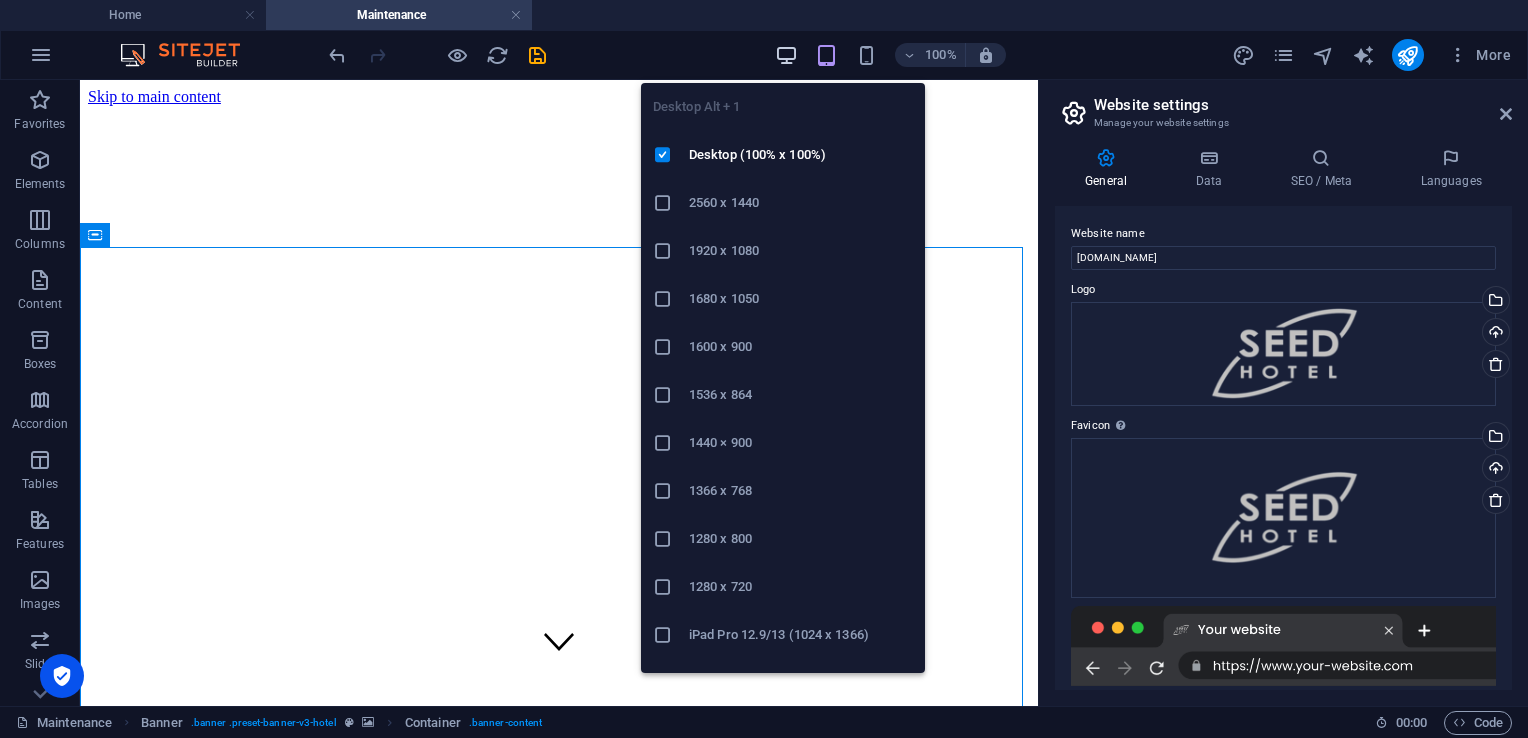 click at bounding box center [786, 55] 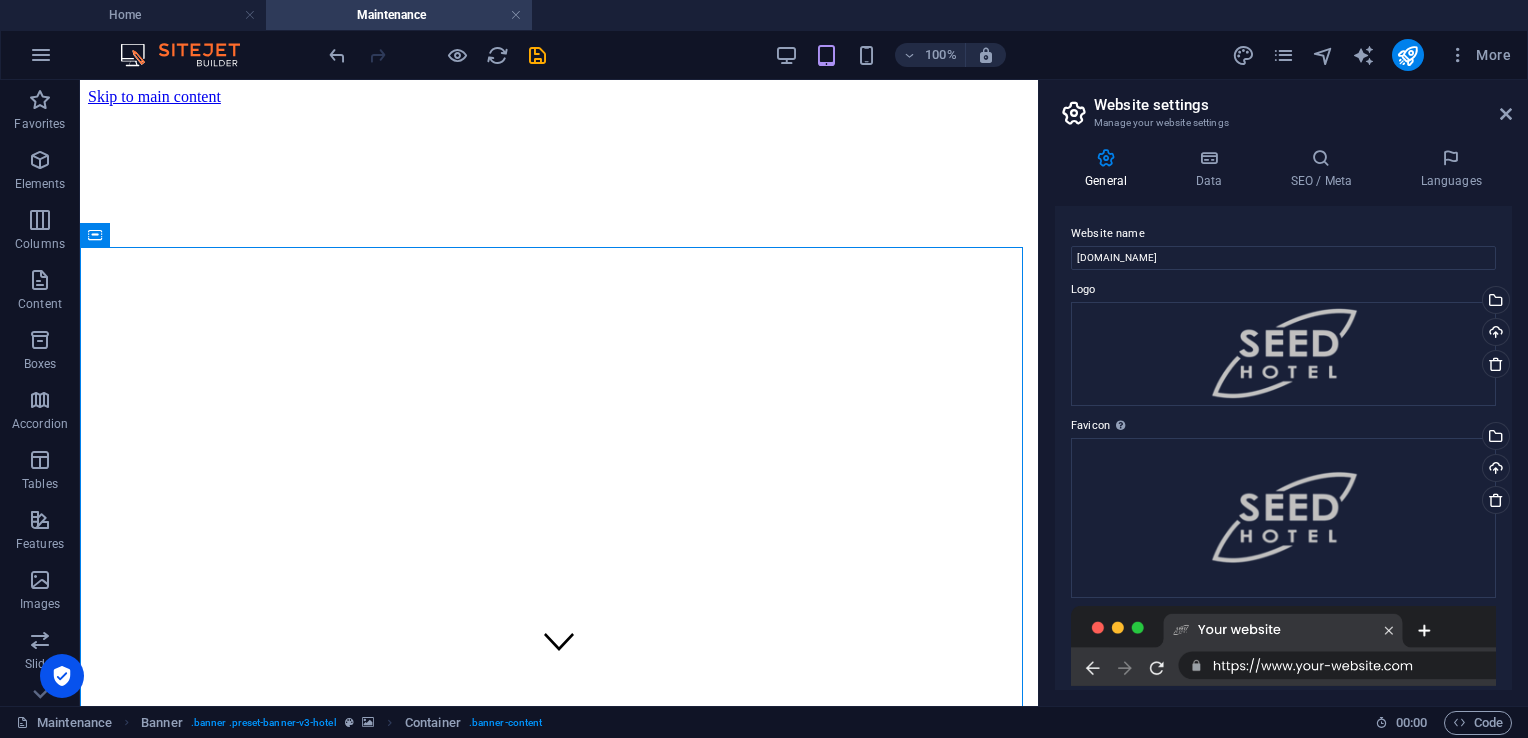 click on "Website settings Manage your website settings  General  Data  SEO / Meta  Languages Website name [DOMAIN_NAME] Logo Drag files here, click to choose files or select files from Files or our free stock photos & videos Select files from the file manager, stock photos, or upload file(s) Upload Favicon Set the favicon of your website here. A favicon is a small icon shown in the browser tab next to your website title. It helps visitors identify your website. Drag files here, click to choose files or select files from Files or our free stock photos & videos Select files from the file manager, stock photos, or upload file(s) Upload Preview Image (Open Graph) This image will be shown when the website is shared on social networks Drag files here, click to choose files or select files from Files or our free stock photos & videos Select files from the file manager, stock photos, or upload file(s) Upload Contact data for this website. This can be used everywhere on the website and will update automatically. Company Fax" at bounding box center (1283, 393) 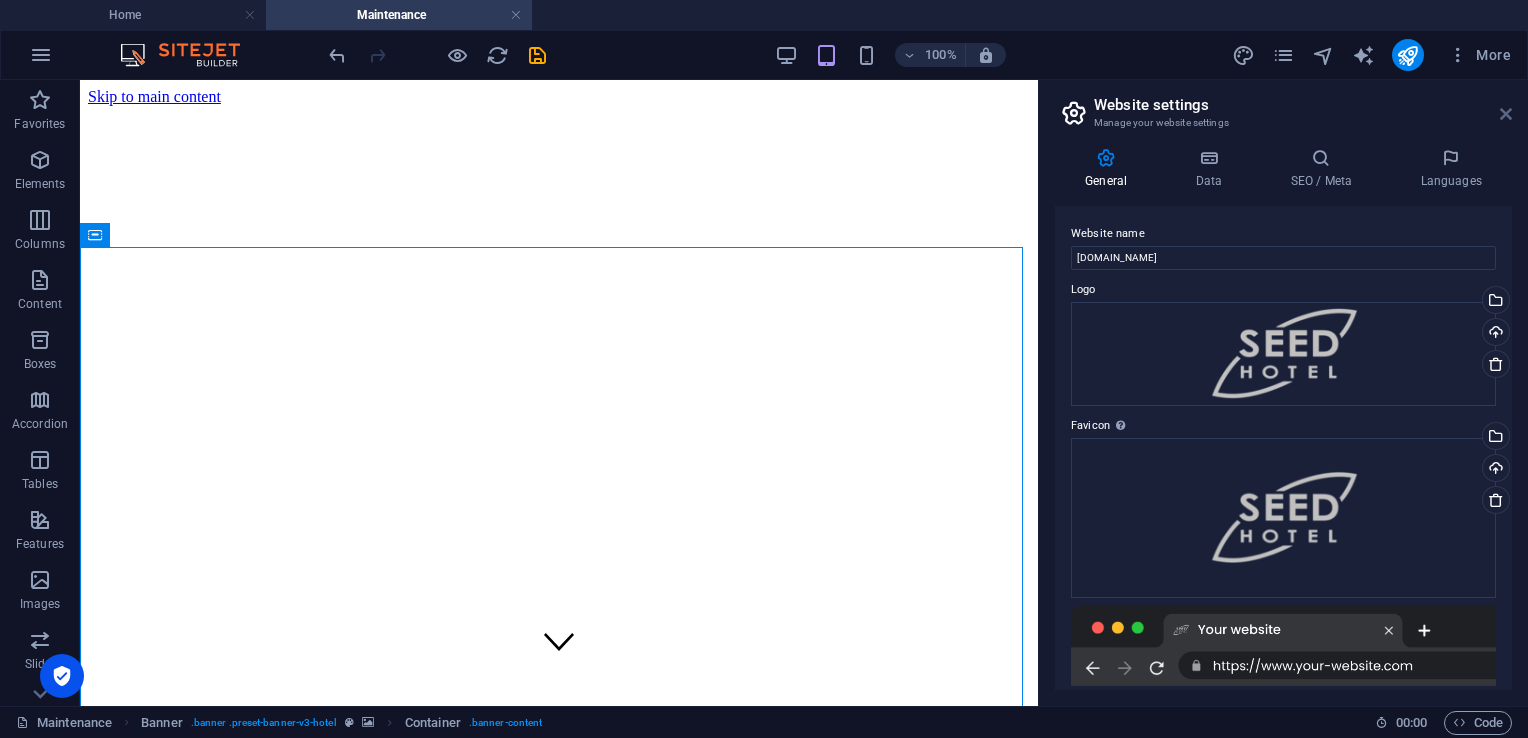 click at bounding box center [1506, 114] 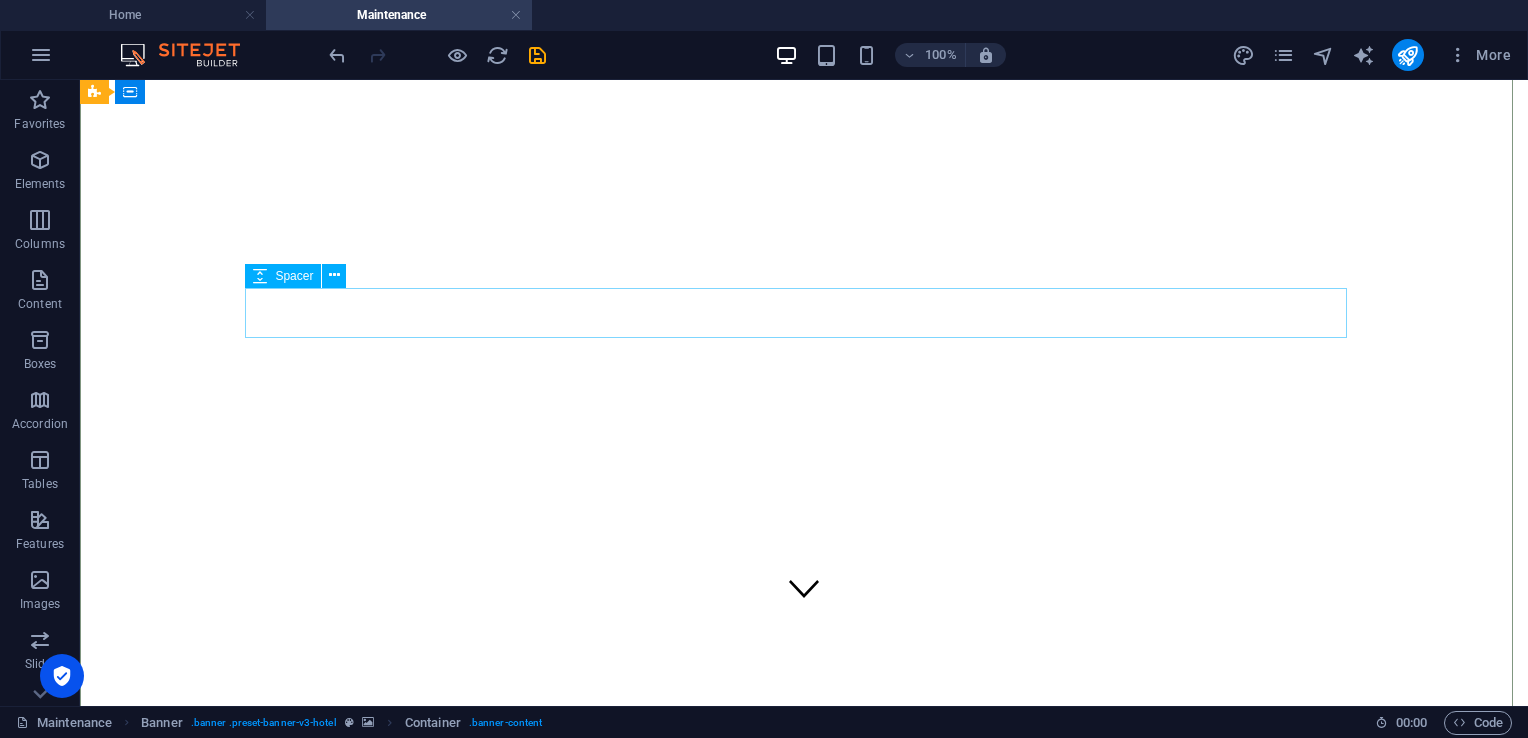 scroll, scrollTop: 0, scrollLeft: 0, axis: both 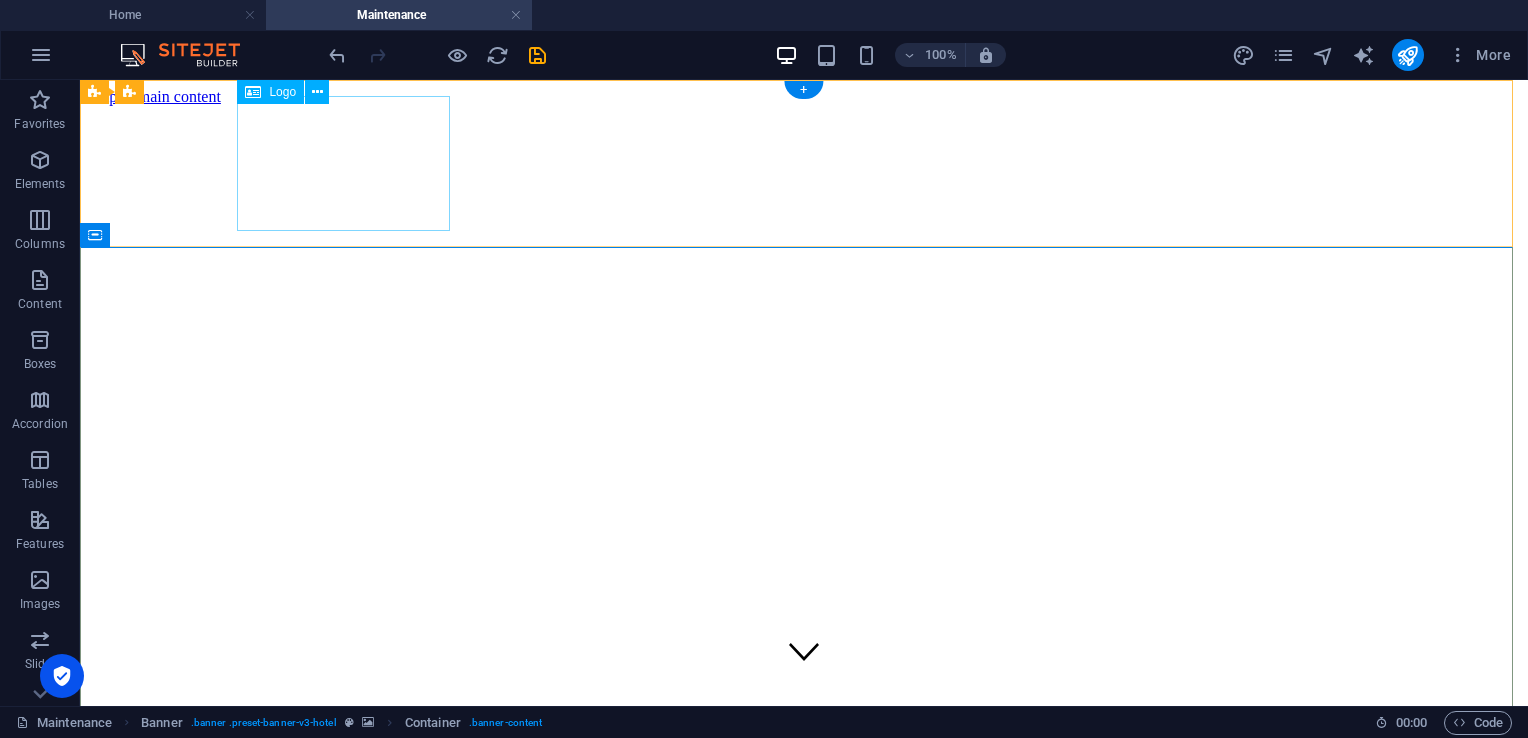 click at bounding box center [804, 1249] 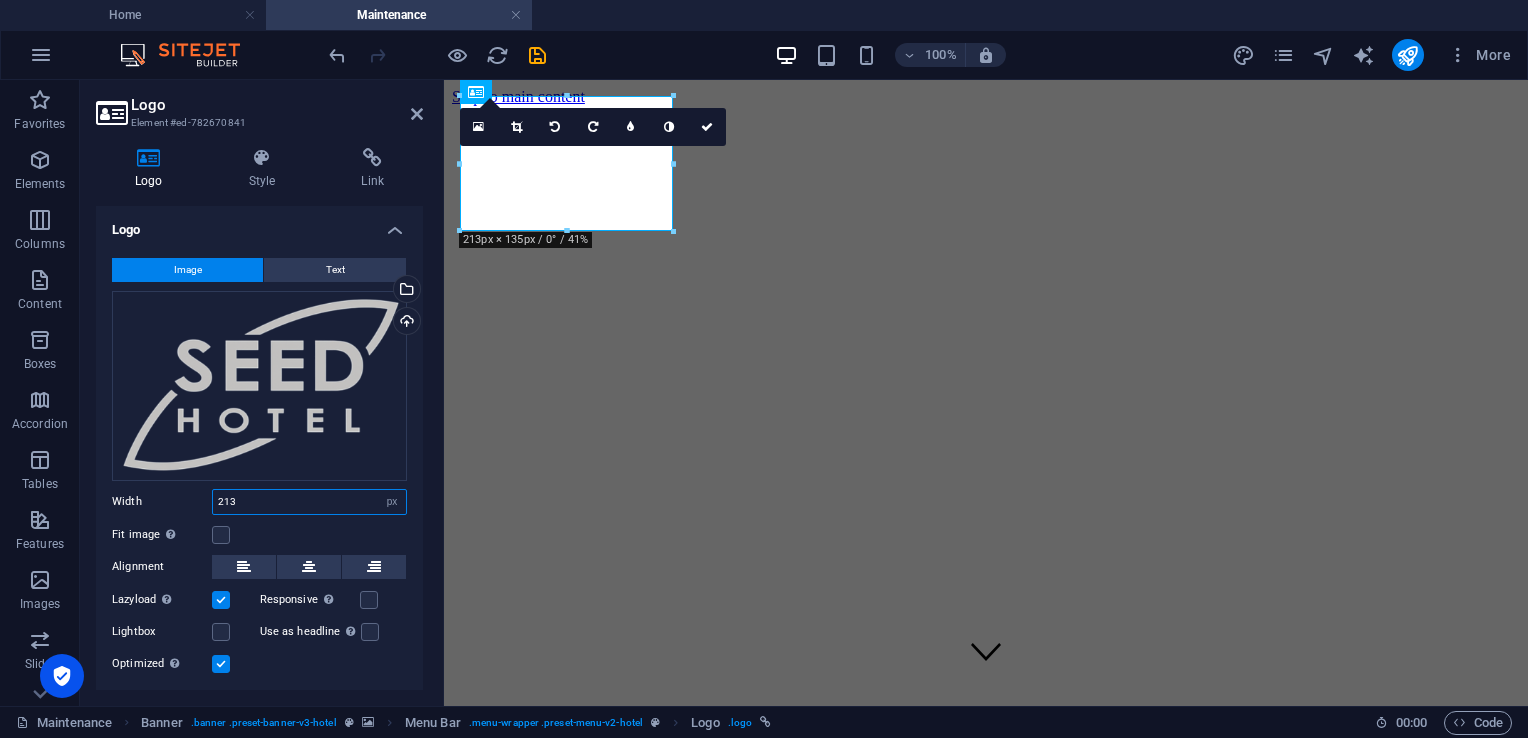 click on "213" at bounding box center [309, 502] 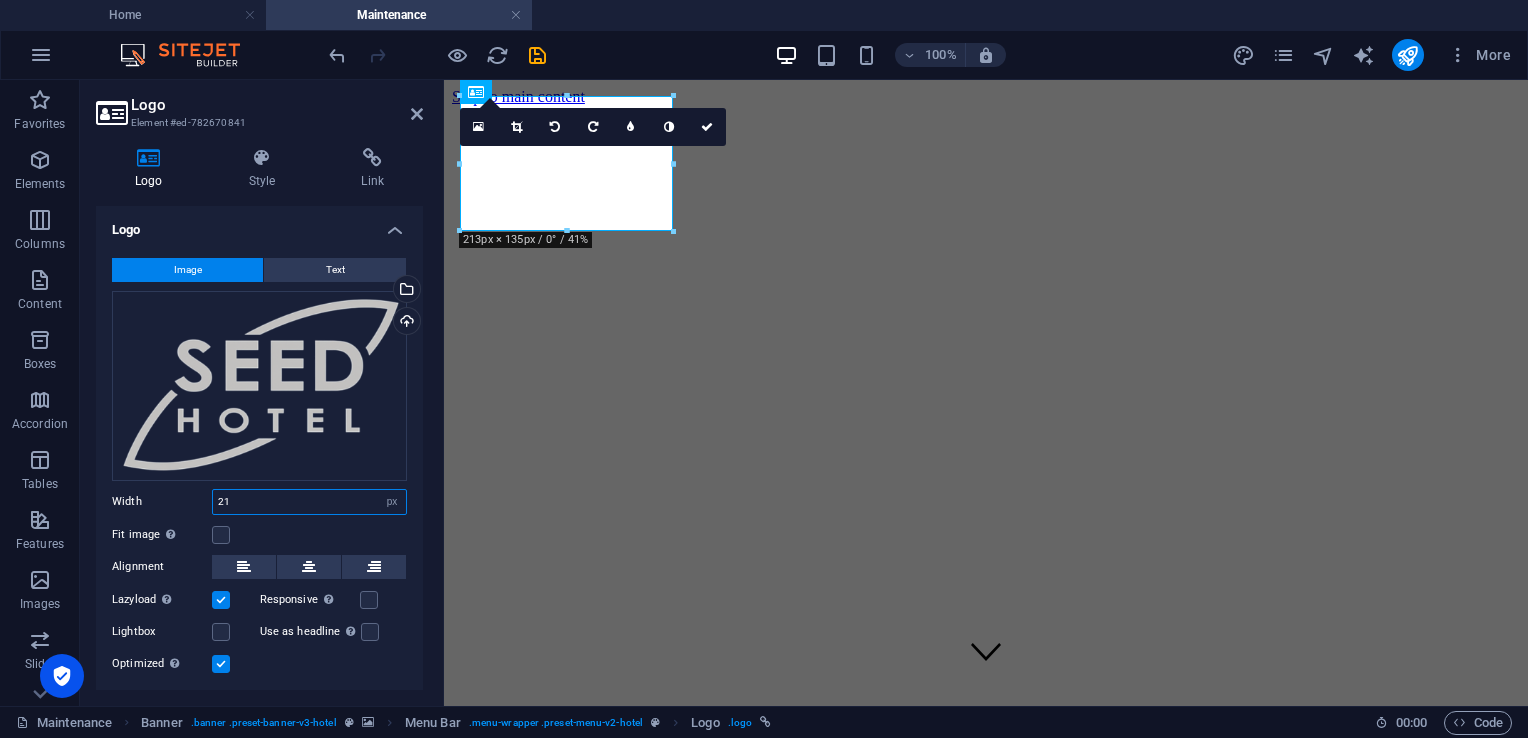 type on "2" 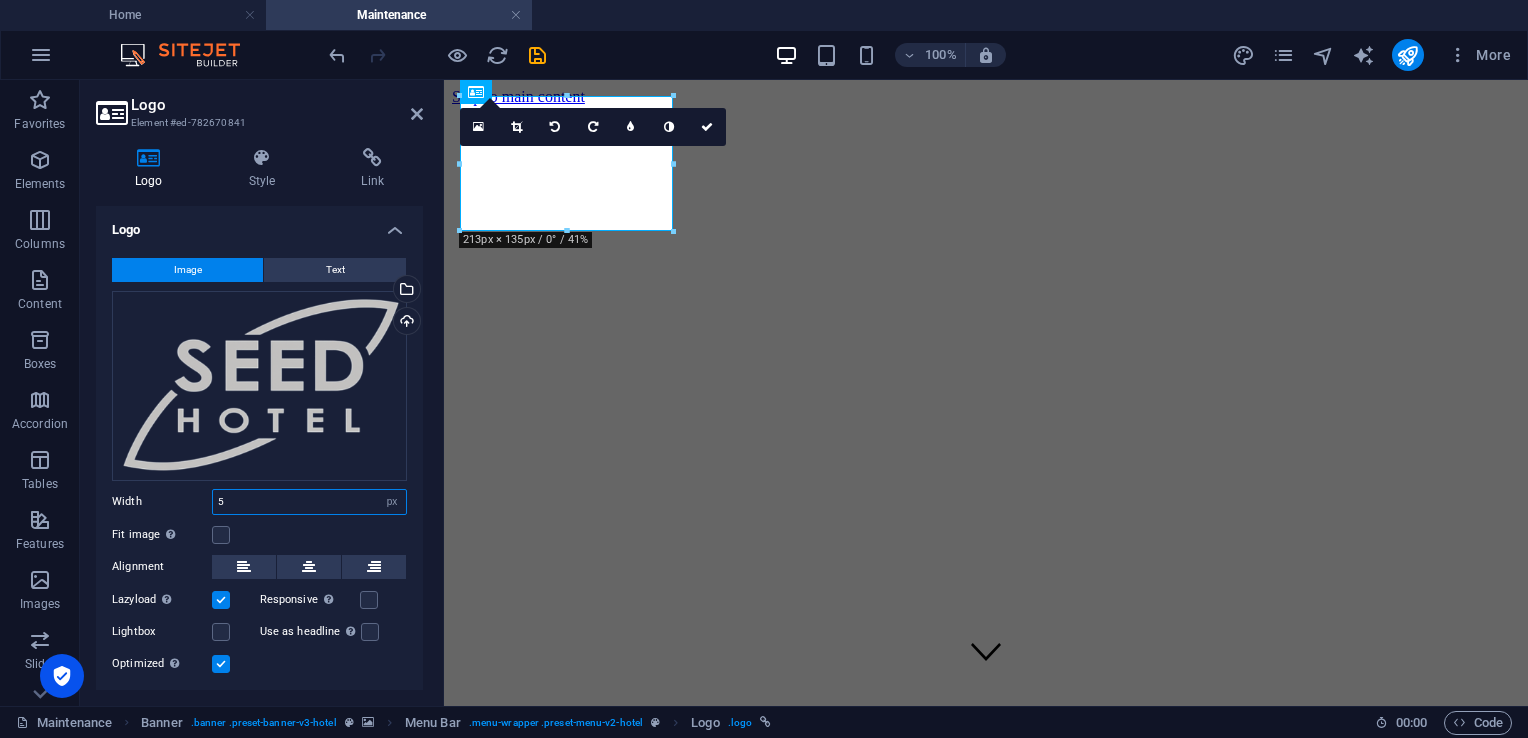 type on "50" 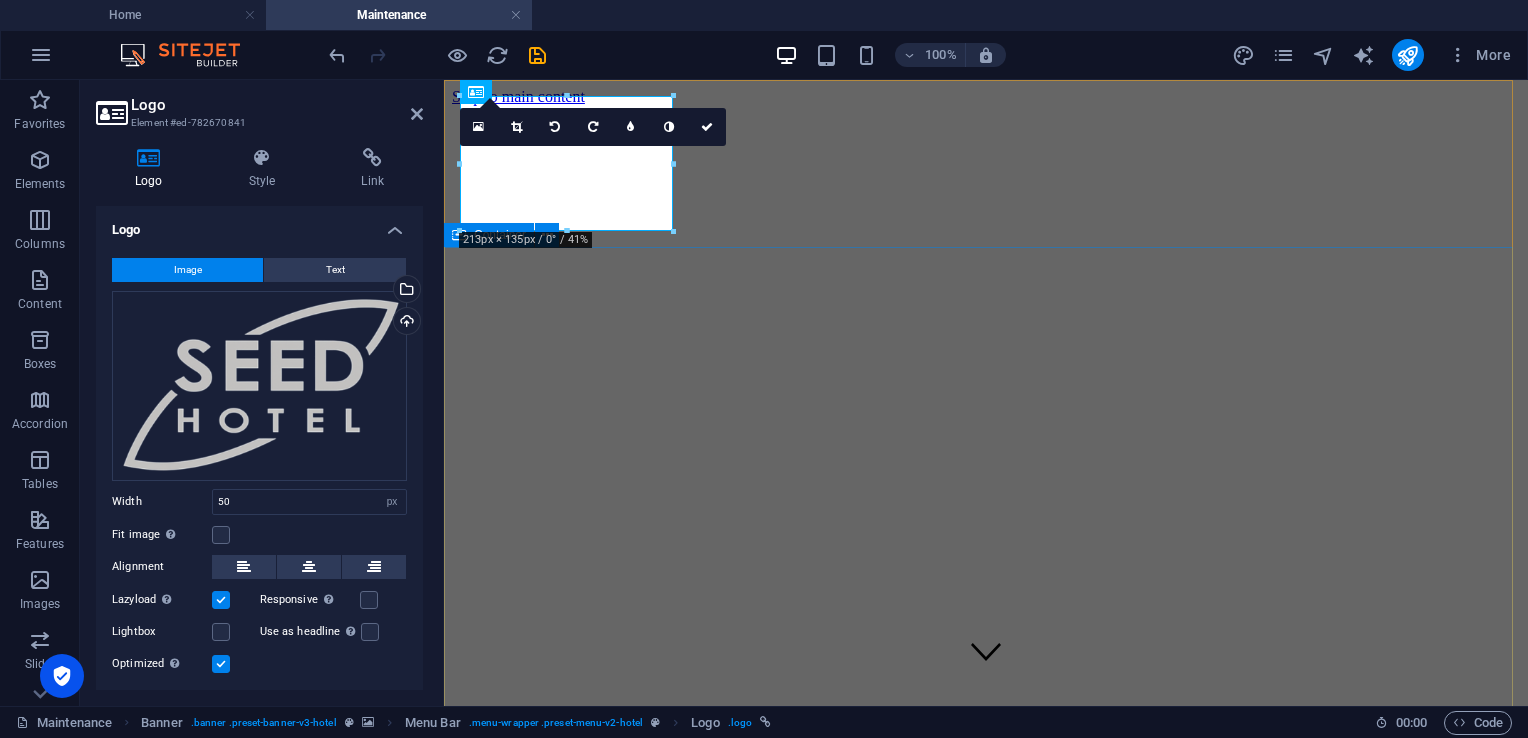 drag, startPoint x: 465, startPoint y: 405, endPoint x: 831, endPoint y: 405, distance: 366 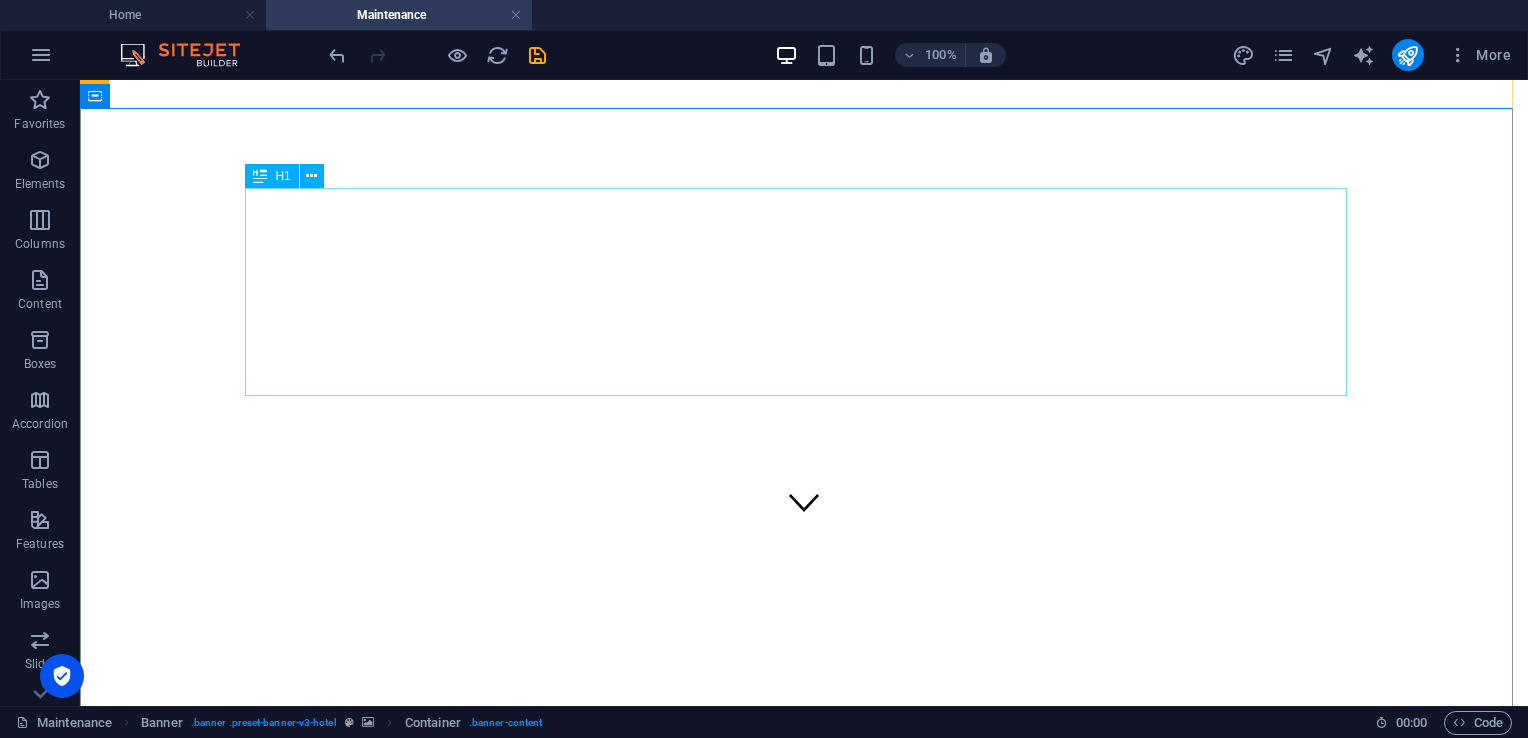 scroll, scrollTop: 200, scrollLeft: 0, axis: vertical 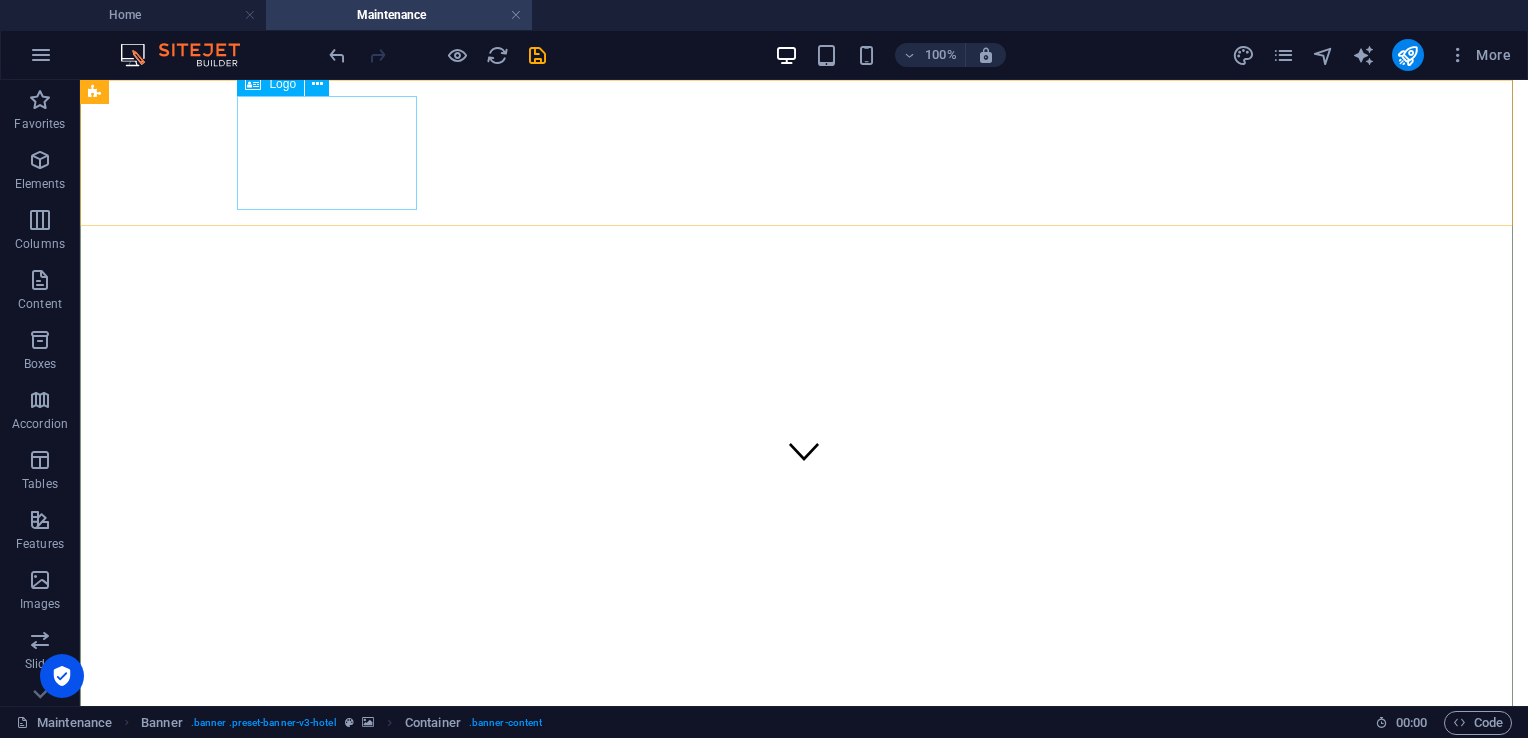 click at bounding box center (804, 895) 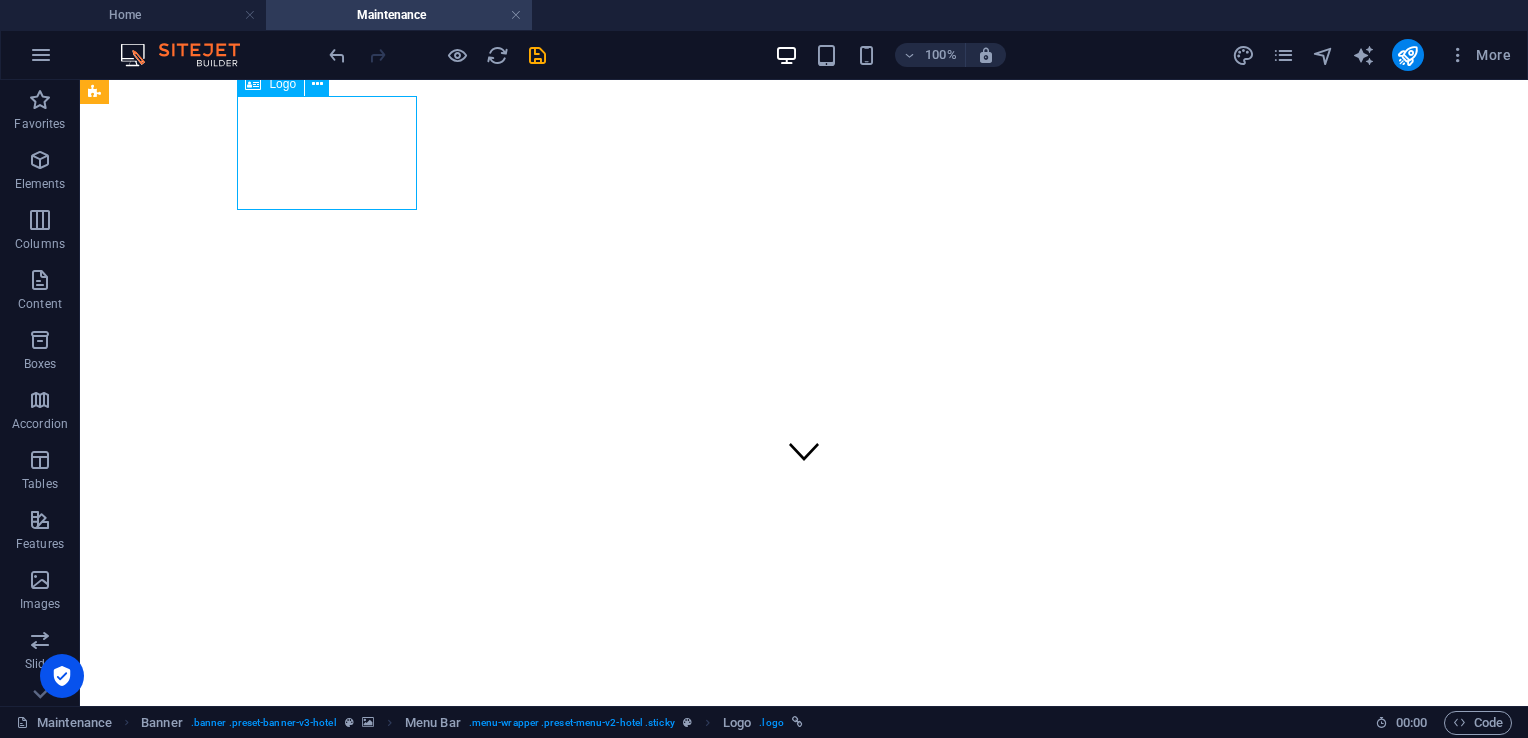 click at bounding box center [804, 895] 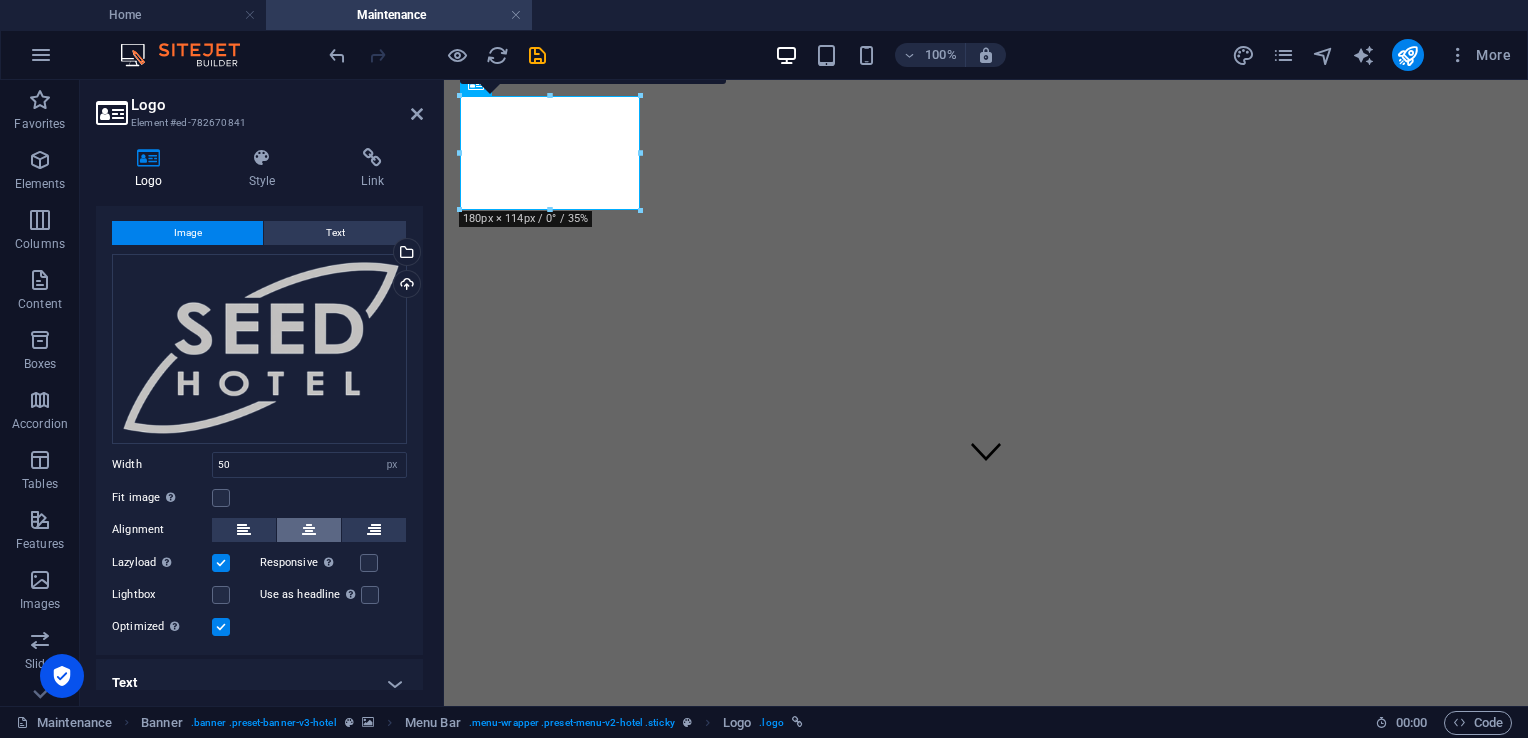 scroll, scrollTop: 50, scrollLeft: 0, axis: vertical 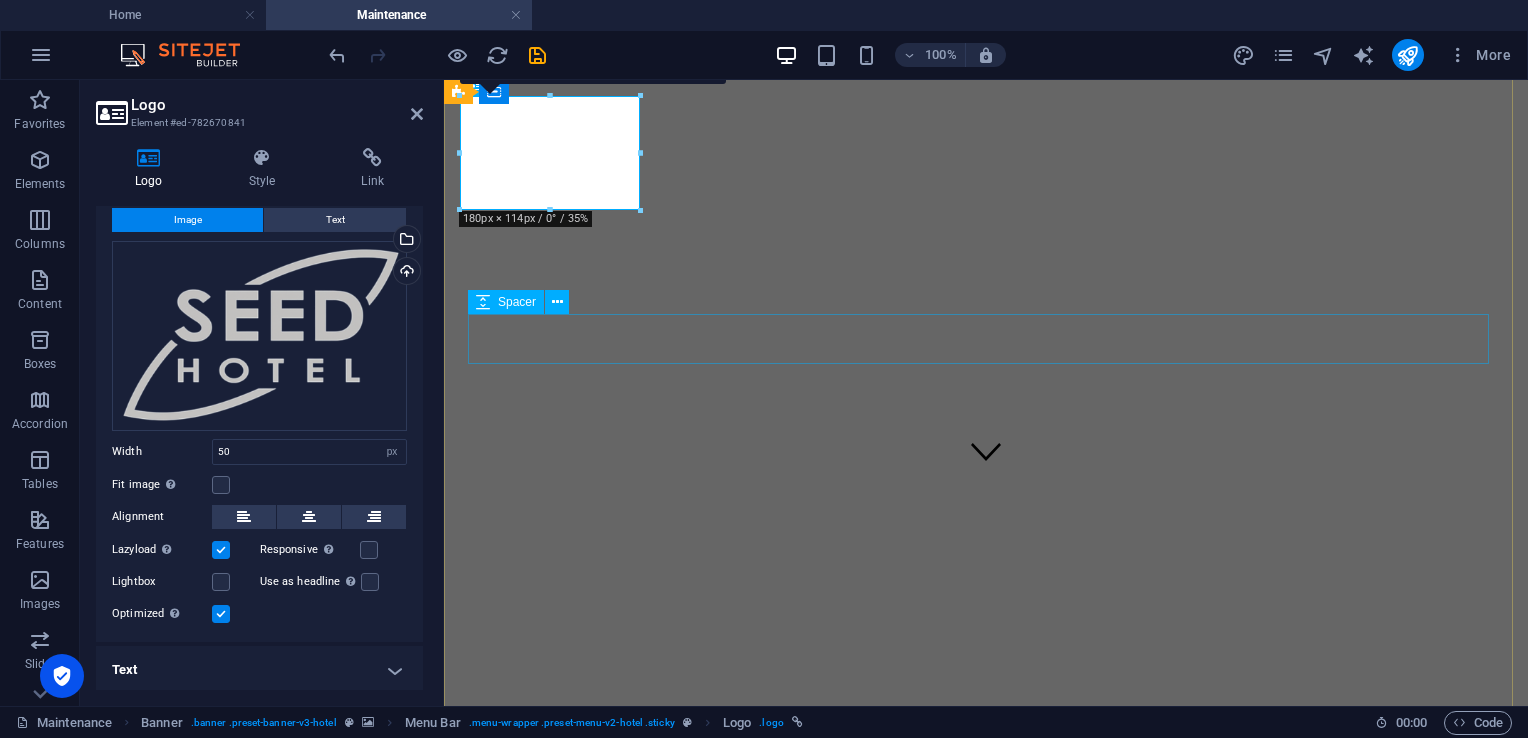 click at bounding box center [986, 1140] 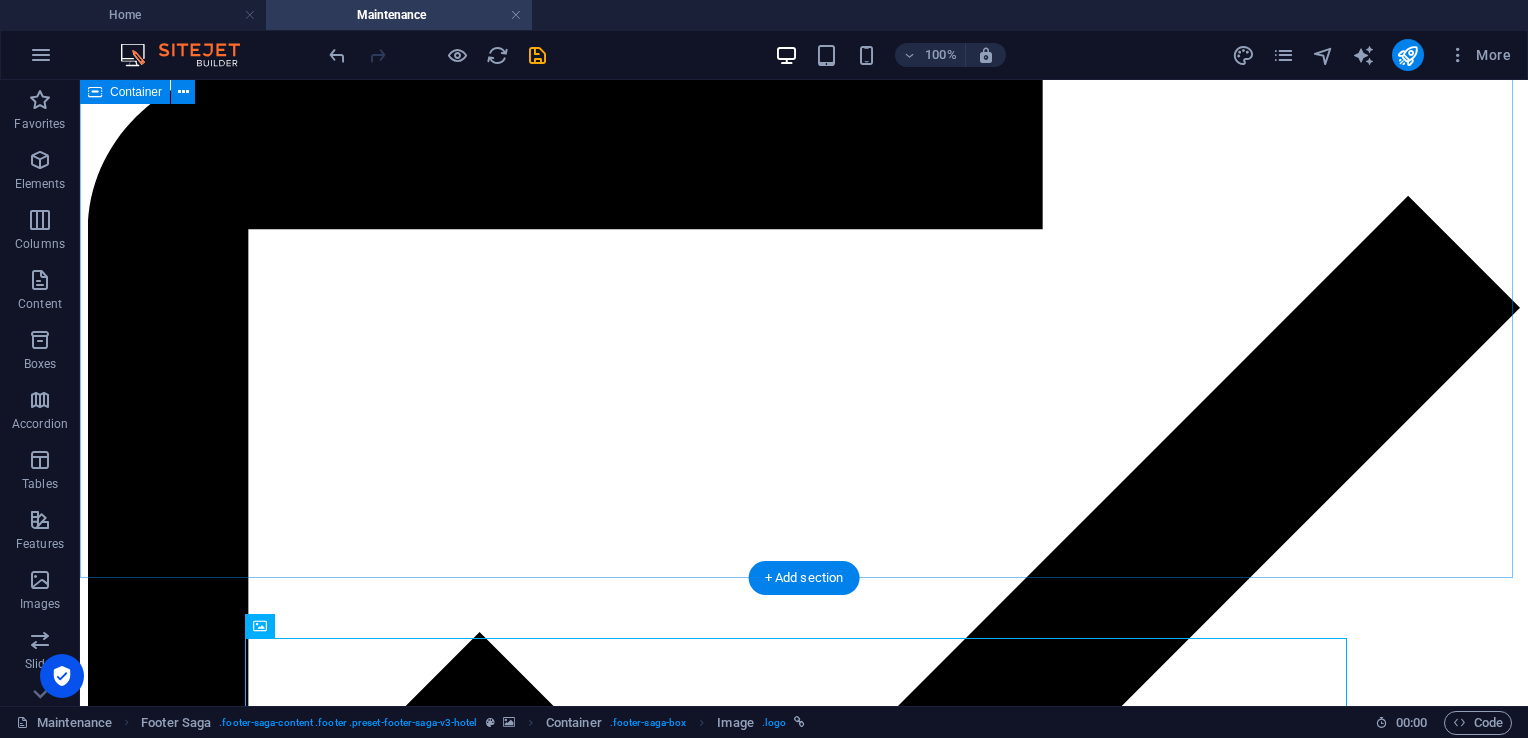 scroll, scrollTop: 8000, scrollLeft: 0, axis: vertical 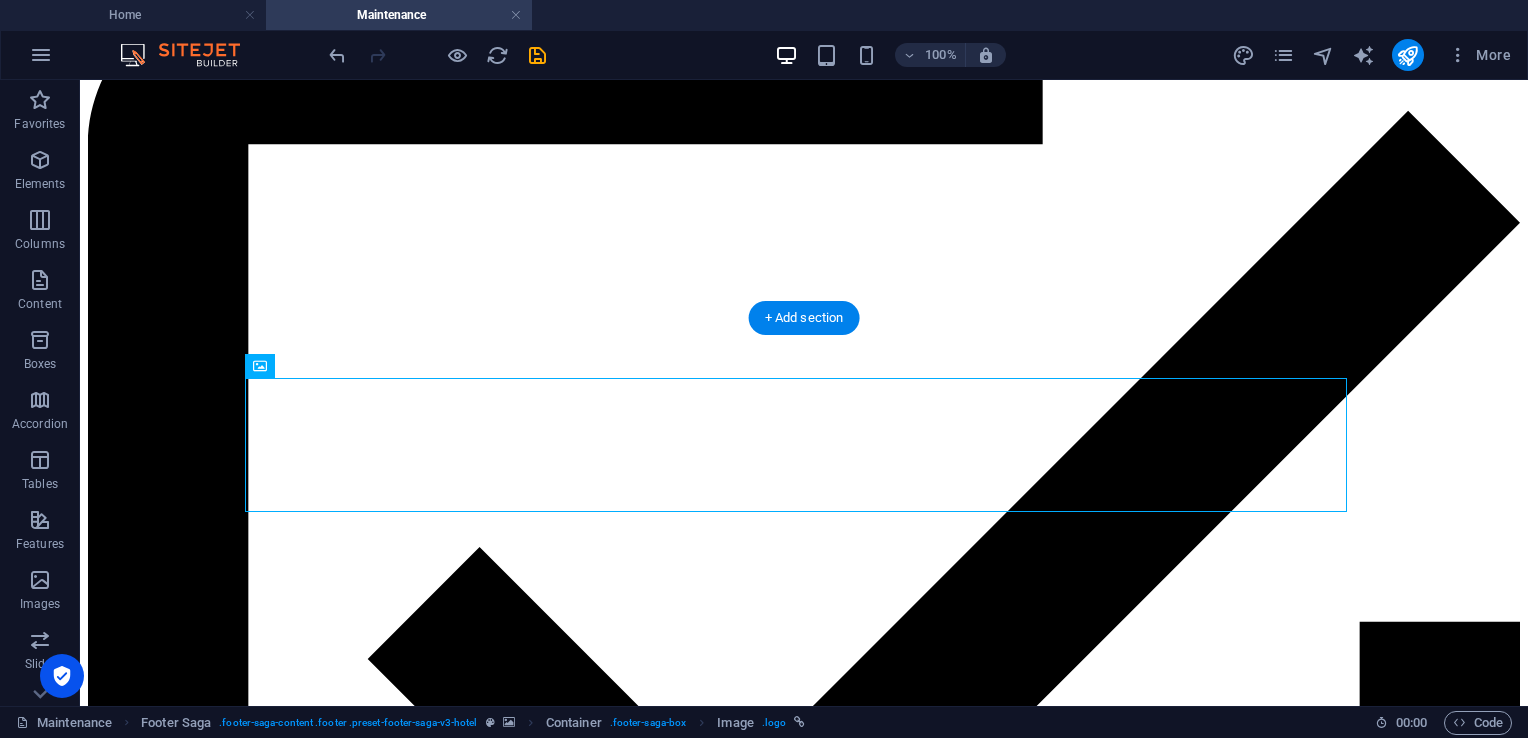 click at bounding box center [804, 29400] 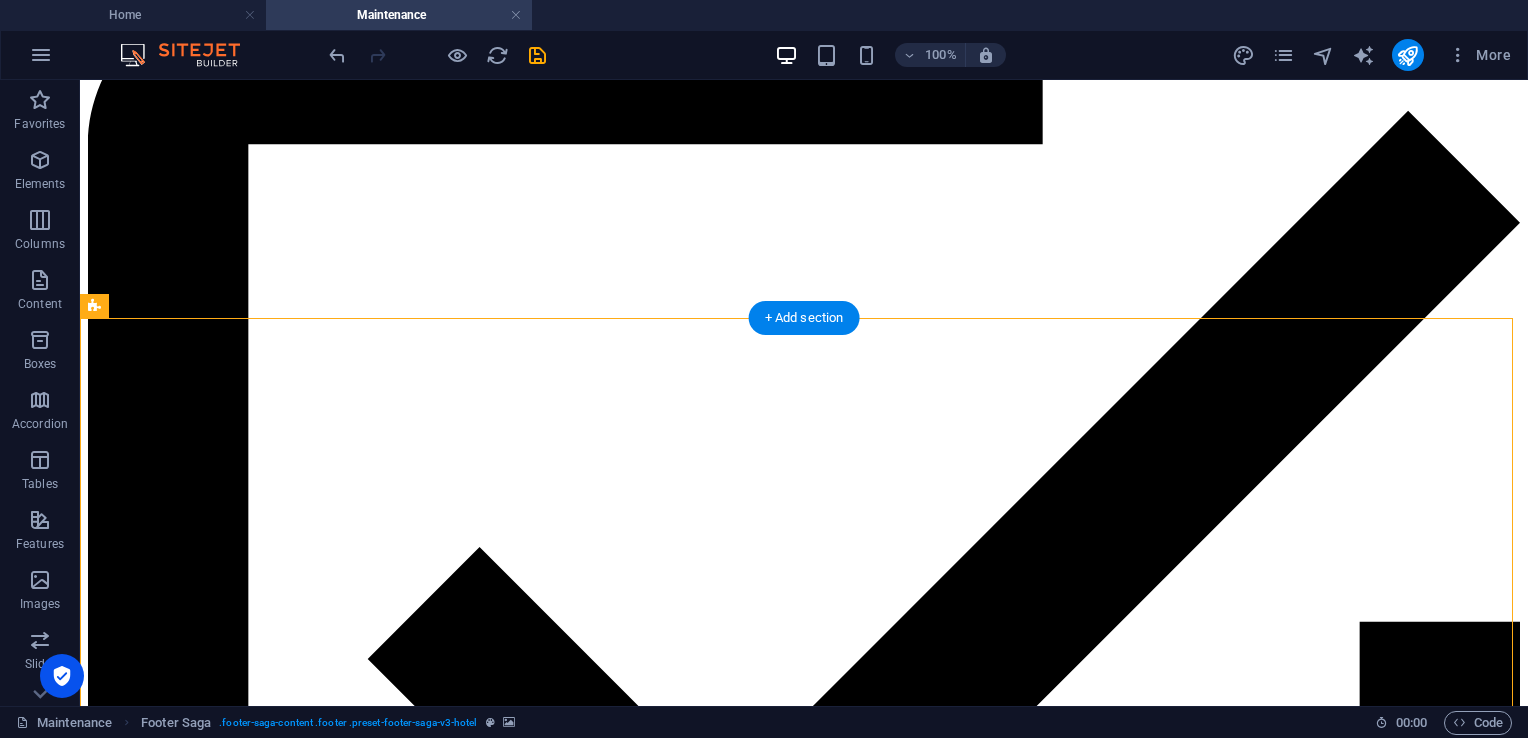 click at bounding box center (804, 29400) 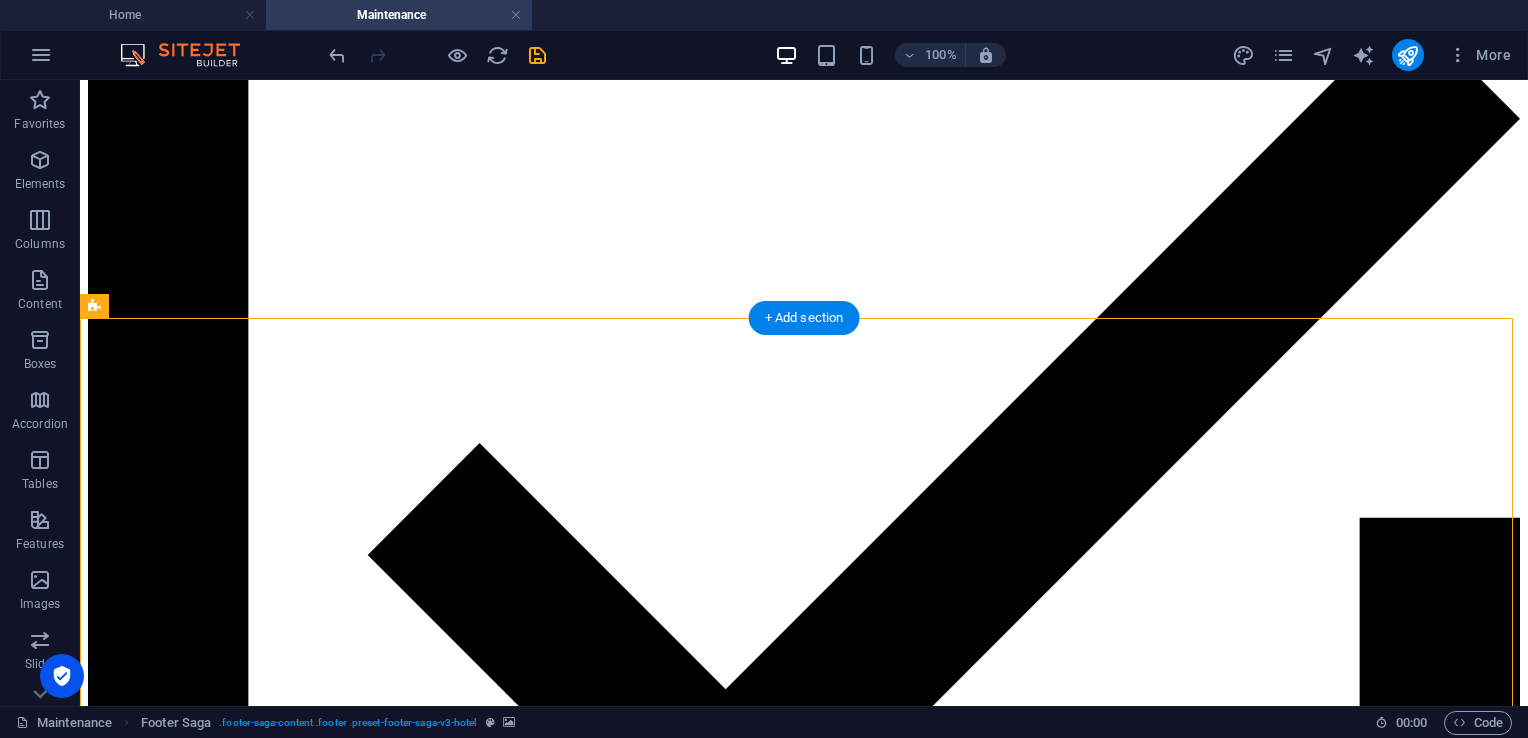 select on "footer" 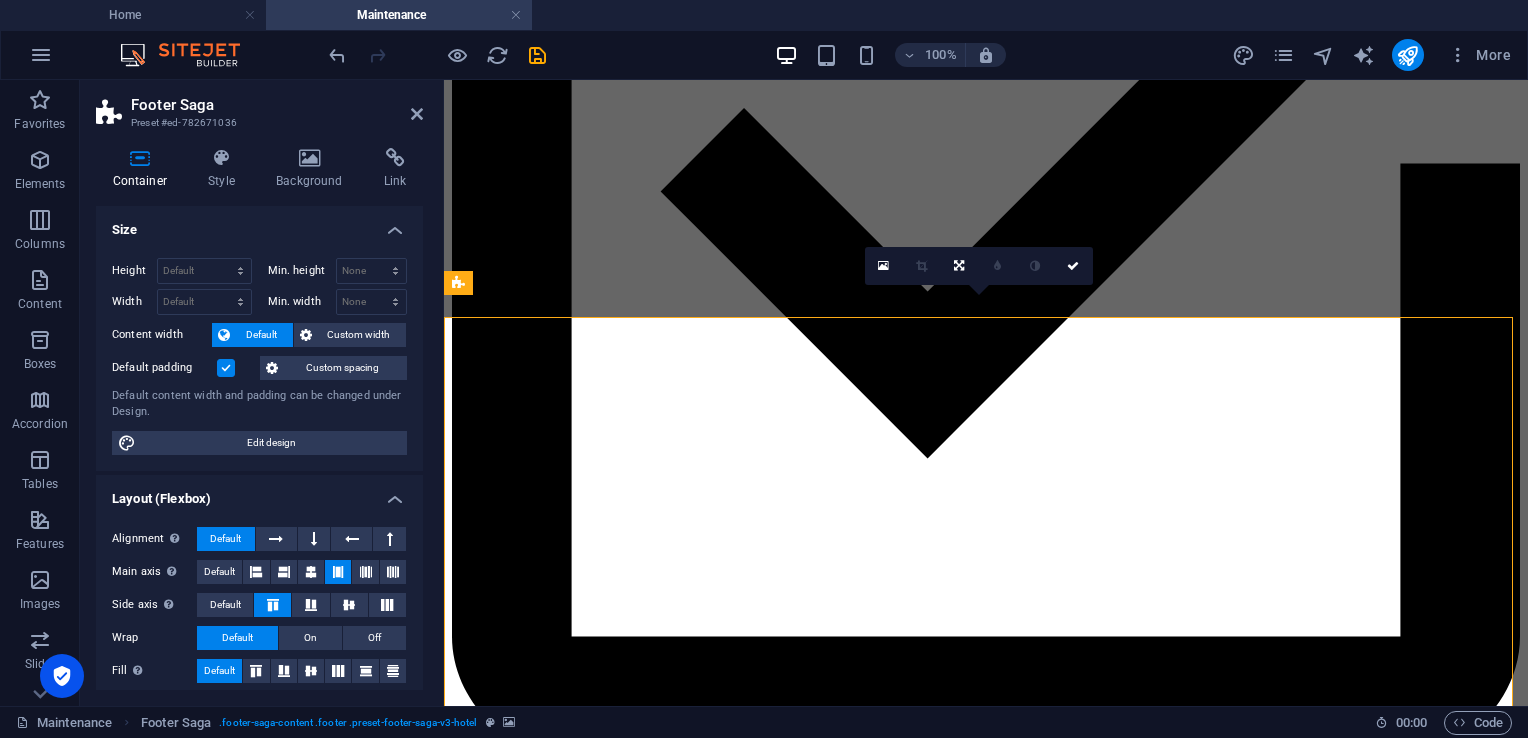 scroll, scrollTop: 8082, scrollLeft: 0, axis: vertical 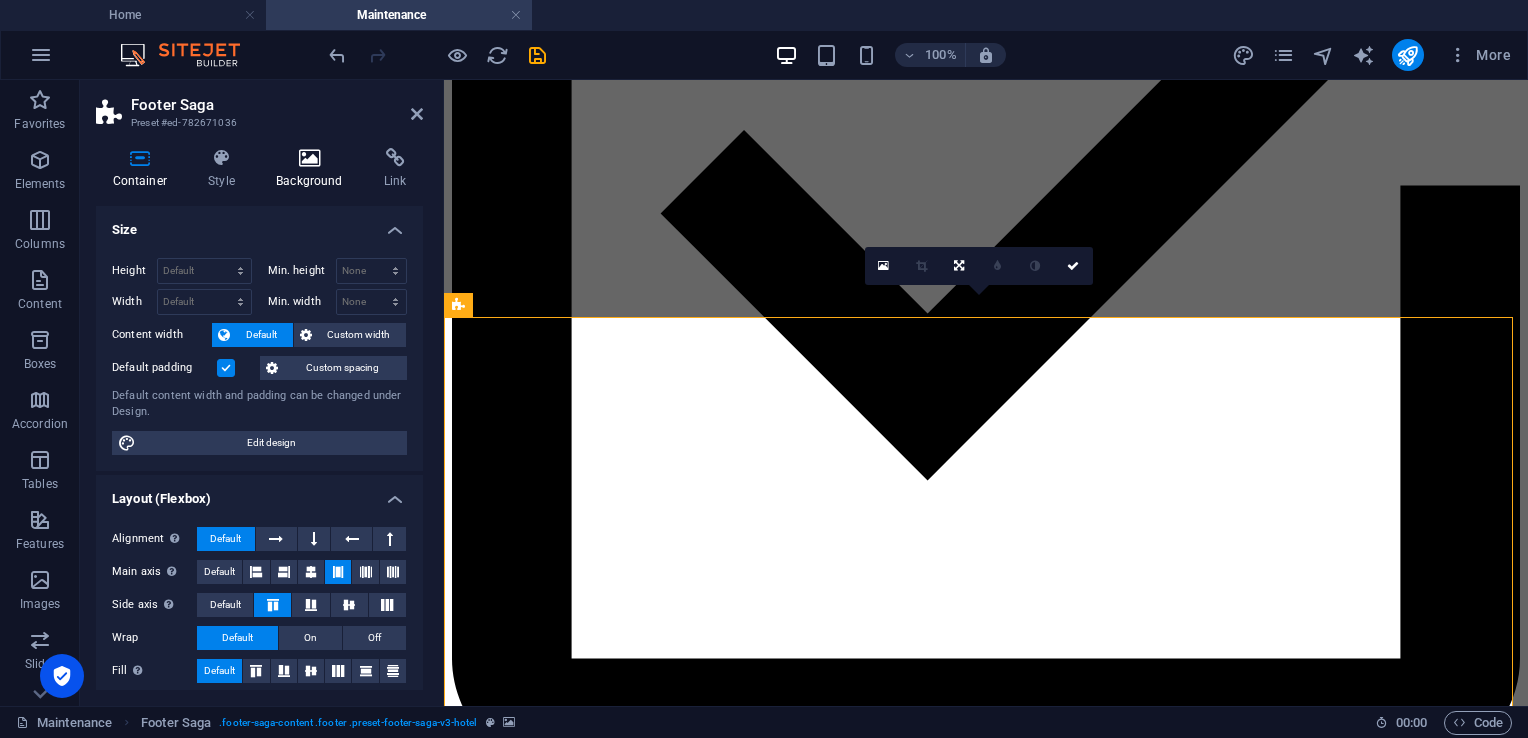 click on "Background" at bounding box center (314, 169) 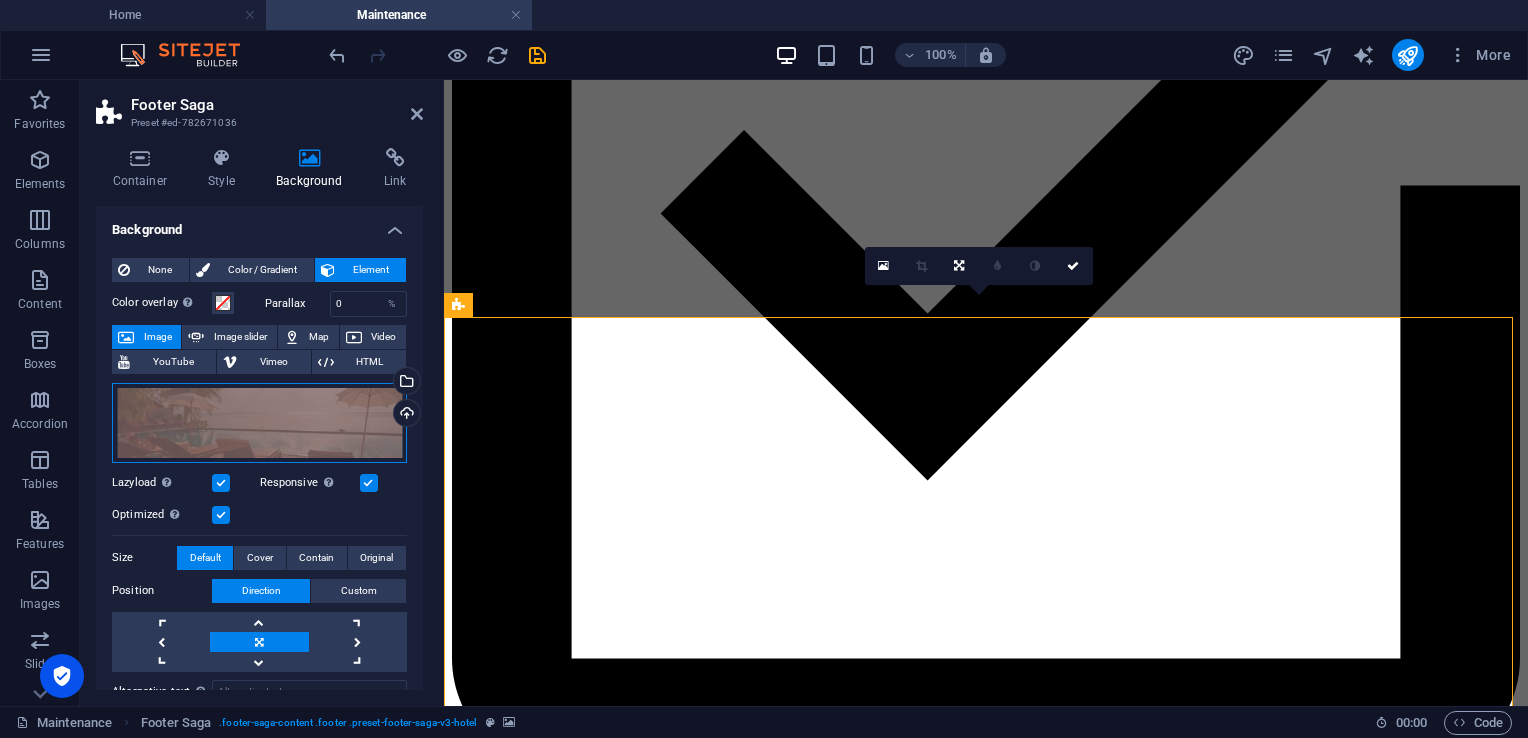 click on "Drag files here, click to choose files or select files from Files or our free stock photos & videos" at bounding box center [259, 423] 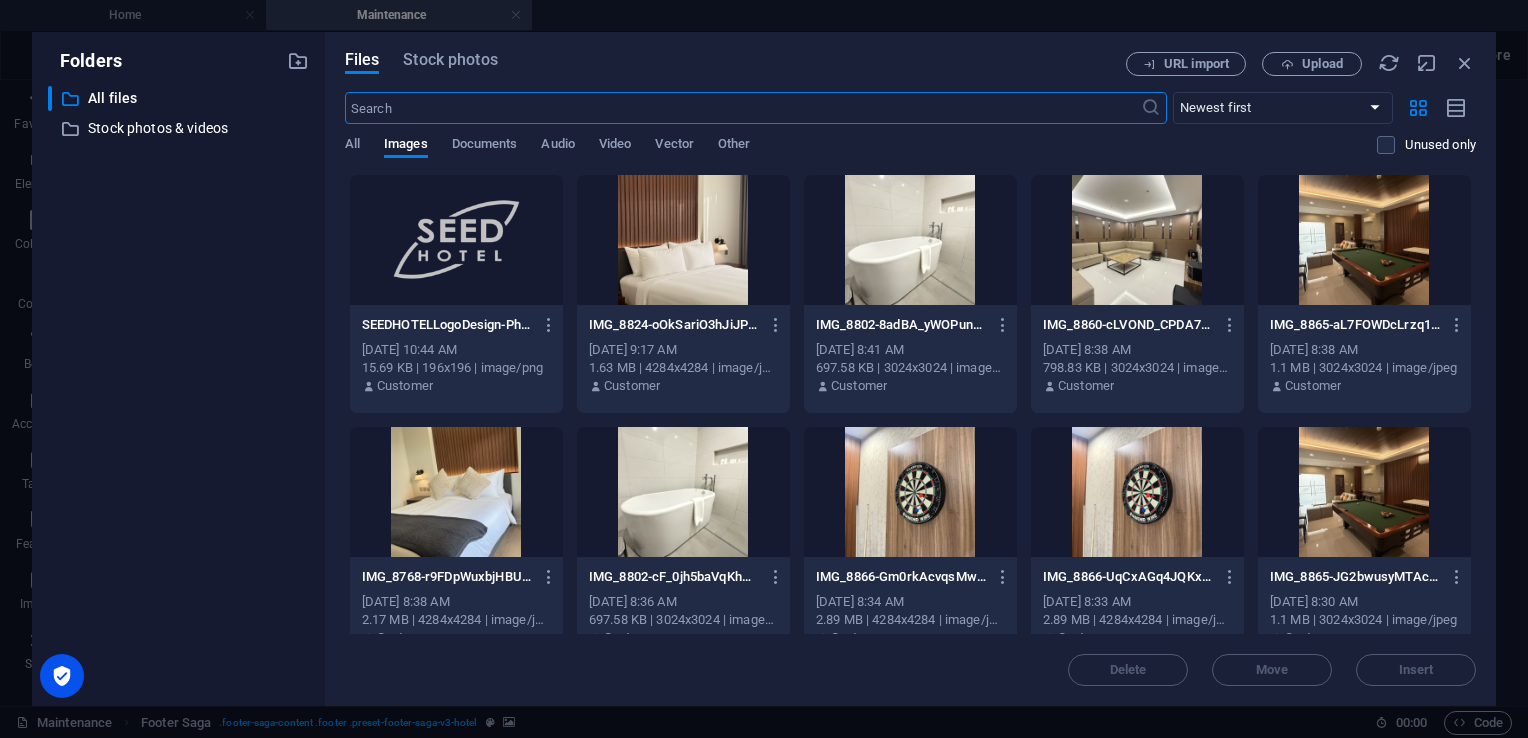 scroll, scrollTop: 11243, scrollLeft: 0, axis: vertical 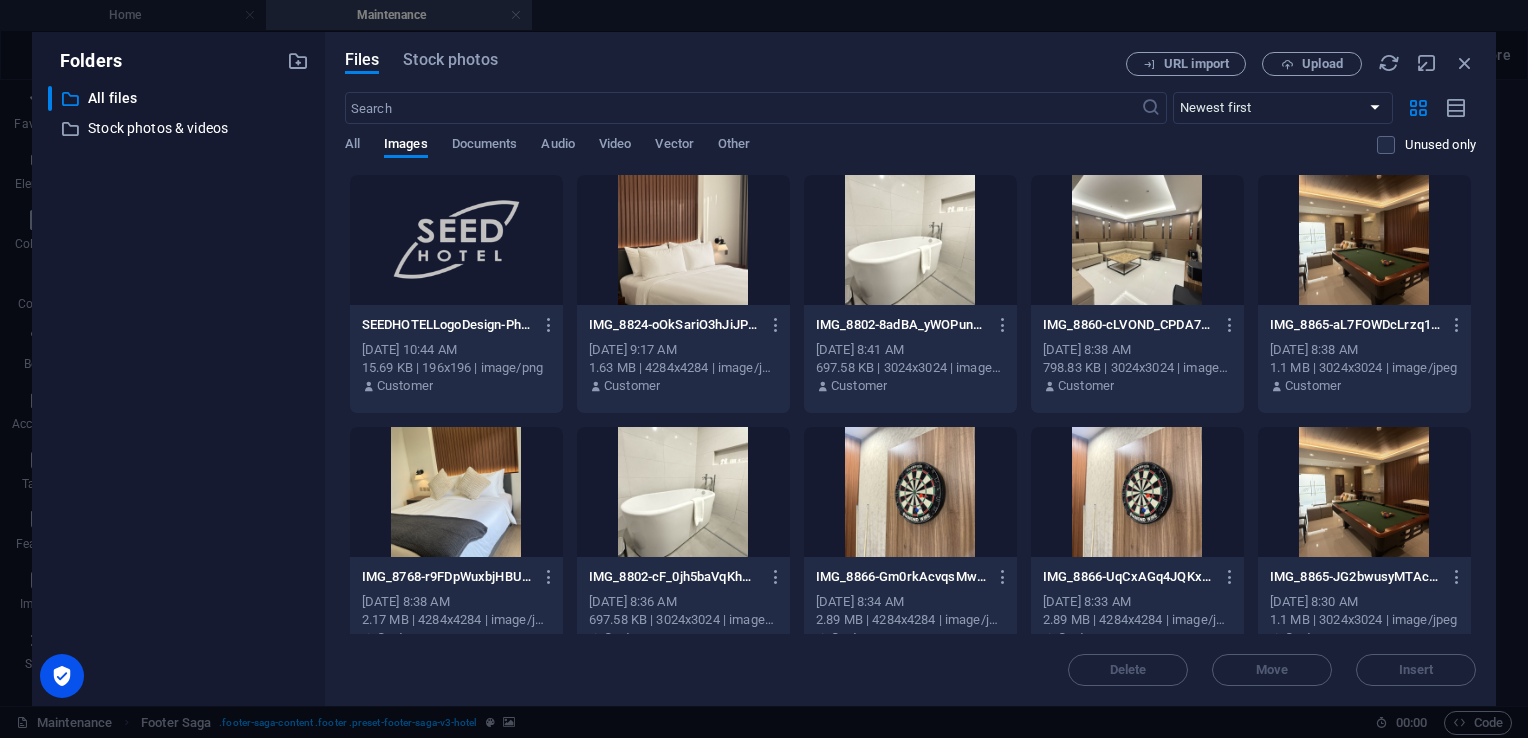 click at bounding box center (683, 240) 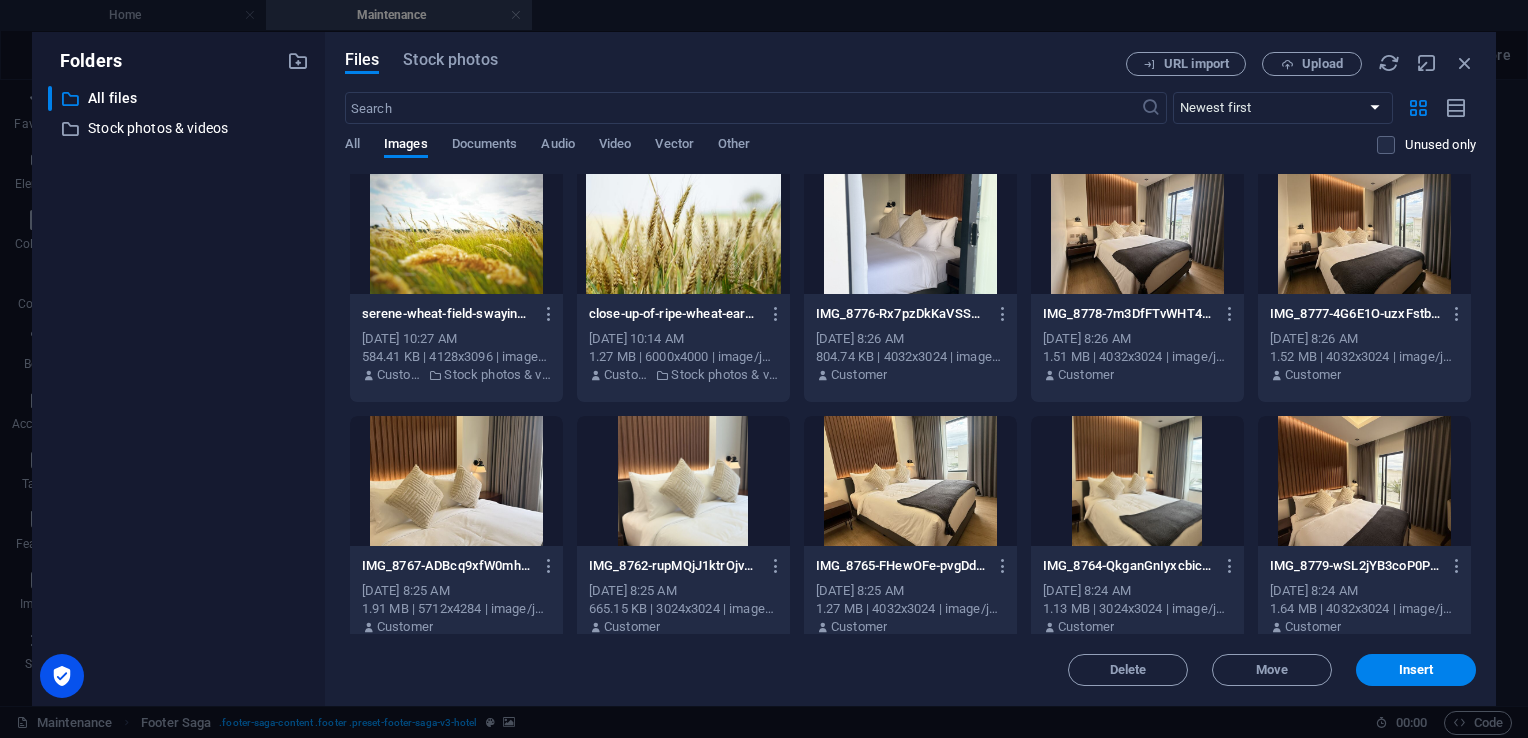 scroll, scrollTop: 2500, scrollLeft: 0, axis: vertical 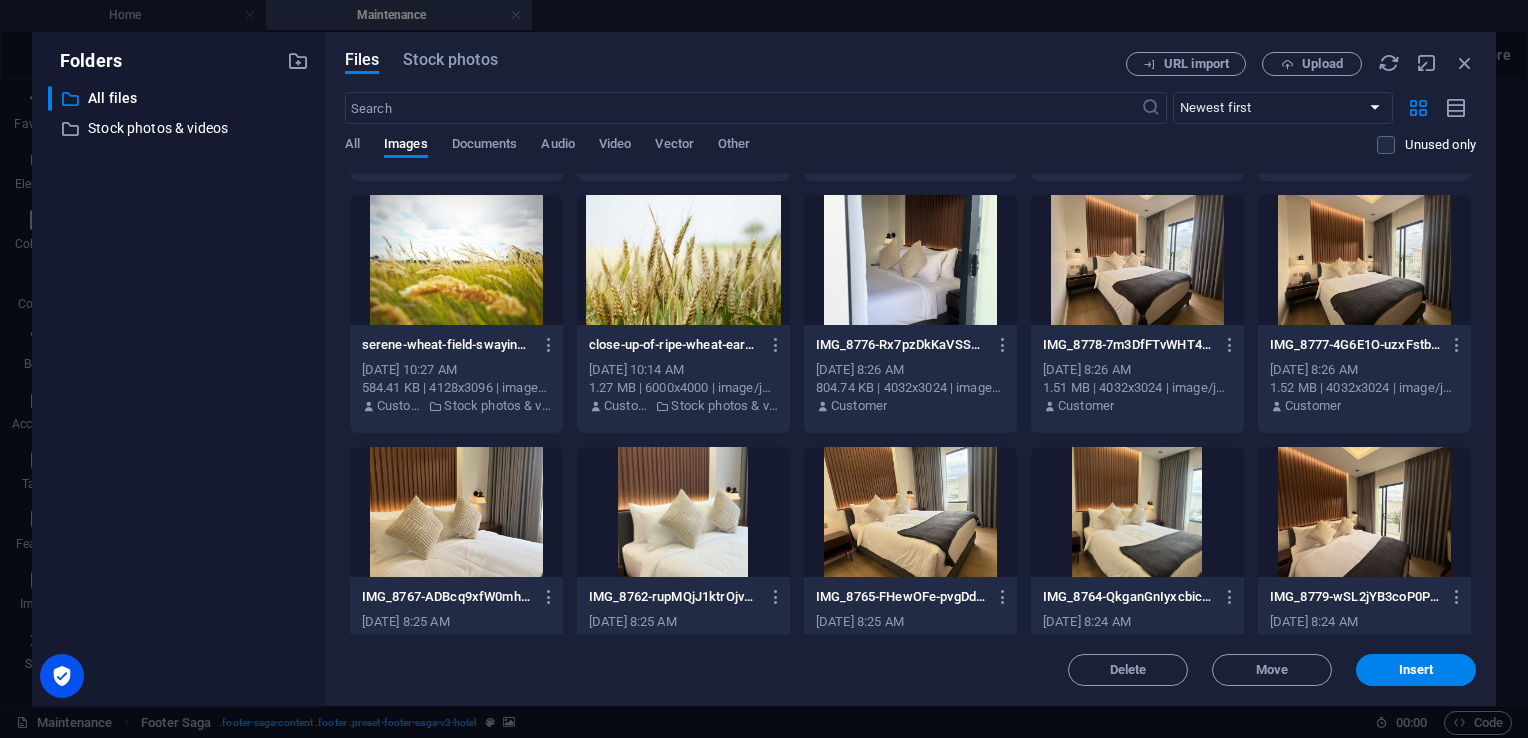 click at bounding box center [1364, 260] 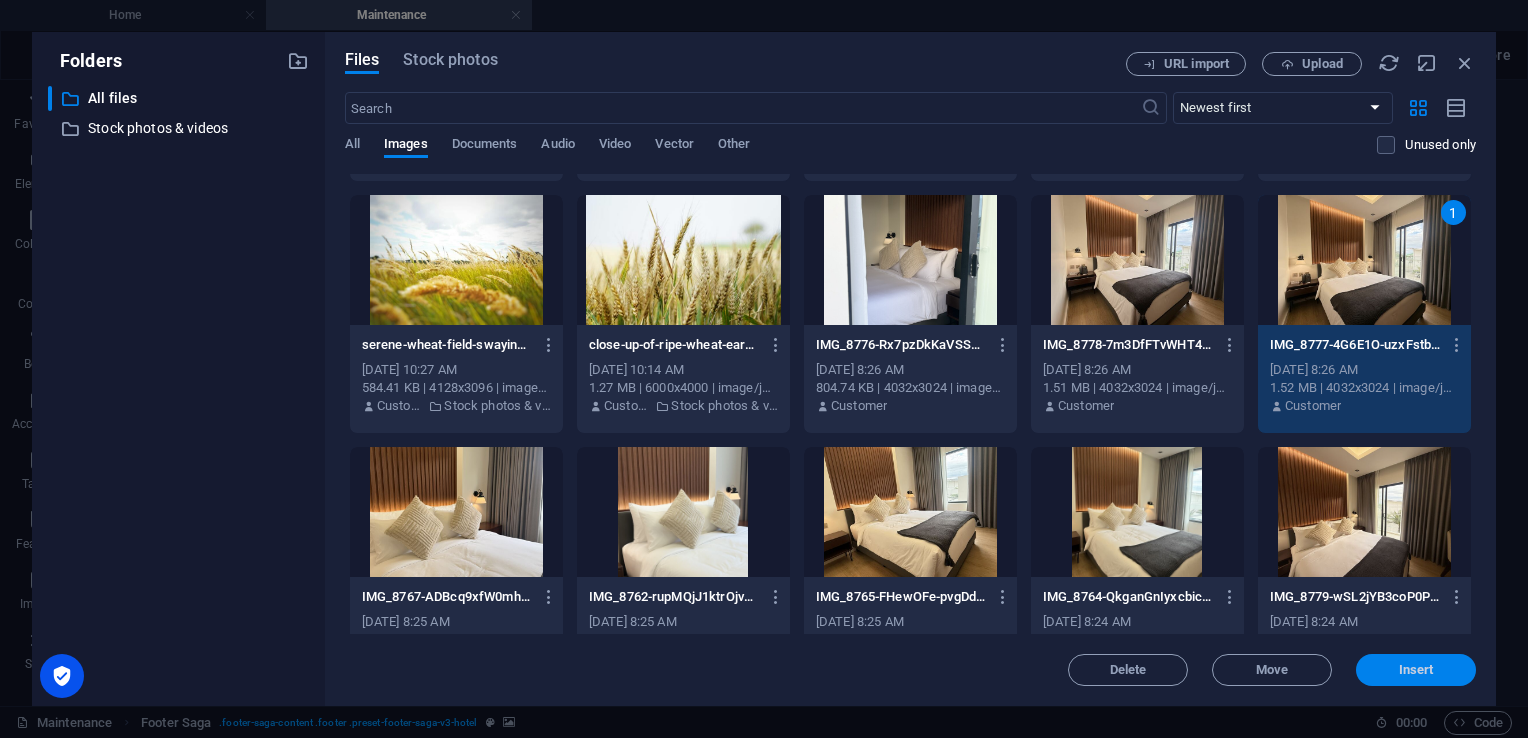 click on "Insert" at bounding box center [1416, 670] 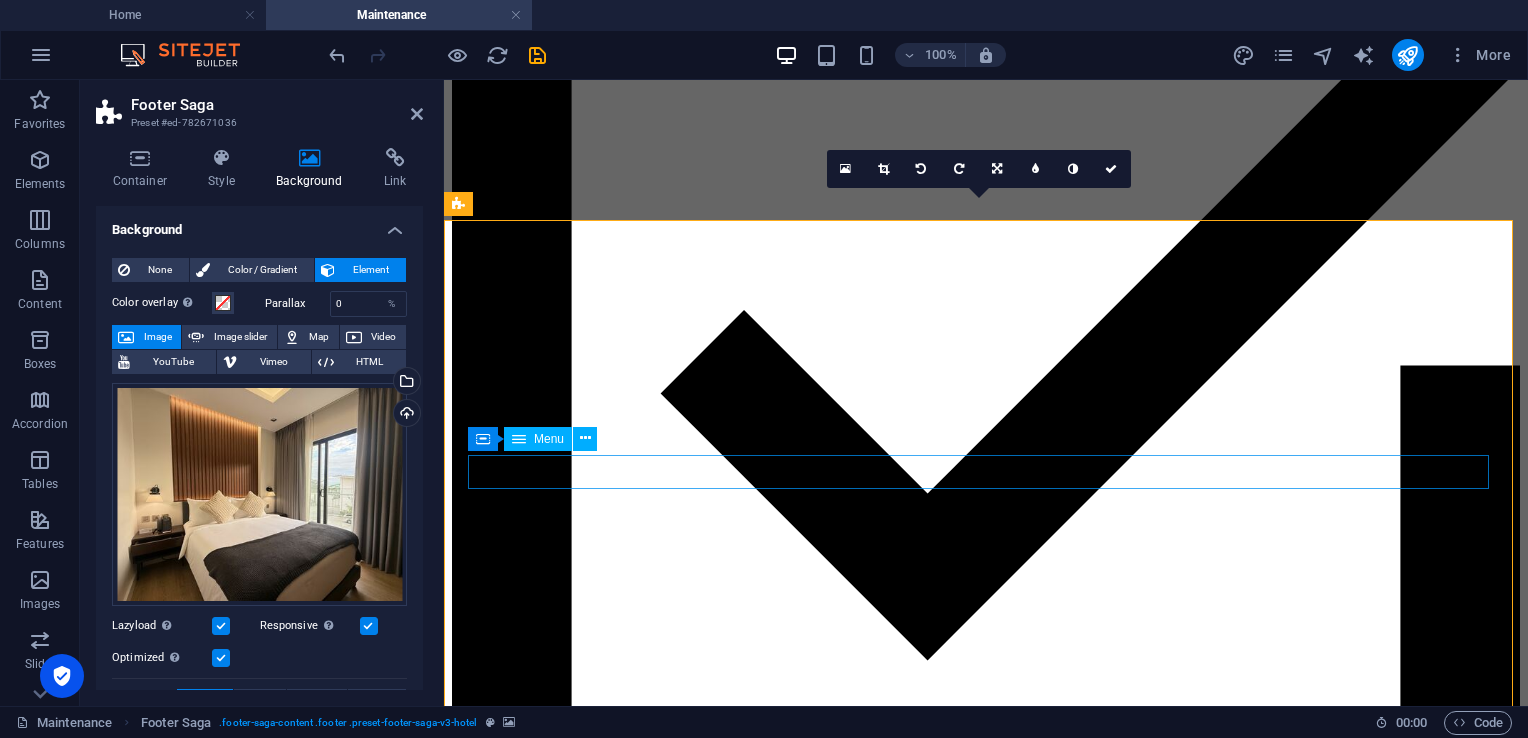 scroll, scrollTop: 8183, scrollLeft: 0, axis: vertical 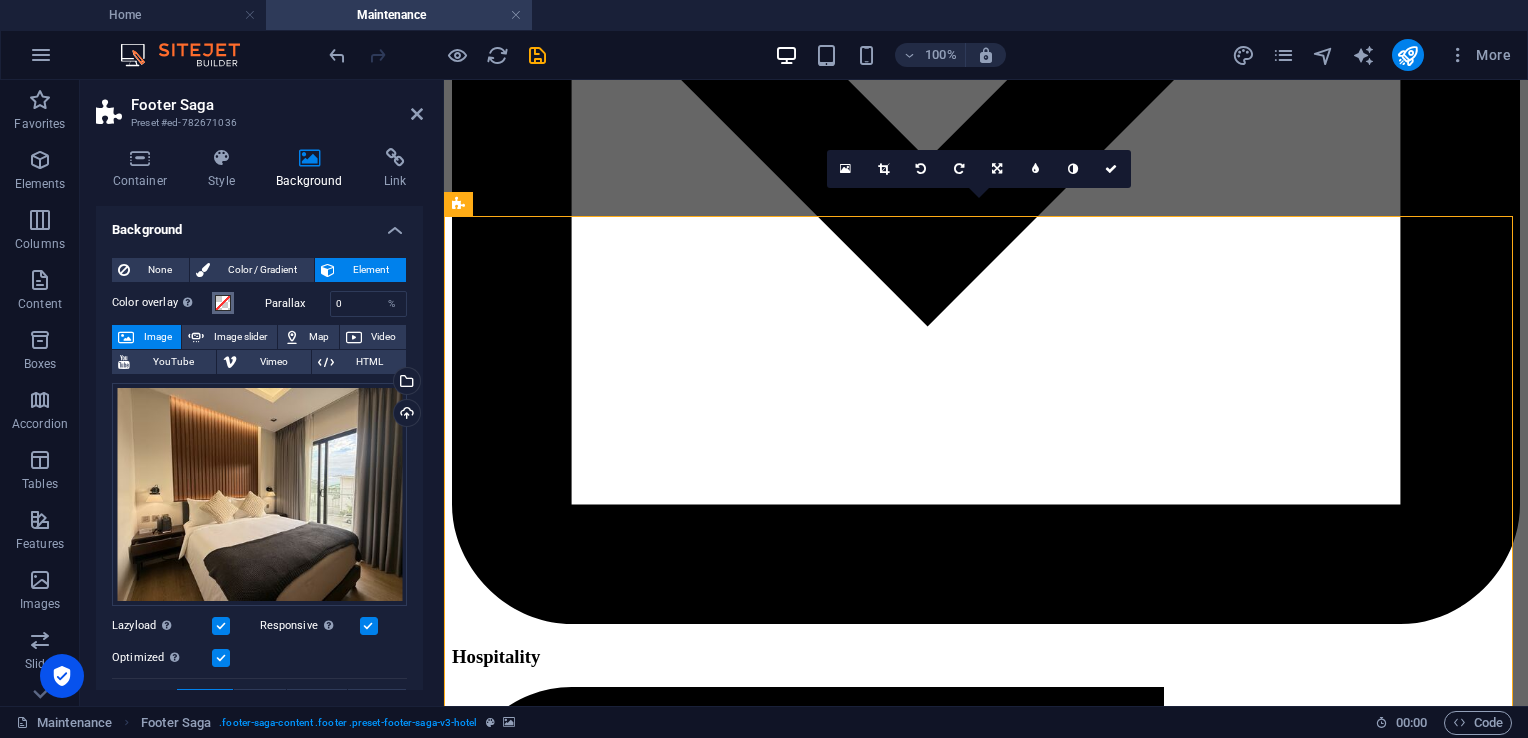 click at bounding box center (223, 303) 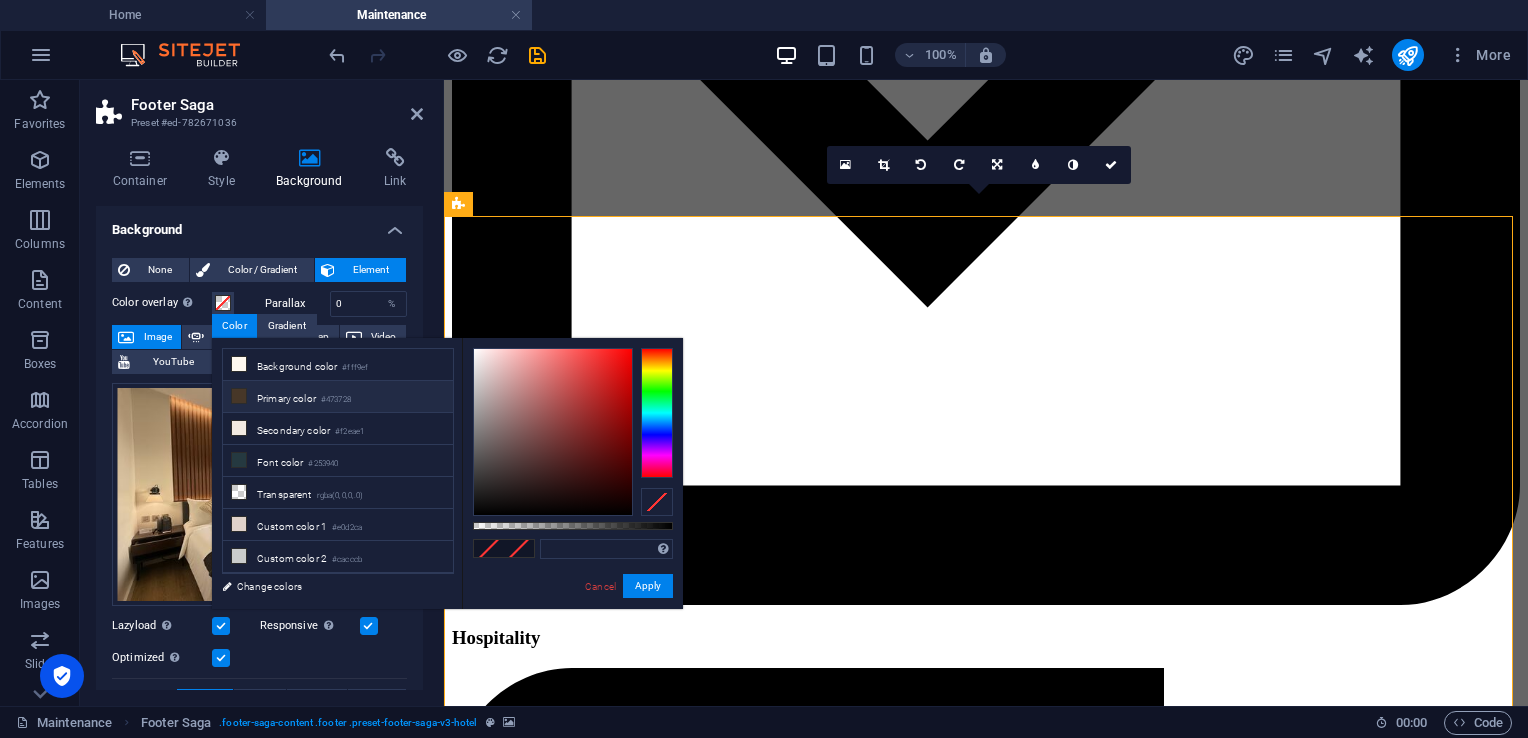 click on "Primary color
#473728" at bounding box center (338, 397) 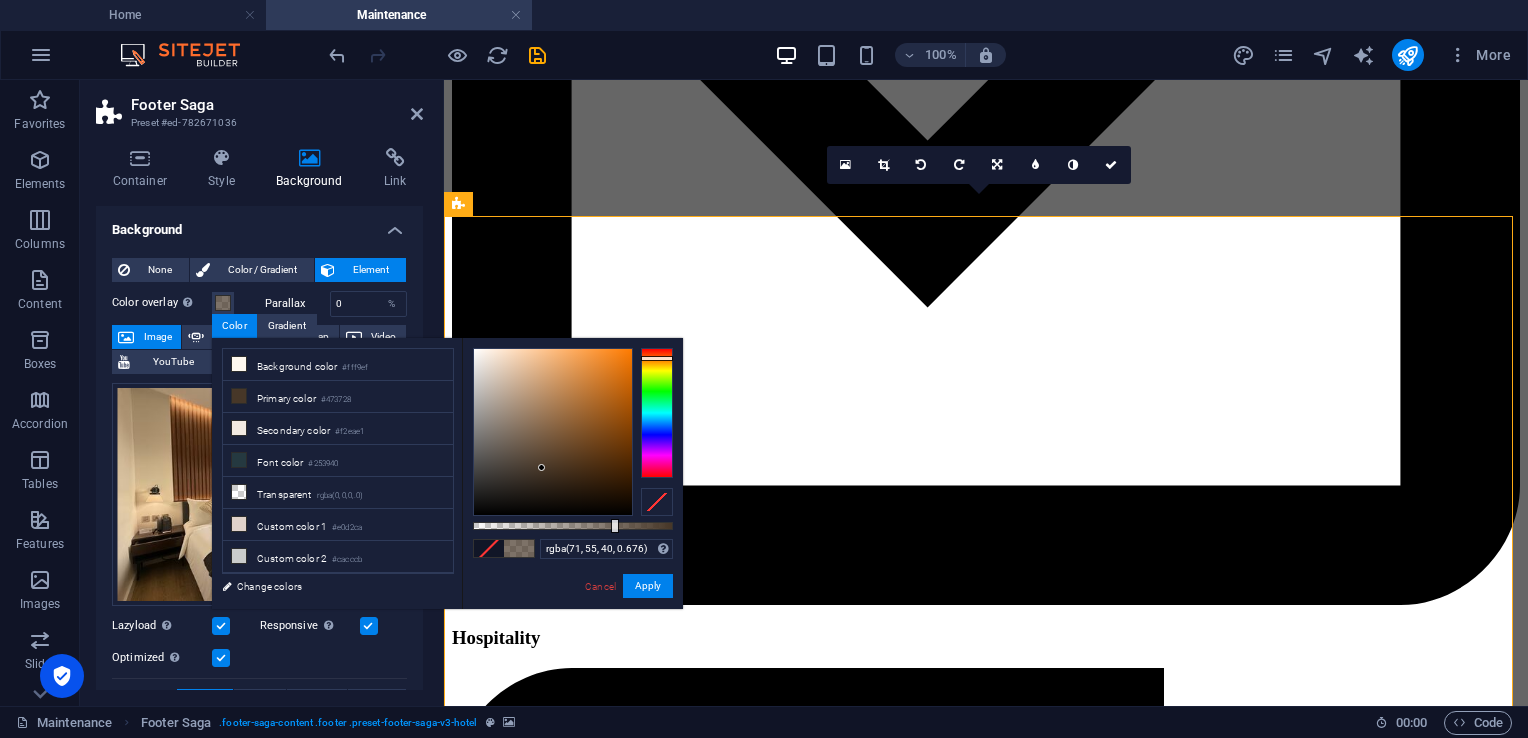 type on "rgba(71, 55, 40, 0.671)" 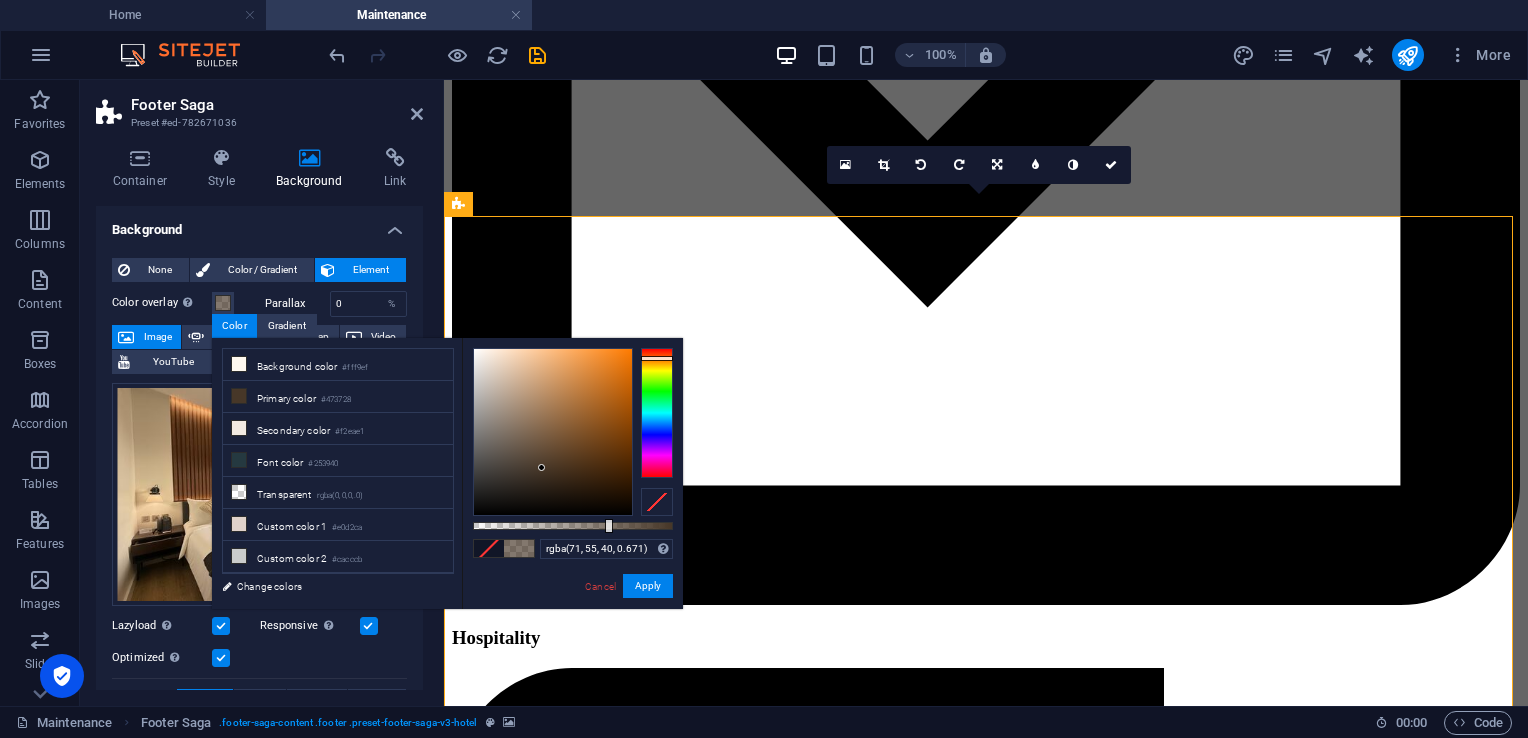 drag, startPoint x: 669, startPoint y: 526, endPoint x: 607, endPoint y: 524, distance: 62.03225 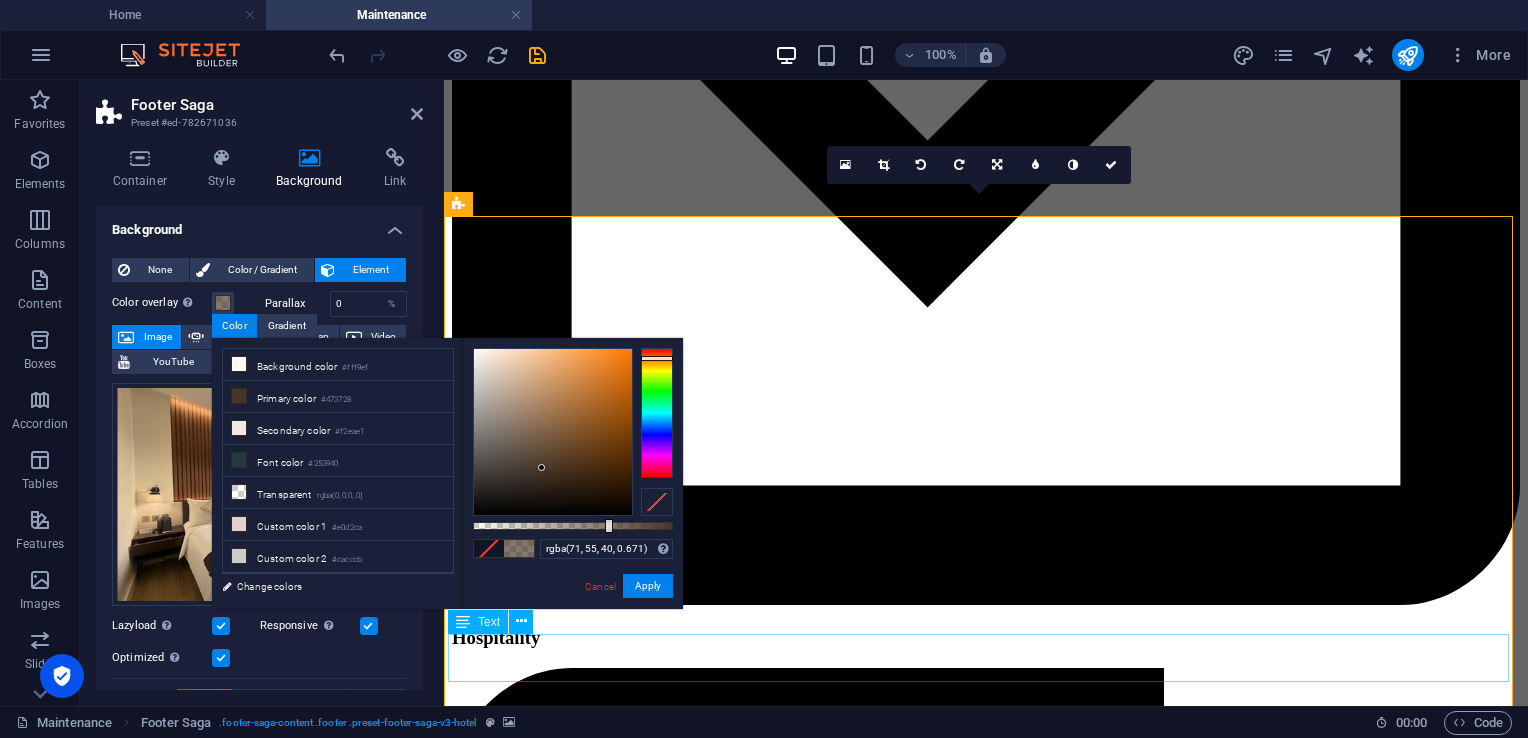 click on "Copyright © 2023 LumeDeAqua. All rights reserved.
Legal Notice & Privacy" at bounding box center [986, 29203] 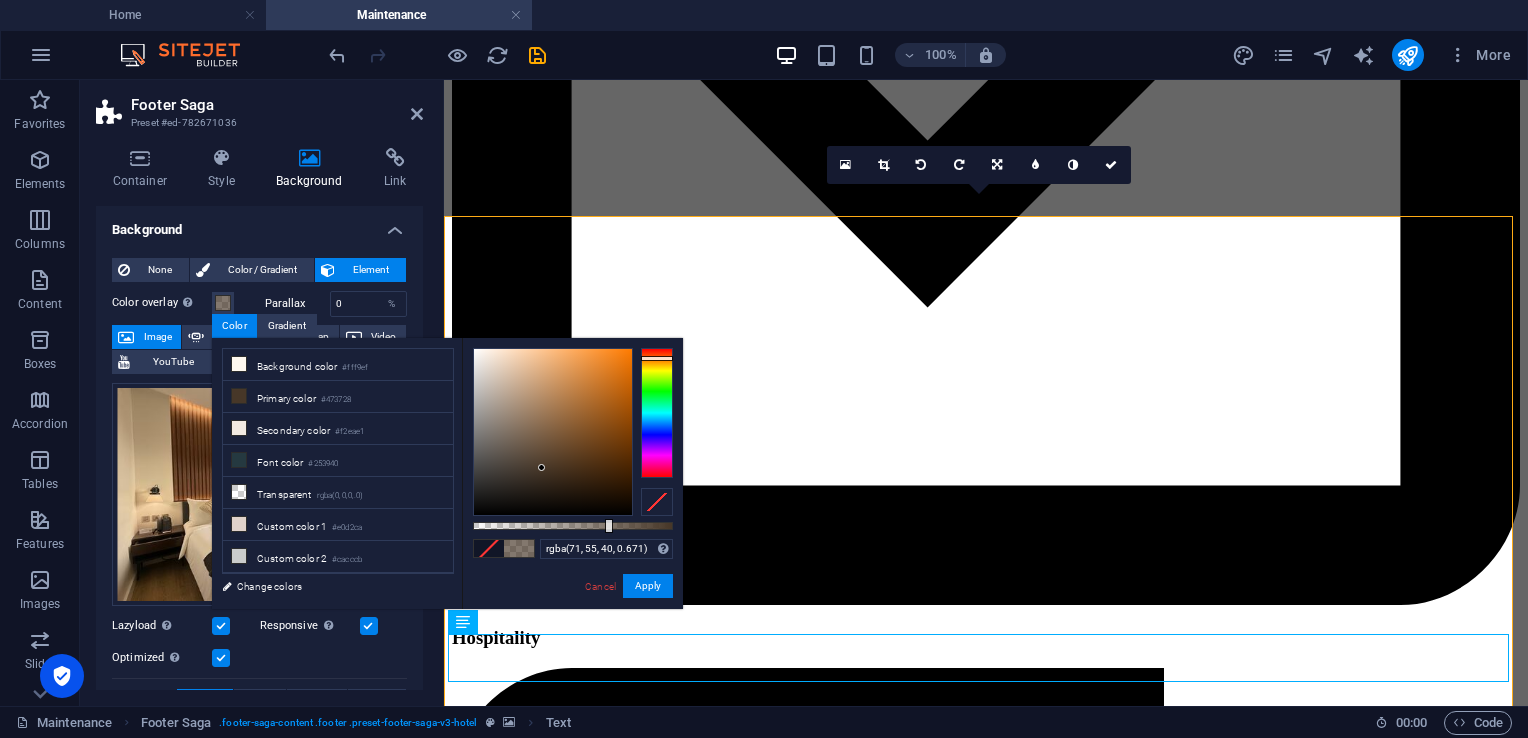 click at bounding box center (986, 24354) 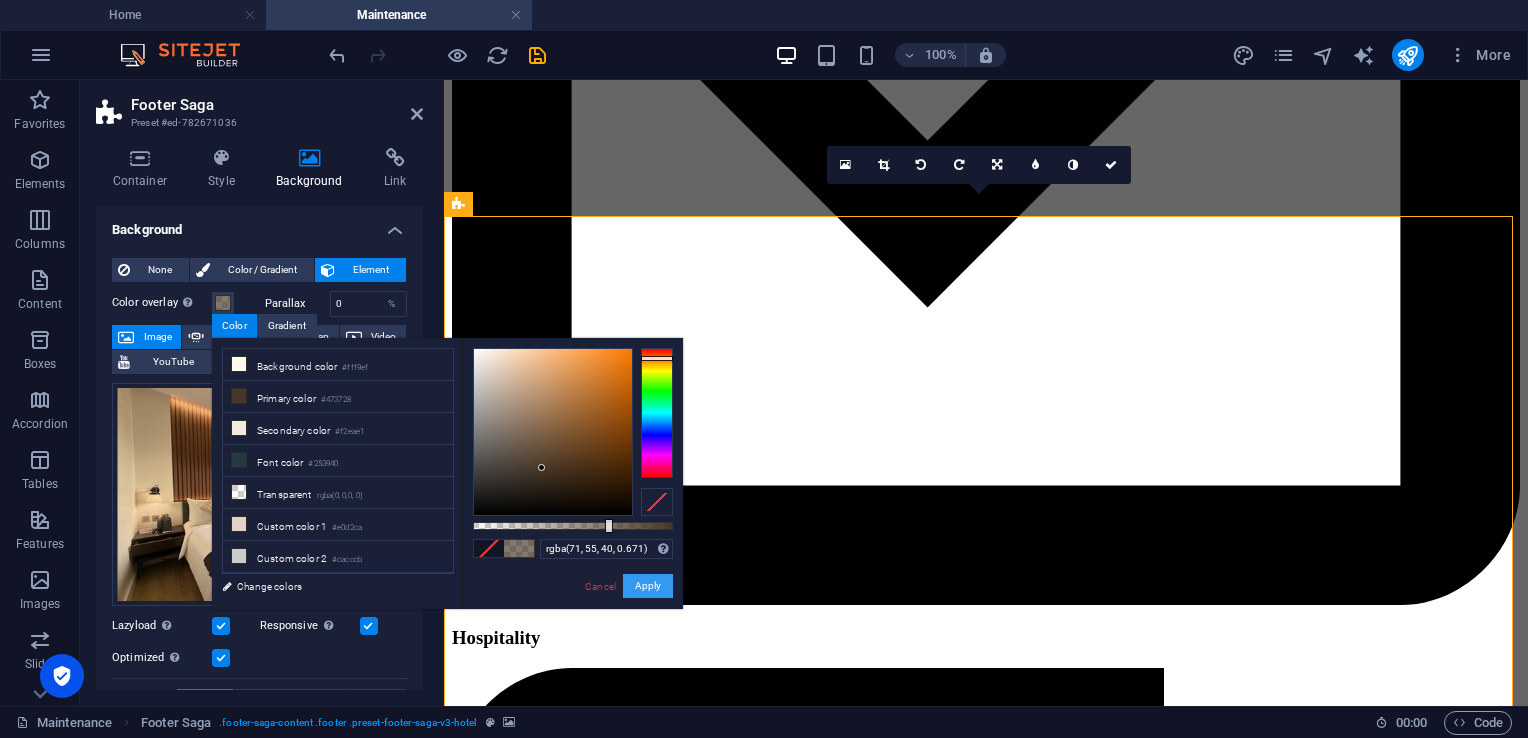 click on "Apply" at bounding box center [648, 586] 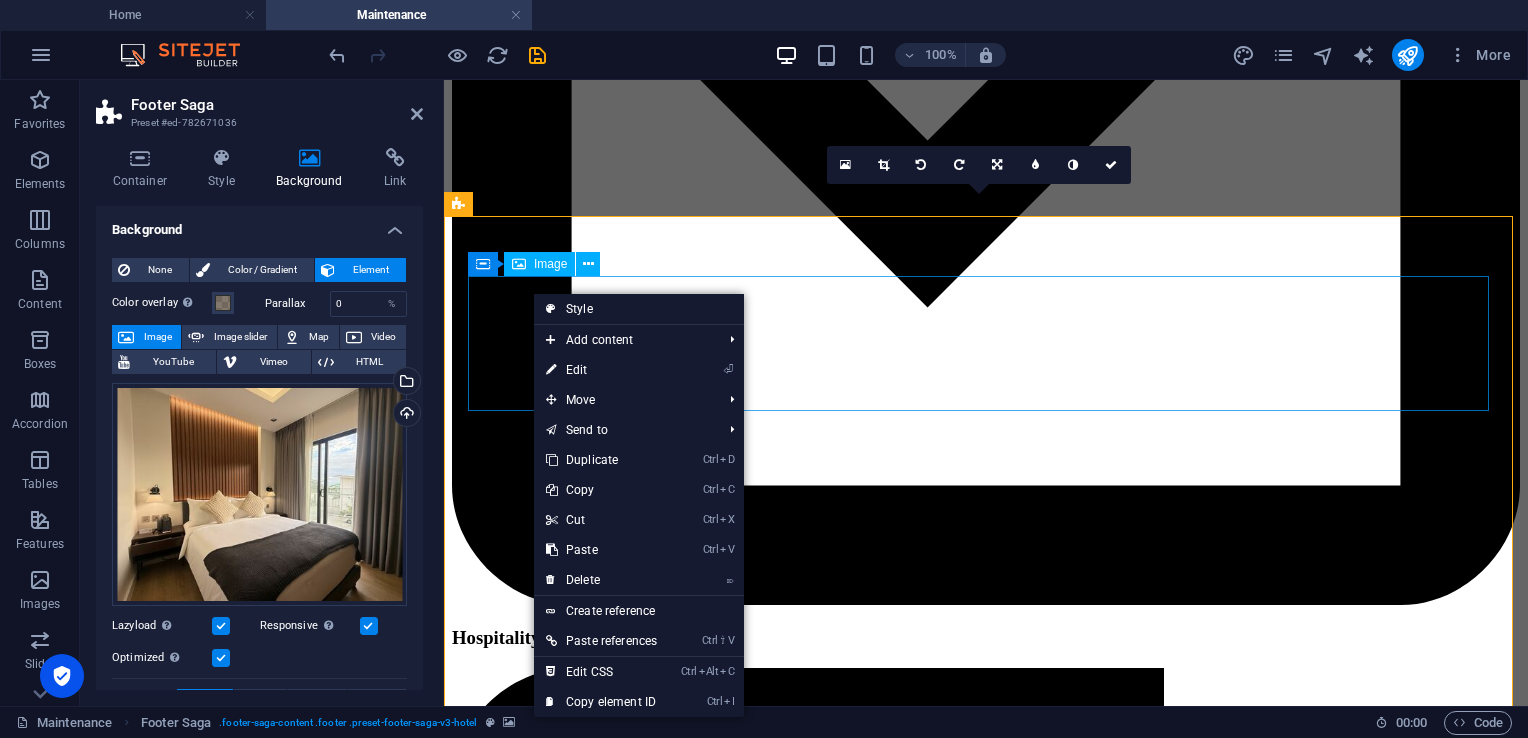 click at bounding box center (986, 24974) 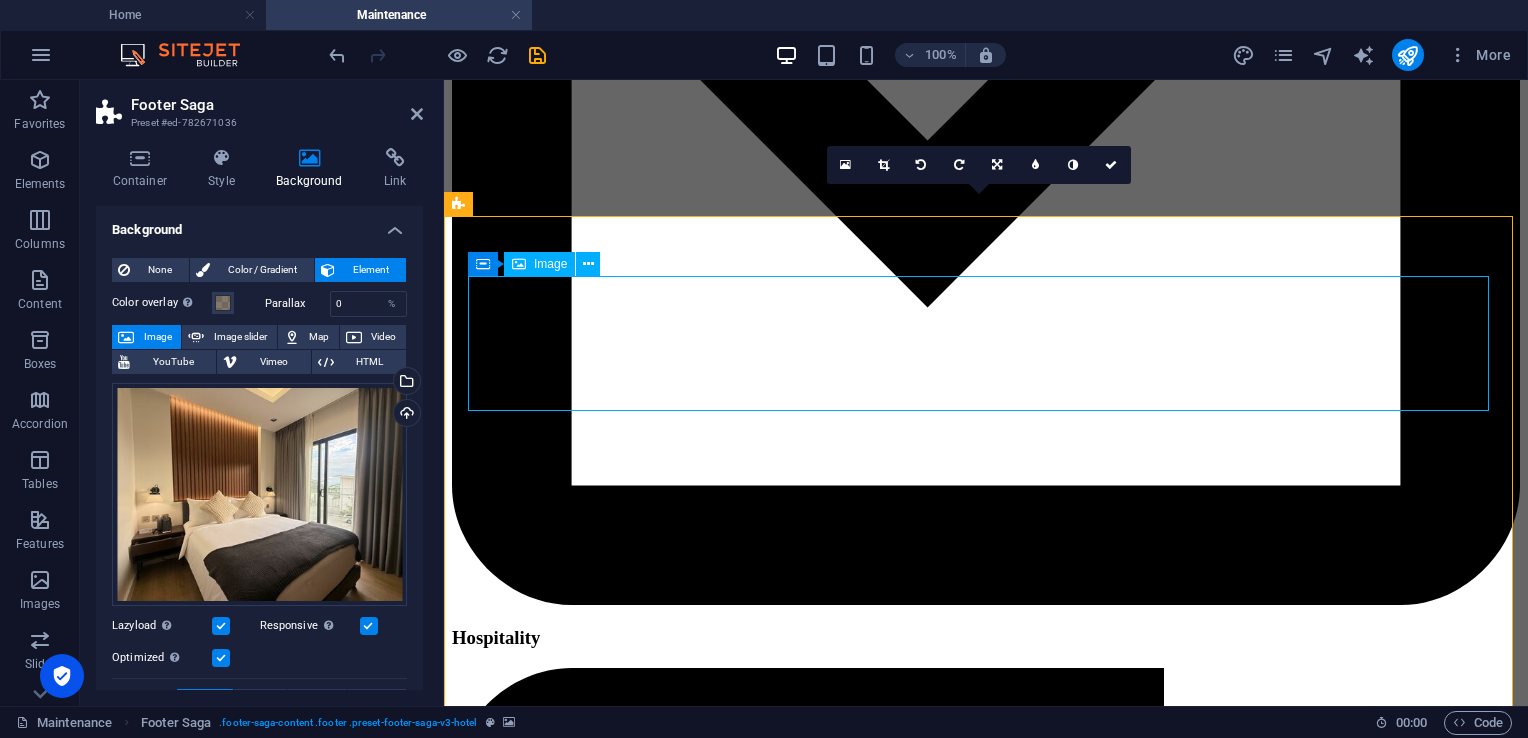 click at bounding box center (986, 24974) 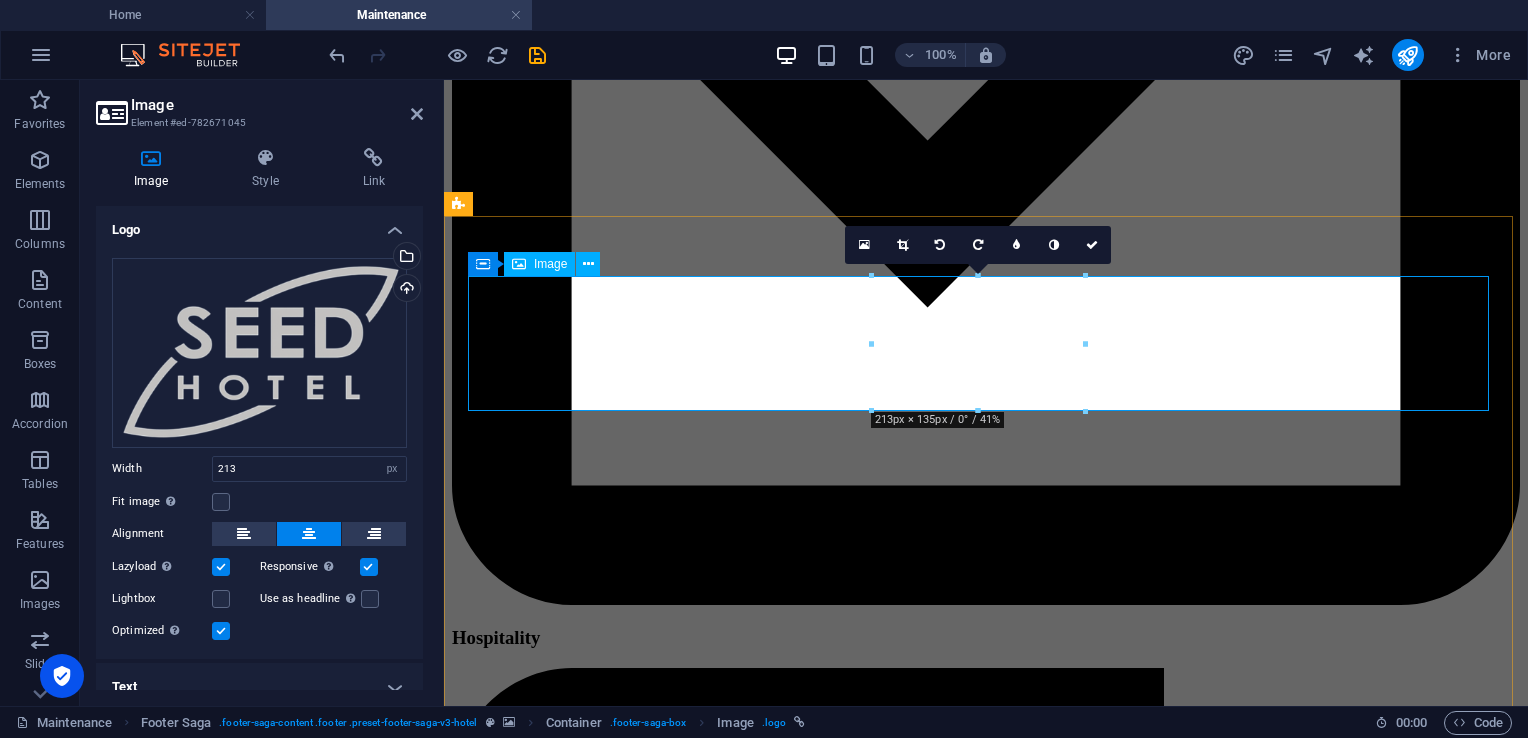 click at bounding box center [986, 24974] 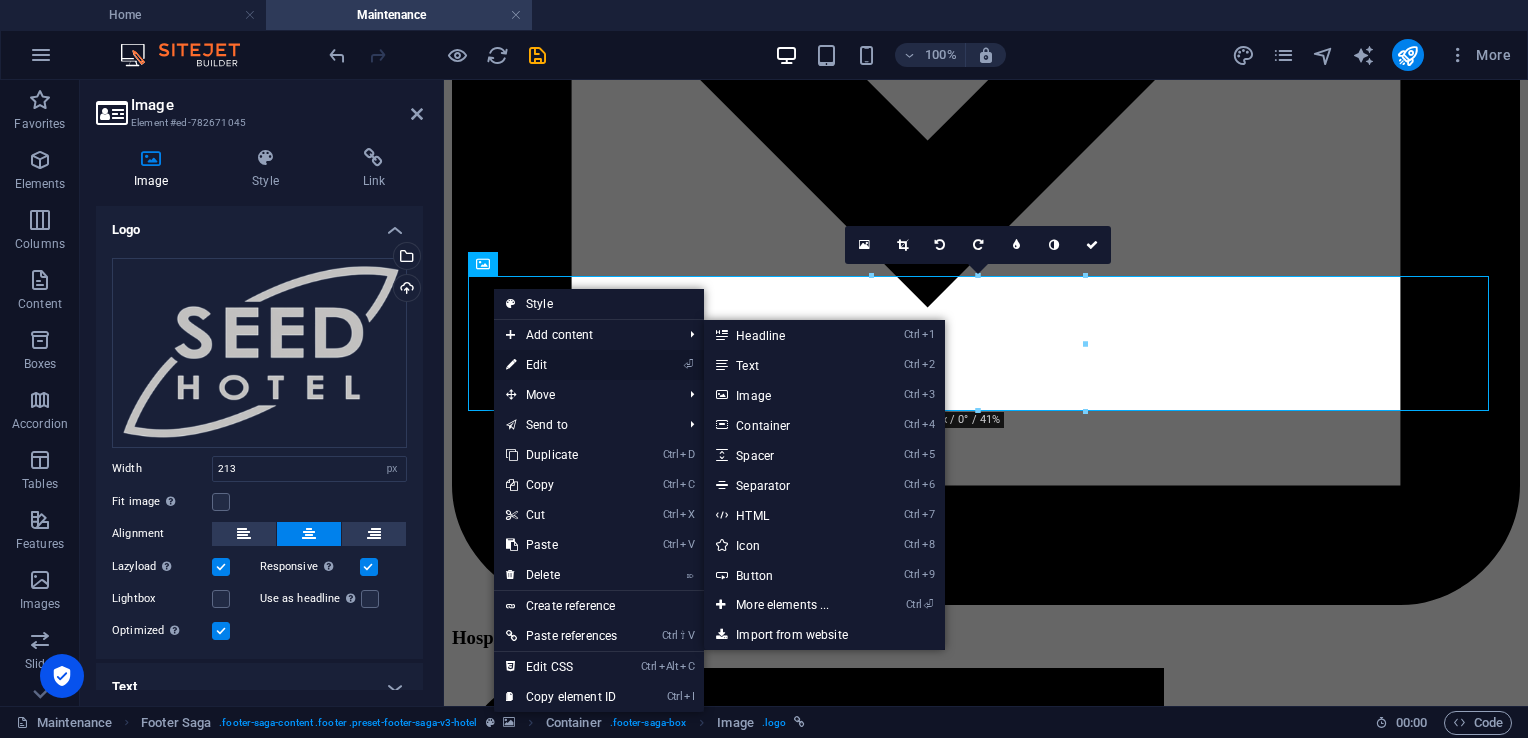 click on "⏎  Edit" at bounding box center (561, 365) 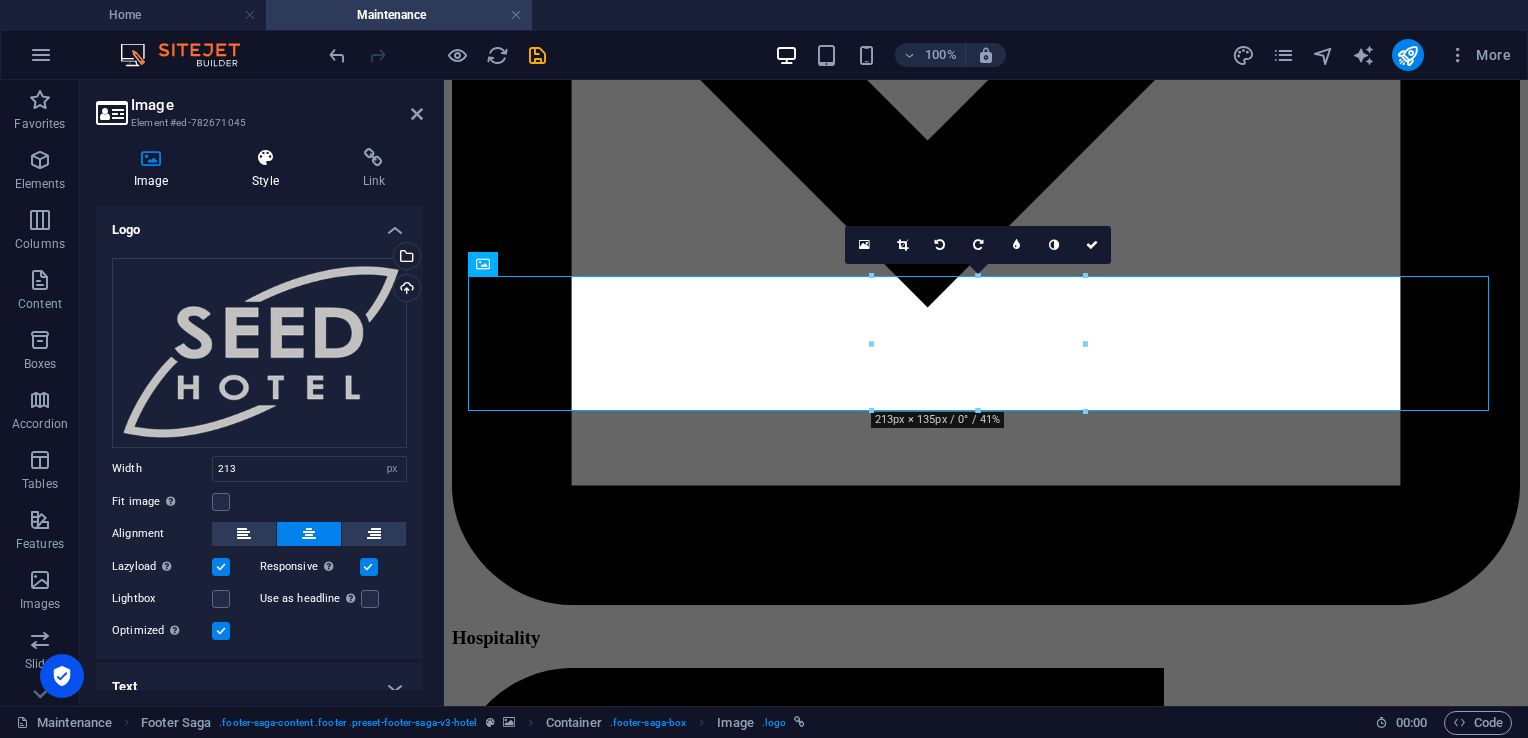 click at bounding box center [265, 158] 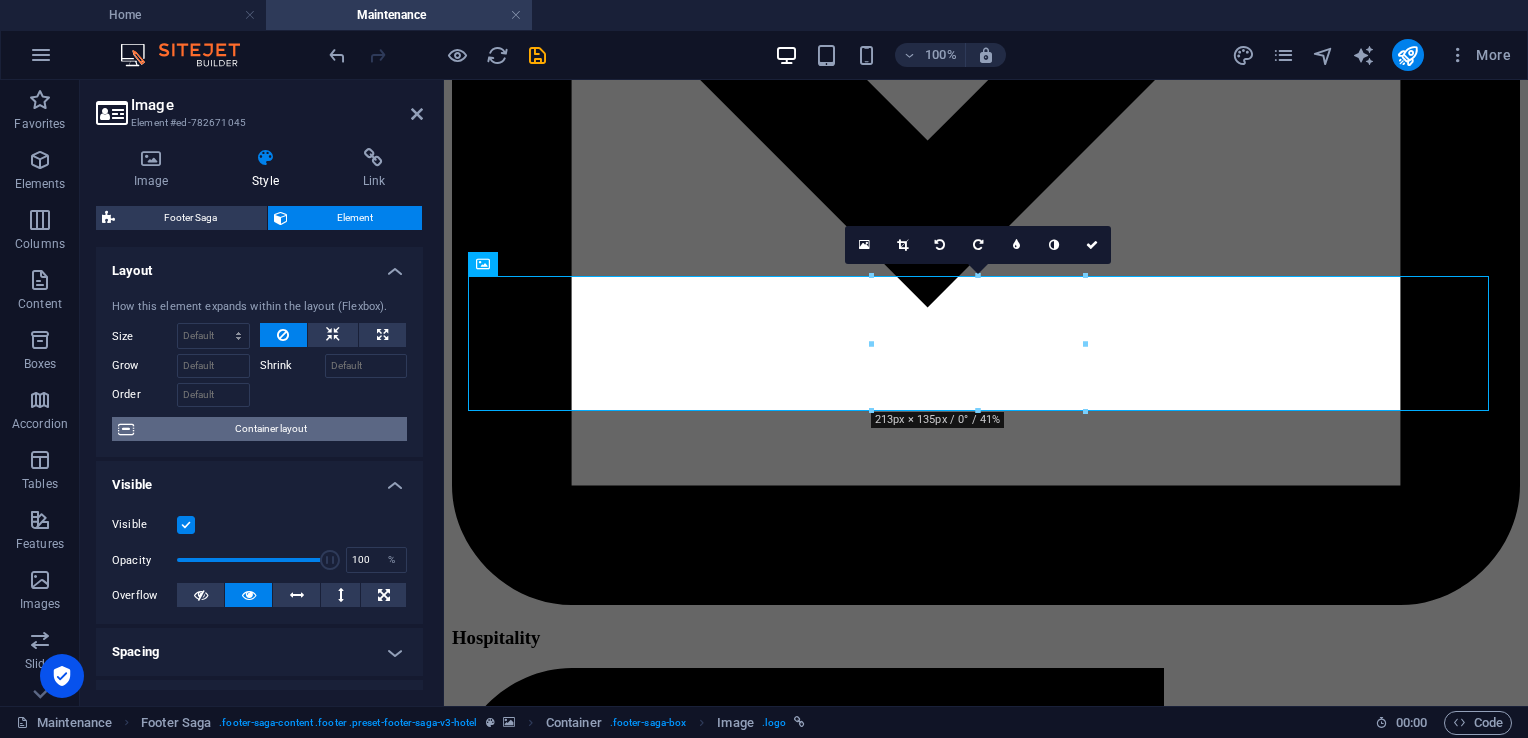 click on "Container layout" at bounding box center (270, 429) 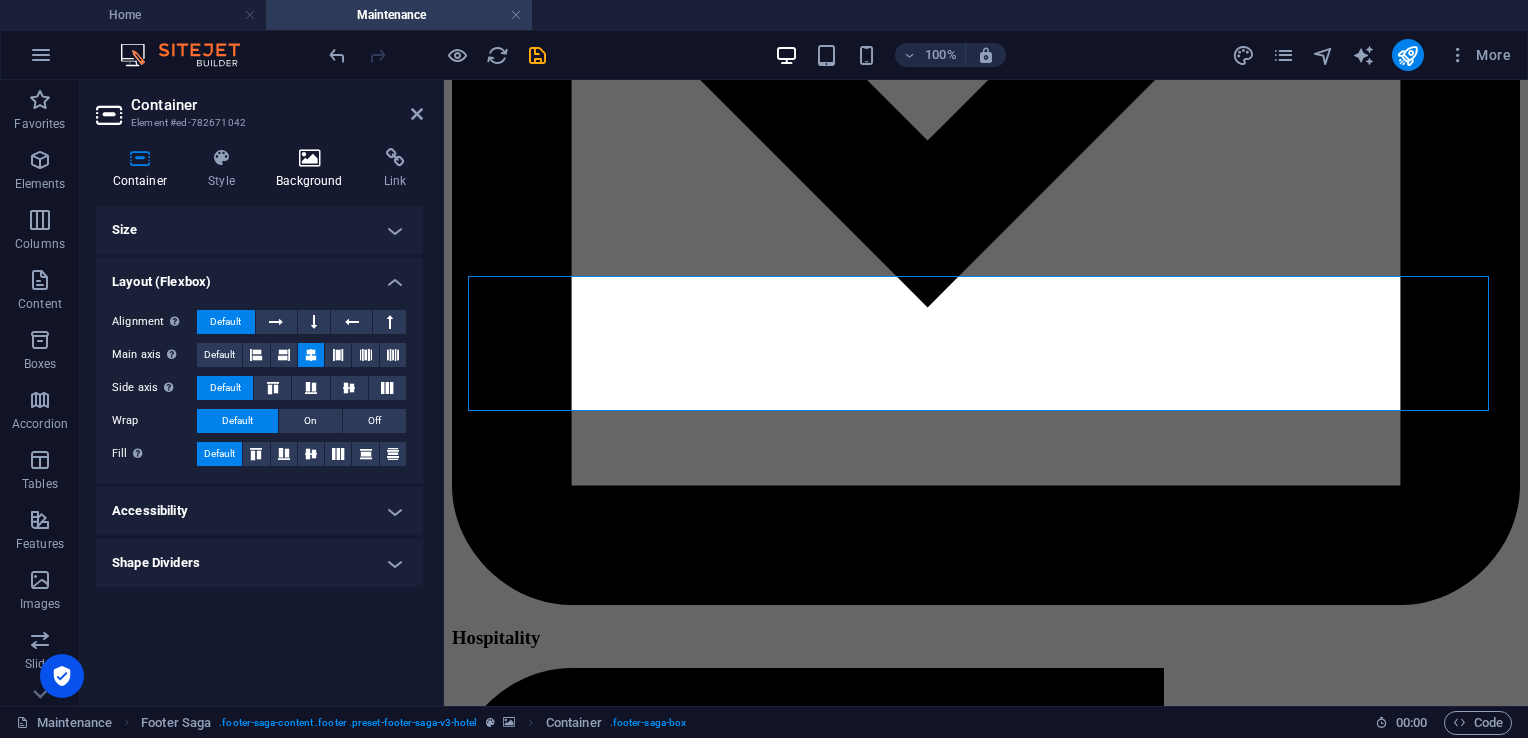 click at bounding box center [310, 158] 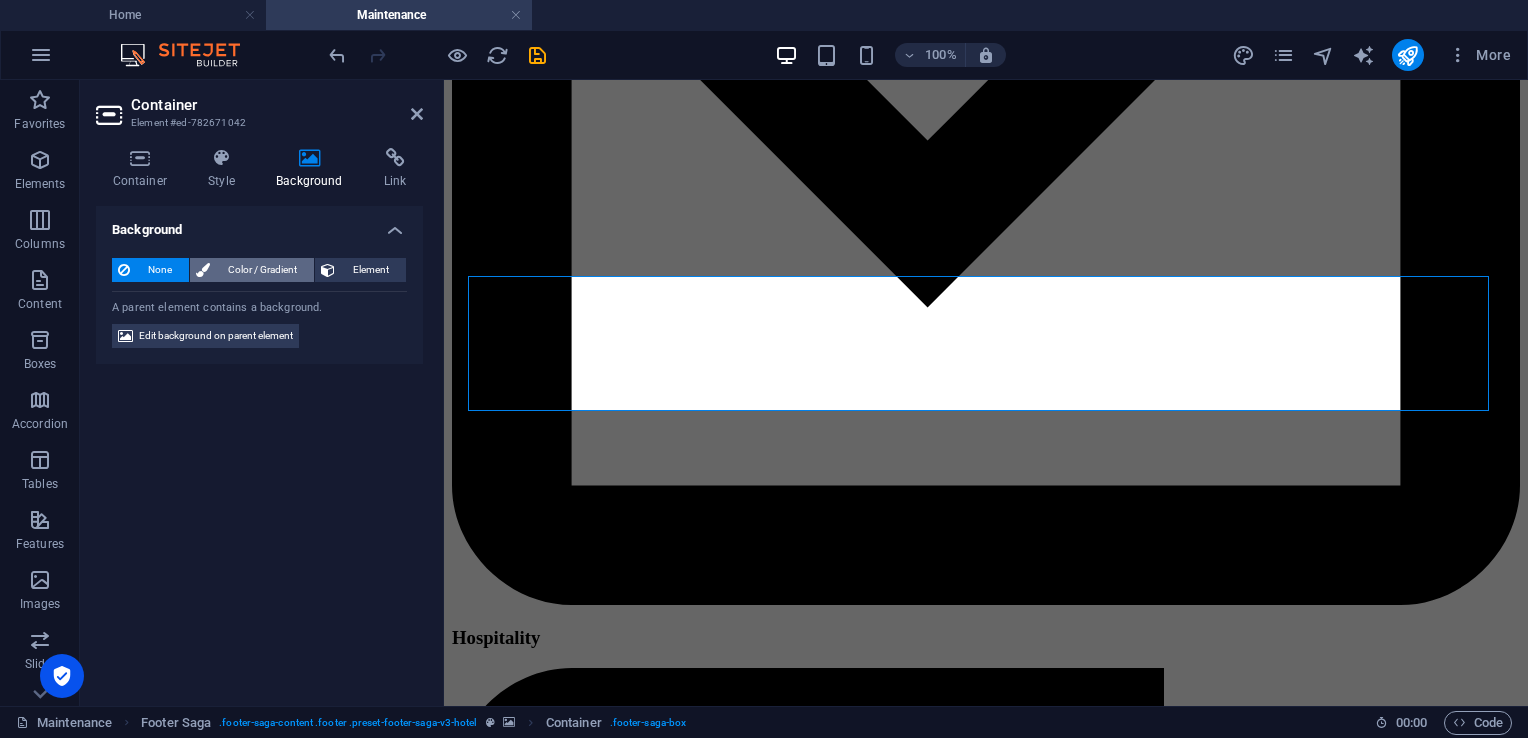 click on "Color / Gradient" at bounding box center [262, 270] 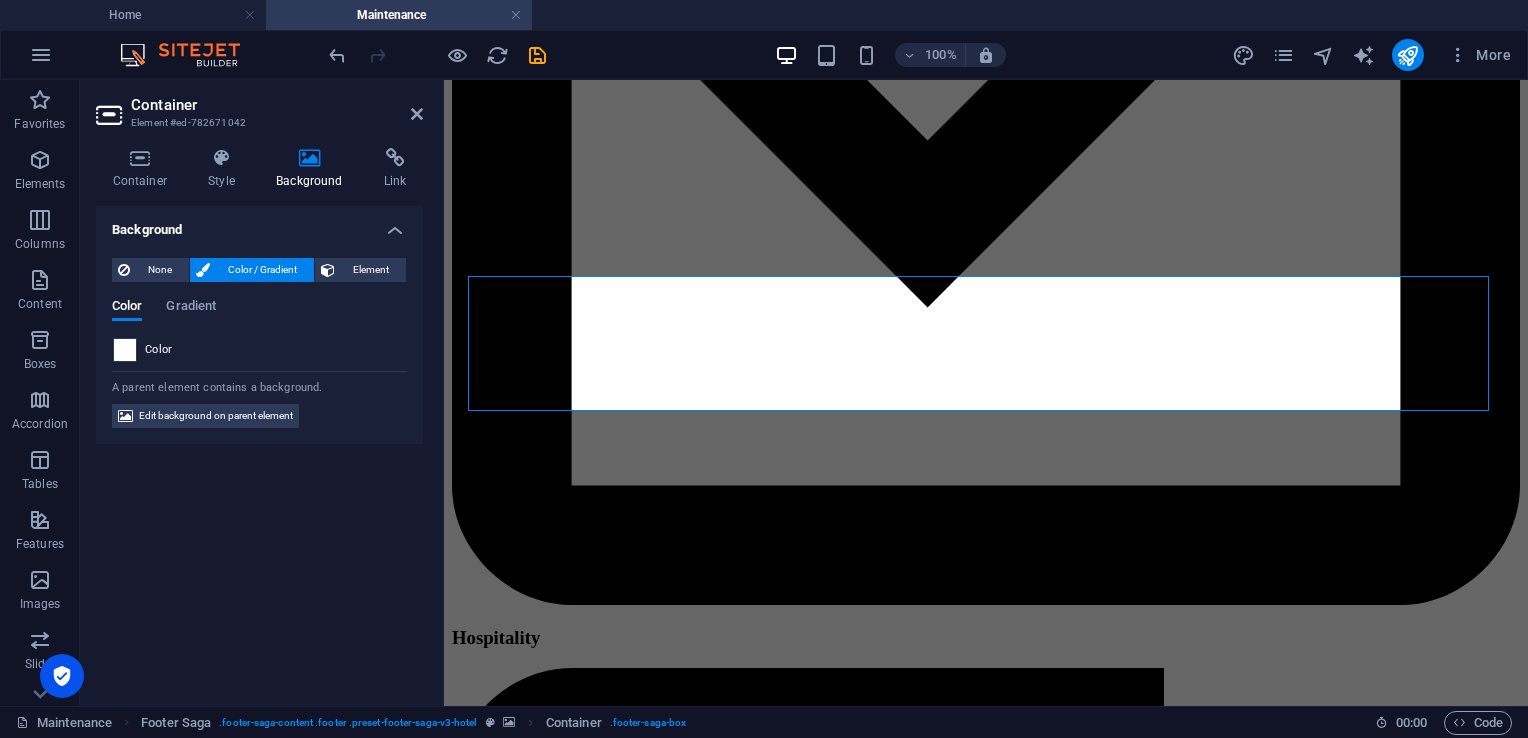 click at bounding box center (125, 350) 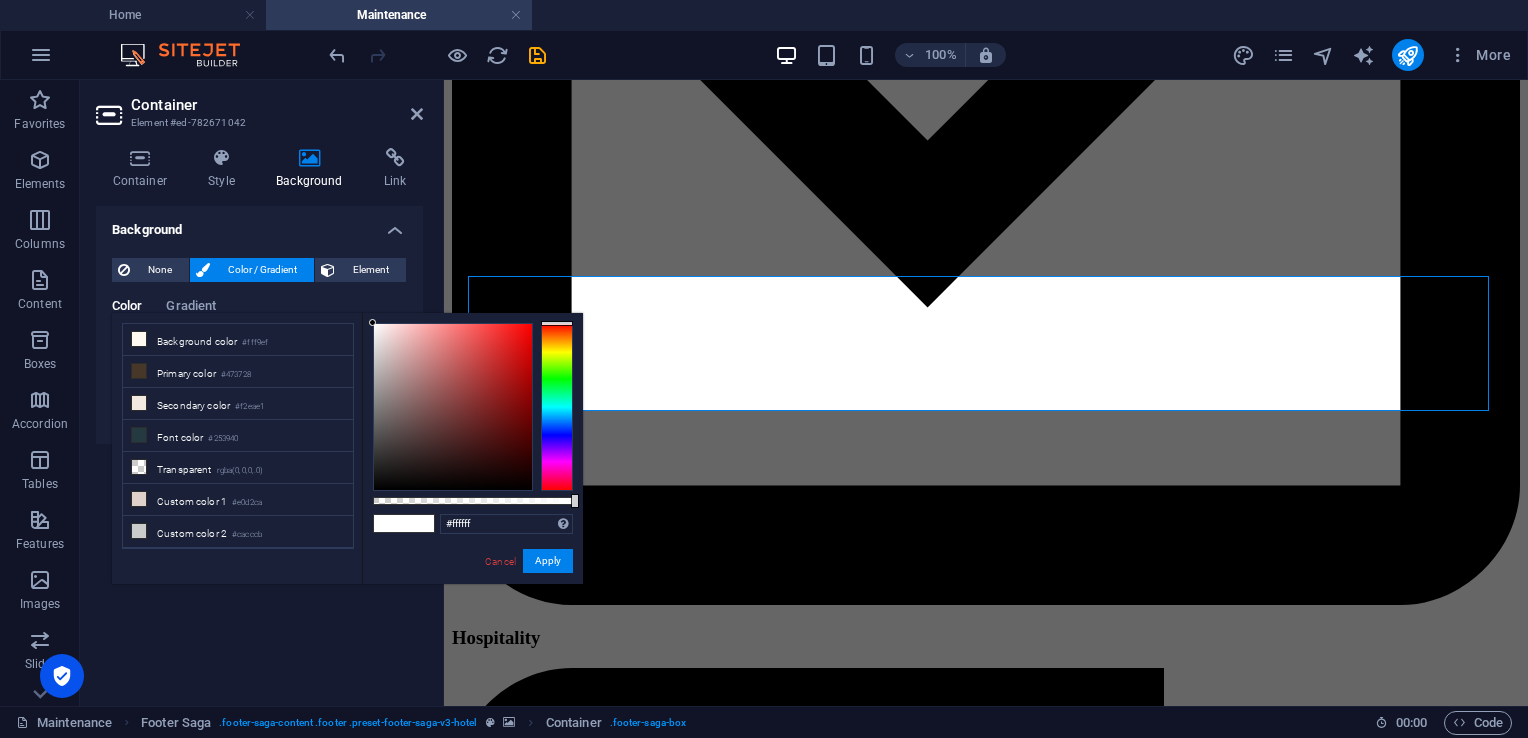 click on "#ffffff Supported formats #0852ed rgb(8, 82, 237) rgba(8, 82, 237, 90%) hsv(221,97,93) hsl(221, 93%, 48%) Cancel Apply" at bounding box center [472, 593] 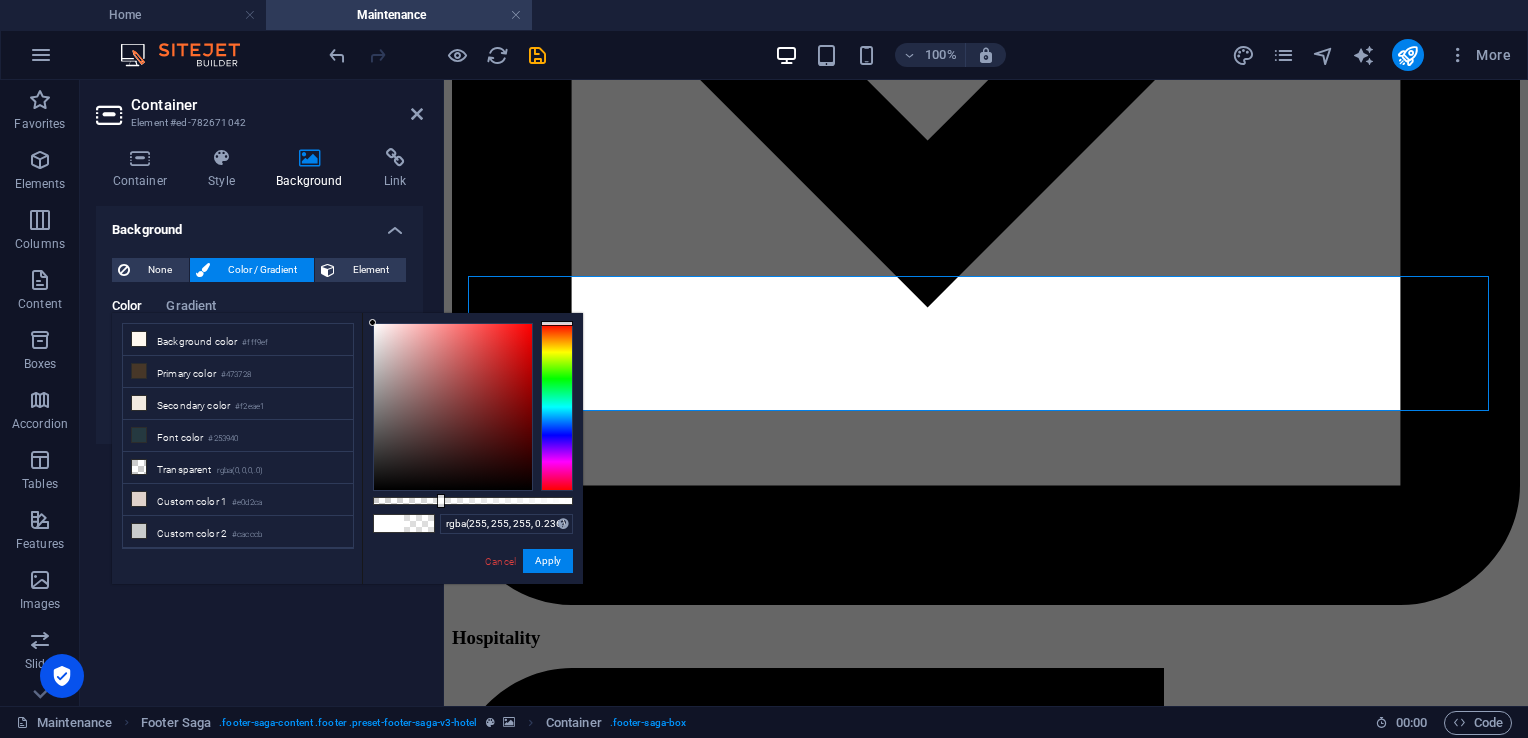 type on "rgba(255, 255, 255, 0)" 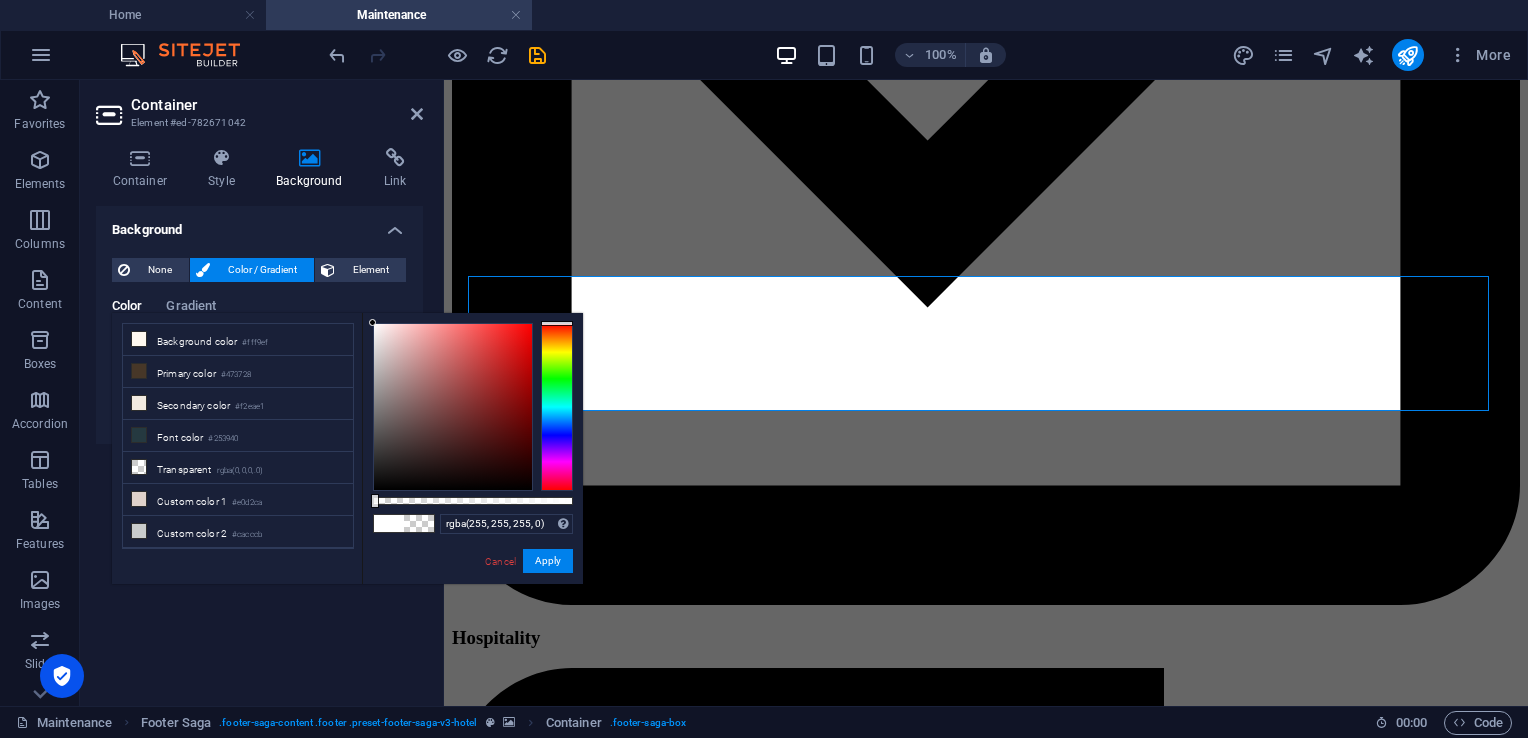 drag, startPoint x: 560, startPoint y: 500, endPoint x: 355, endPoint y: 502, distance: 205.00975 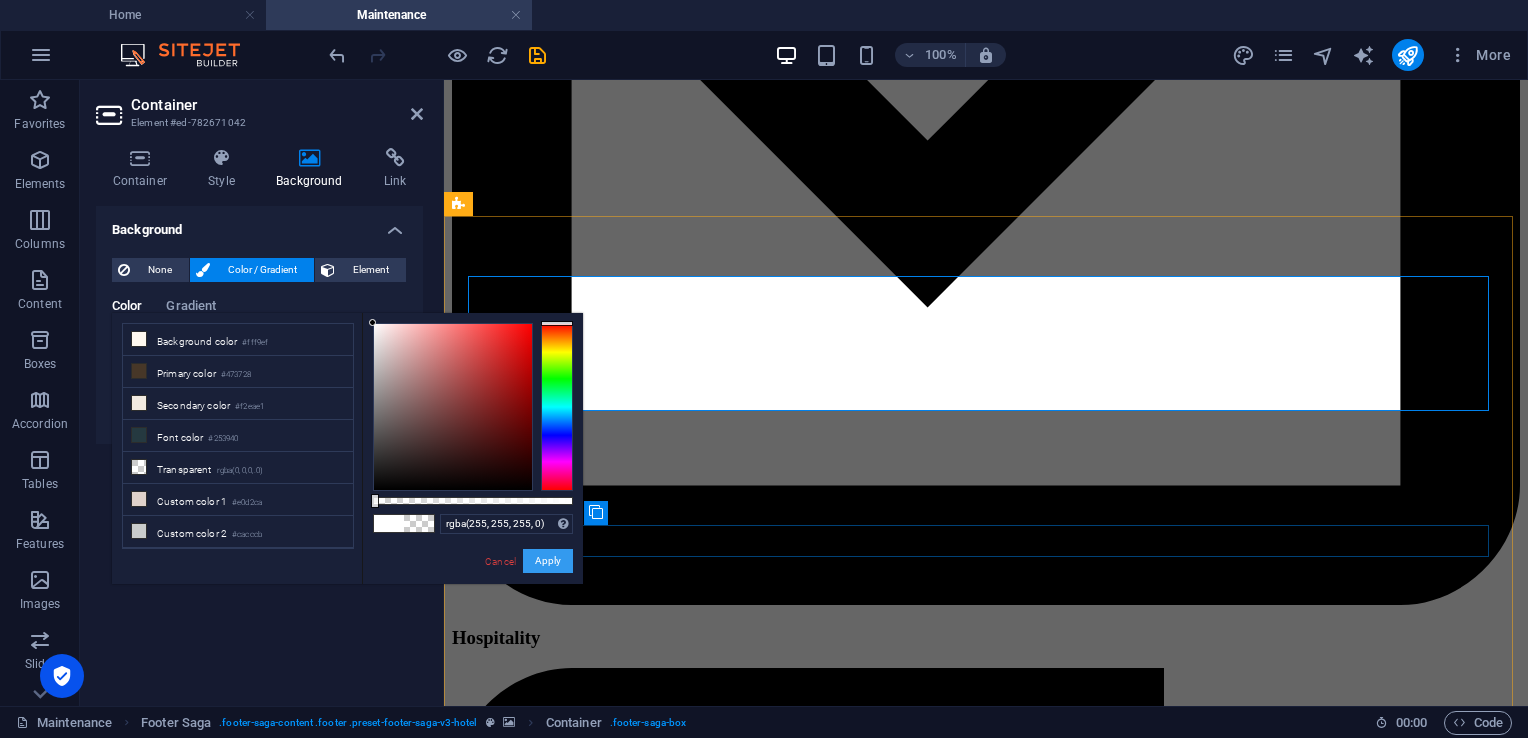 click on "Apply" at bounding box center (548, 561) 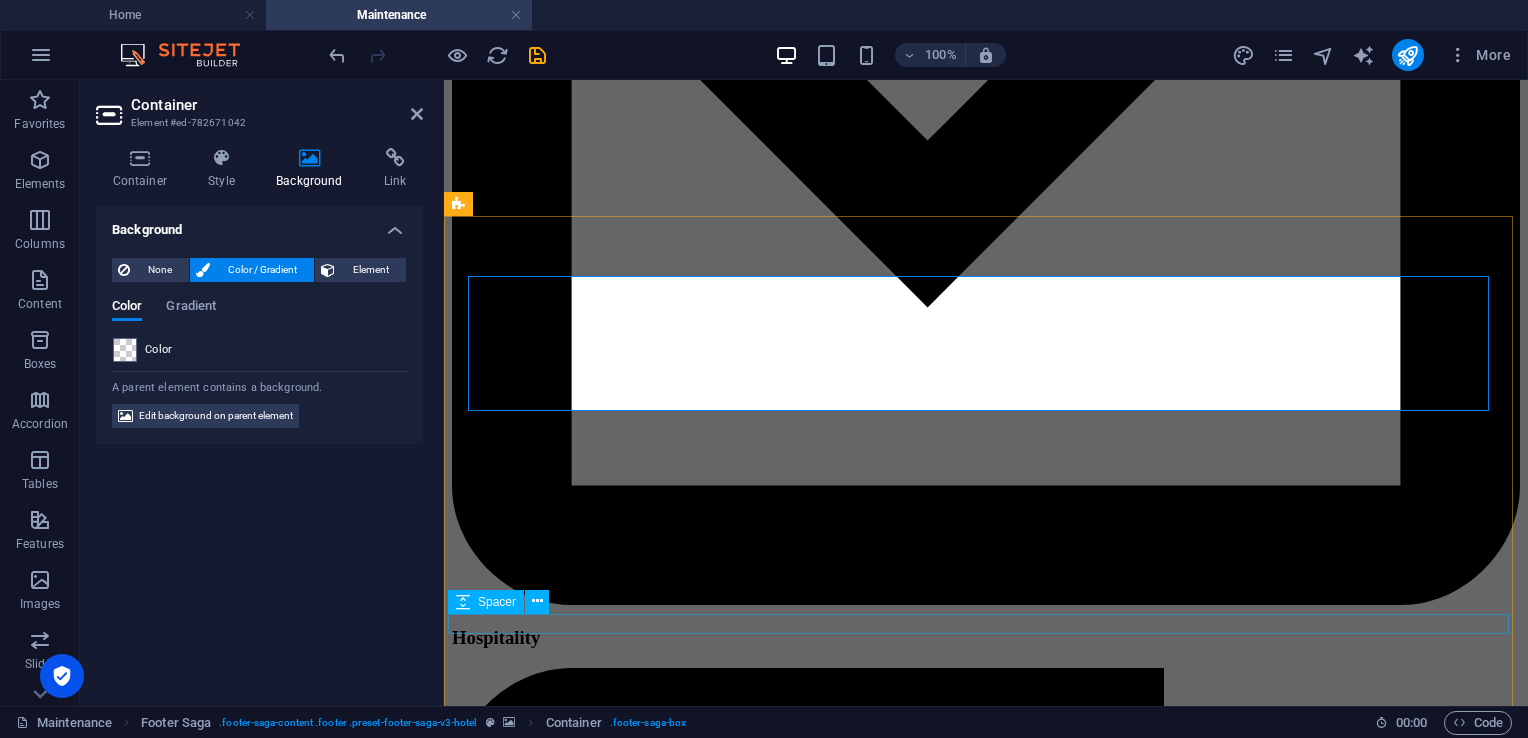 click at bounding box center (986, 29151) 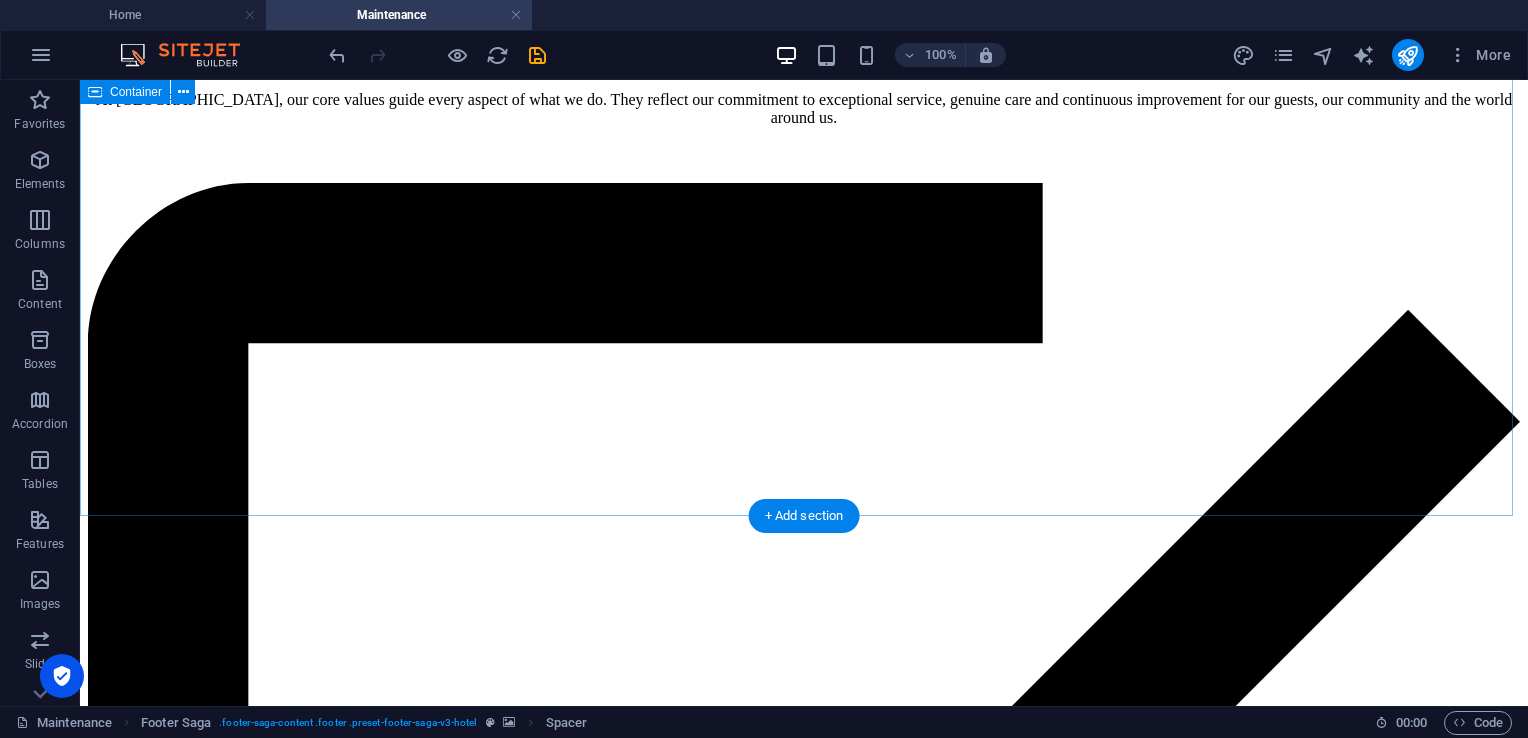 scroll, scrollTop: 8101, scrollLeft: 0, axis: vertical 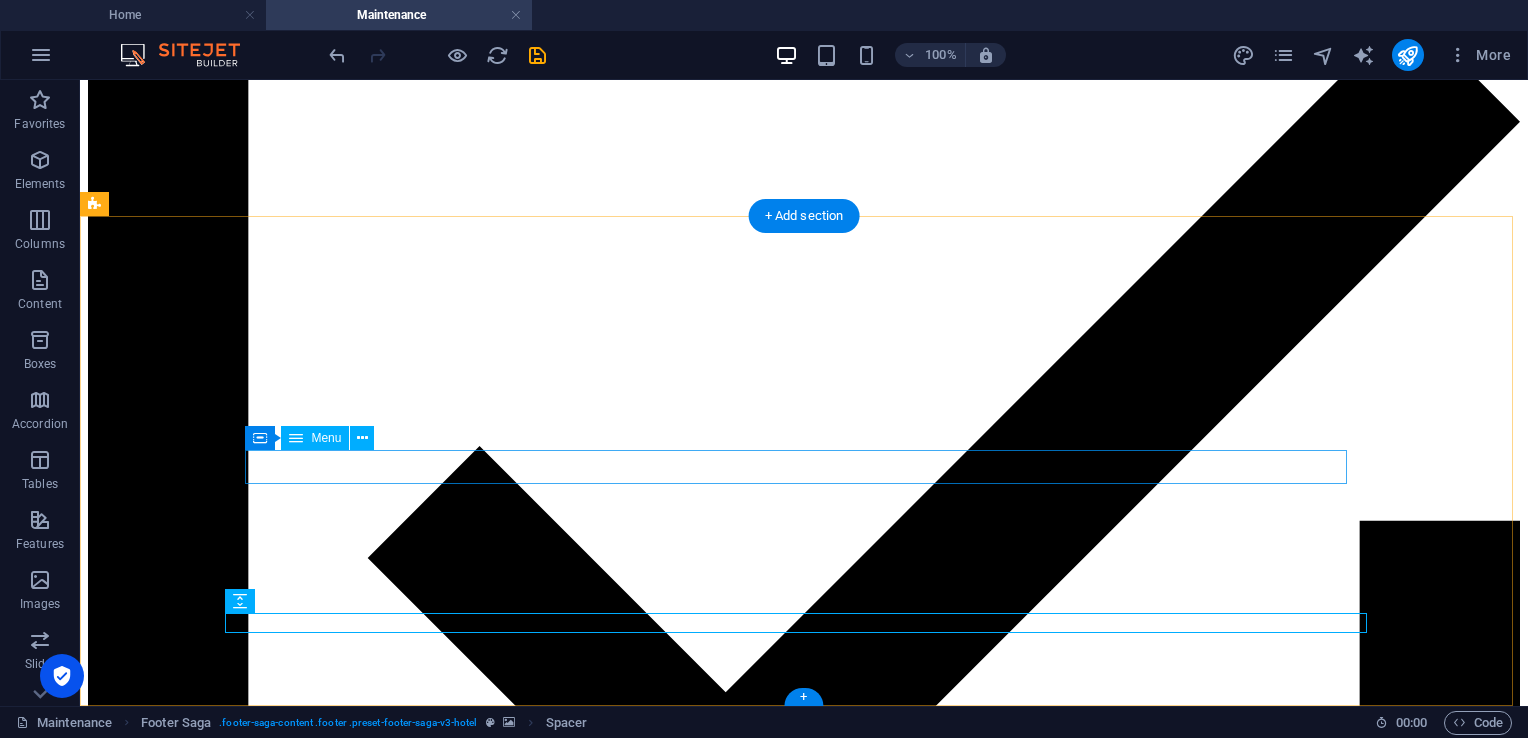click on "HOME SUITES EXPERIENCES CONTACT" at bounding box center (804, 30041) 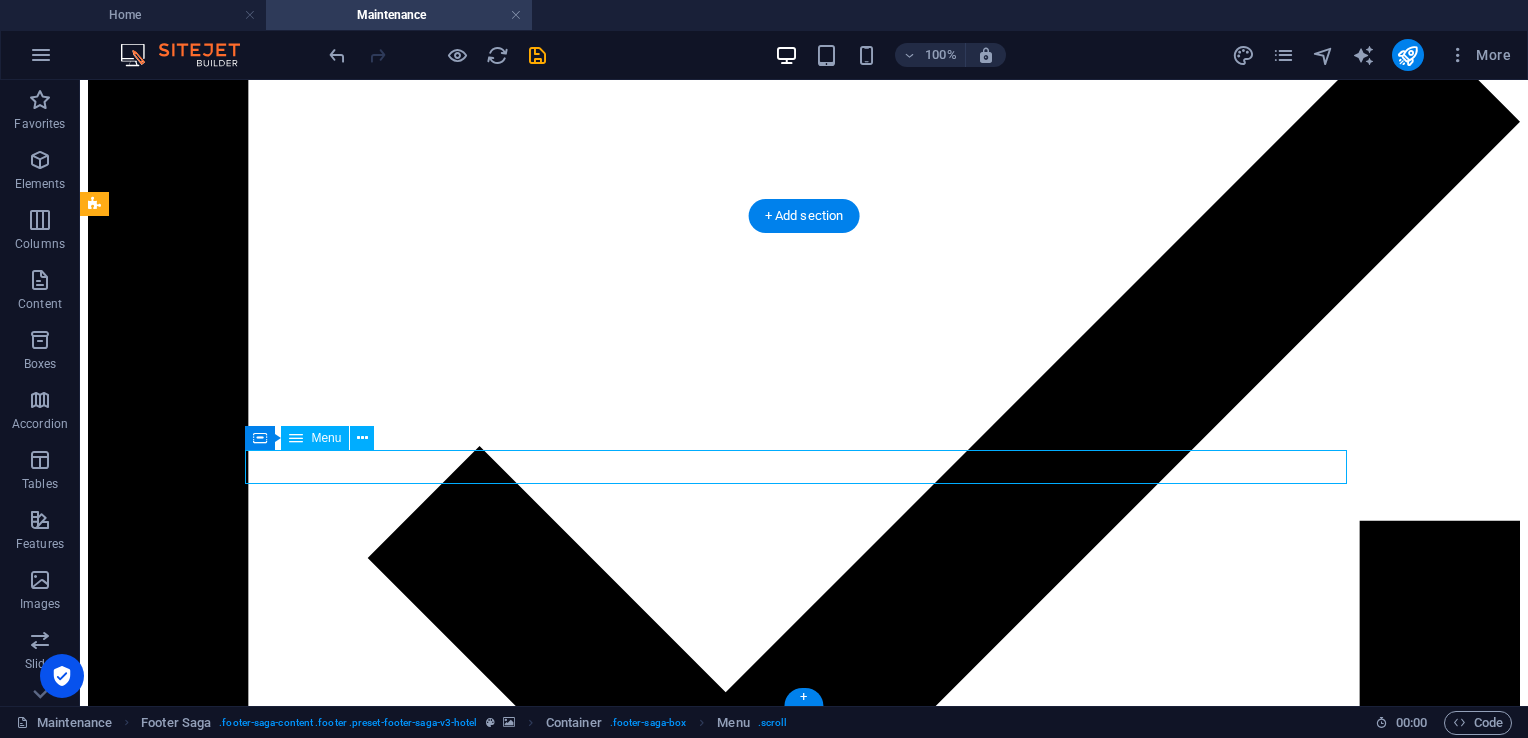 click on "HOME SUITES EXPERIENCES CONTACT" at bounding box center [804, 30041] 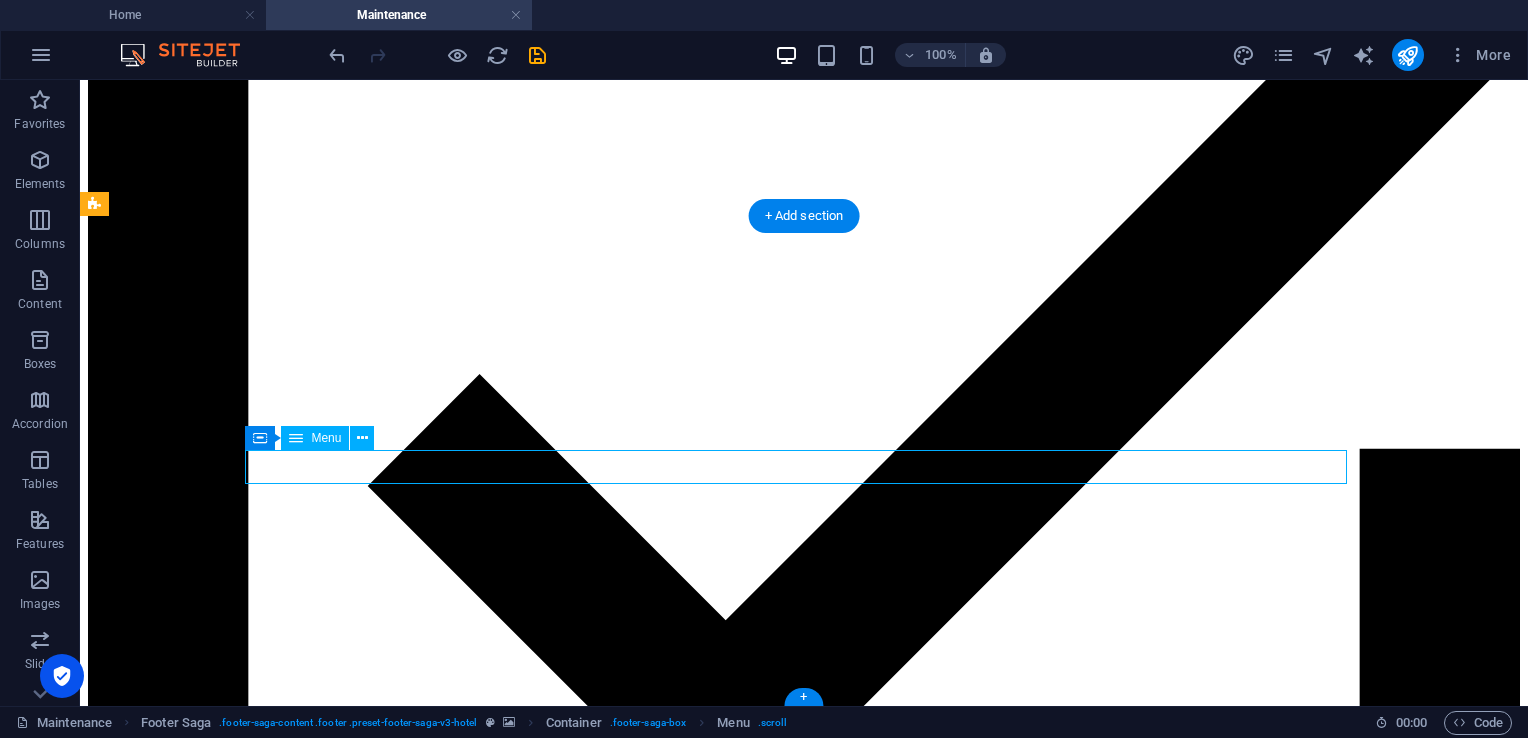 scroll, scrollTop: 8183, scrollLeft: 0, axis: vertical 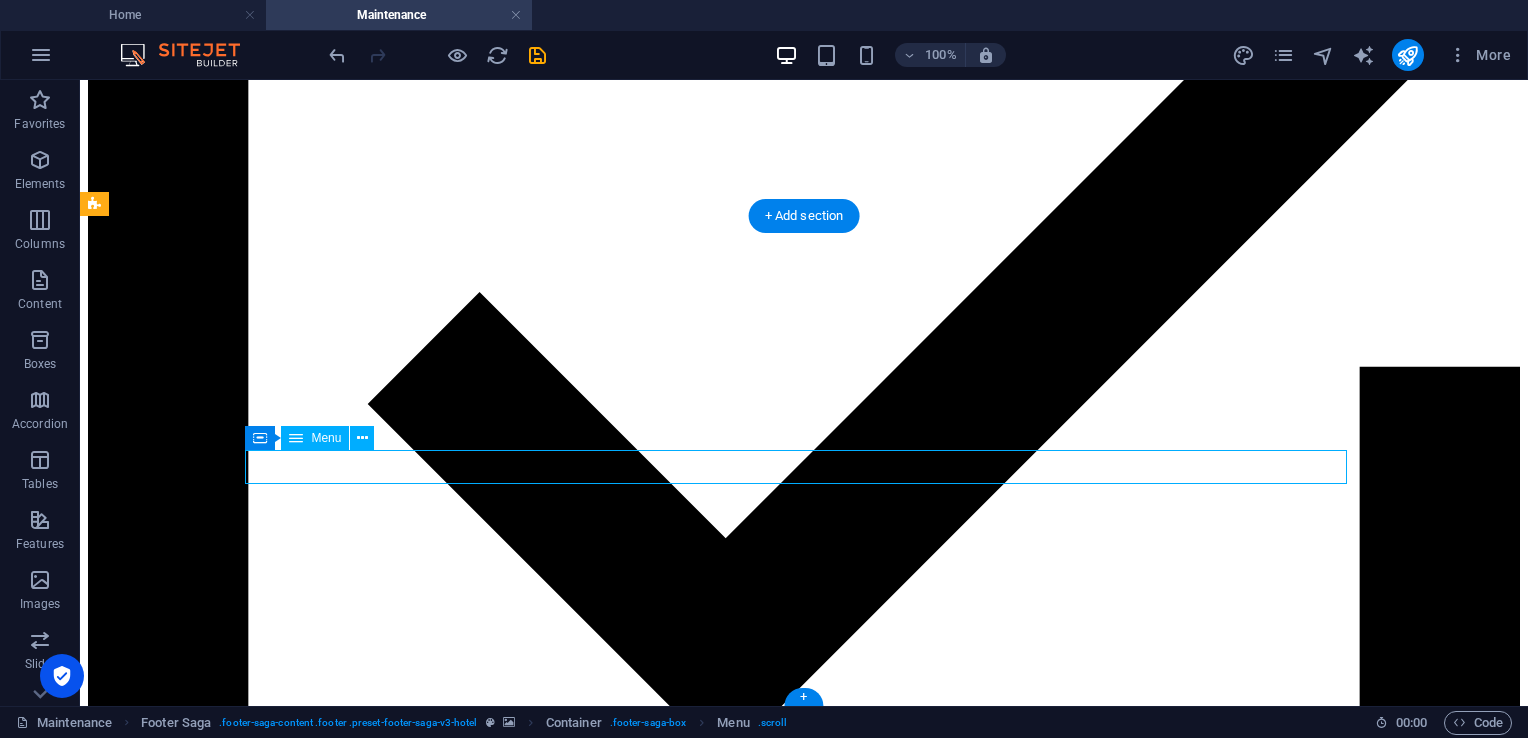 select on "1" 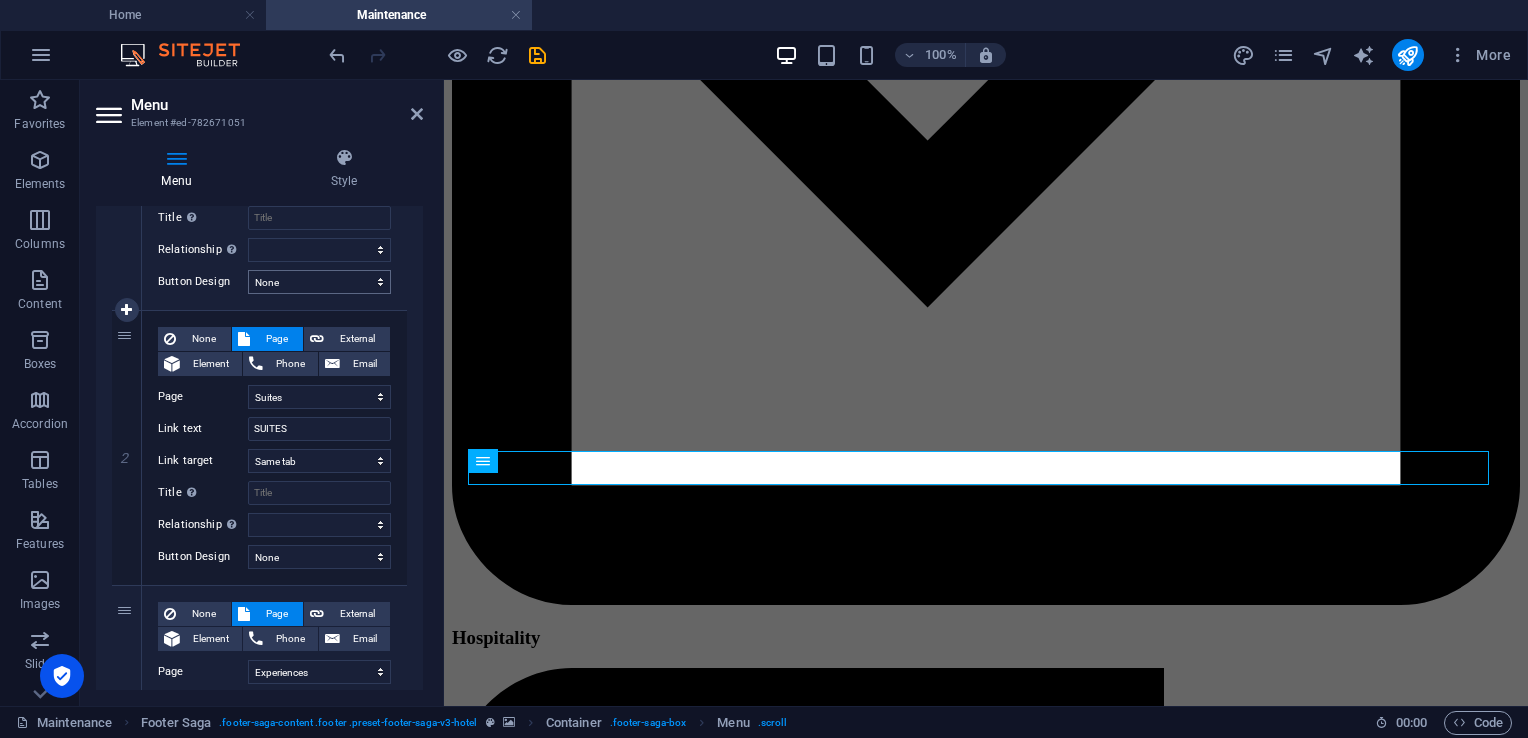 scroll, scrollTop: 0, scrollLeft: 0, axis: both 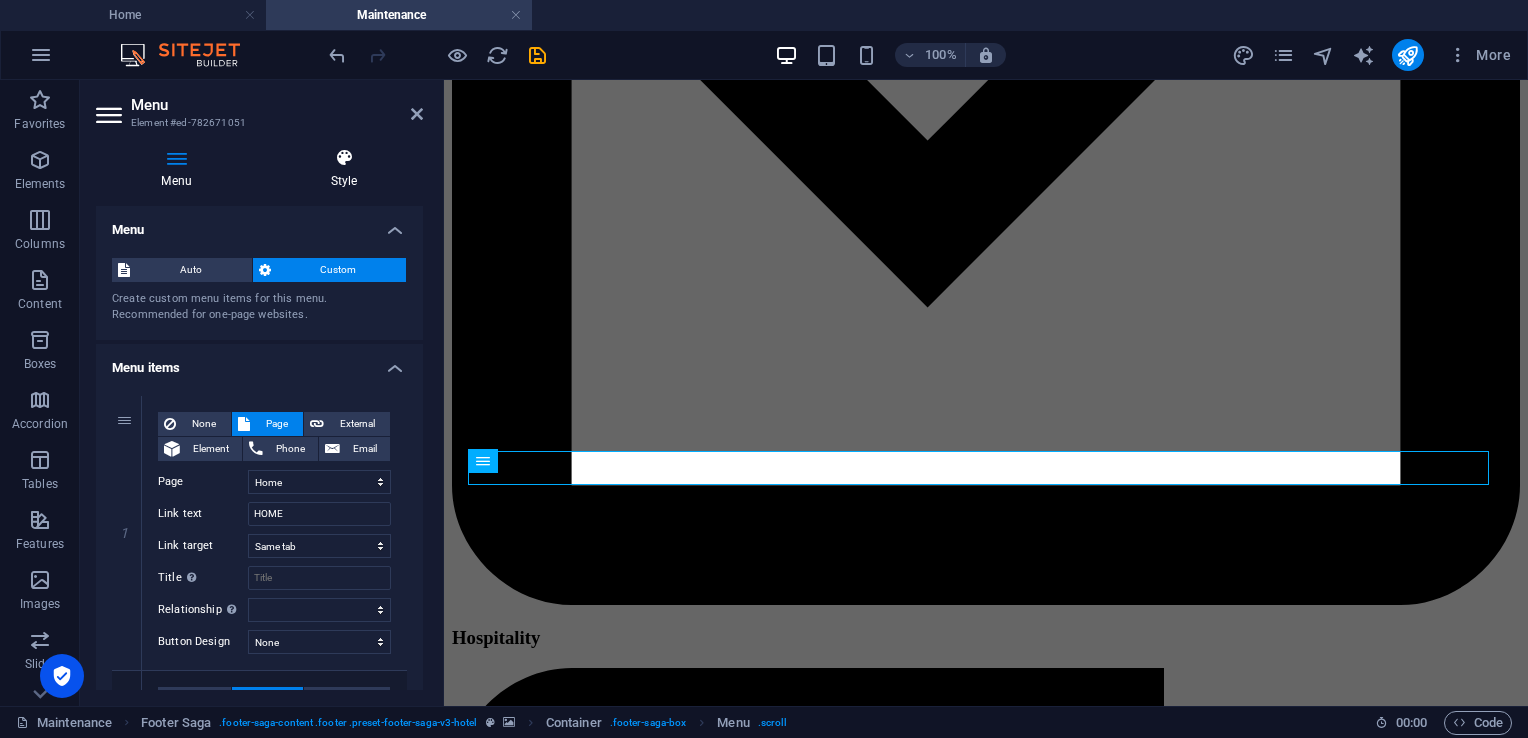 click at bounding box center (344, 158) 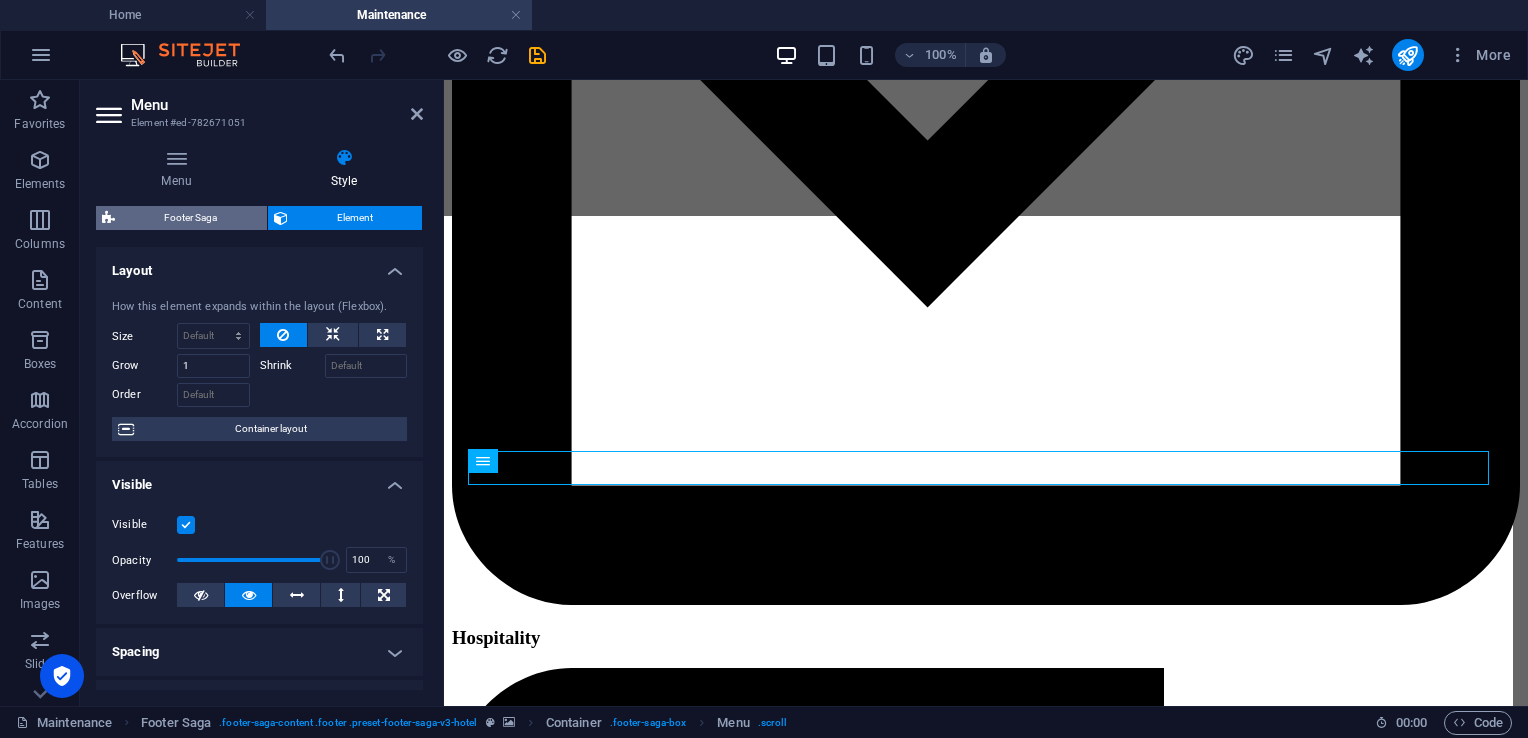 click on "Footer Saga" at bounding box center (191, 218) 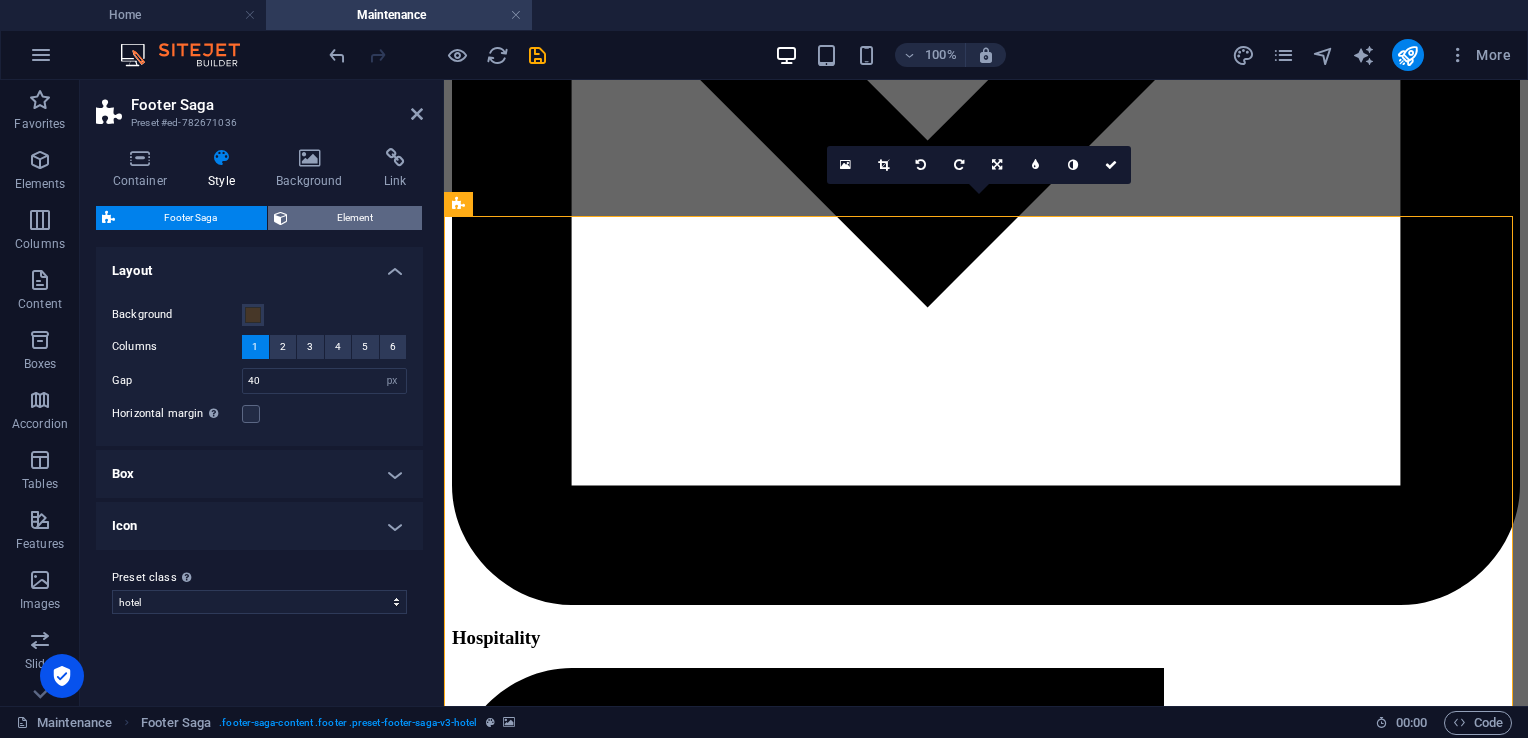 click on "Element" at bounding box center (355, 218) 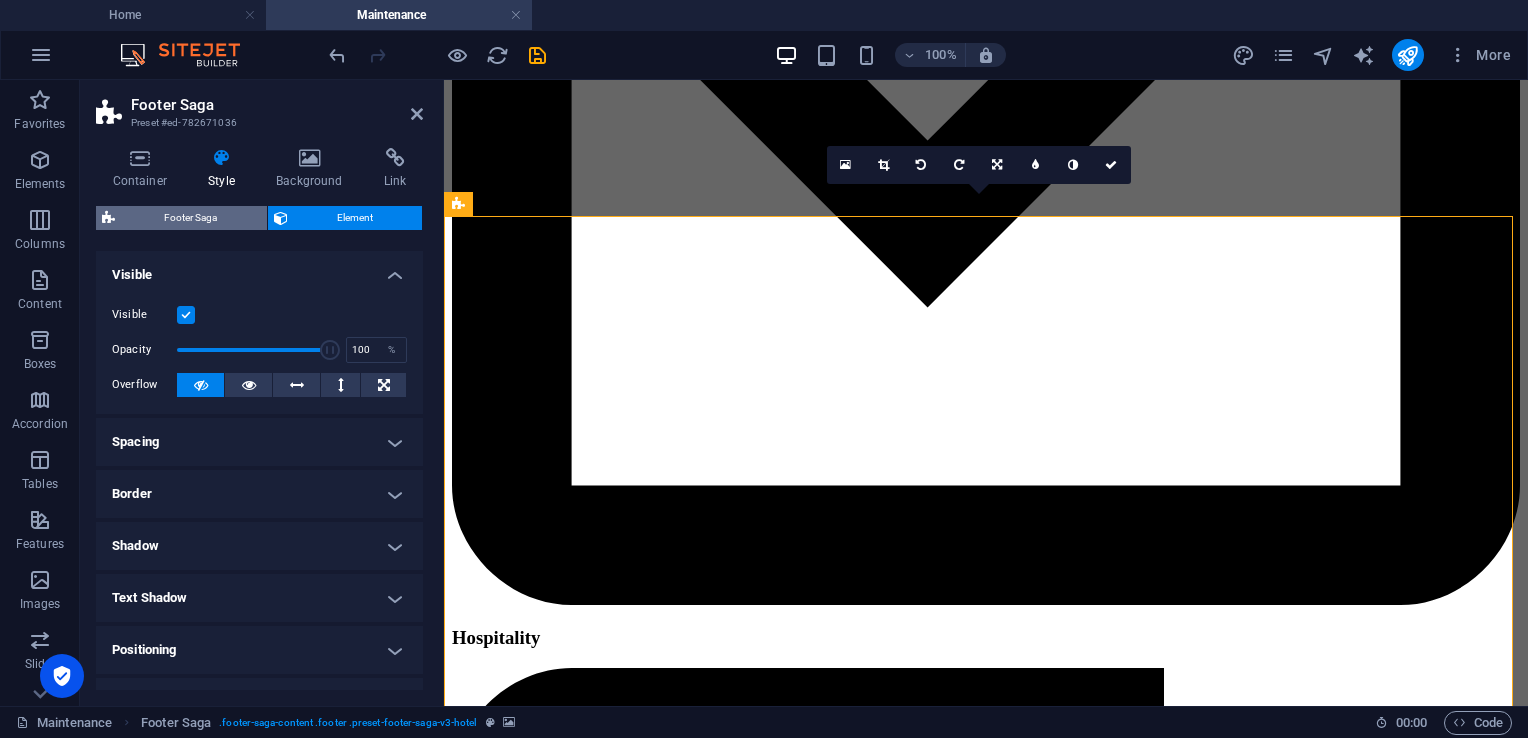 click on "Footer Saga" at bounding box center (191, 218) 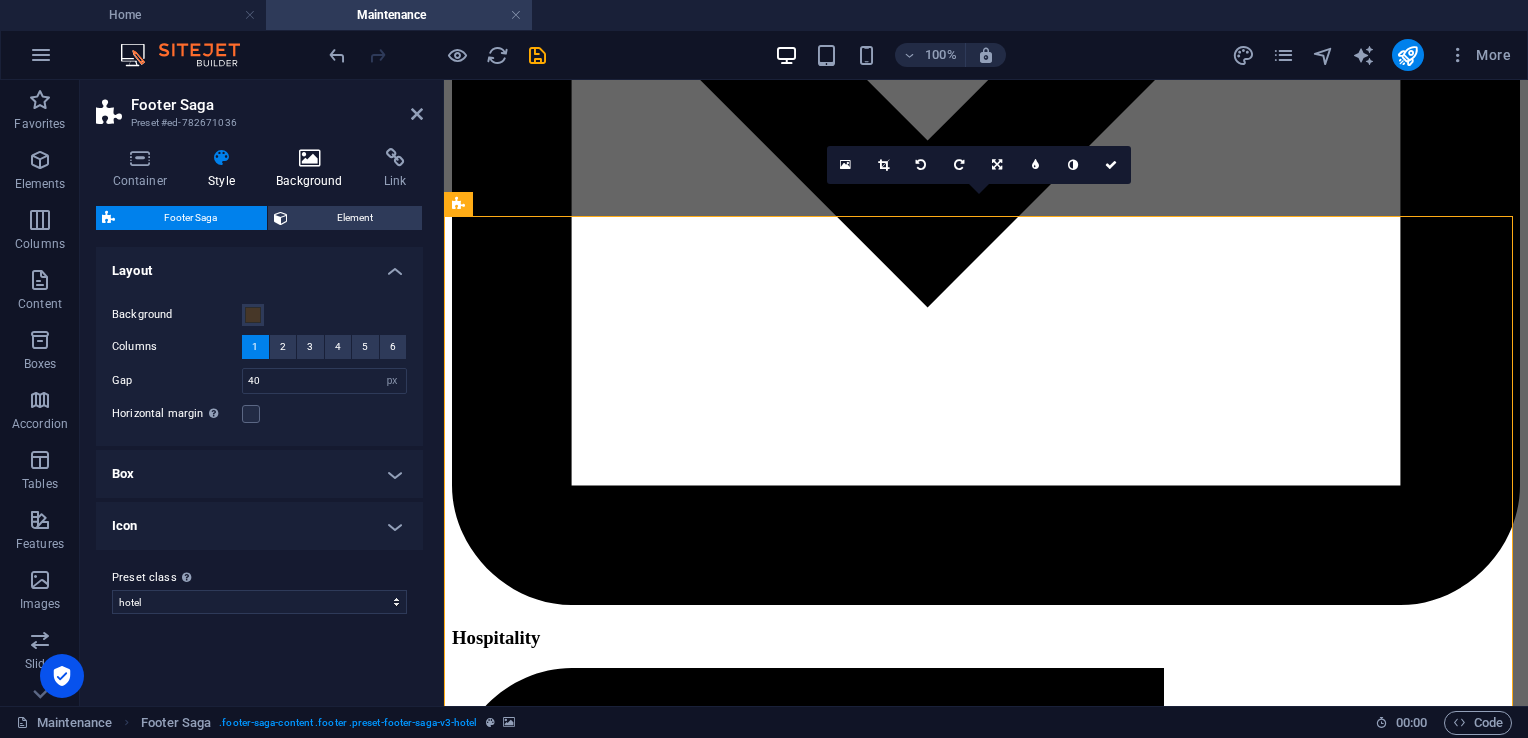 click on "Background" at bounding box center [314, 169] 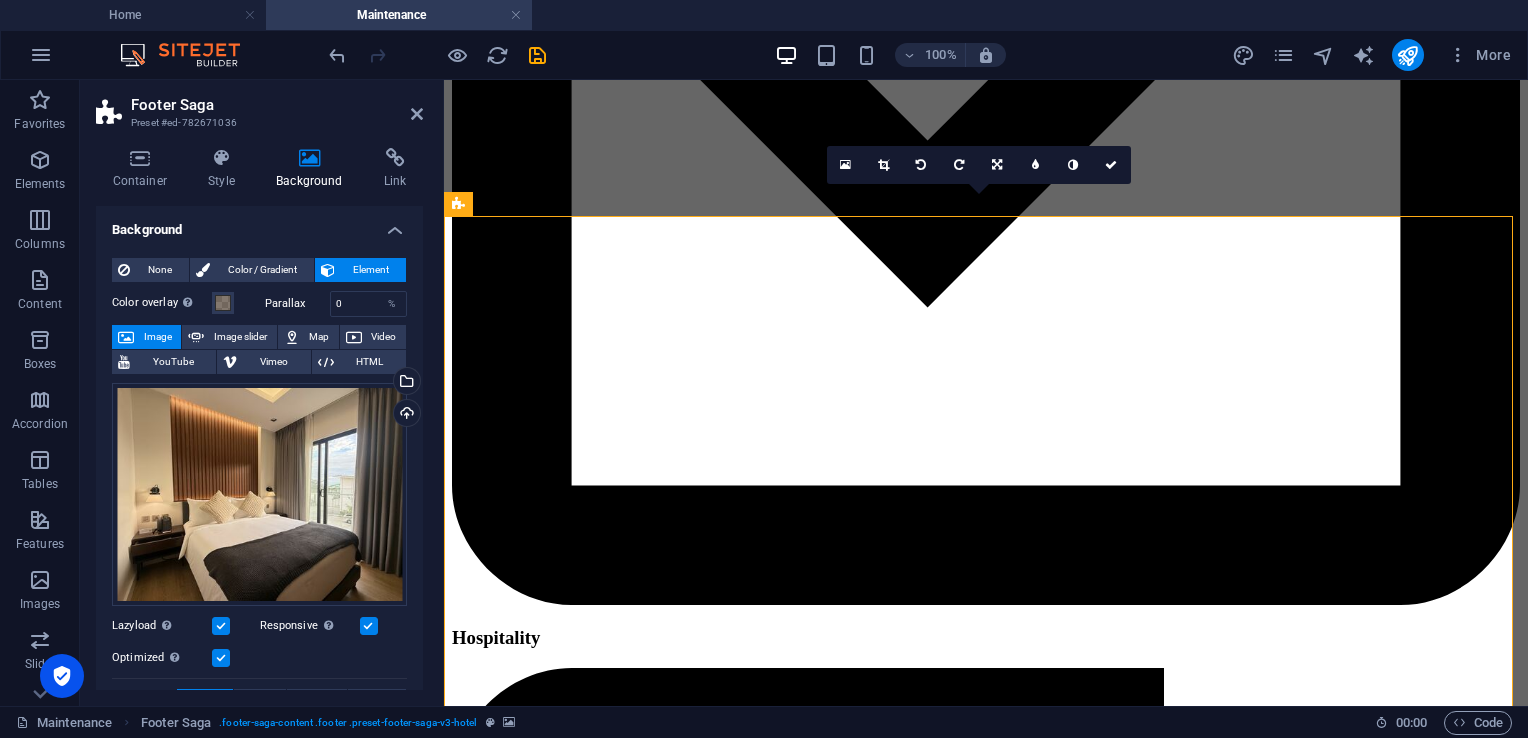 click at bounding box center (310, 158) 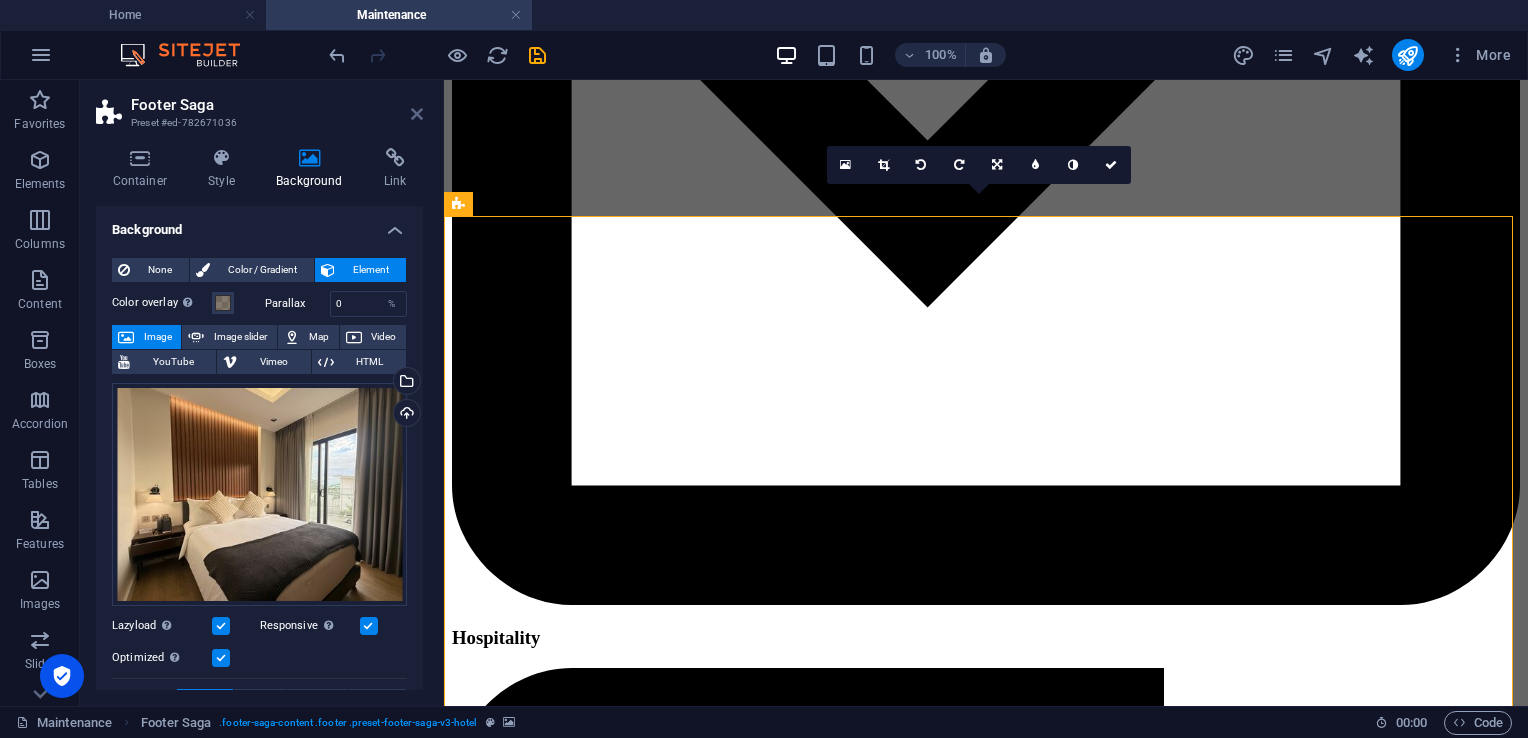 click at bounding box center [417, 114] 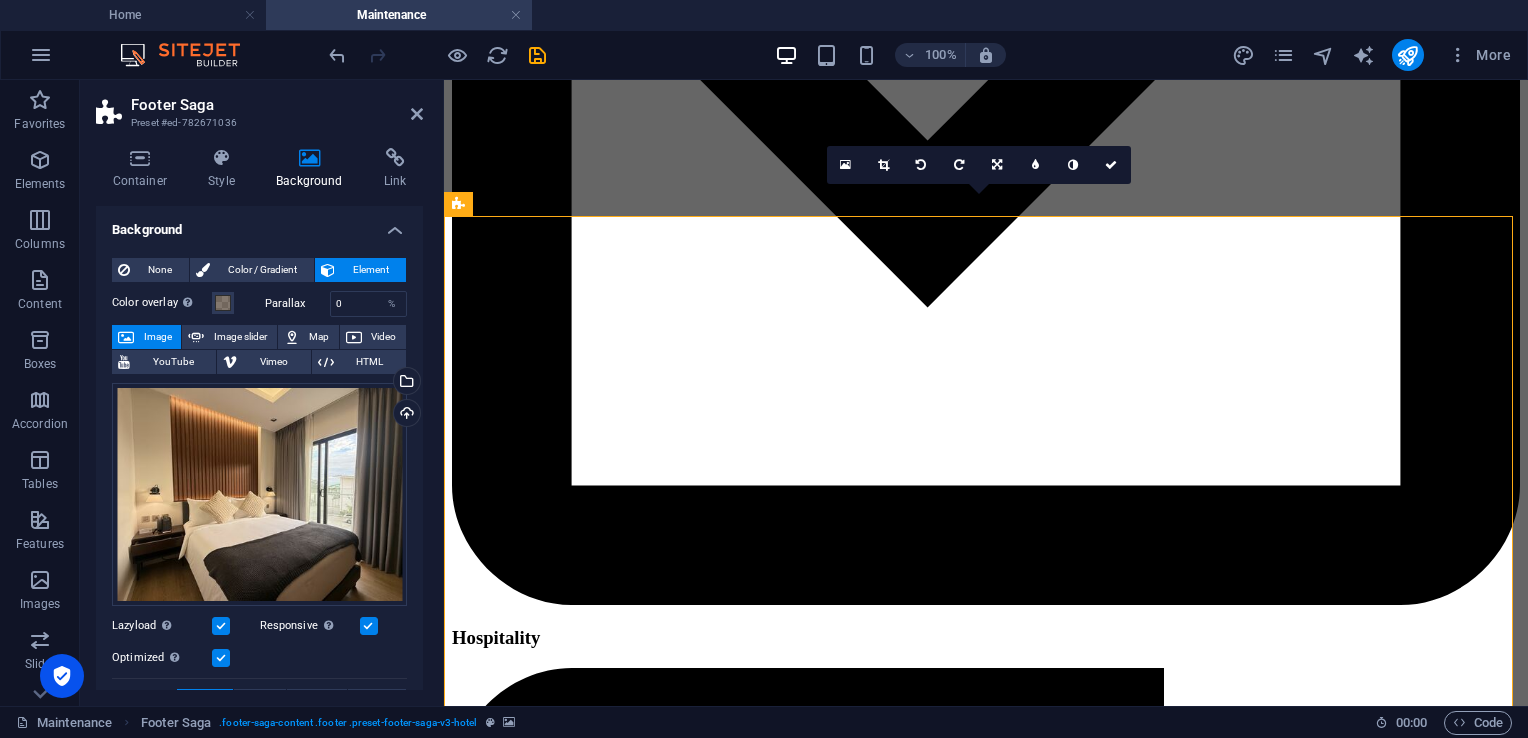scroll, scrollTop: 8101, scrollLeft: 0, axis: vertical 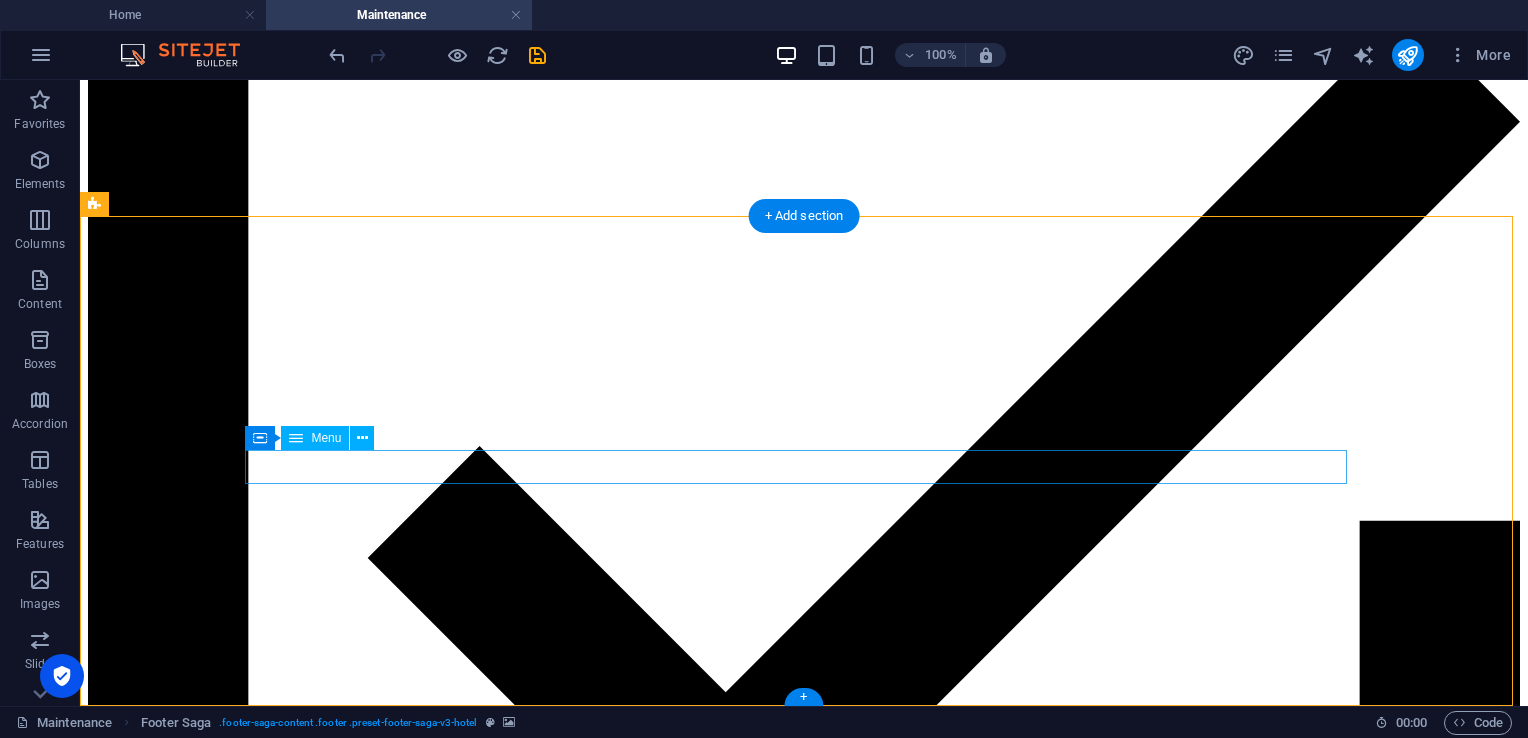 click on "HOME SUITES EXPERIENCES CONTACT" at bounding box center [804, 30041] 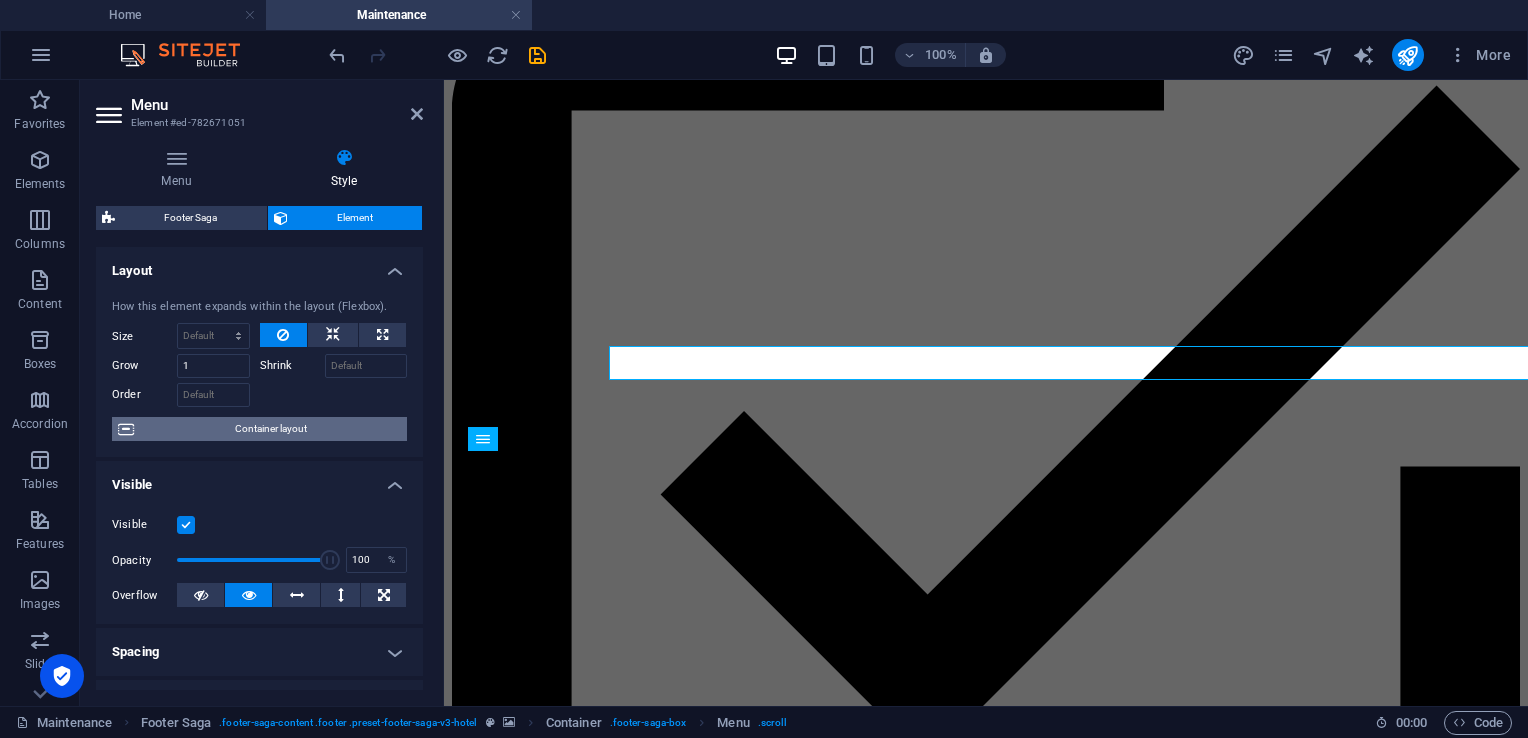 scroll, scrollTop: 8183, scrollLeft: 0, axis: vertical 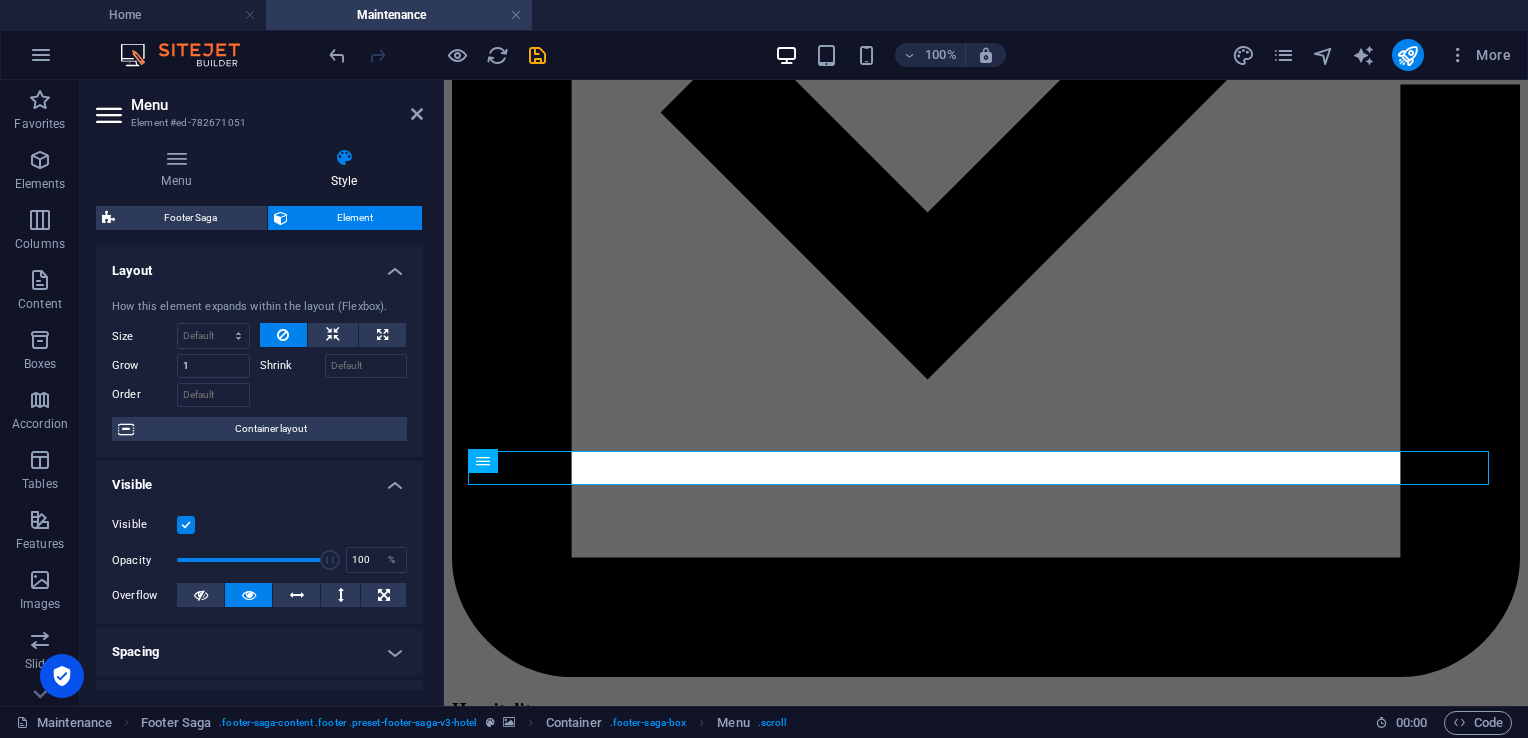 click at bounding box center [344, 158] 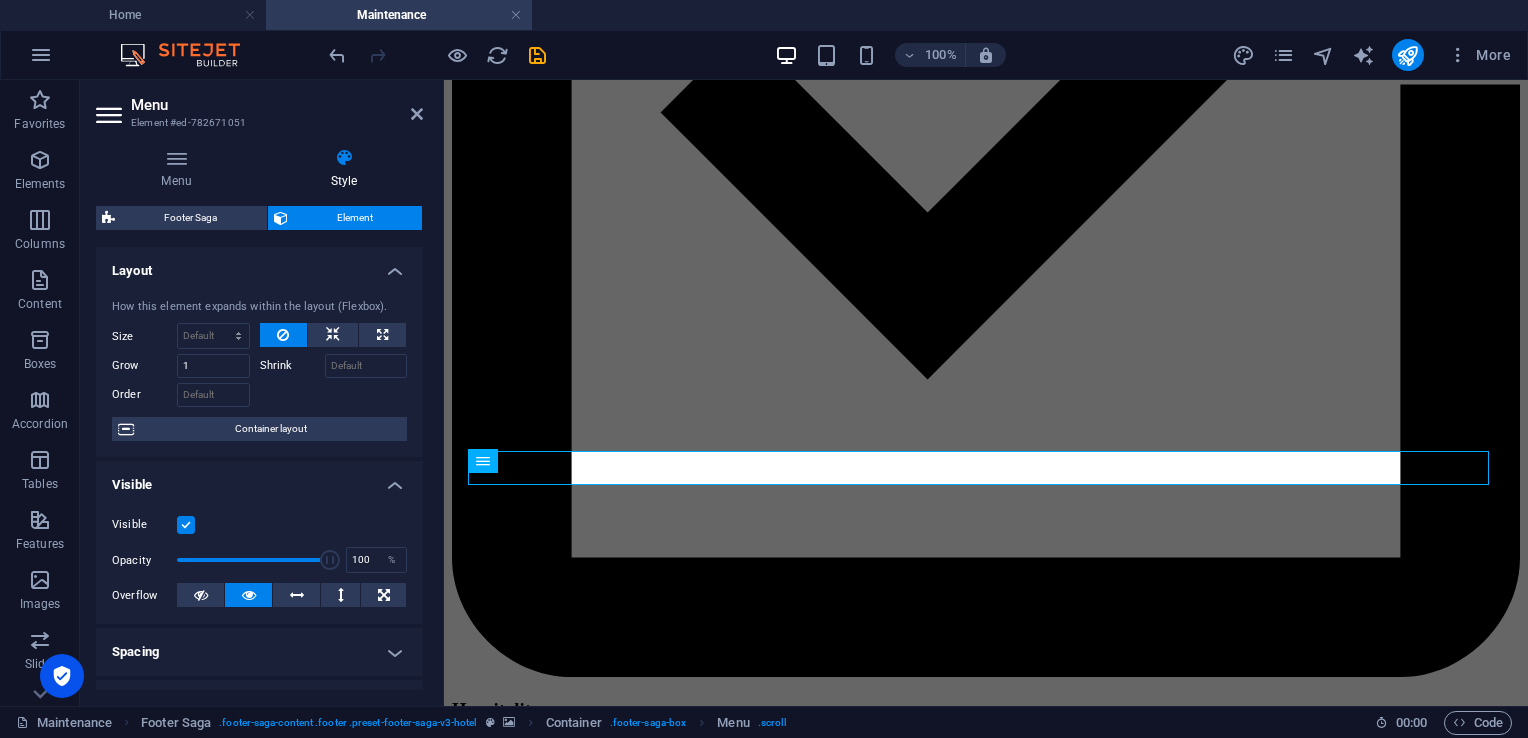 click at bounding box center (344, 158) 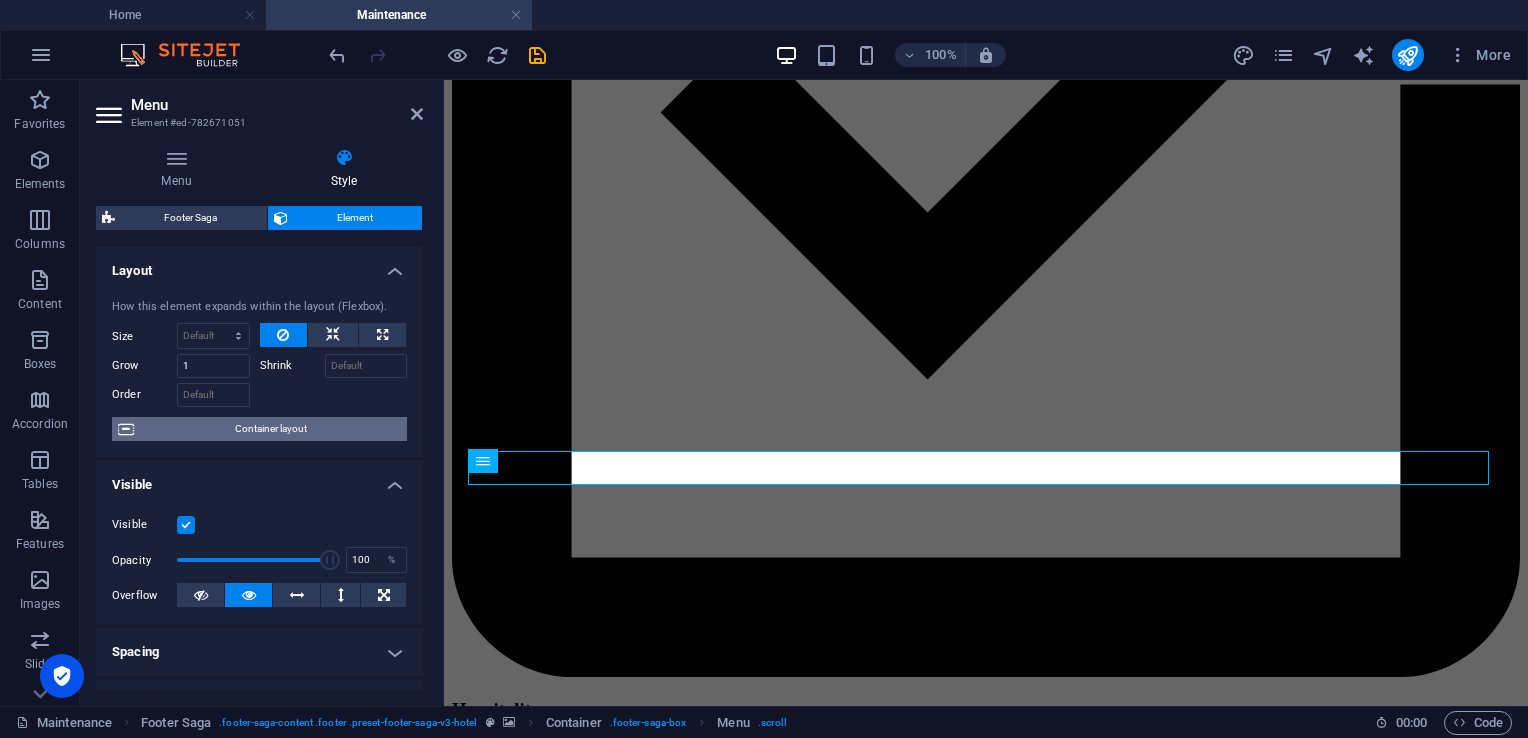 click on "Container layout" at bounding box center (270, 429) 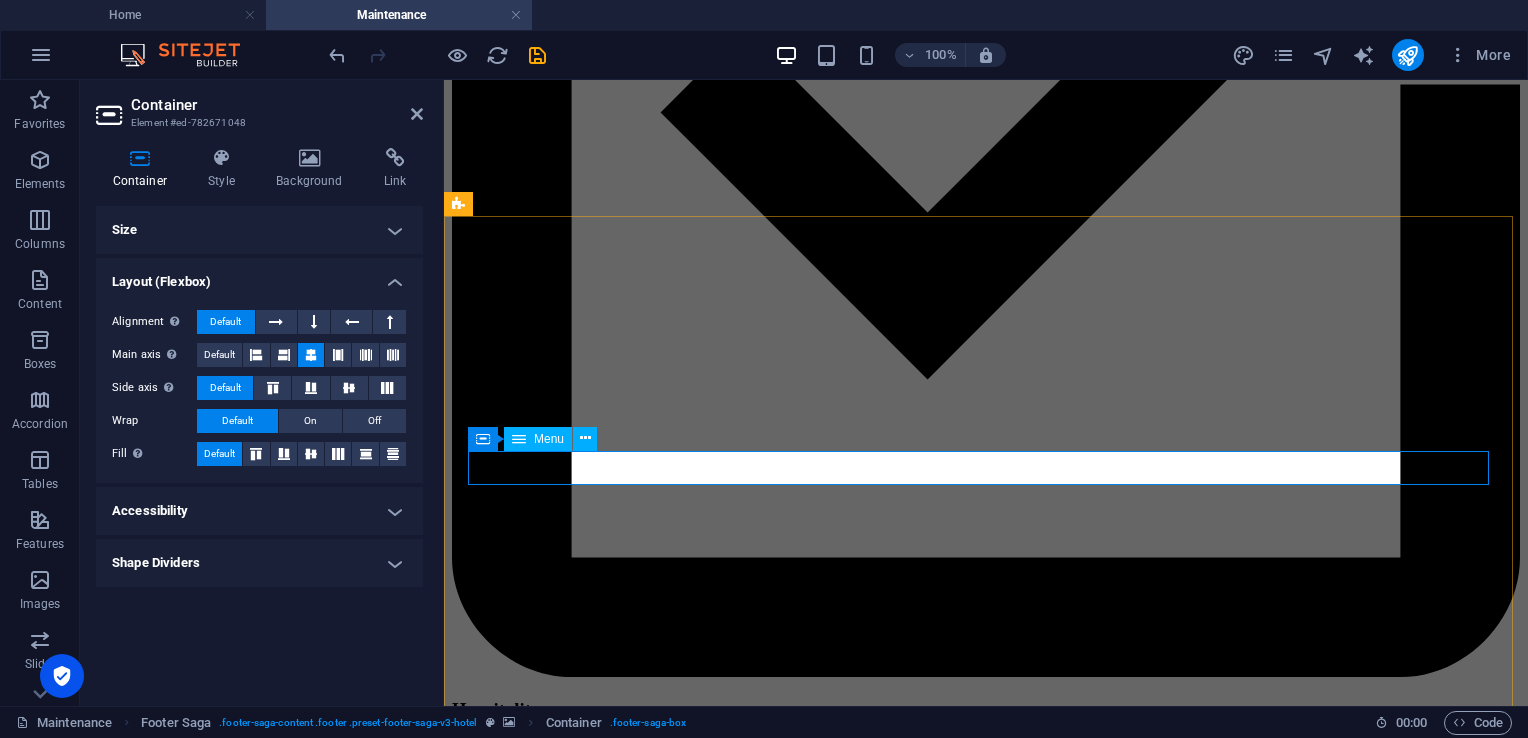 click on "HOME SUITES EXPERIENCES CONTACT" at bounding box center [986, 25168] 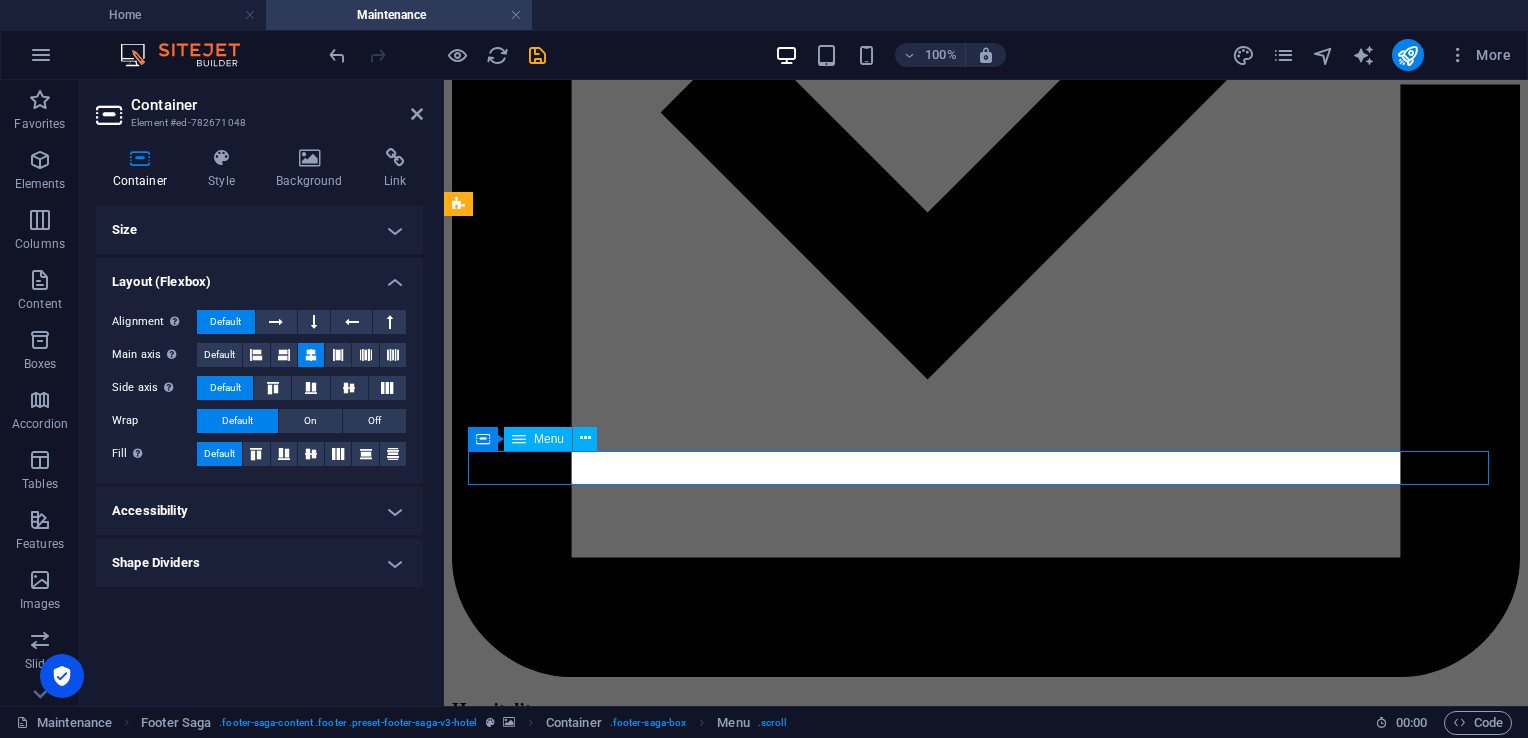 click on "HOME SUITES EXPERIENCES CONTACT" at bounding box center (986, 25168) 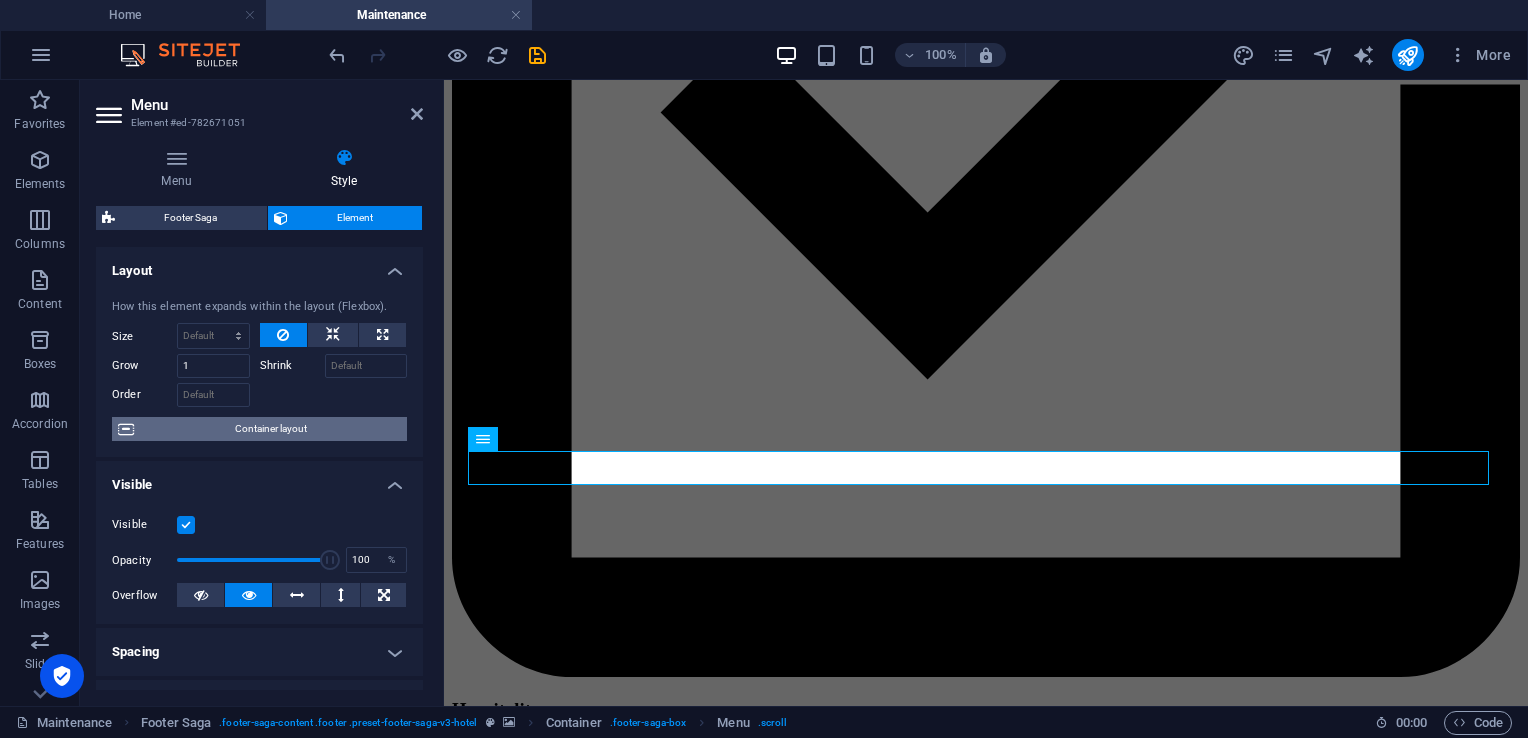 click on "Container layout" at bounding box center (270, 429) 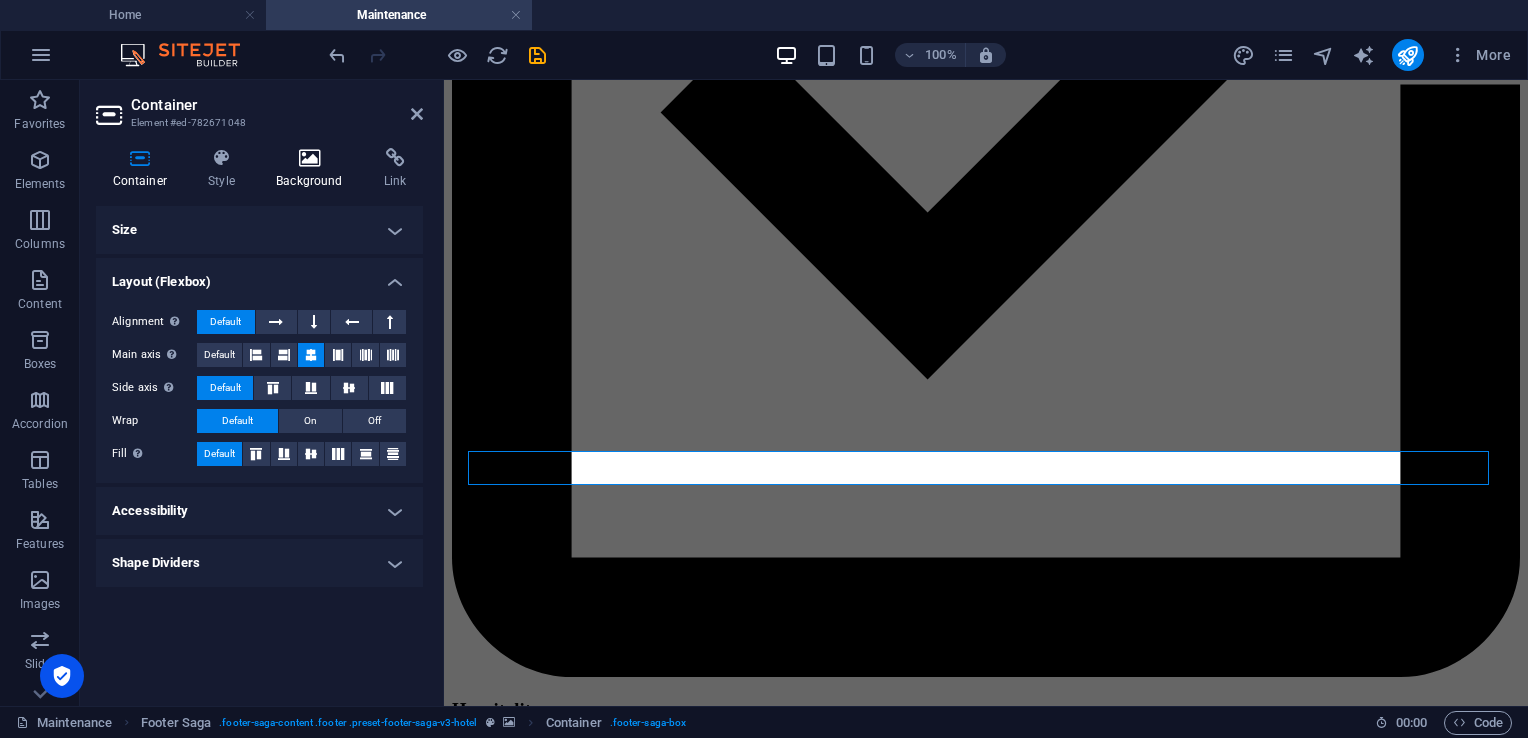 click on "Background" at bounding box center [314, 169] 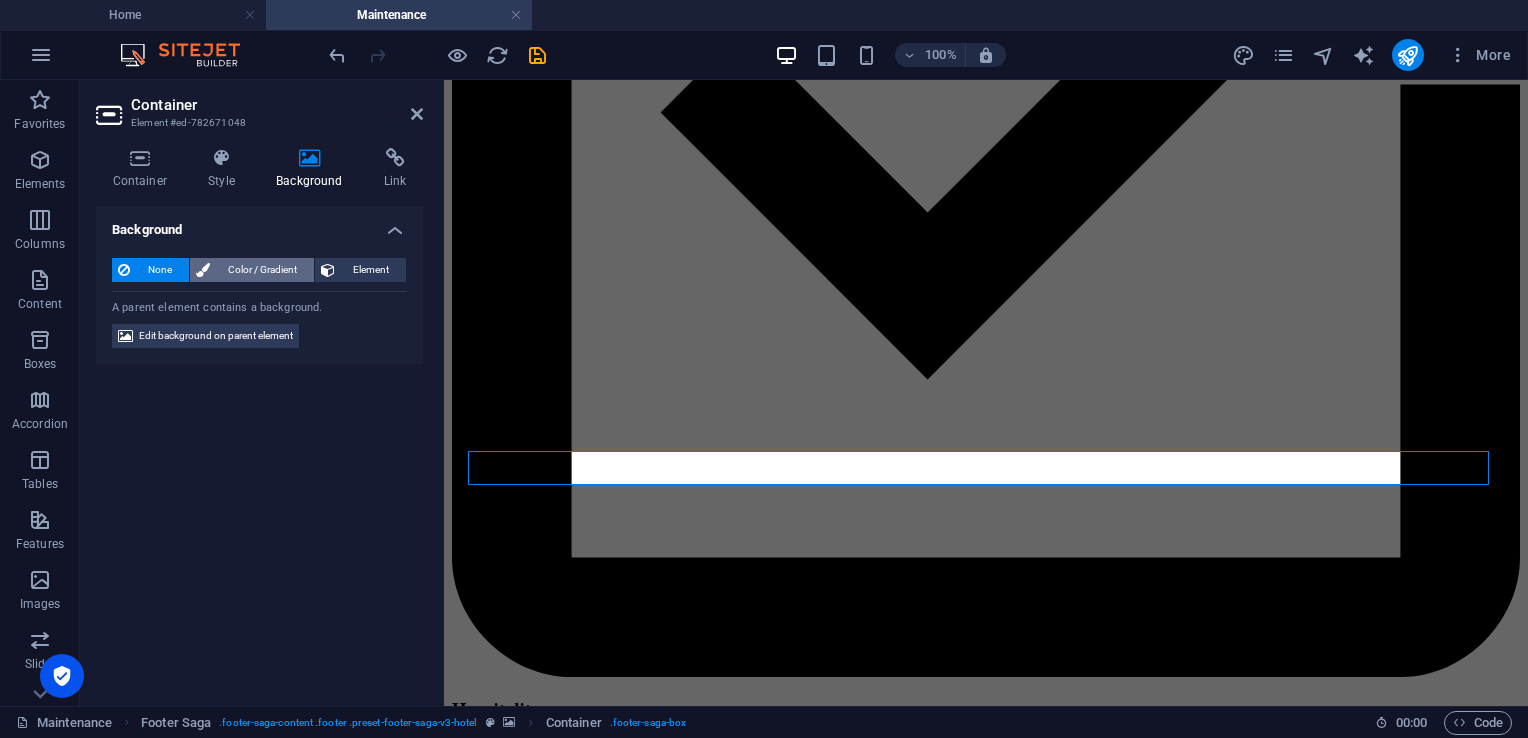 click on "Color / Gradient" at bounding box center [262, 270] 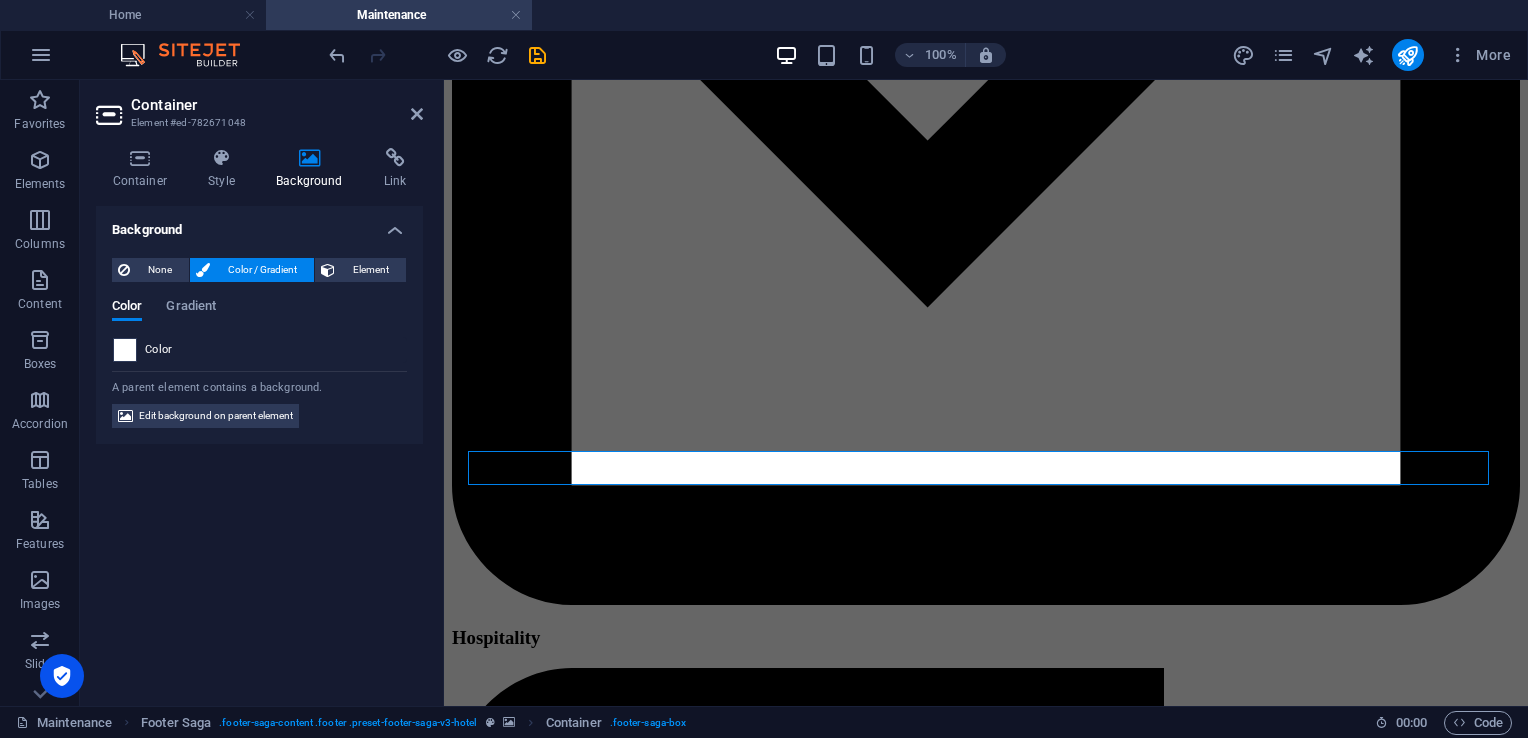 click at bounding box center (125, 350) 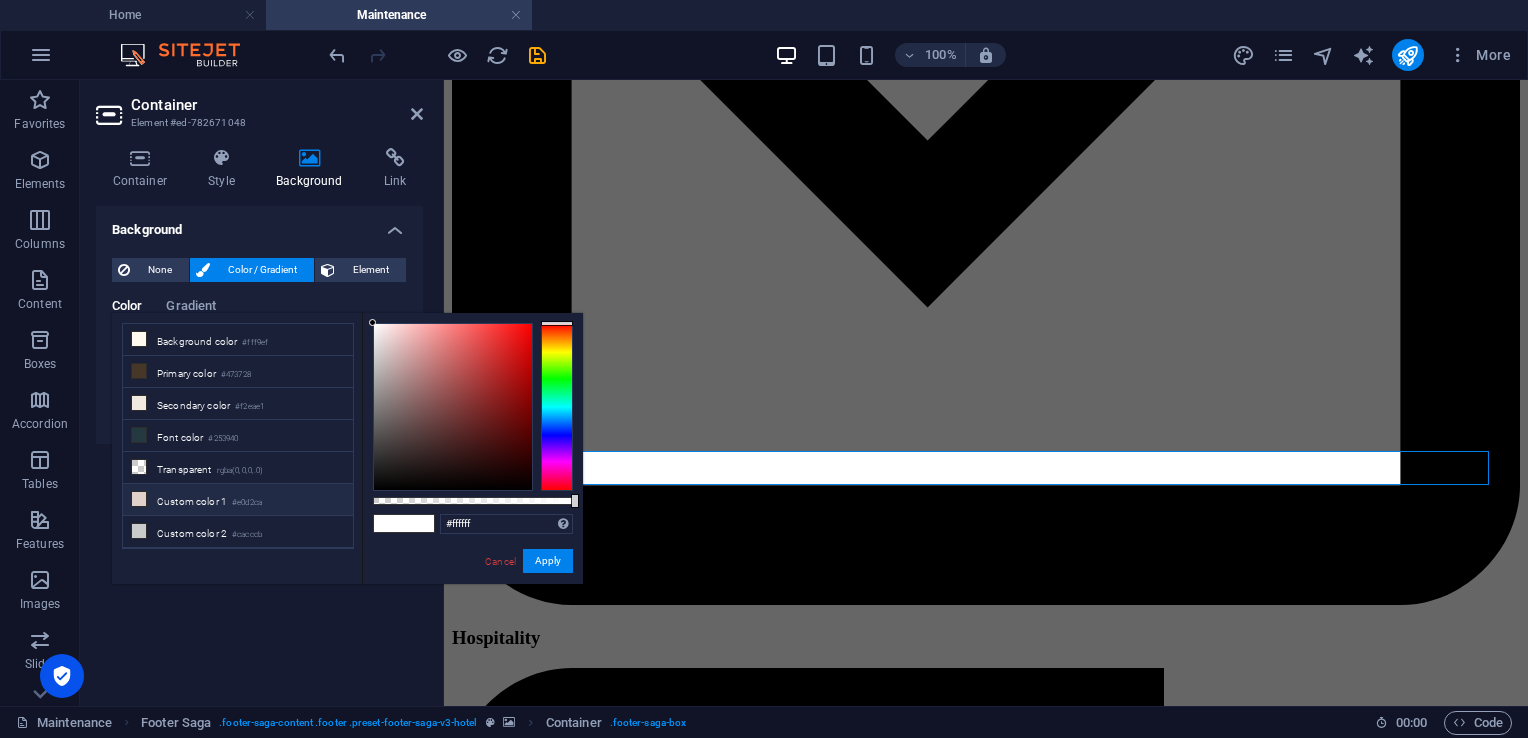 type on "rgba(255, 255, 255, 0)" 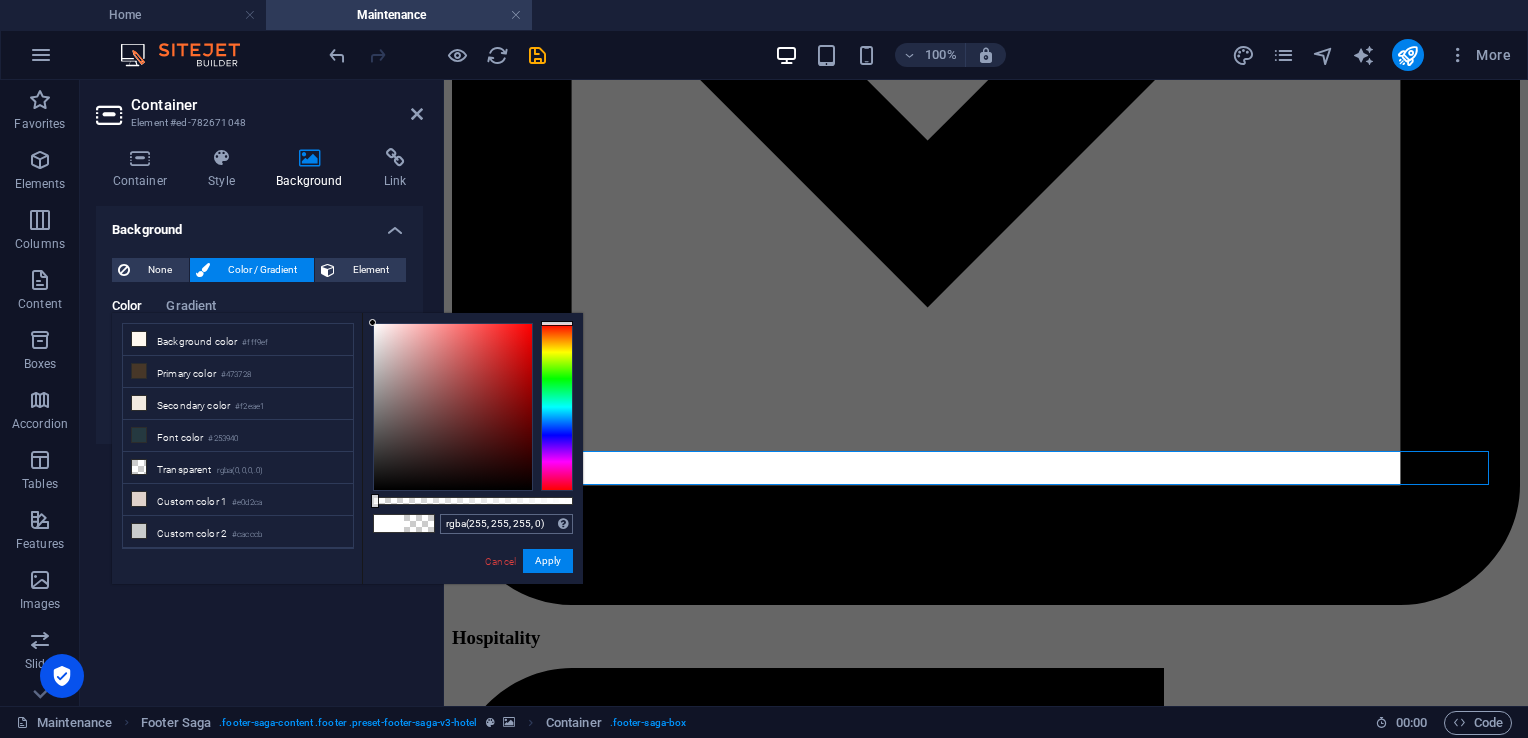 drag, startPoint x: 348, startPoint y: 502, endPoint x: 479, endPoint y: 514, distance: 131.54848 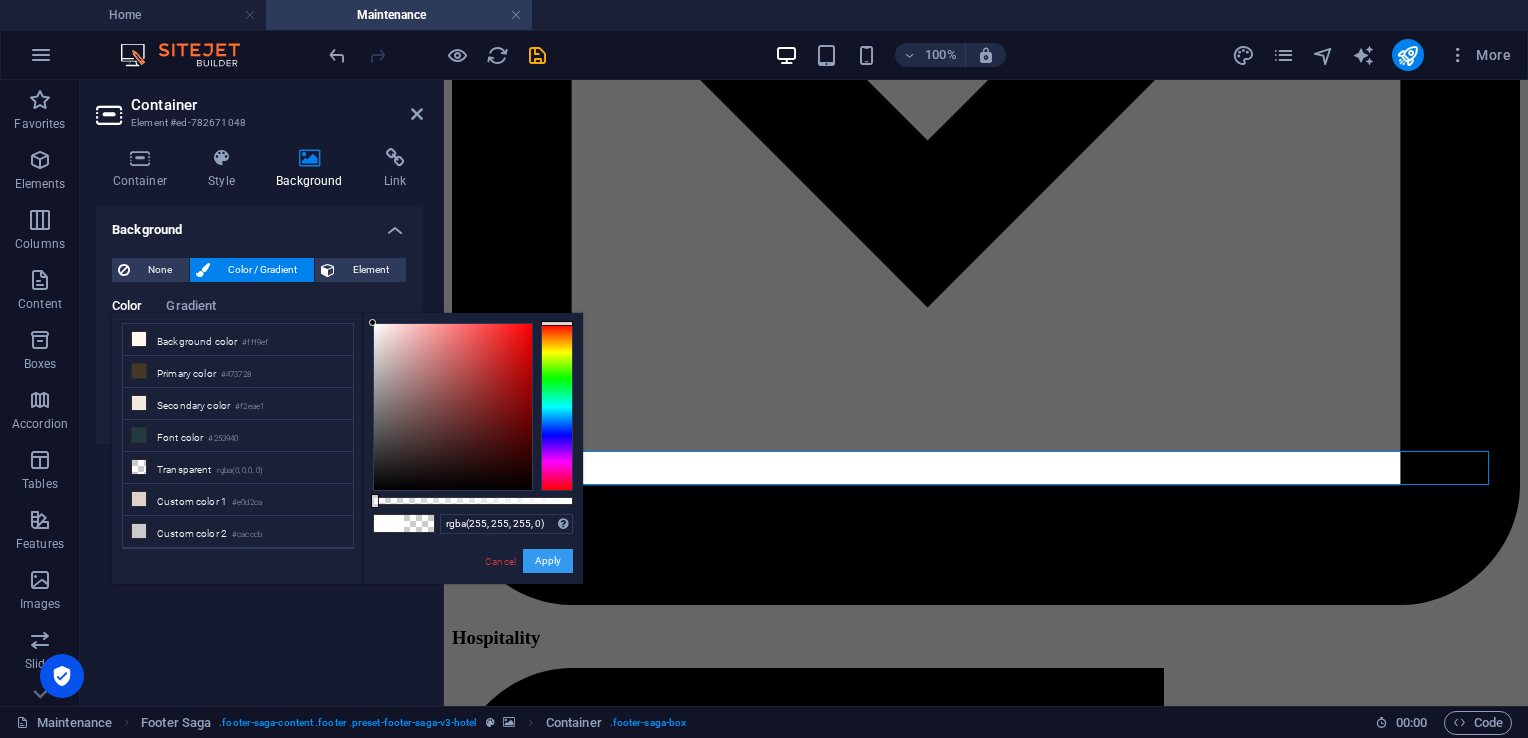 click on "Apply" at bounding box center (548, 561) 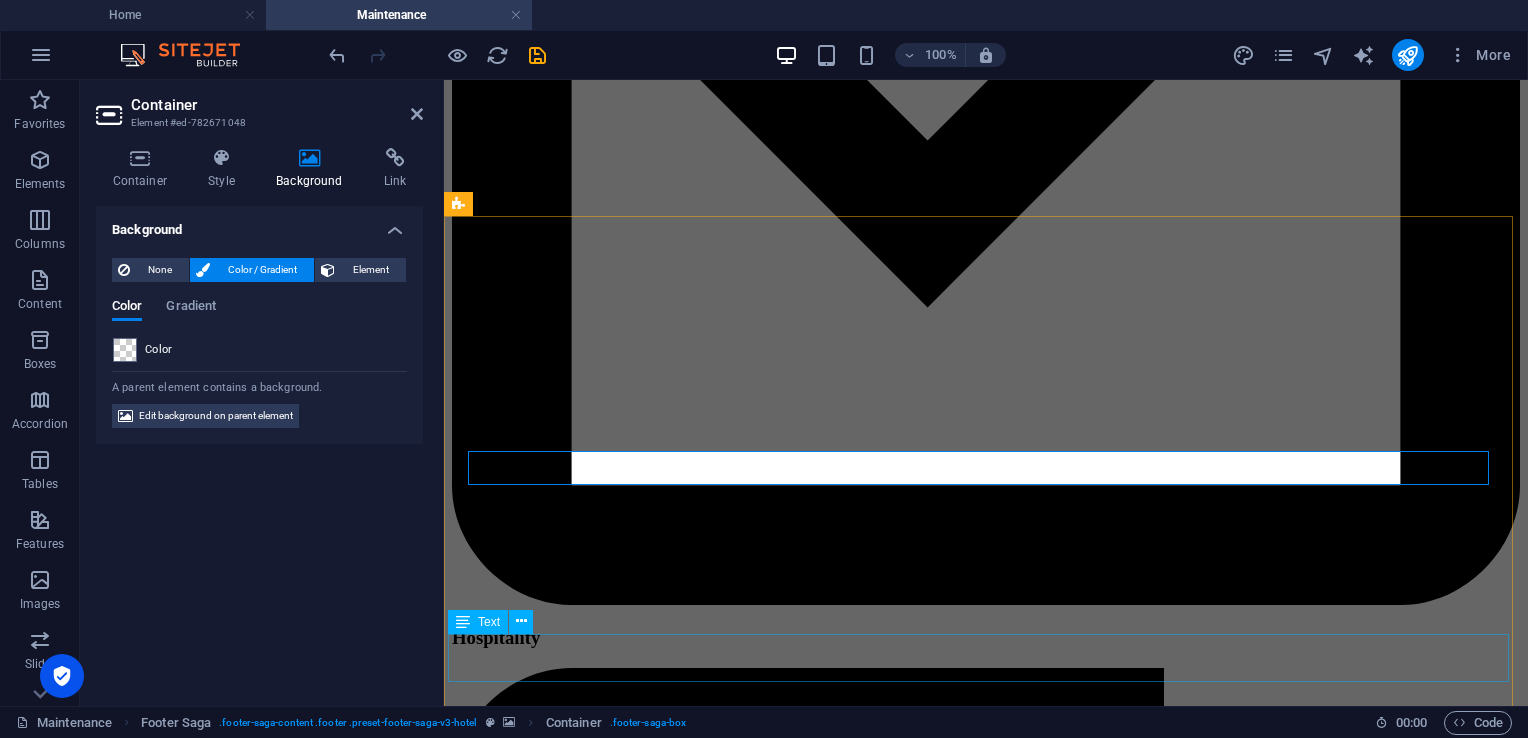 click on "Copyright © 2023 LumeDeAqua. All rights reserved.
Legal Notice & Privacy" at bounding box center (986, 29203) 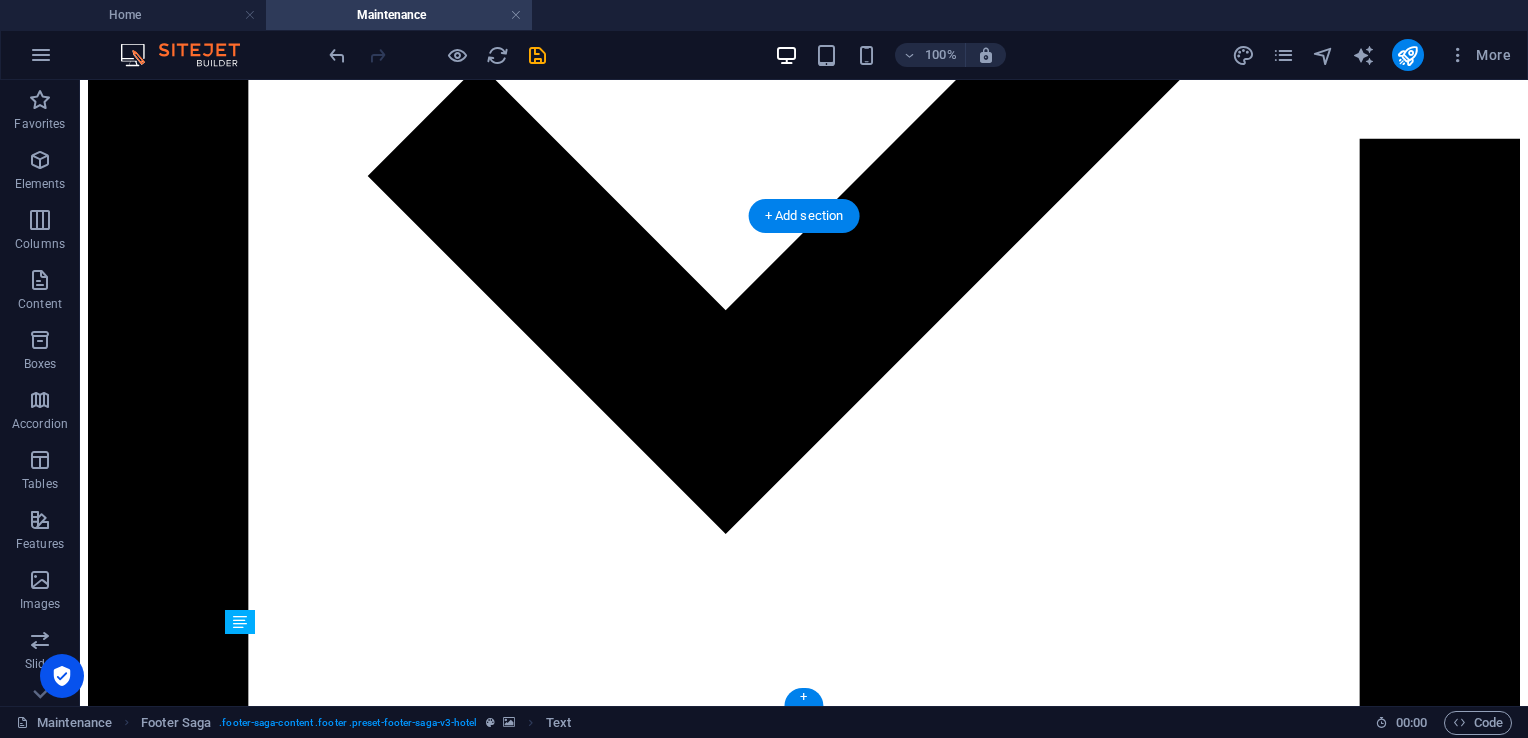 scroll, scrollTop: 8101, scrollLeft: 0, axis: vertical 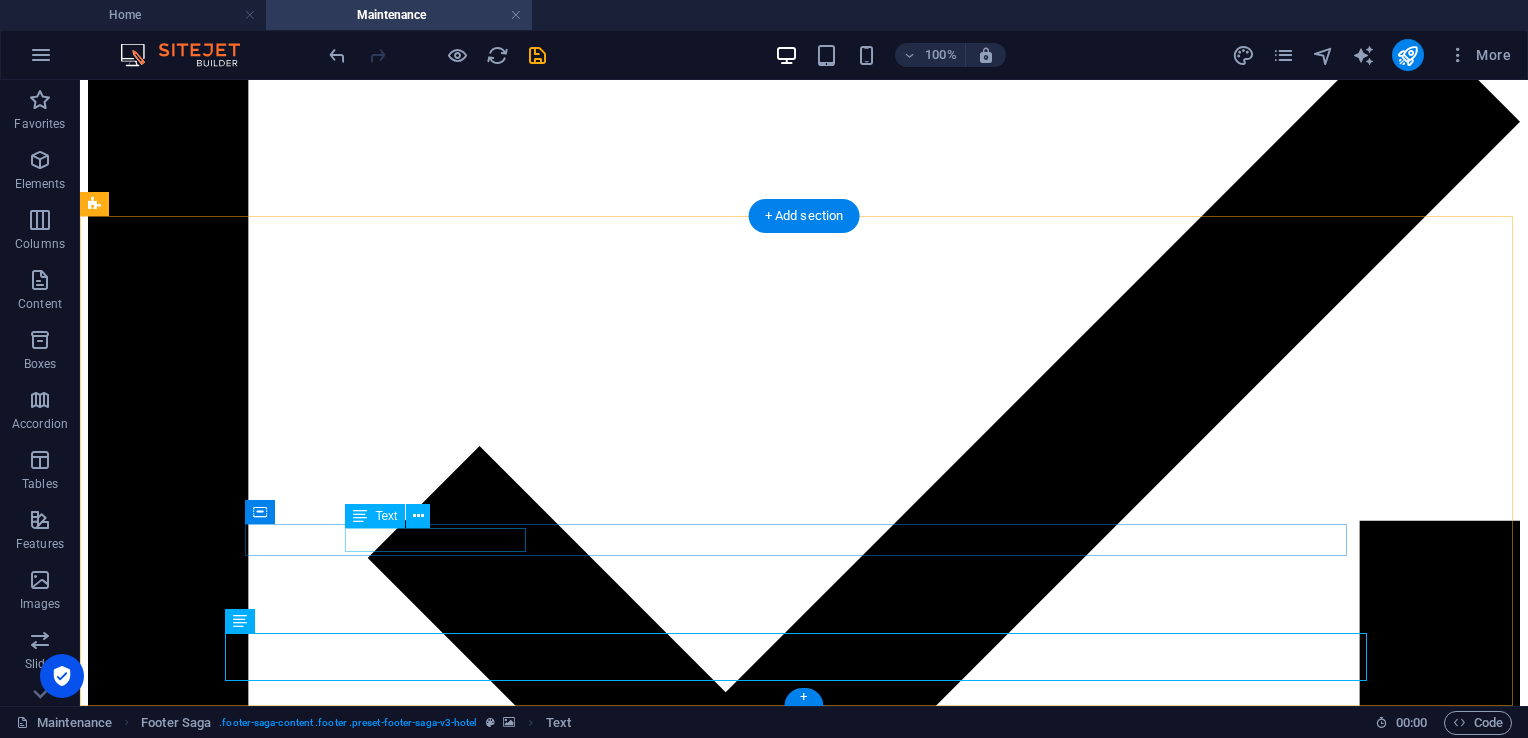click on "Street" at bounding box center [698, 30101] 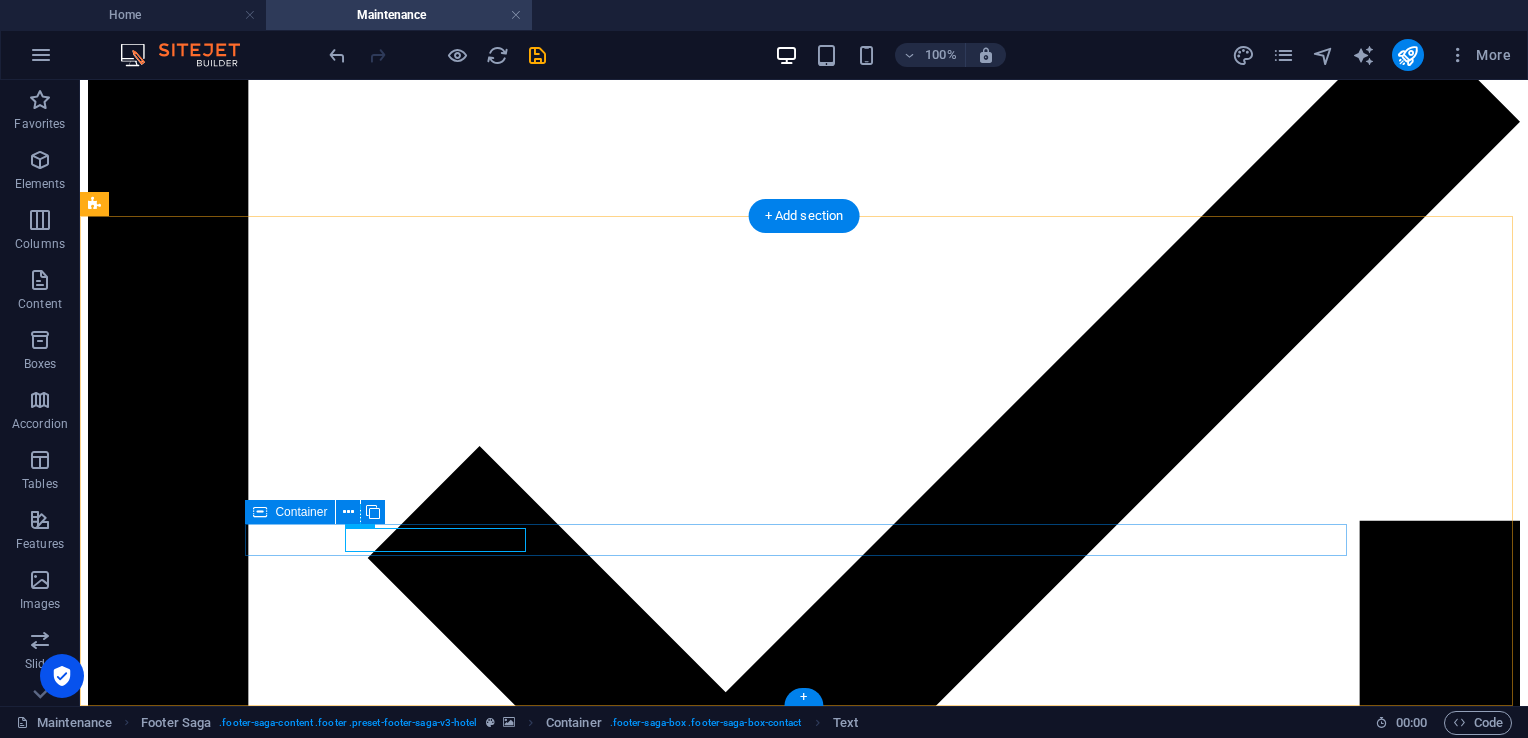 click on "[GEOGRAPHIC_DATA]
[EMAIL_ADDRESS] 0123 - 456789" at bounding box center (804, 32921) 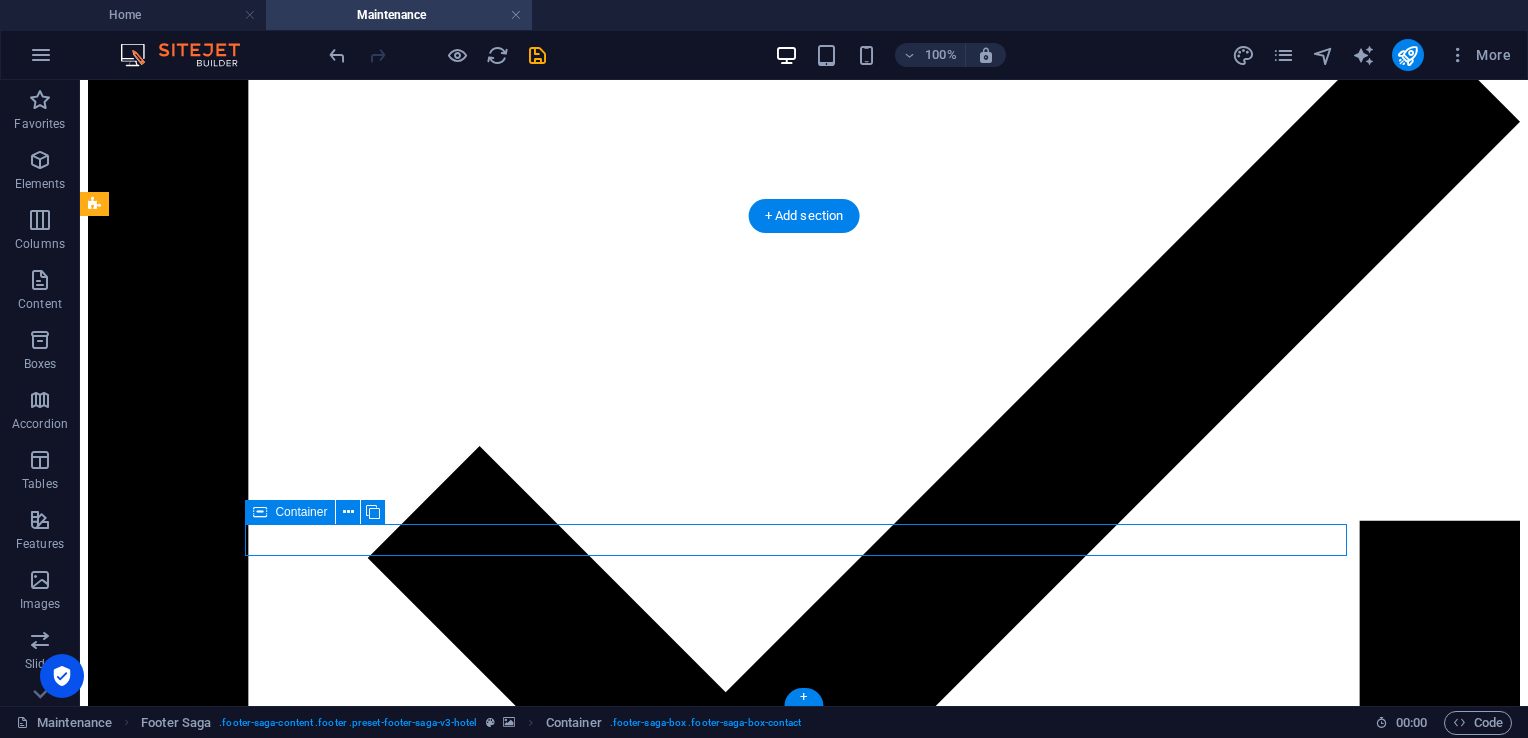 drag, startPoint x: 295, startPoint y: 527, endPoint x: 245, endPoint y: 113, distance: 417.0084 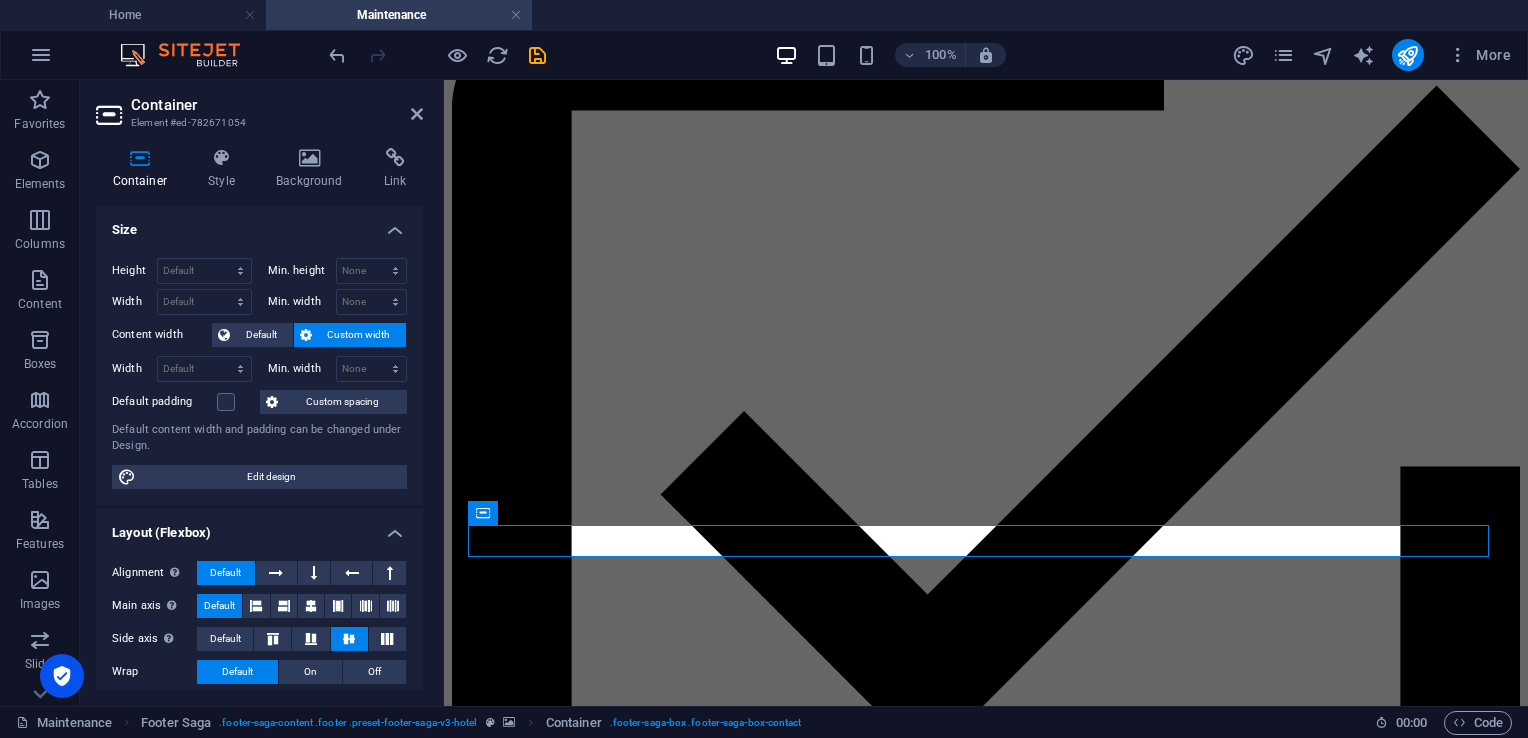 scroll, scrollTop: 8183, scrollLeft: 0, axis: vertical 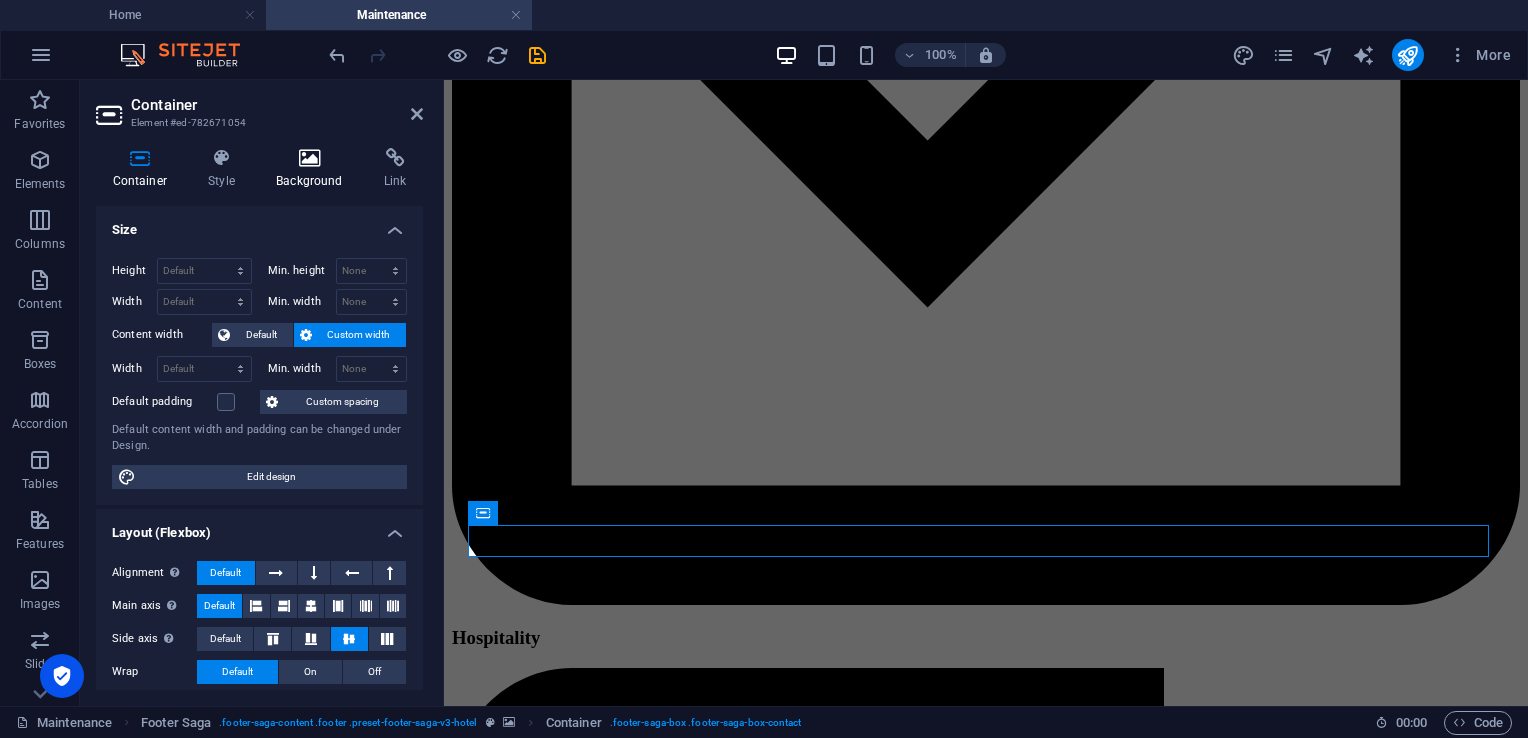 click on "Background" at bounding box center (314, 169) 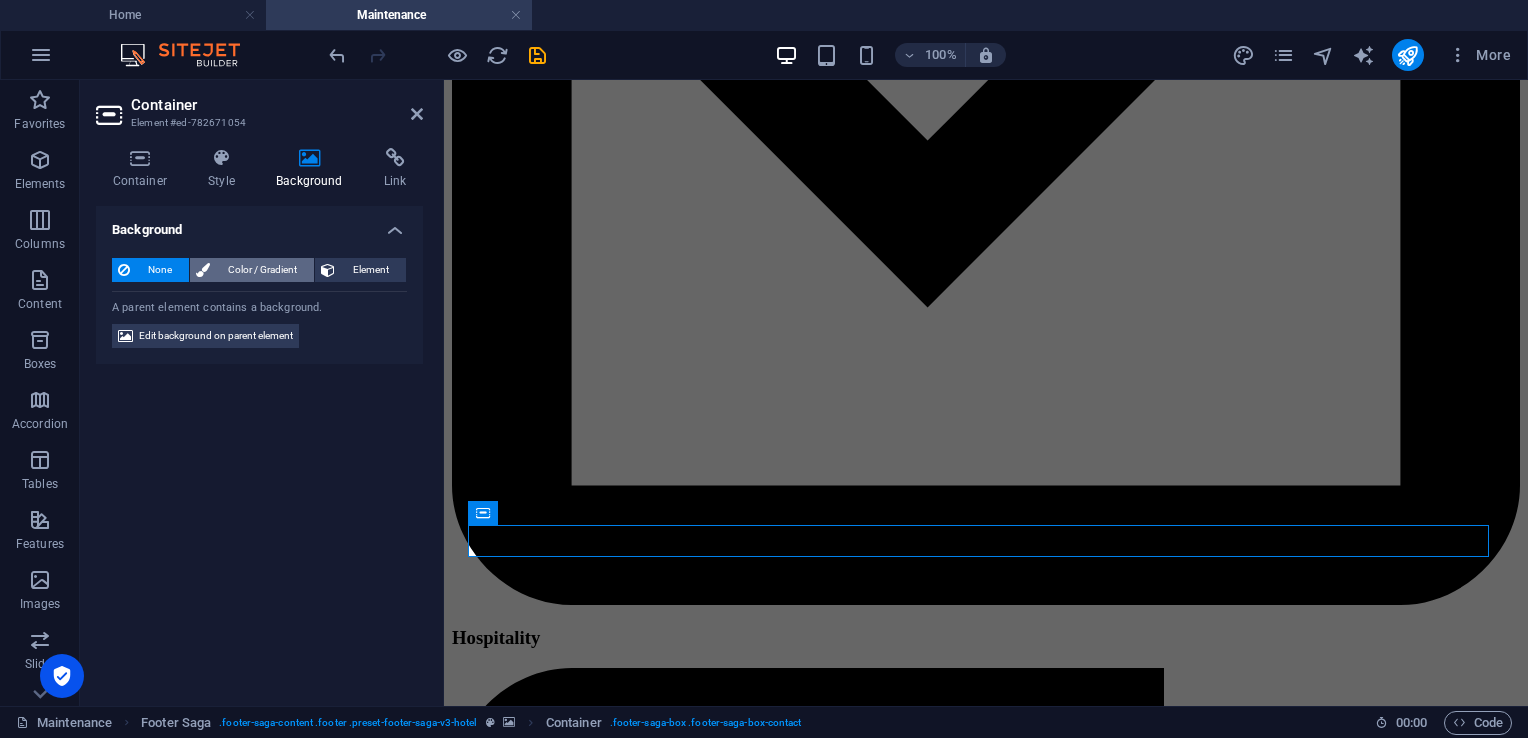 click on "Color / Gradient" at bounding box center (262, 270) 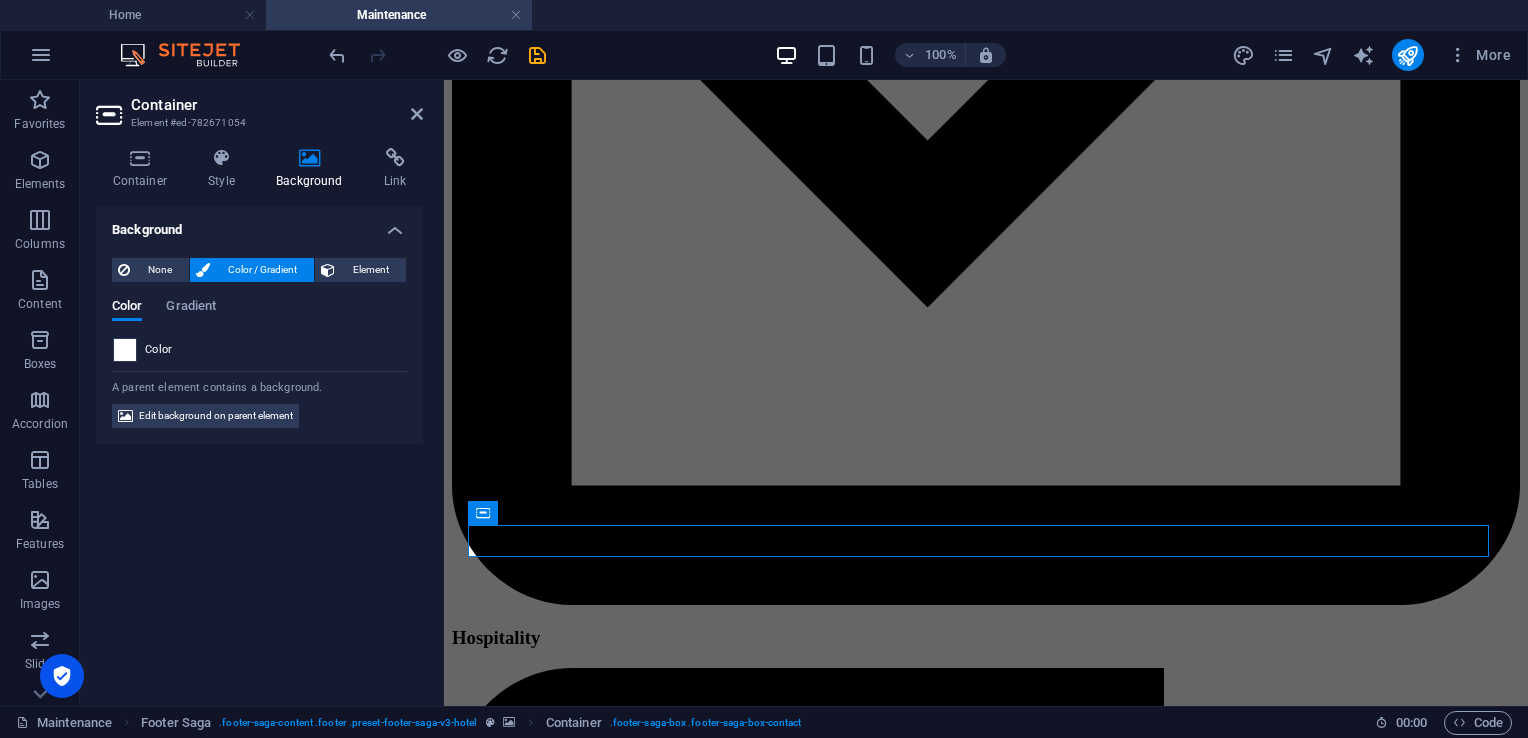 click at bounding box center (125, 350) 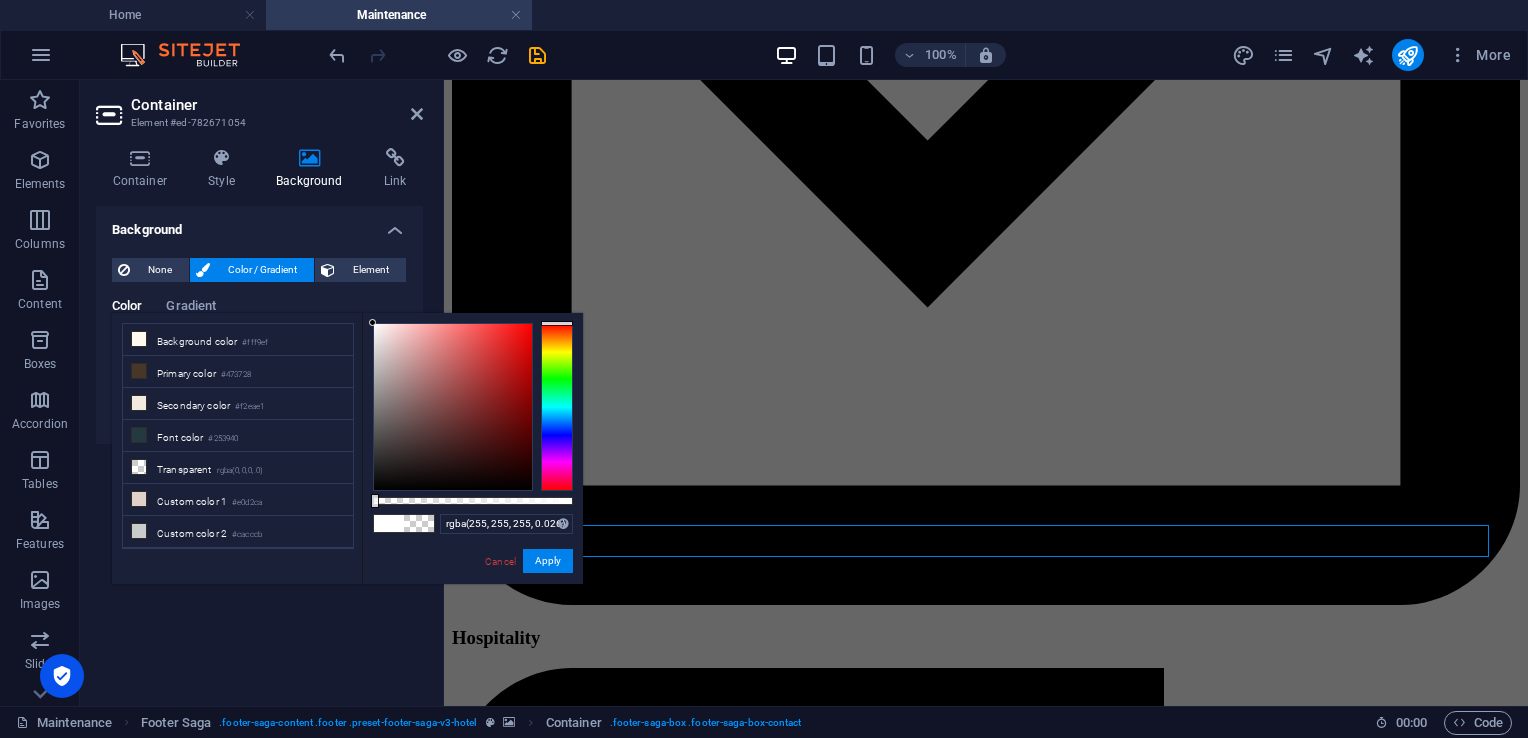 type on "rgba(255, 255, 255, 0)" 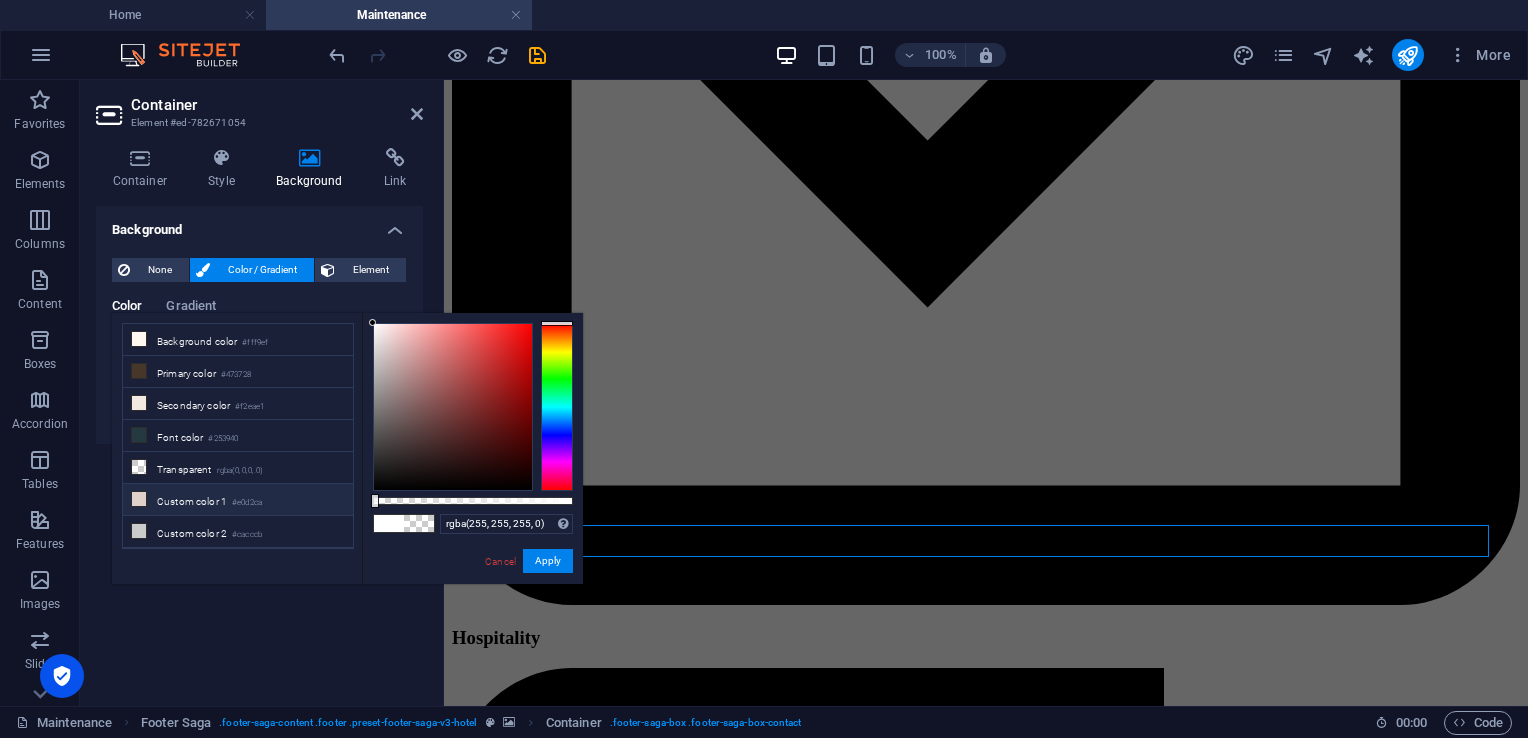 drag, startPoint x: 416, startPoint y: 496, endPoint x: 324, endPoint y: 498, distance: 92.021736 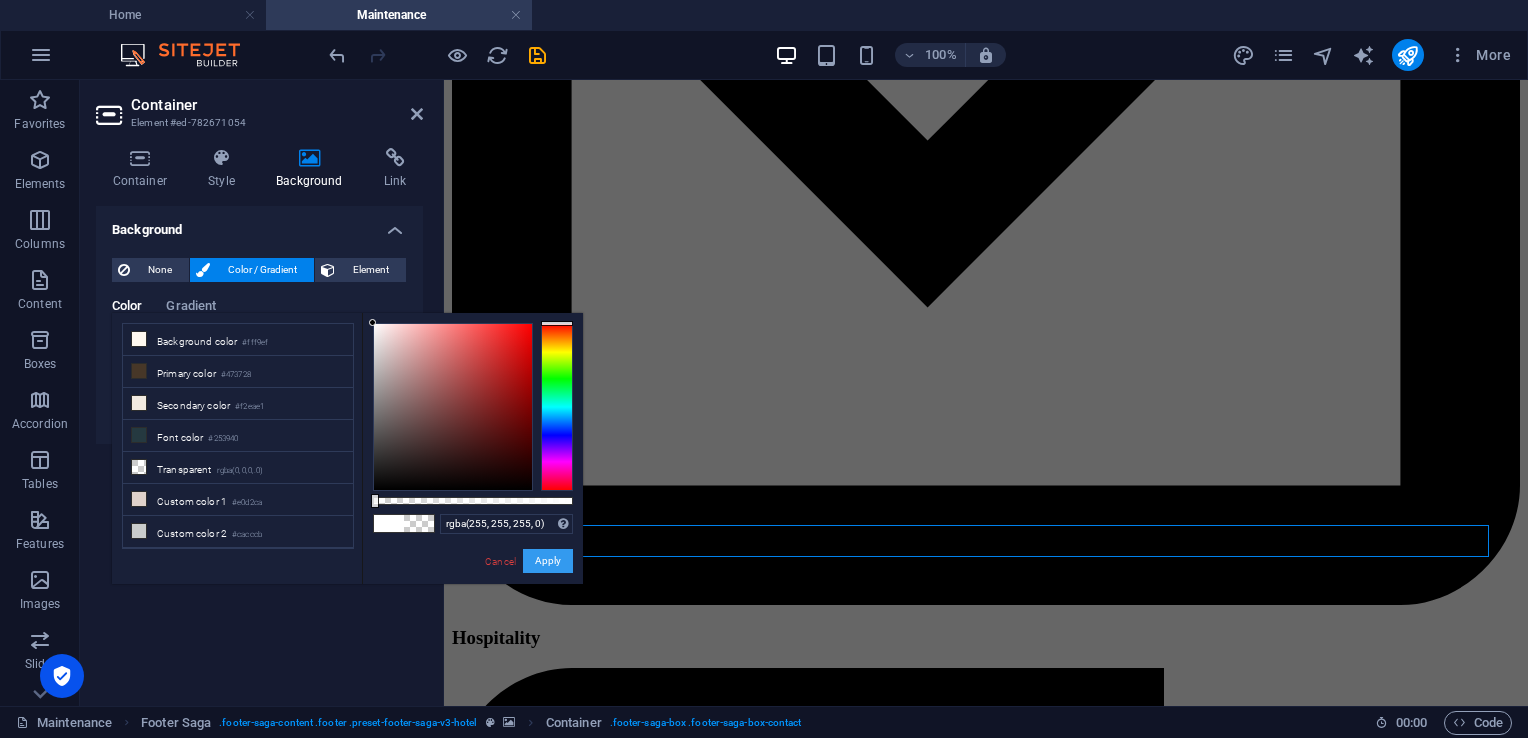 click on "Apply" at bounding box center [548, 561] 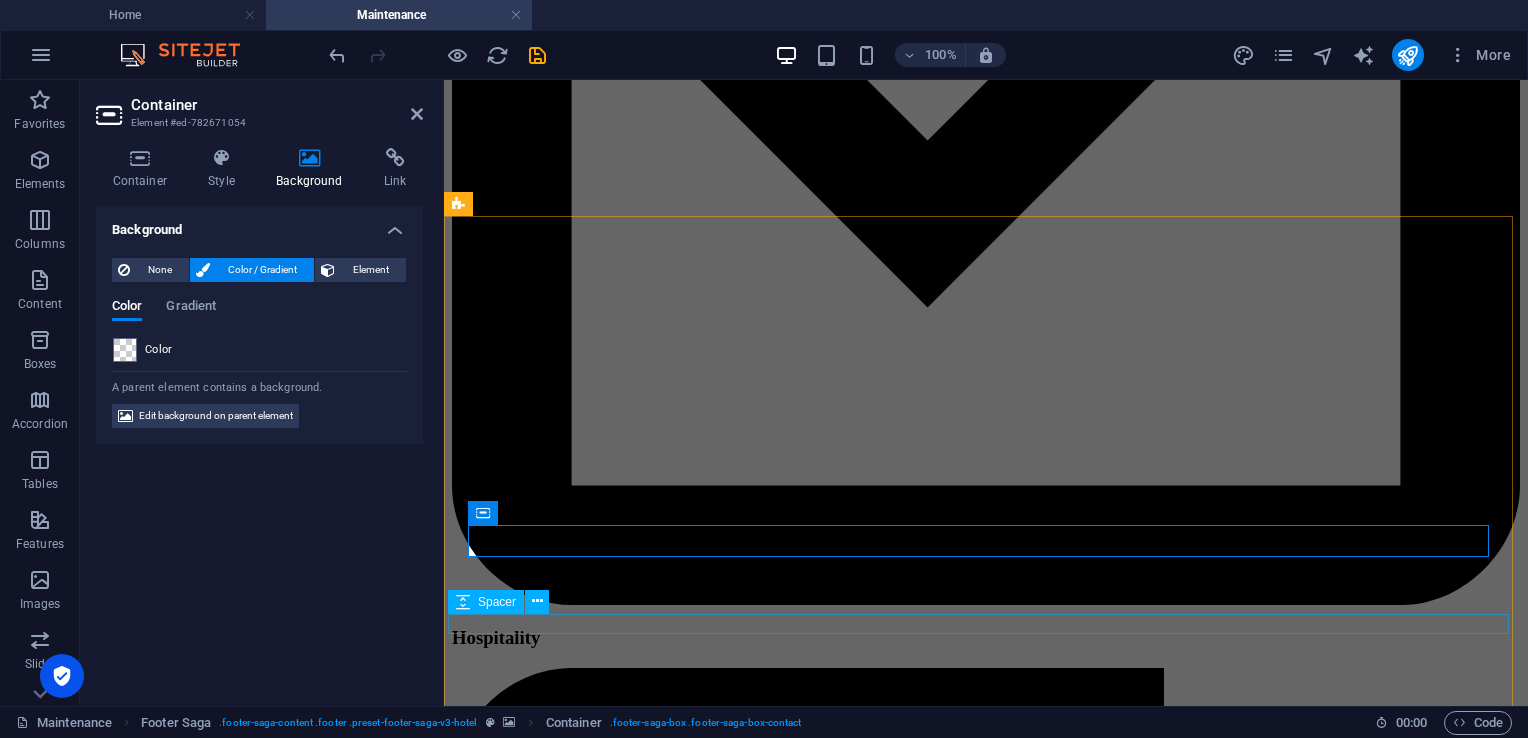 click on "Copyright © 2023 LumeDeAqua. All rights reserved.
Legal Notice & Privacy" at bounding box center (986, 29203) 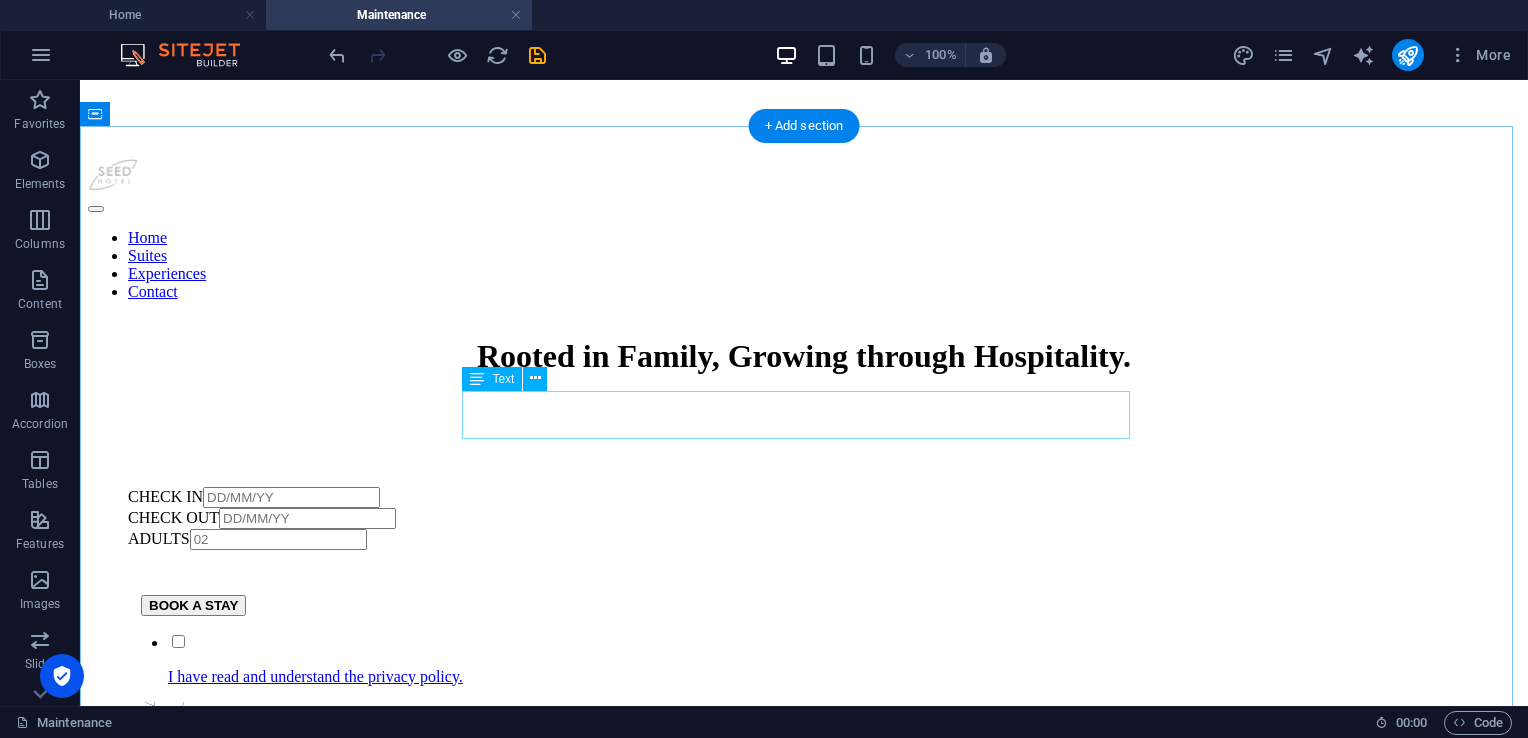 scroll, scrollTop: 1200, scrollLeft: 0, axis: vertical 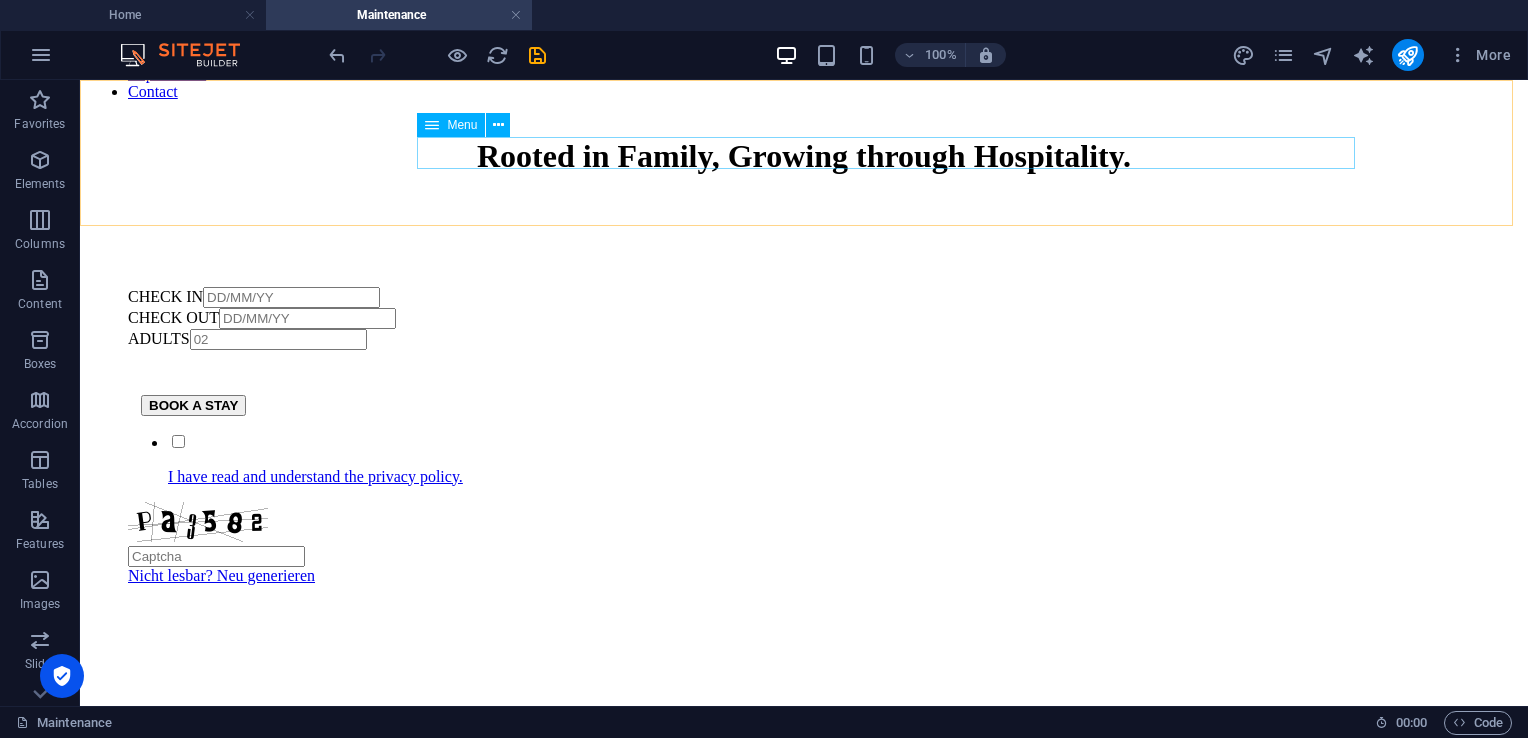 click on "Home Suites Experiences Contact" at bounding box center [804, 65] 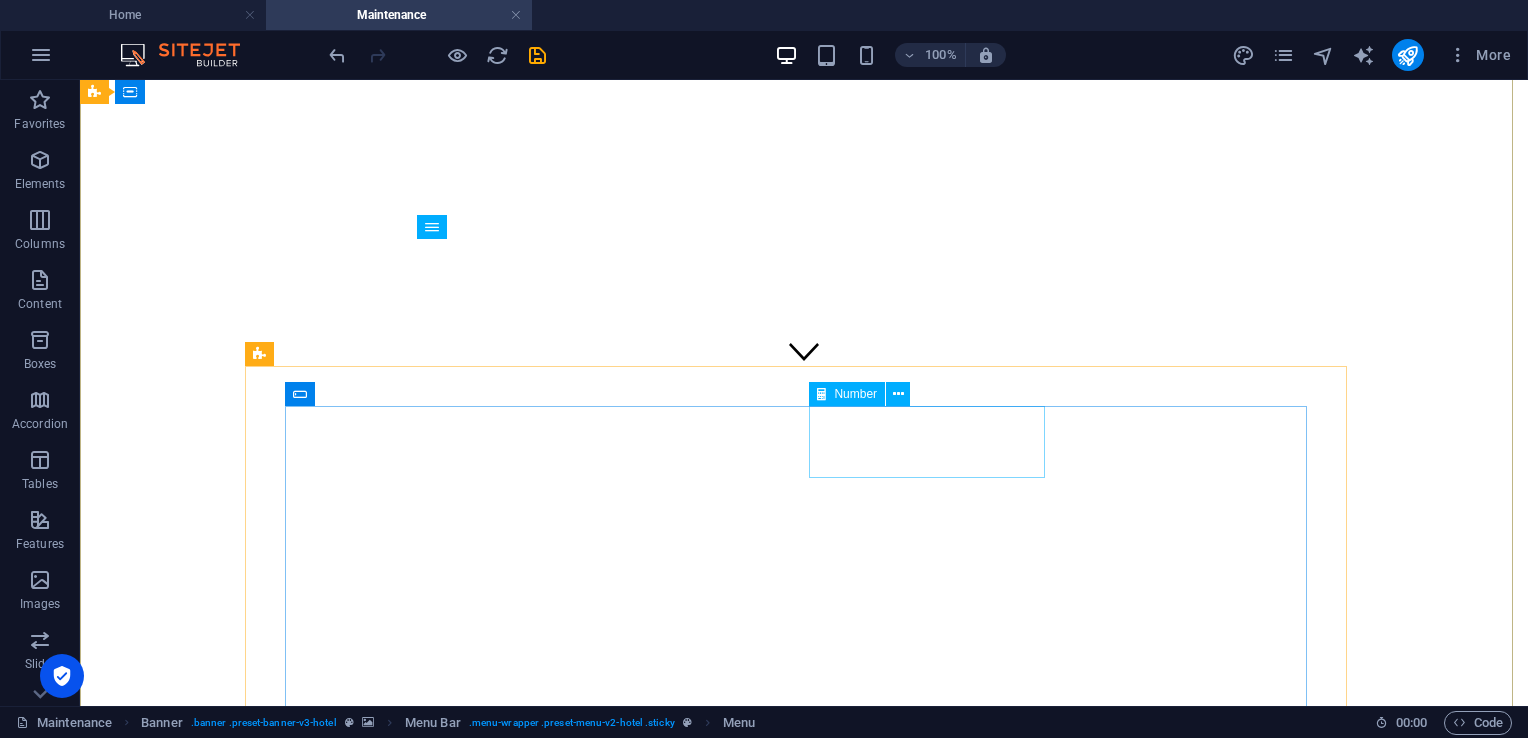 scroll, scrollTop: 0, scrollLeft: 0, axis: both 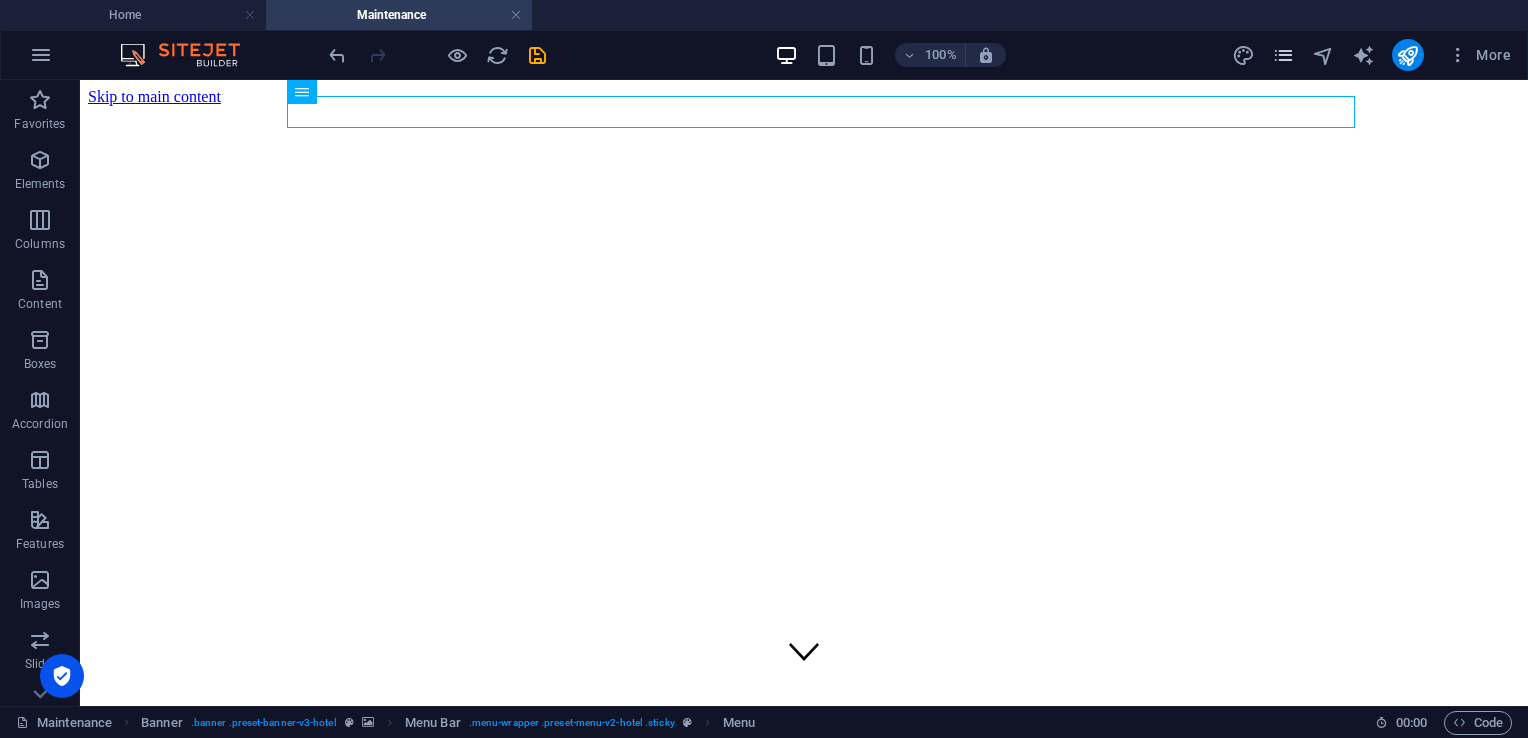 click at bounding box center (1283, 55) 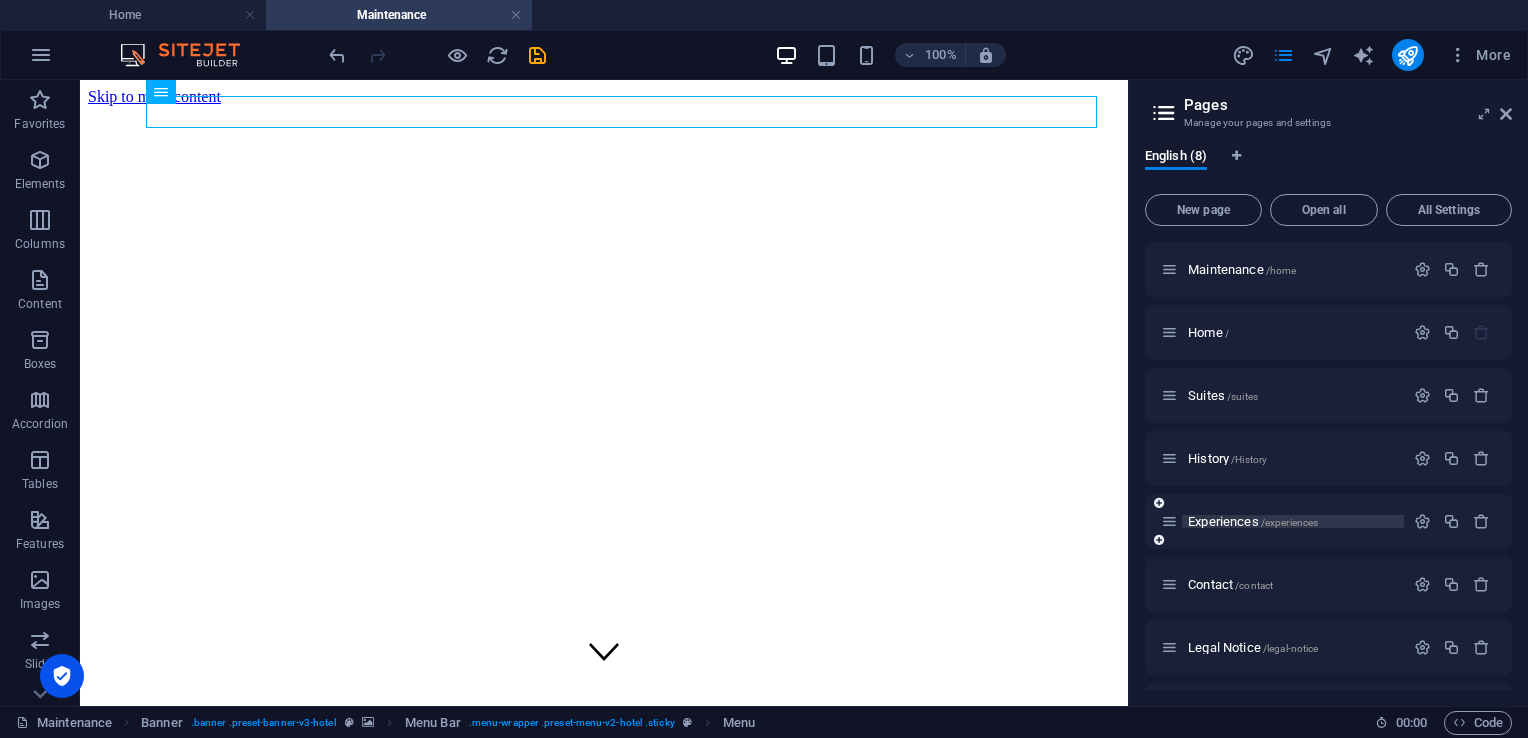 click on "Experiences /experiences" at bounding box center [1253, 521] 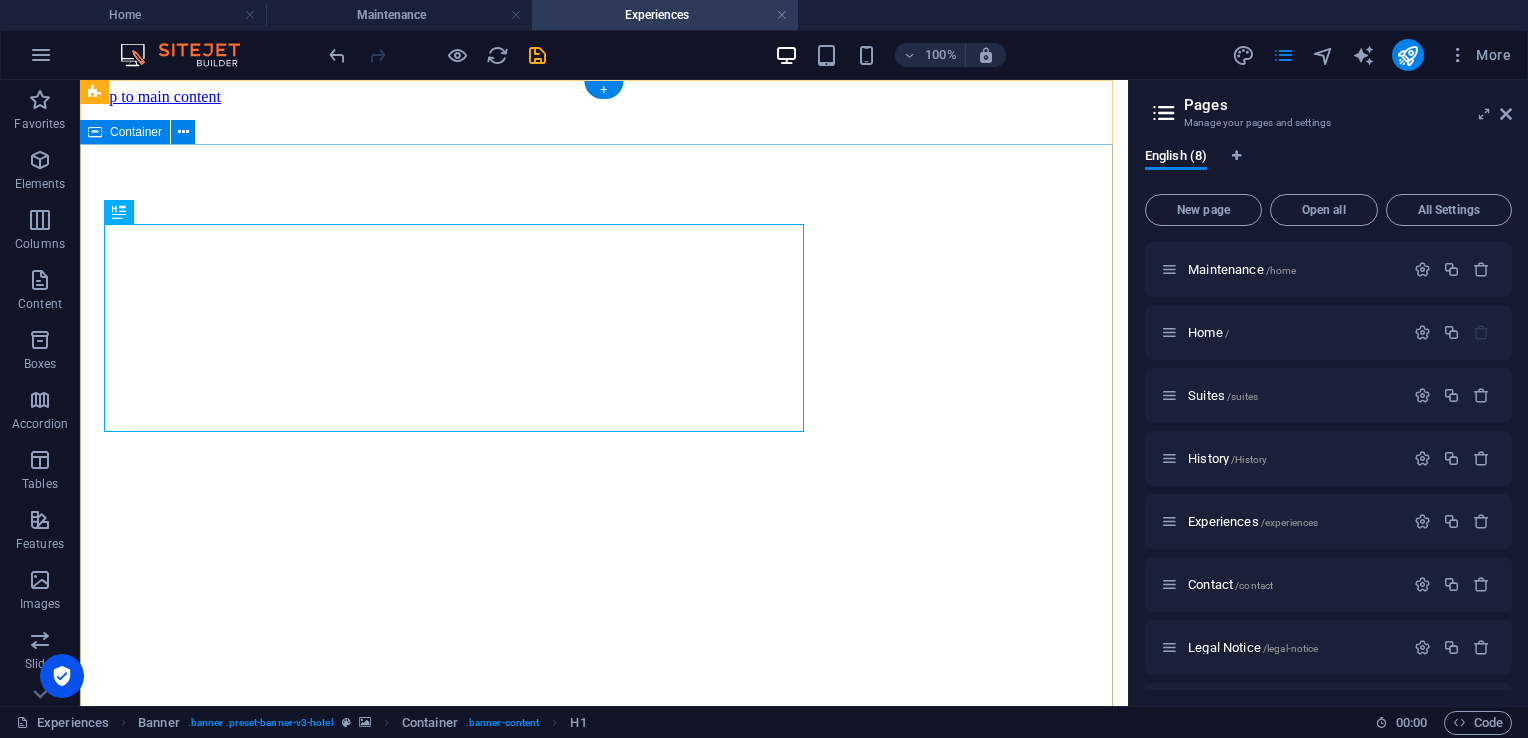 scroll, scrollTop: 0, scrollLeft: 0, axis: both 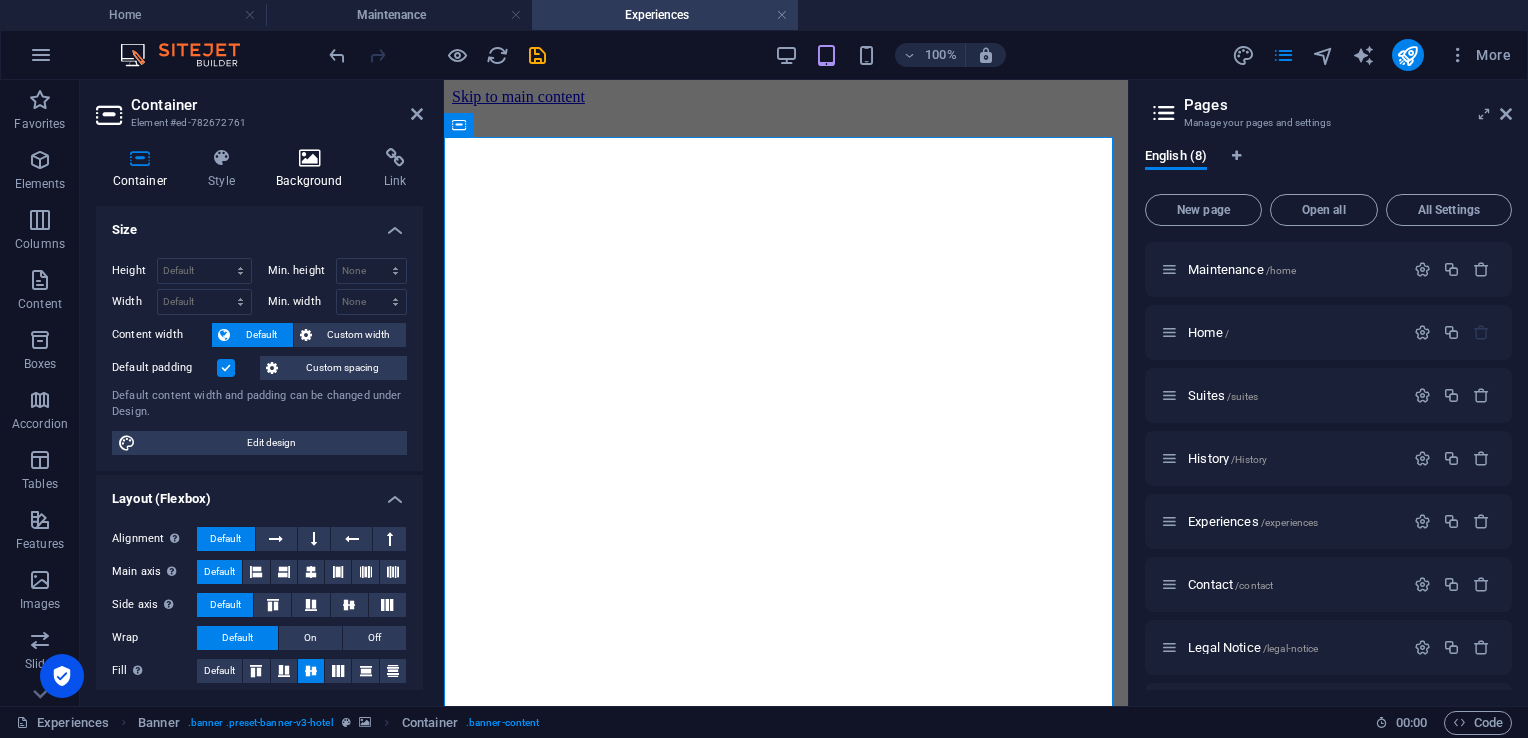click on "Background" at bounding box center [314, 169] 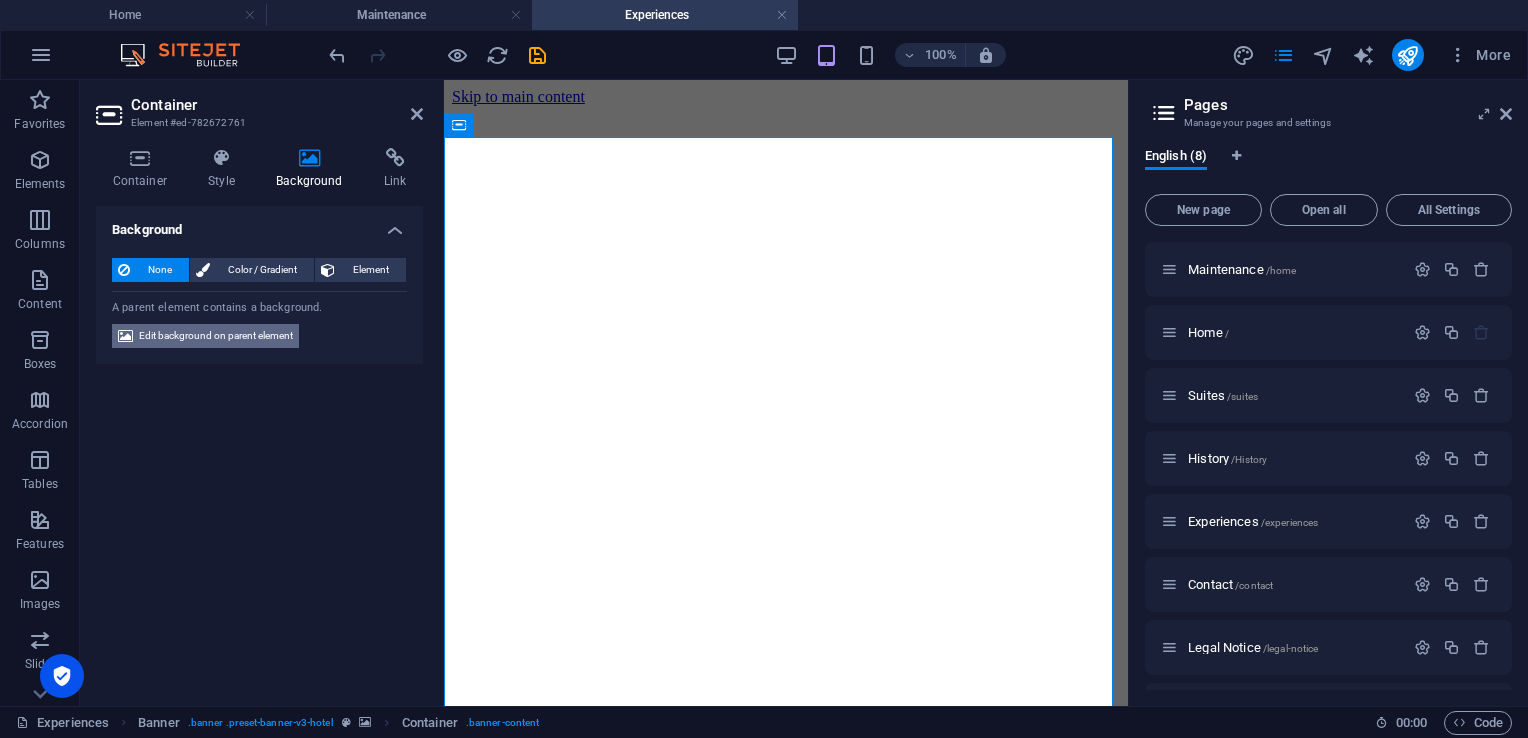 drag, startPoint x: 243, startPoint y: 330, endPoint x: 156, endPoint y: 311, distance: 89.050545 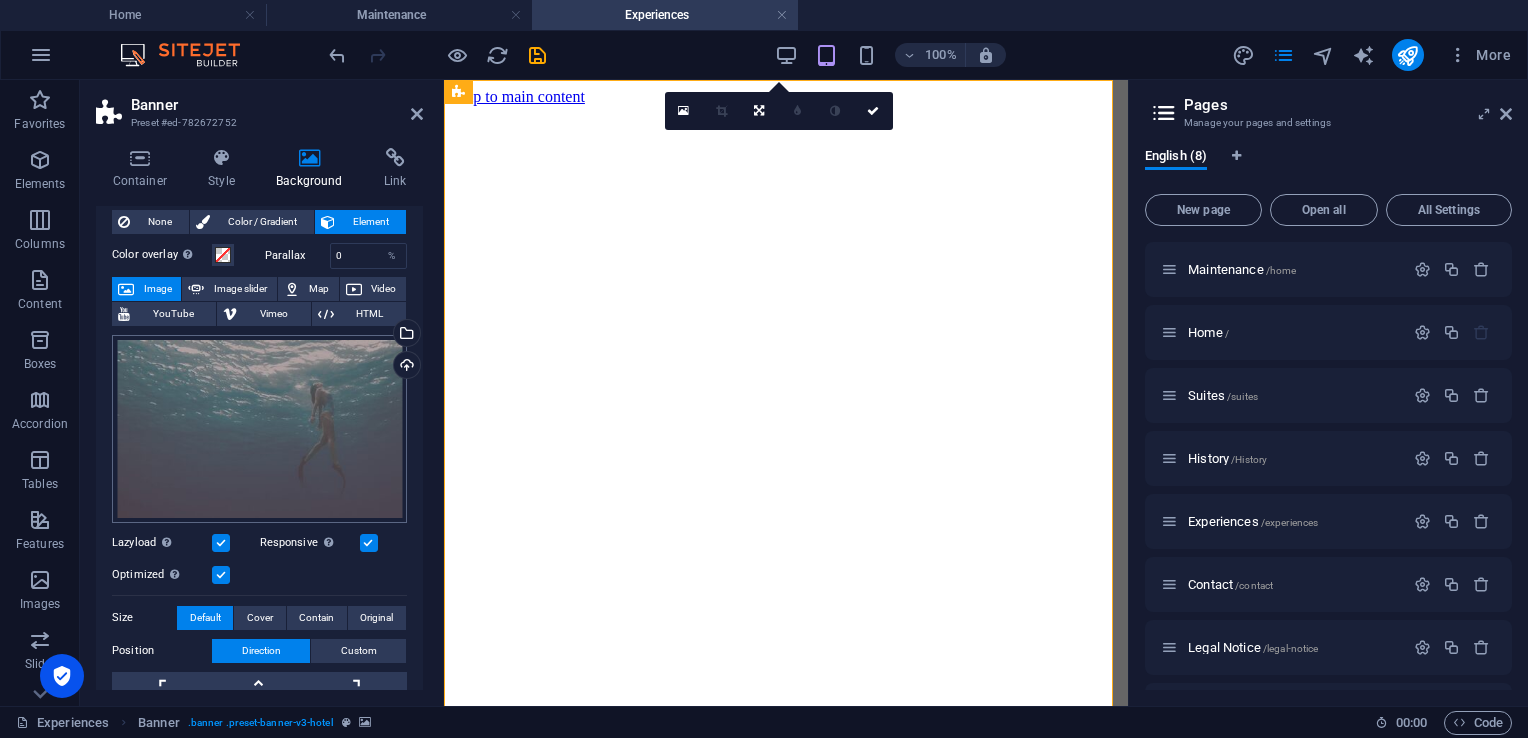 scroll, scrollTop: 0, scrollLeft: 0, axis: both 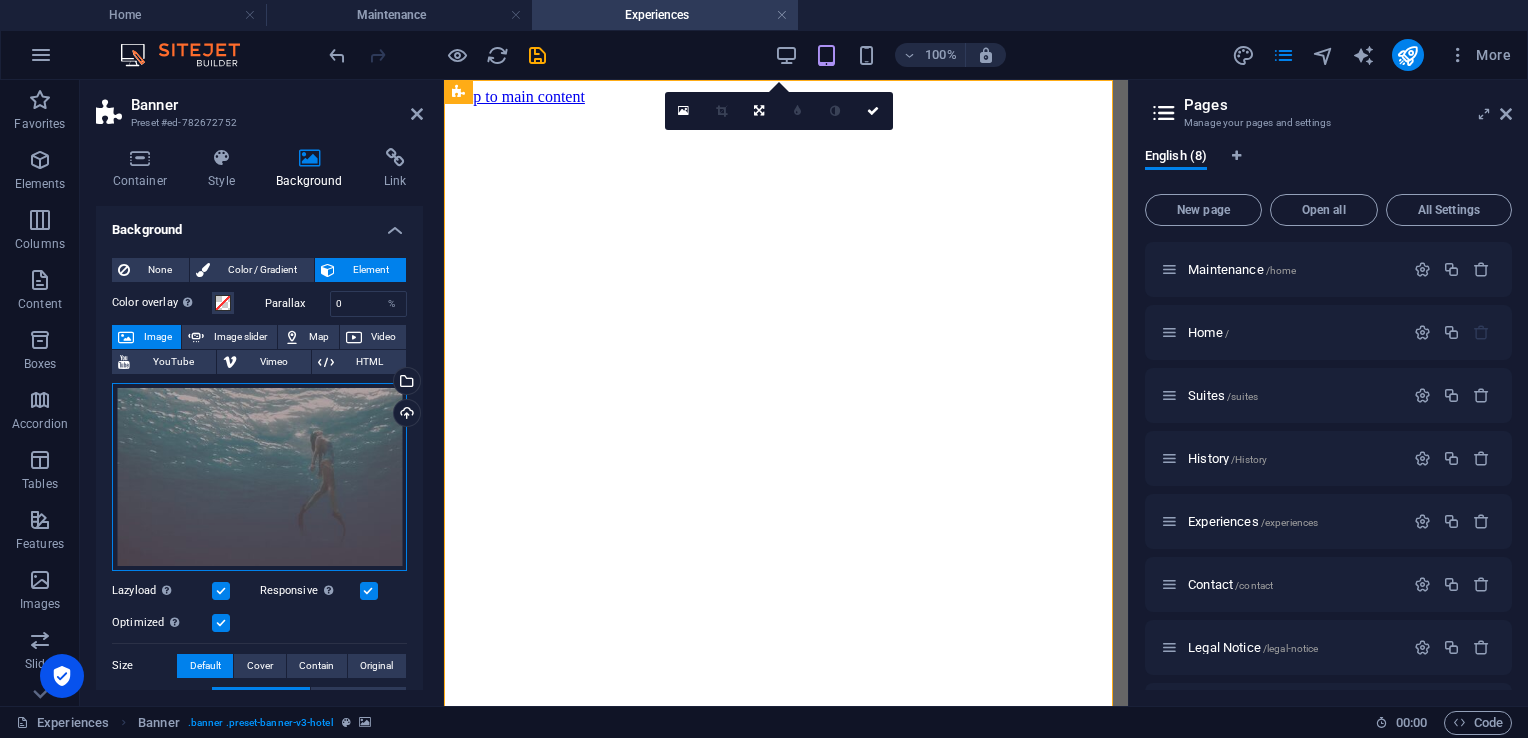 click on "Drag files here, click to choose files or select files from Files or our free stock photos & videos" at bounding box center [259, 477] 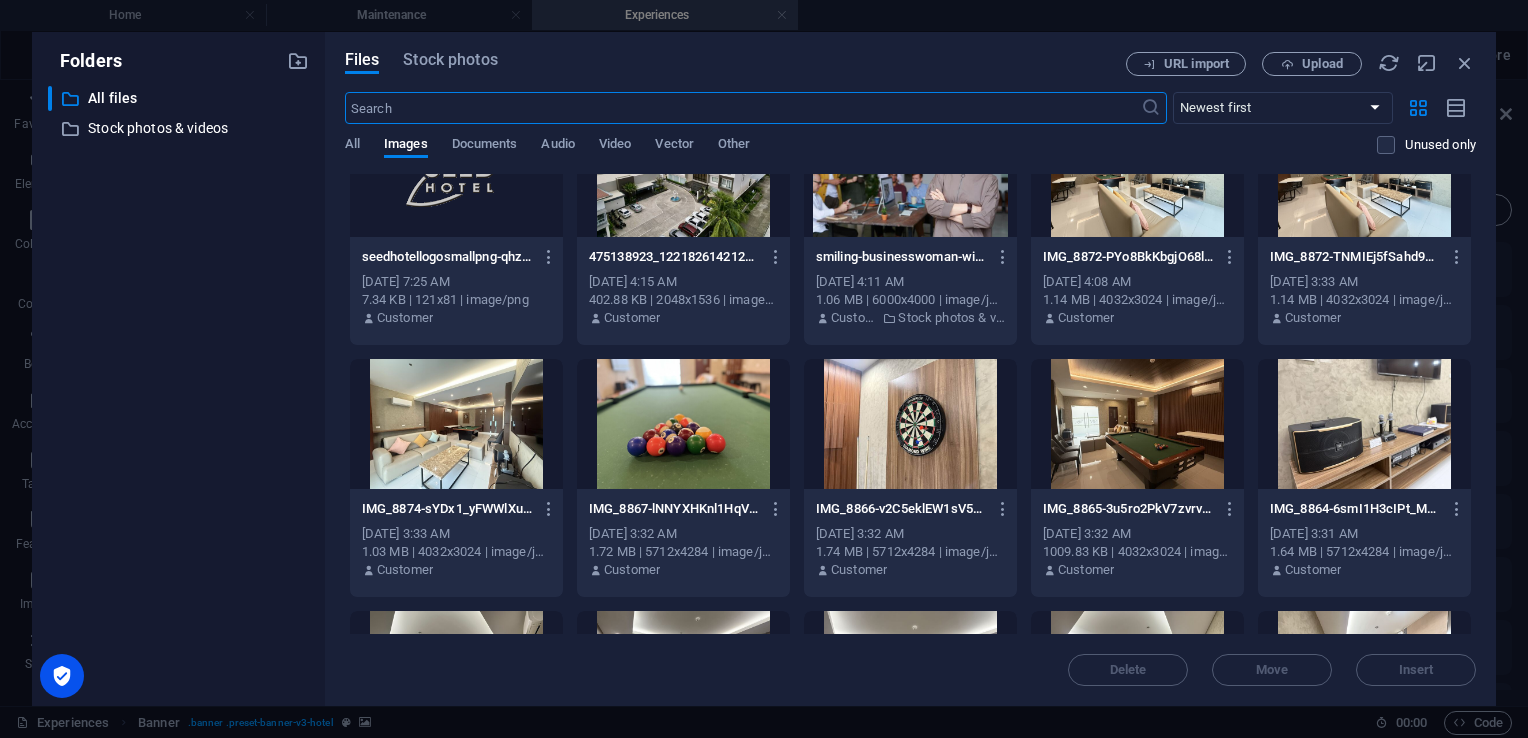 scroll, scrollTop: 740, scrollLeft: 0, axis: vertical 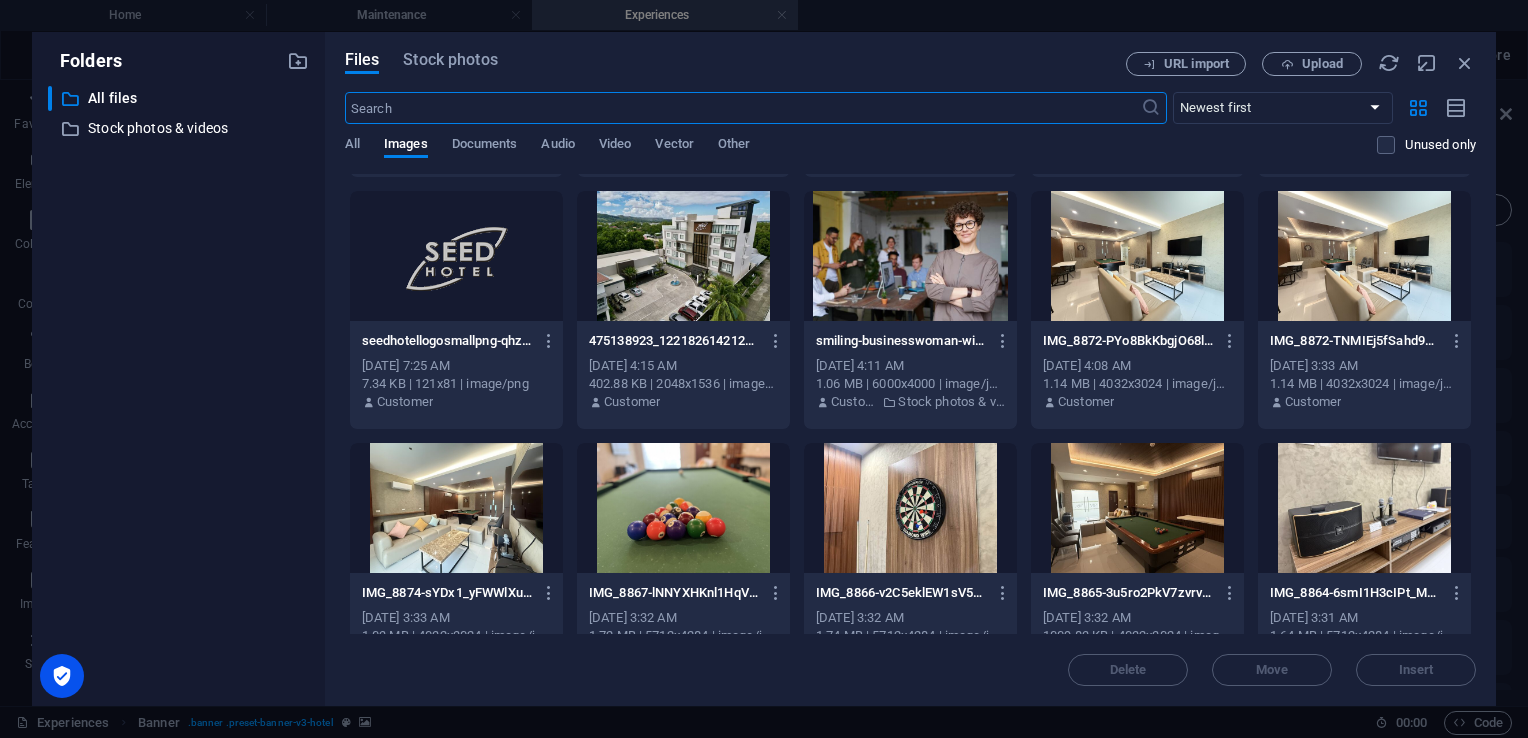 drag, startPoint x: 1094, startPoint y: 516, endPoint x: 1111, endPoint y: 537, distance: 27.018513 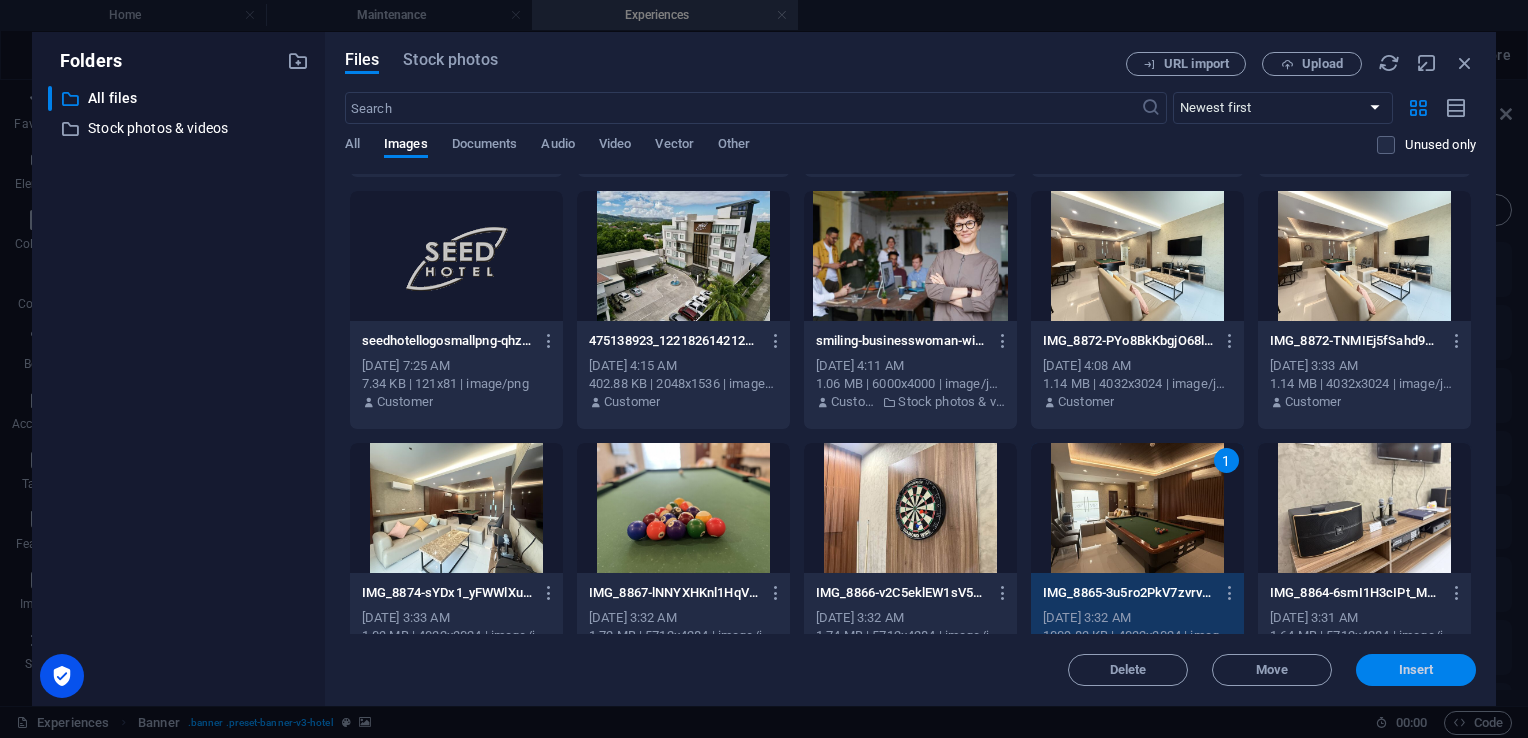 click on "Insert" at bounding box center (1416, 670) 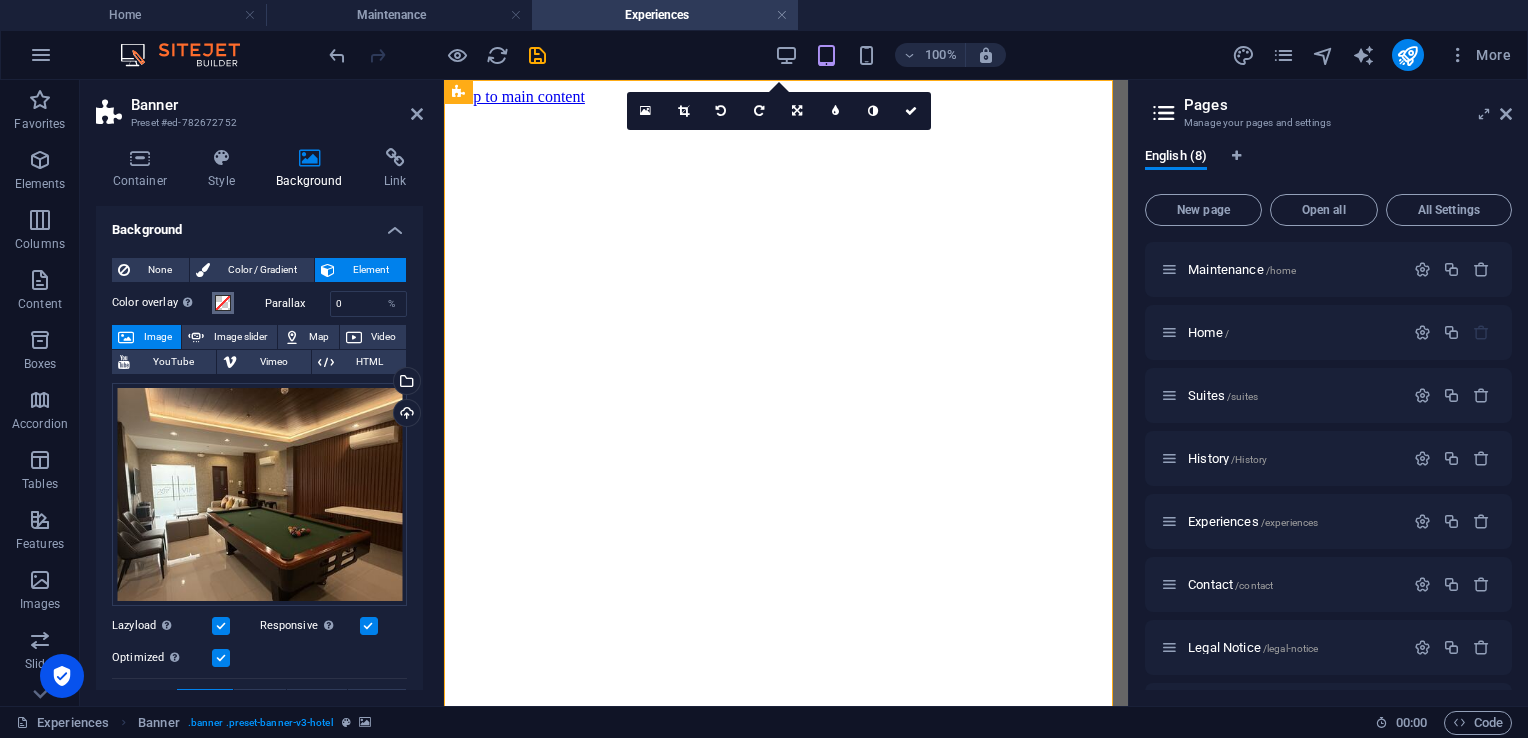 click on "Color overlay Places an overlay over the background to colorize it" at bounding box center [223, 303] 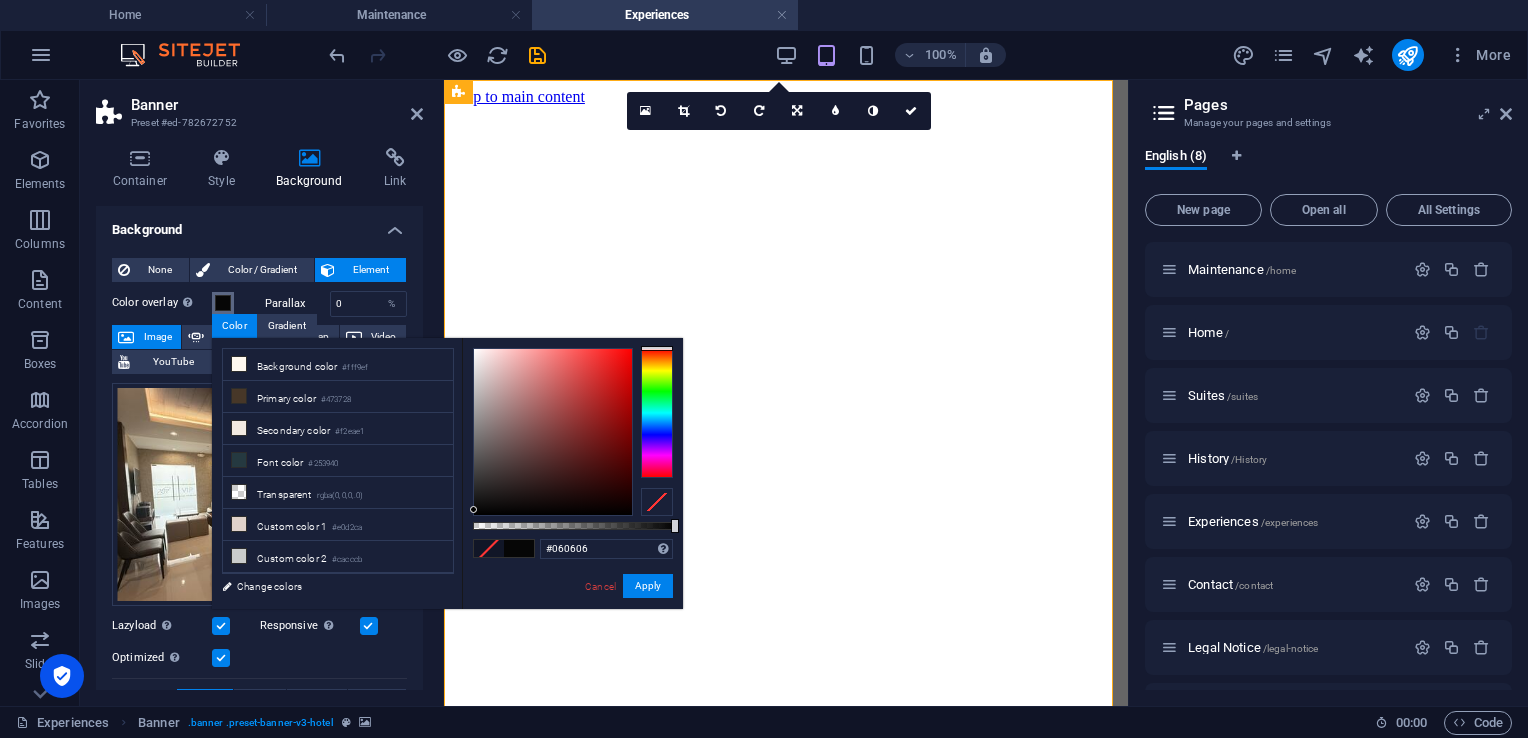 drag, startPoint x: 508, startPoint y: 499, endPoint x: 474, endPoint y: 510, distance: 35.735138 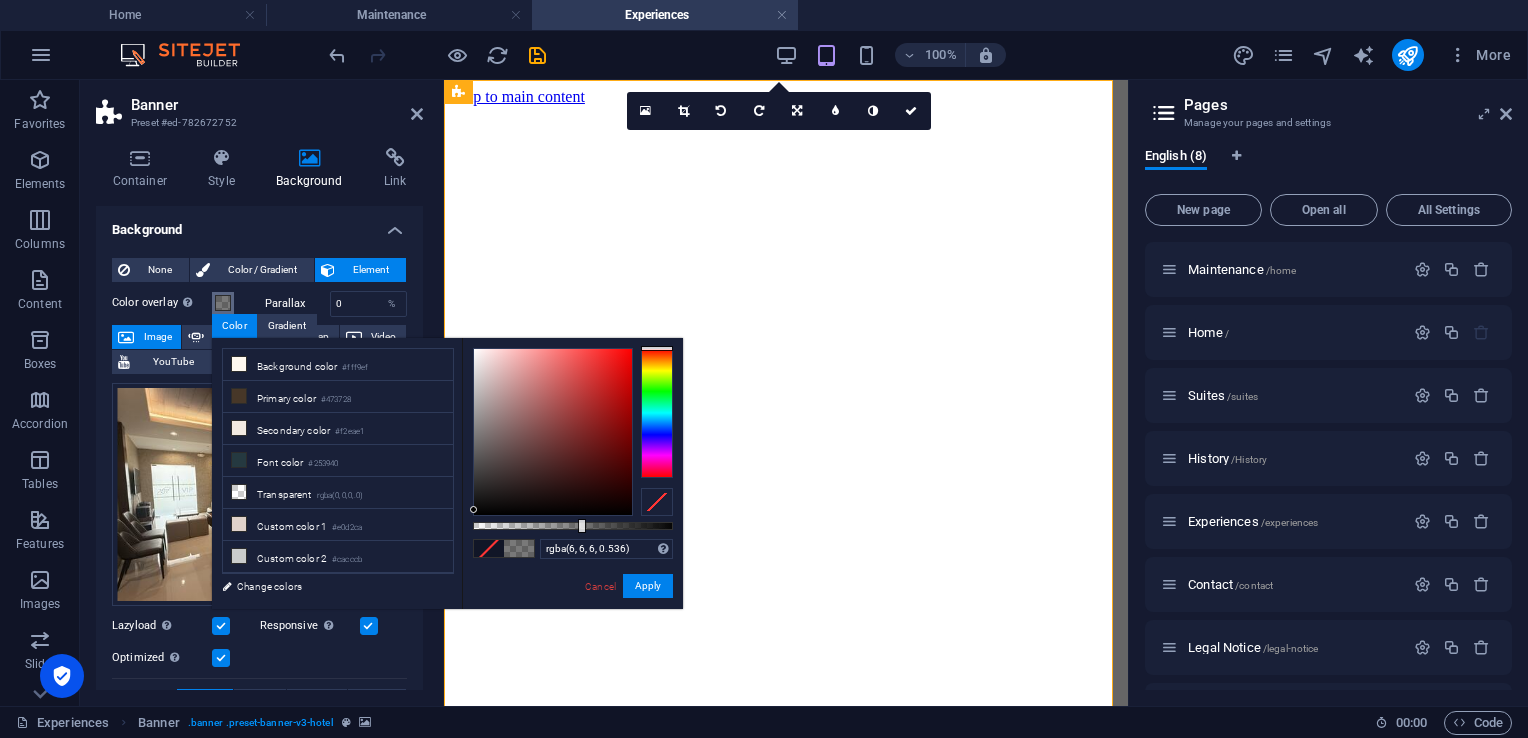 type on "rgba(6, 6, 6, 0.541)" 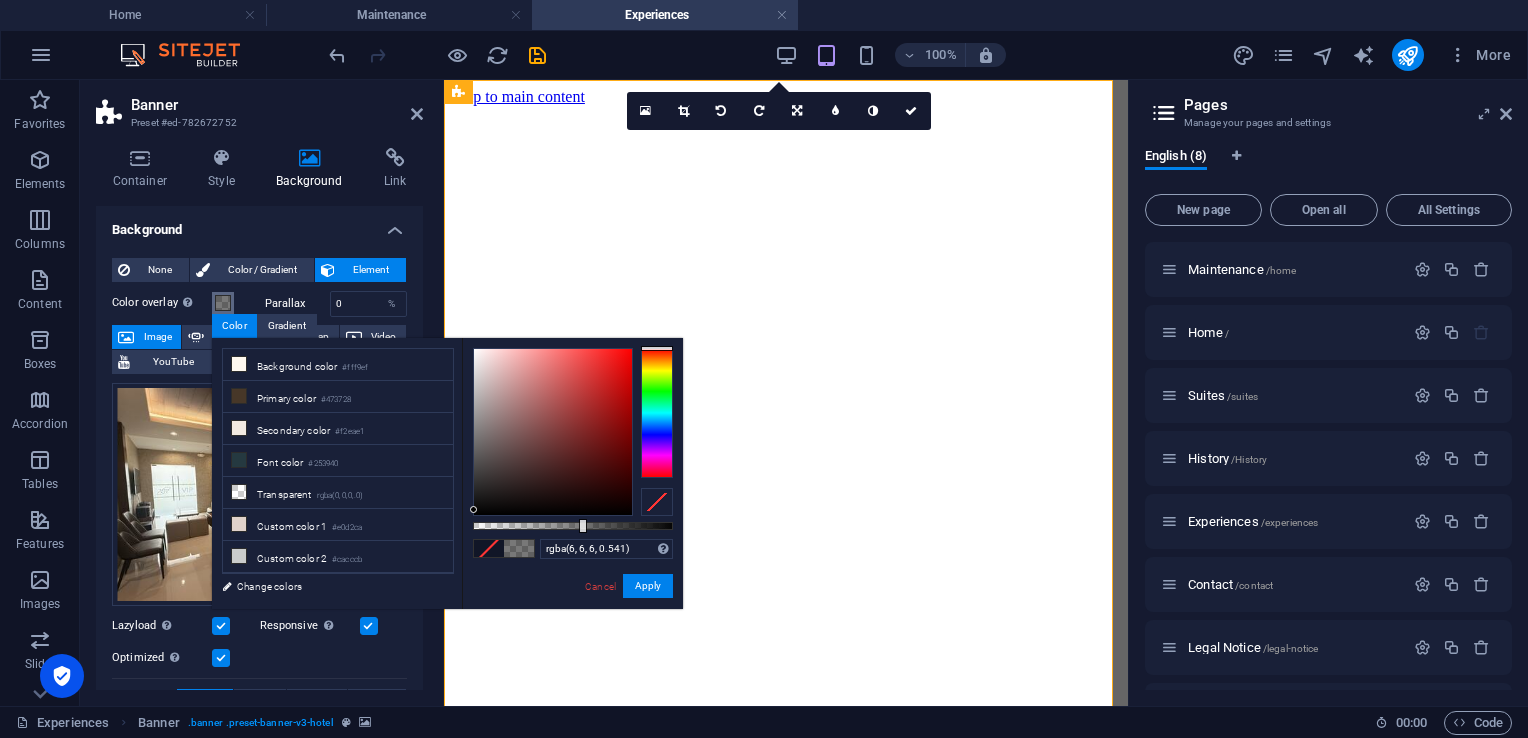 drag, startPoint x: 676, startPoint y: 522, endPoint x: 581, endPoint y: 522, distance: 95 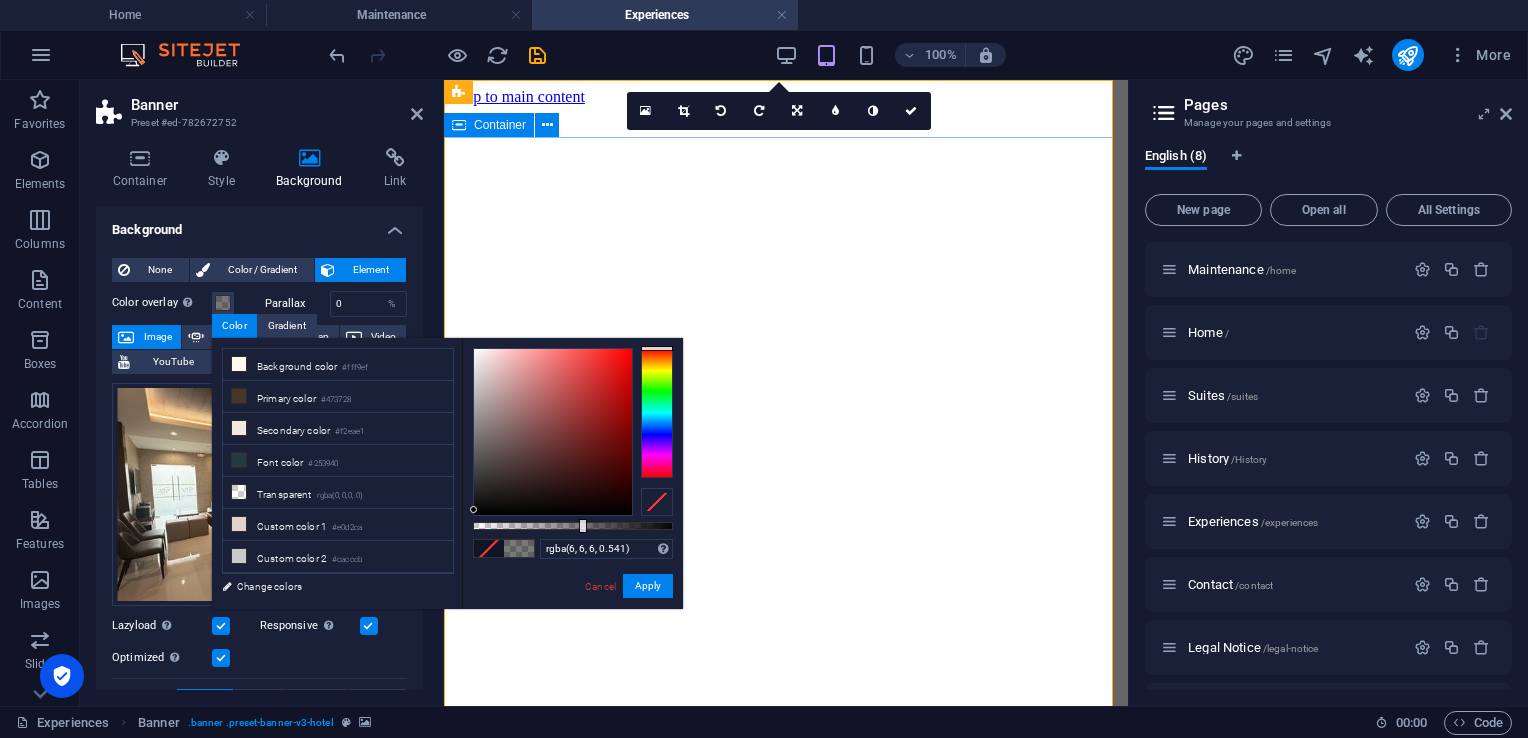 click on "Authentic and Unique Experiences: Sed ut perspiciatis unde omnis iste natus error sit voluptatem accusantium doloremque laudantium, totam rem aperiam, eaque ipsa quae ab illo inventore veritatis et quasi architecto beatae vitae dicta sunt explicabo. Nemo enim ipsam voluptatem quia voluptas sit aspernatur aut odit aut fugit, sed quia consequuntur [PERSON_NAME] eos qui ratione voluptatem sequi nesciunt.  explore" at bounding box center (786, 1563) 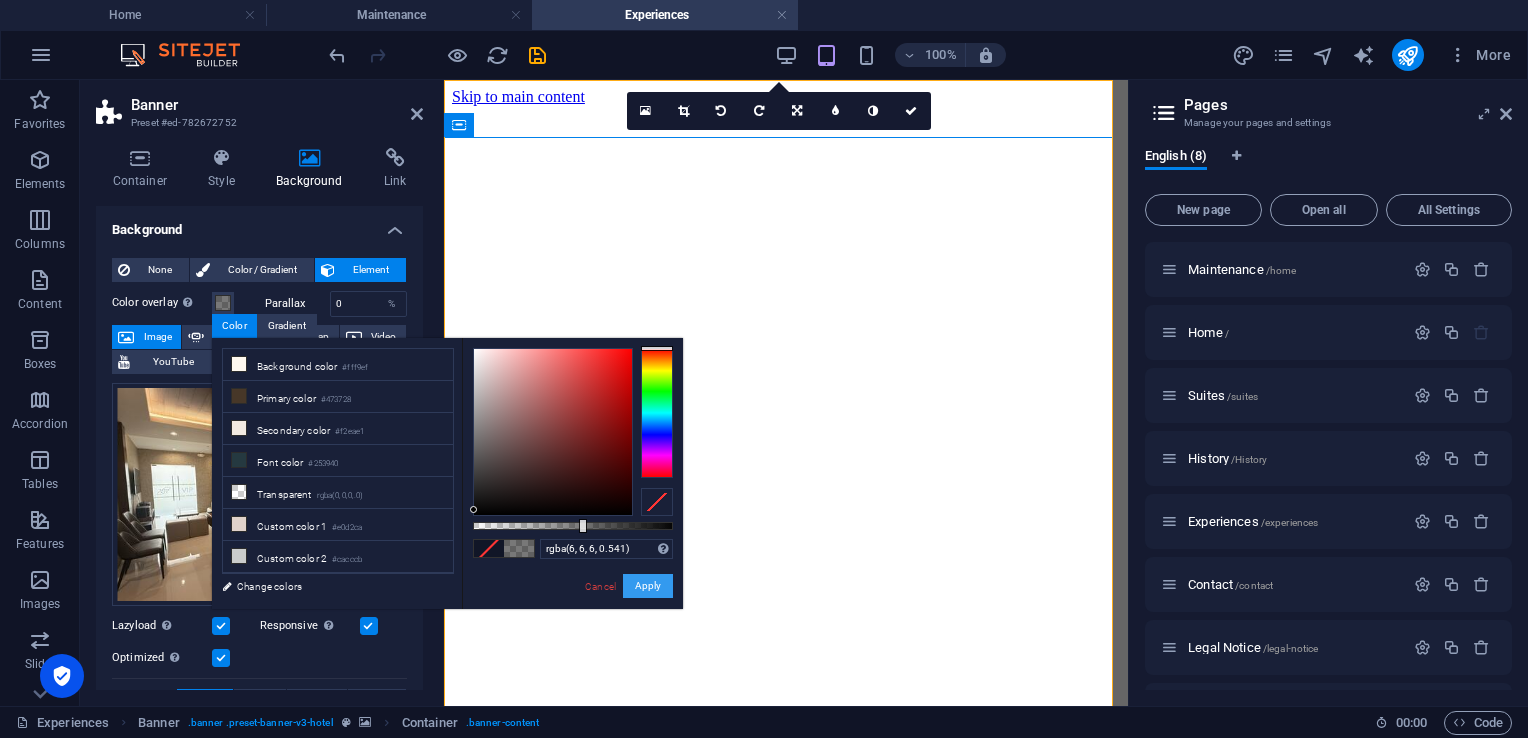 click on "Apply" at bounding box center (648, 586) 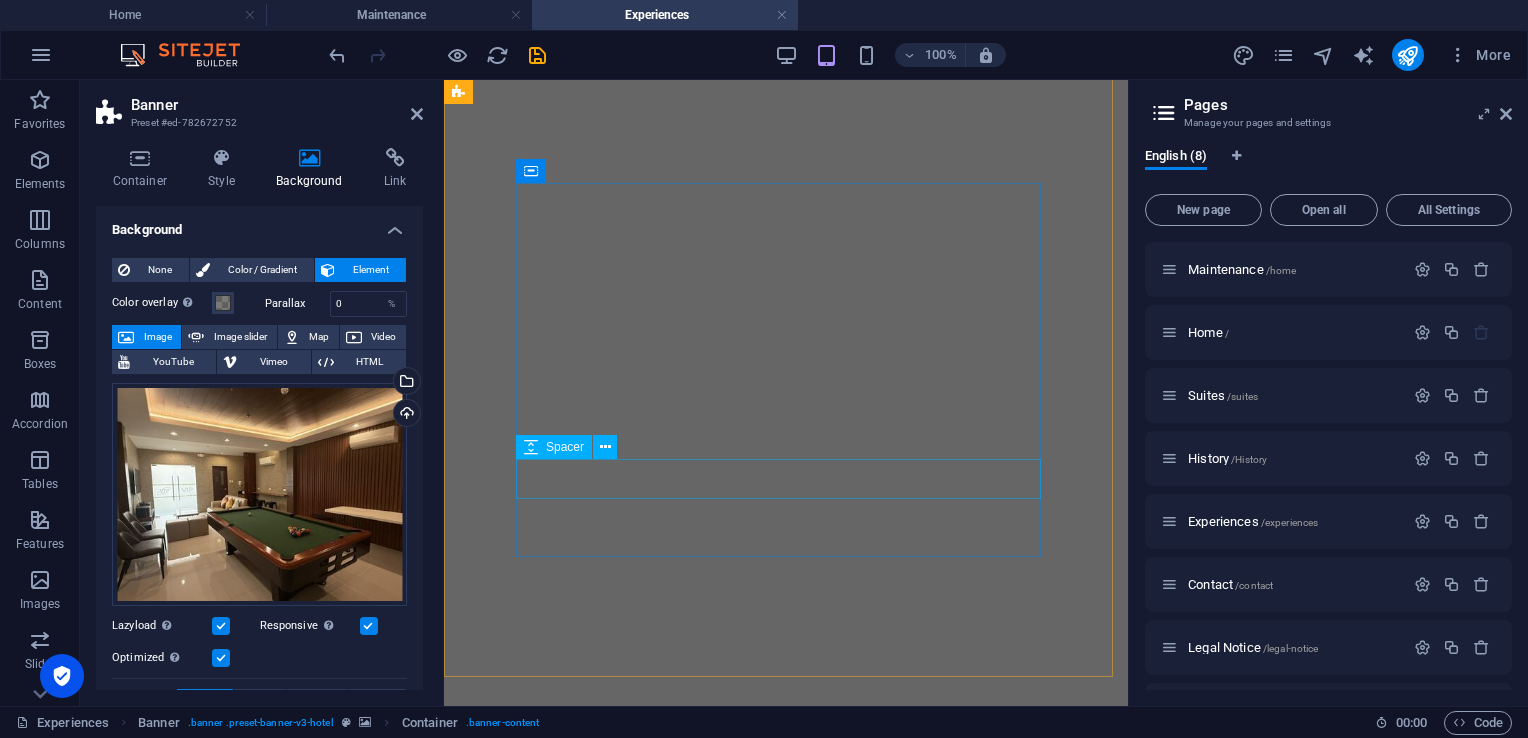 scroll, scrollTop: 5260, scrollLeft: 0, axis: vertical 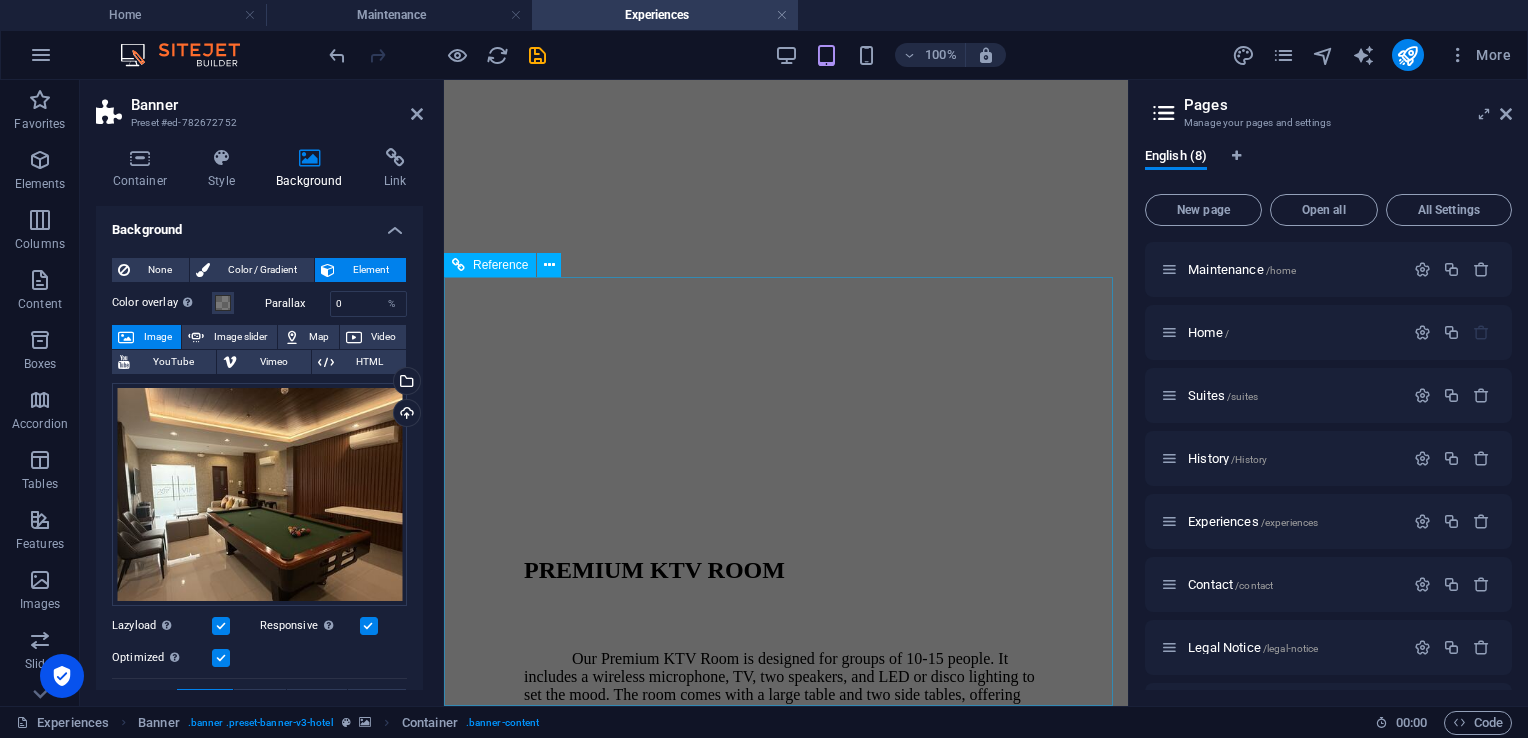 click on "HOME SUITES EXPERIENCES CONTACT" at bounding box center [786, 3076] 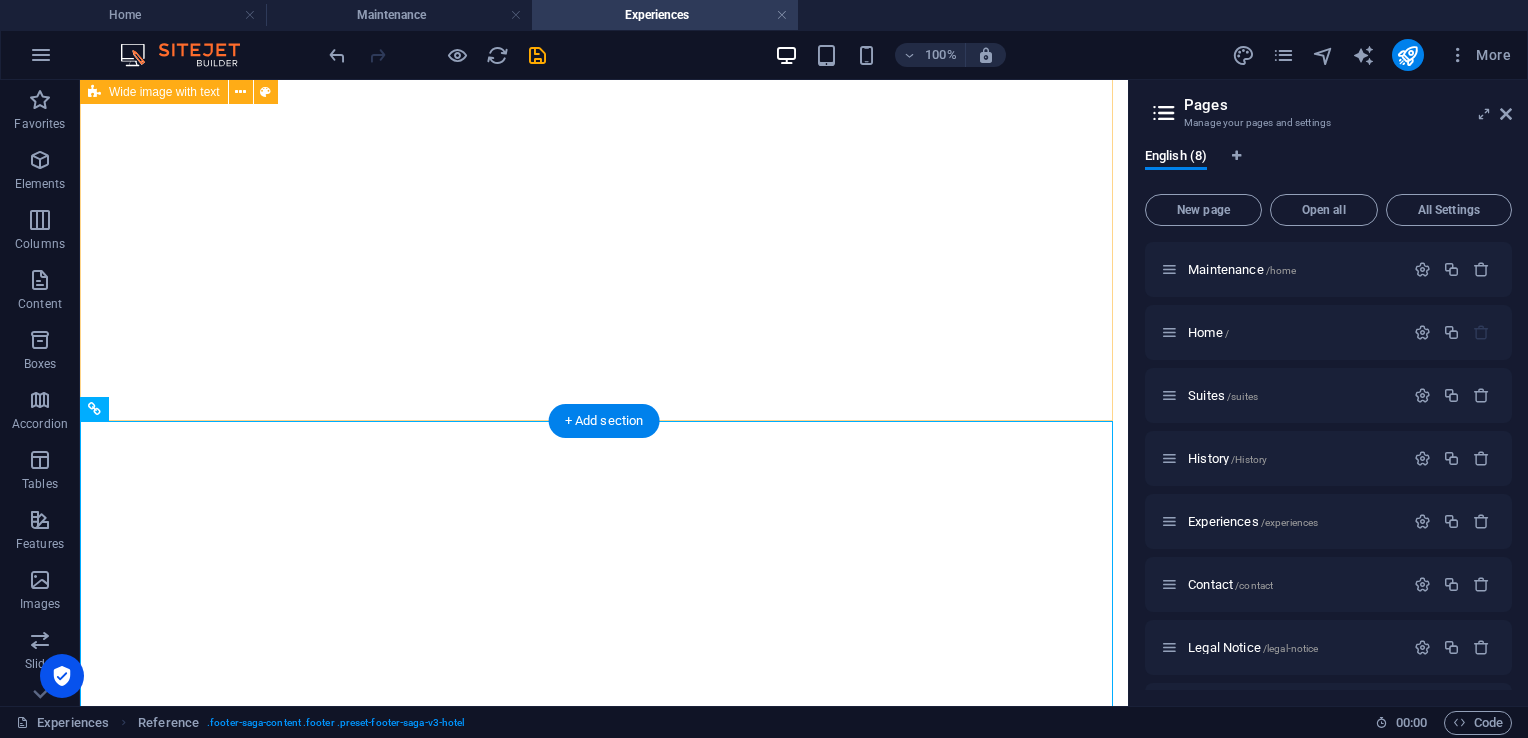 scroll, scrollTop: 3060, scrollLeft: 0, axis: vertical 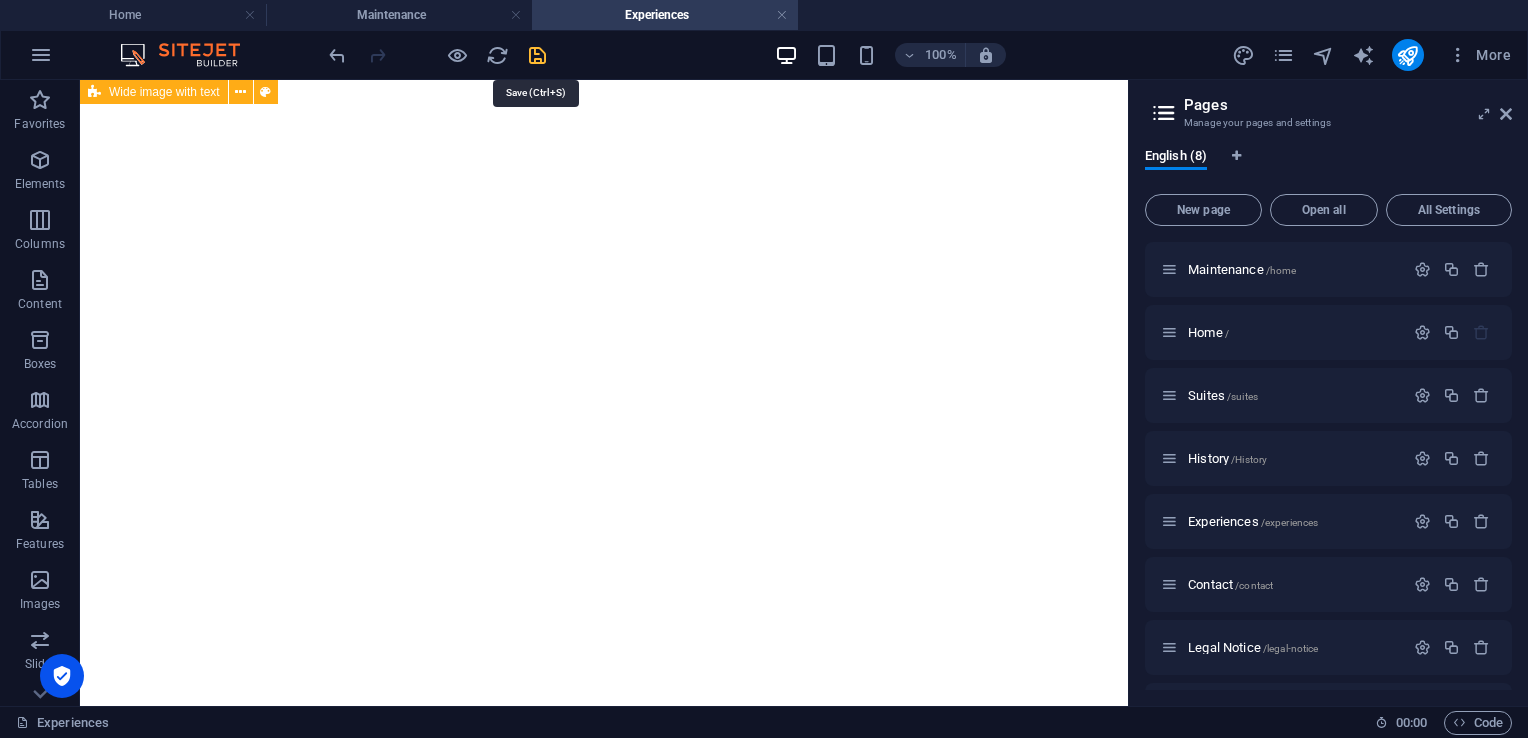 click at bounding box center (537, 55) 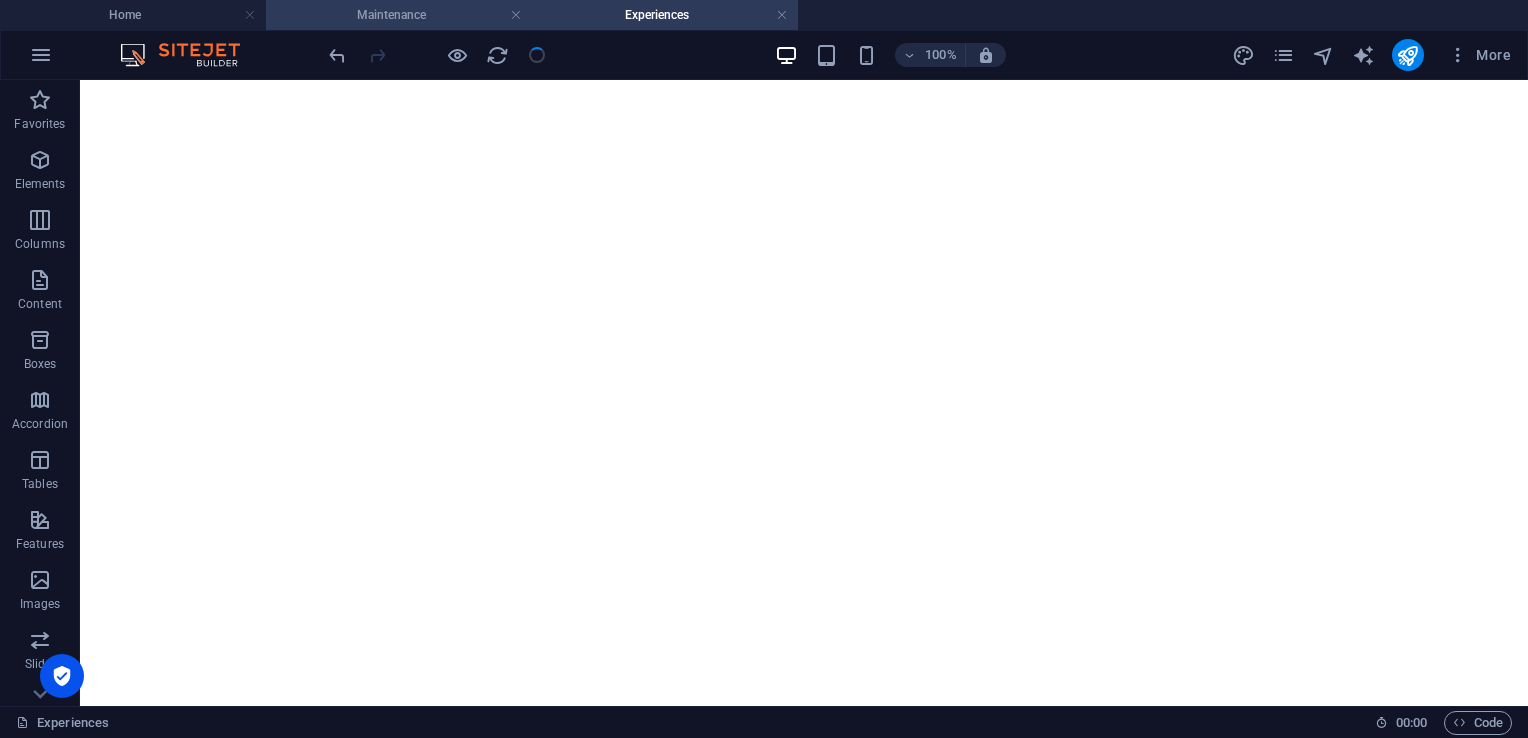 click on "Maintenance" at bounding box center [399, 15] 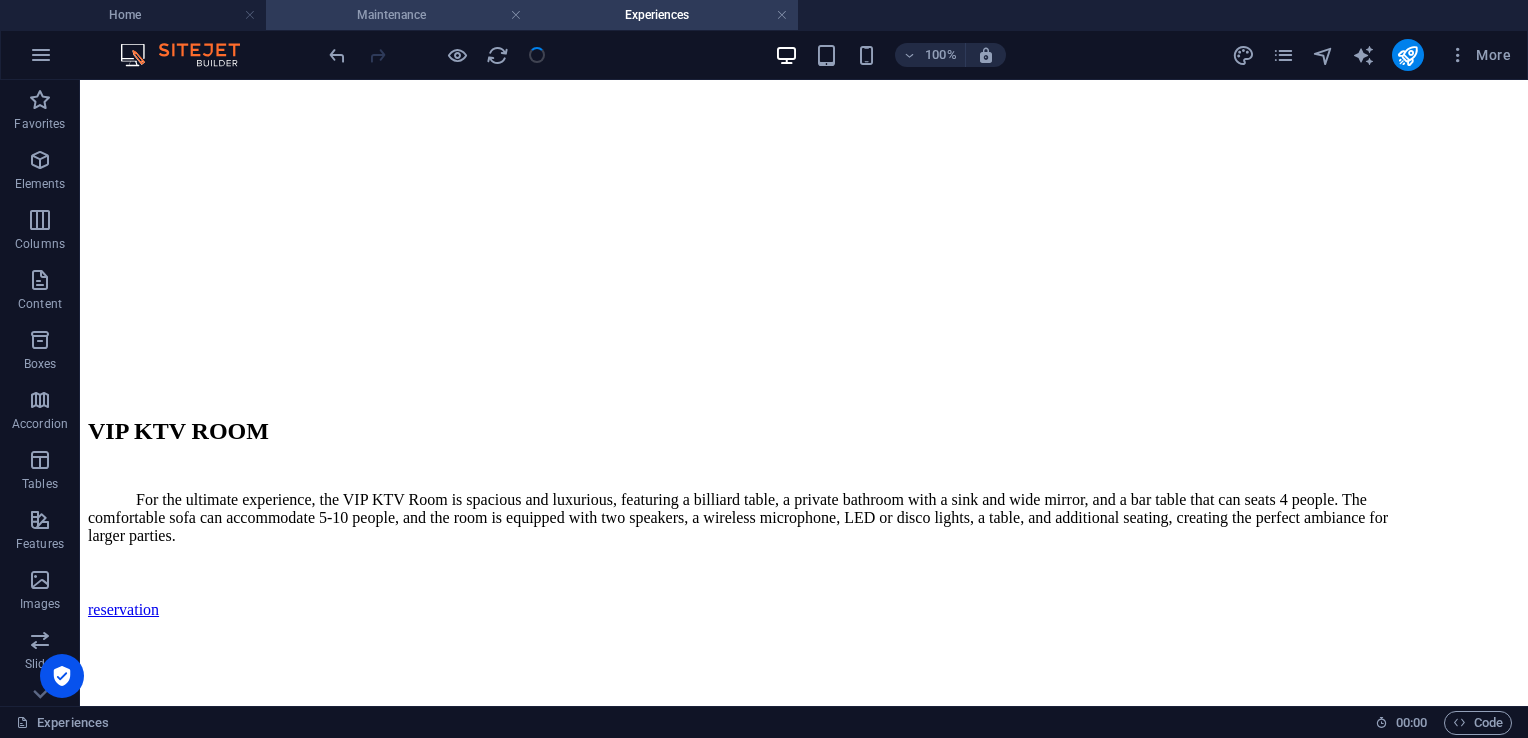scroll, scrollTop: 0, scrollLeft: 0, axis: both 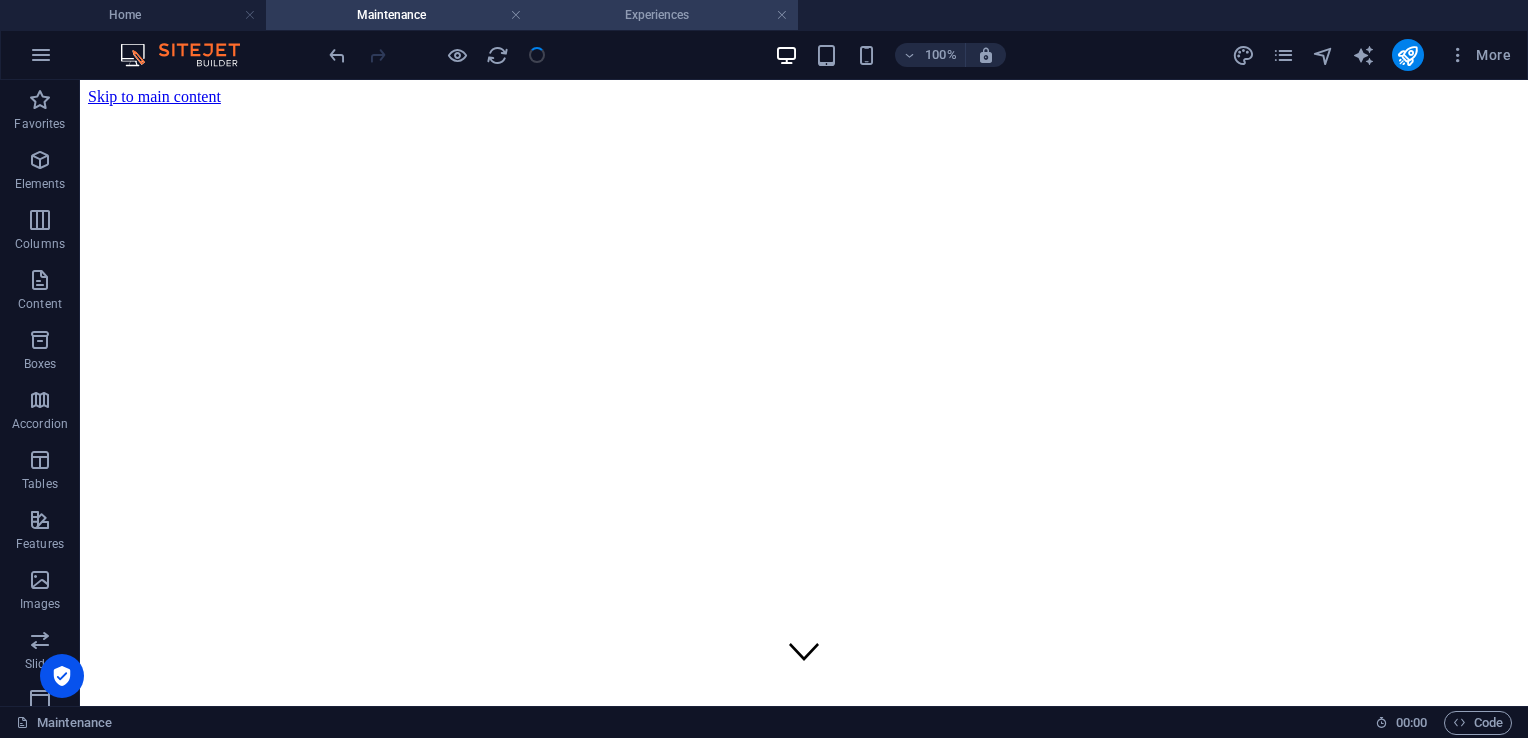 click on "Experiences" at bounding box center [665, 15] 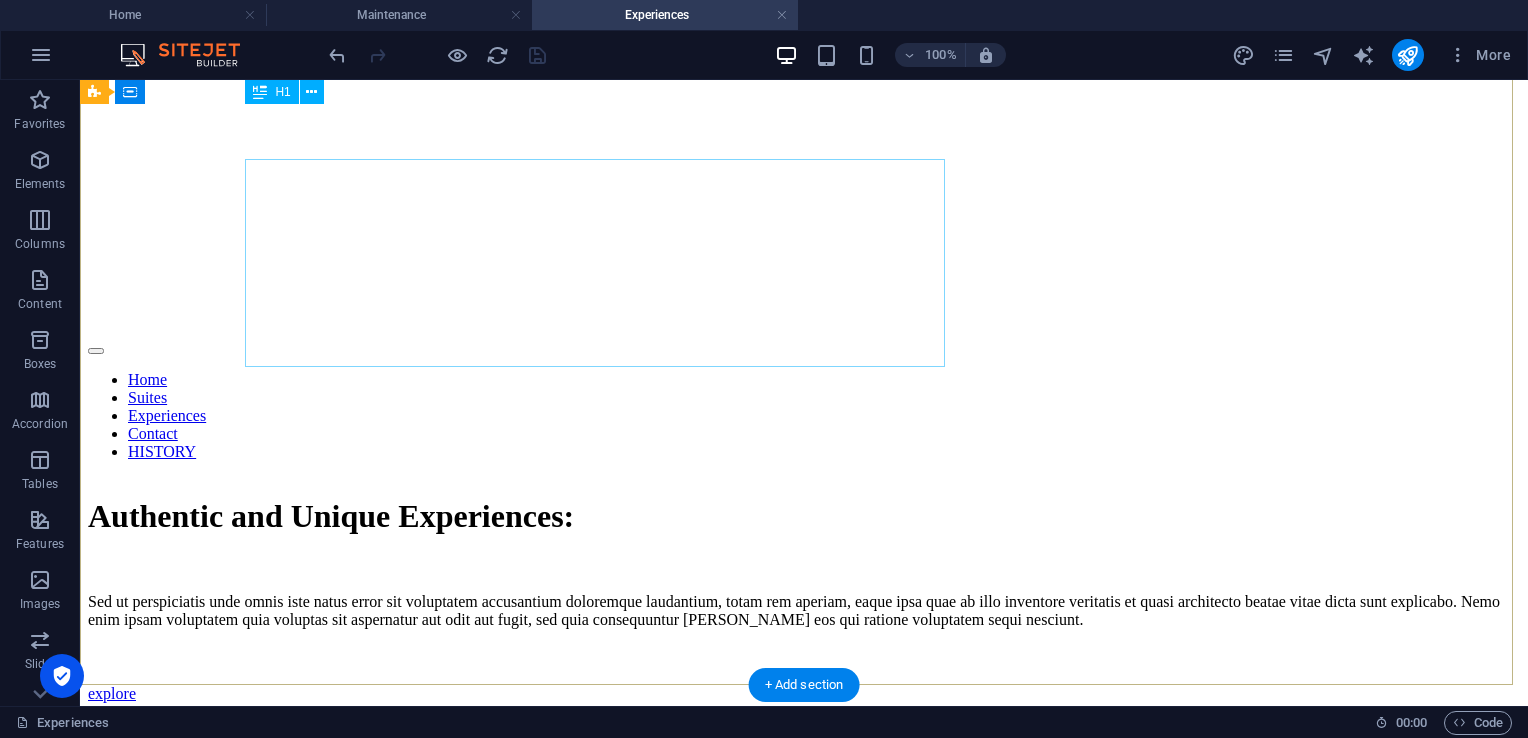 scroll, scrollTop: 0, scrollLeft: 0, axis: both 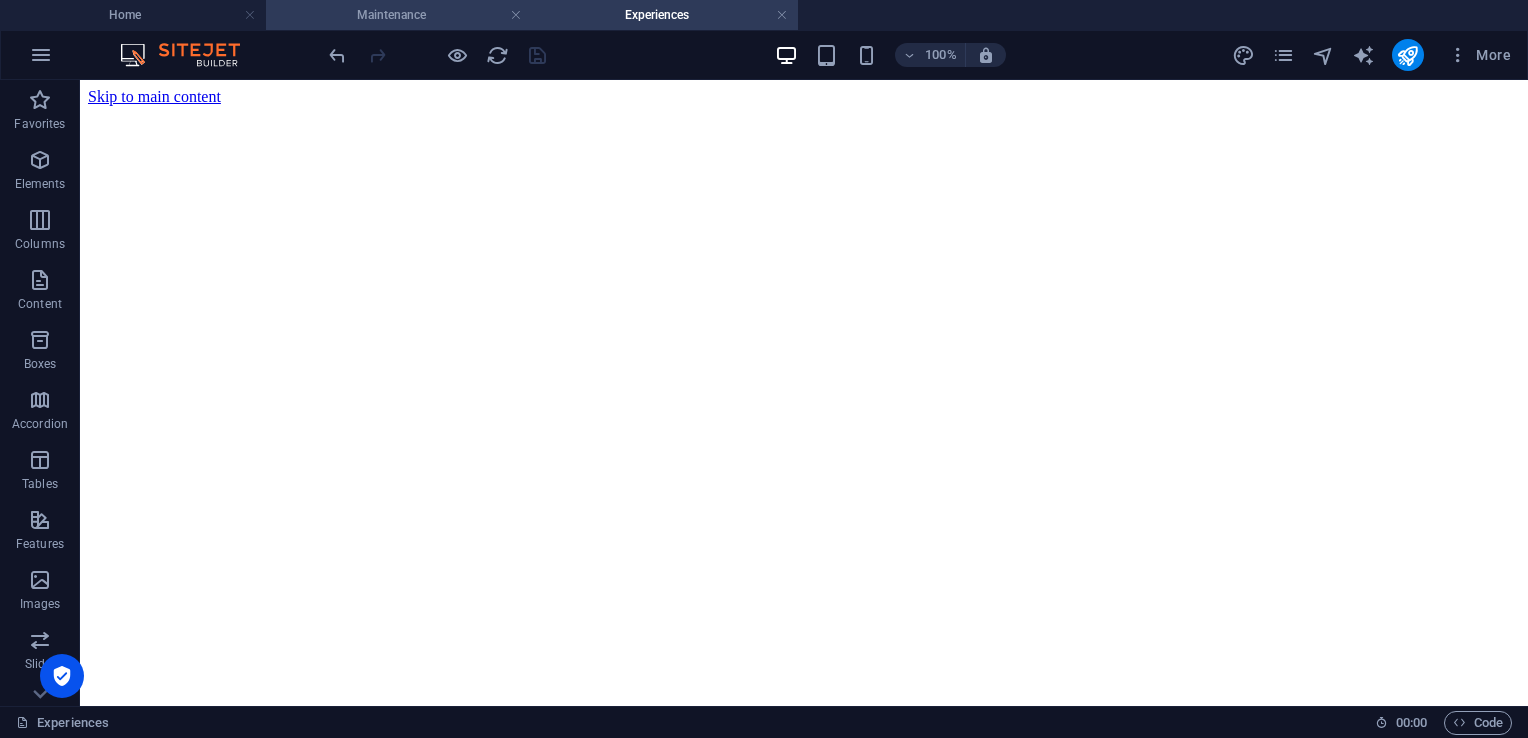 click on "Maintenance" at bounding box center [399, 15] 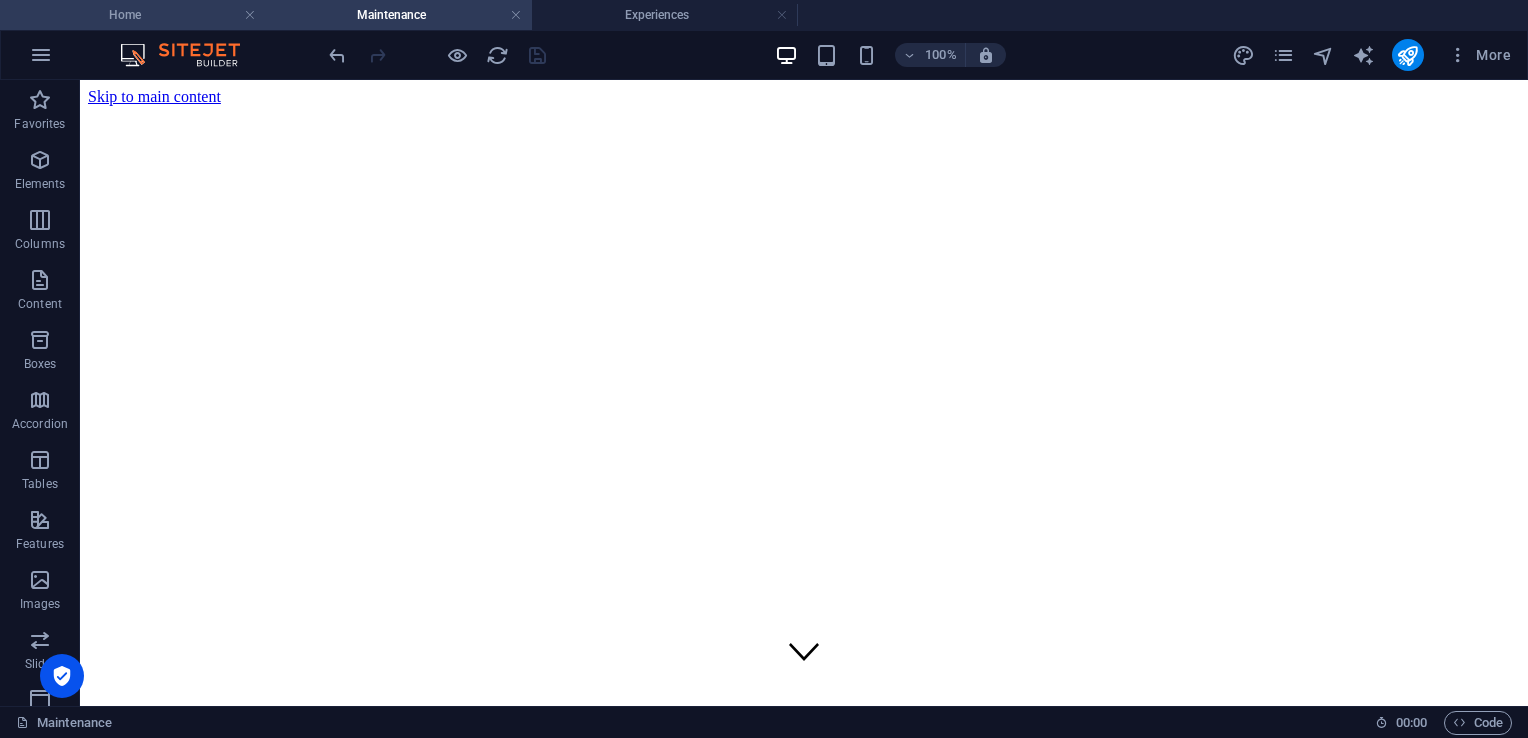 click on "Home" at bounding box center (133, 15) 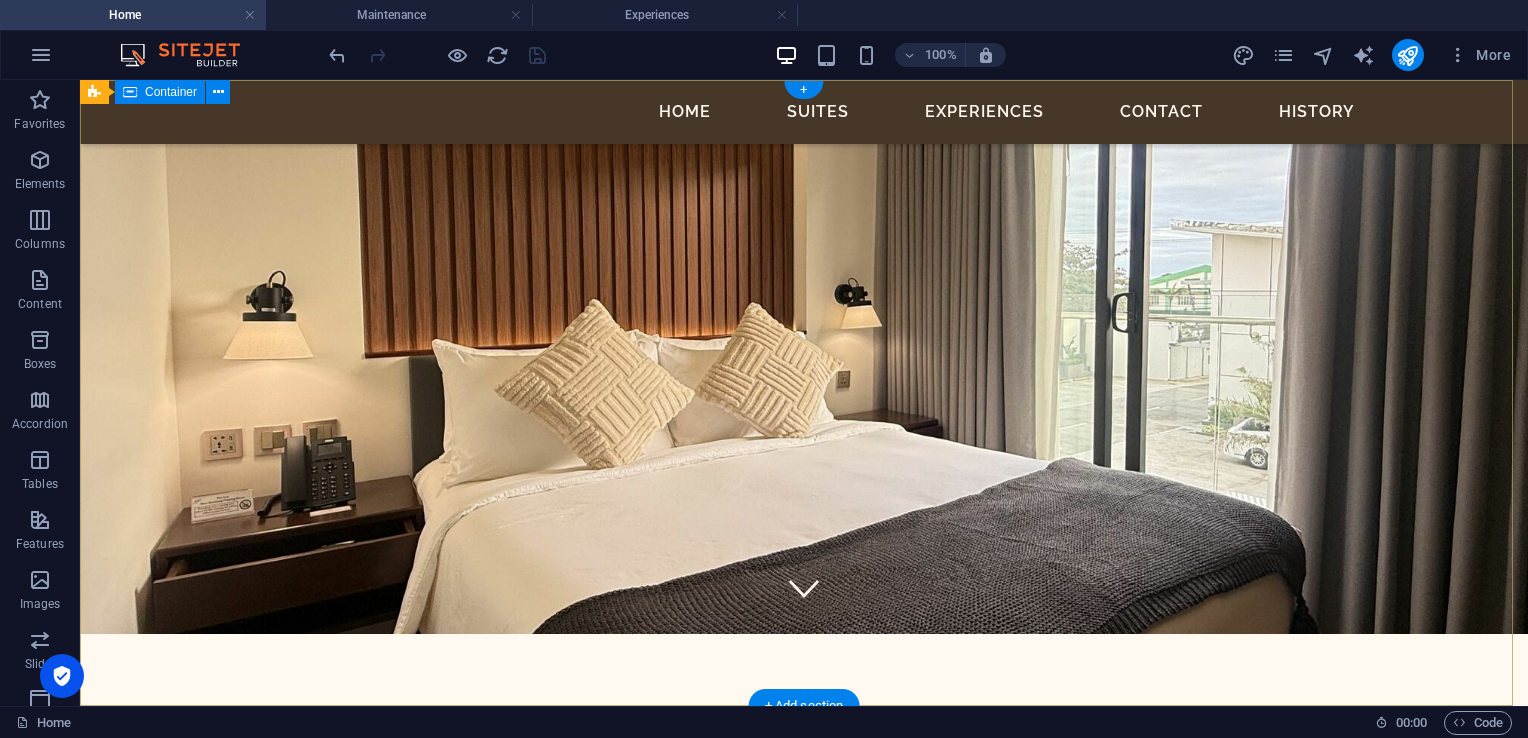 scroll, scrollTop: 0, scrollLeft: 0, axis: both 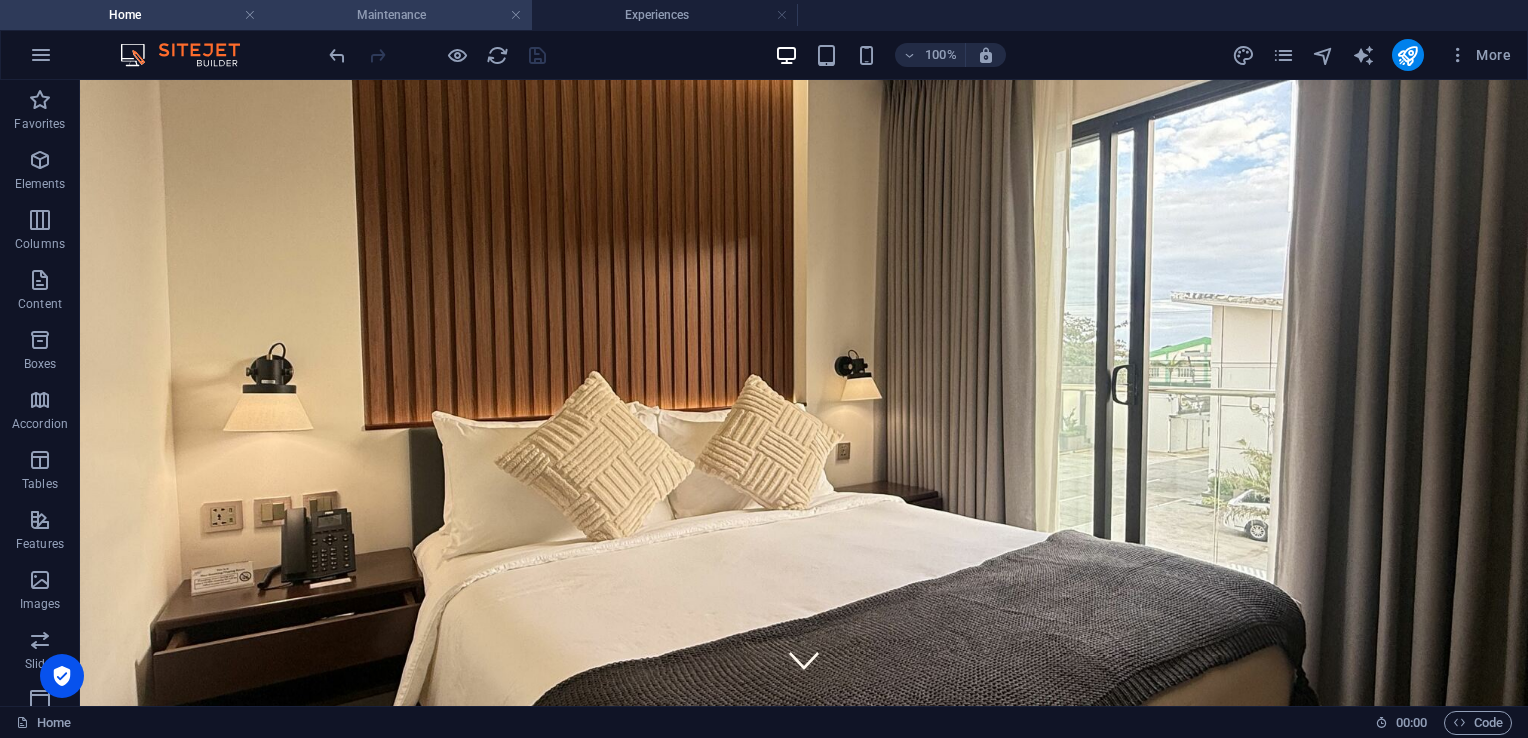 click on "Maintenance" at bounding box center [399, 15] 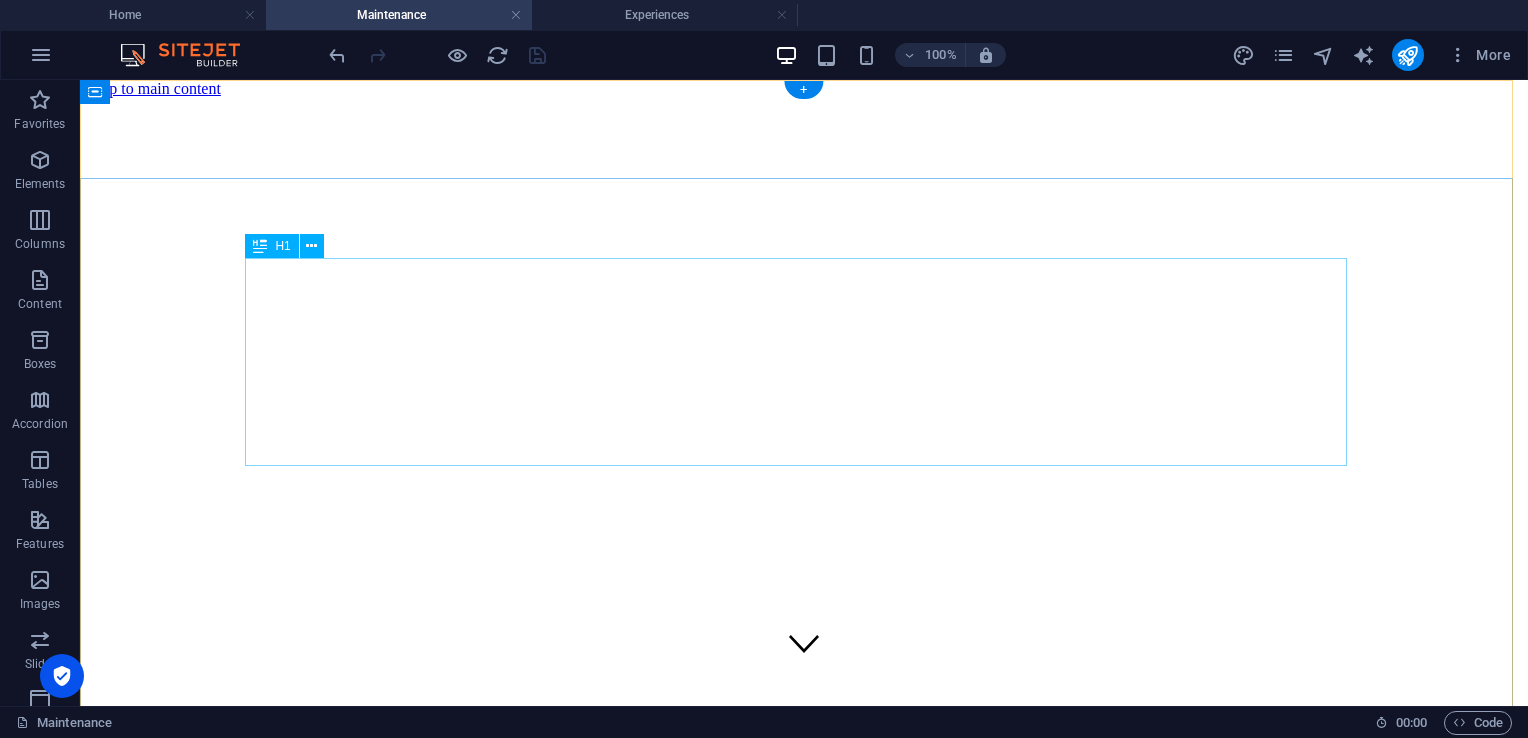scroll, scrollTop: 0, scrollLeft: 0, axis: both 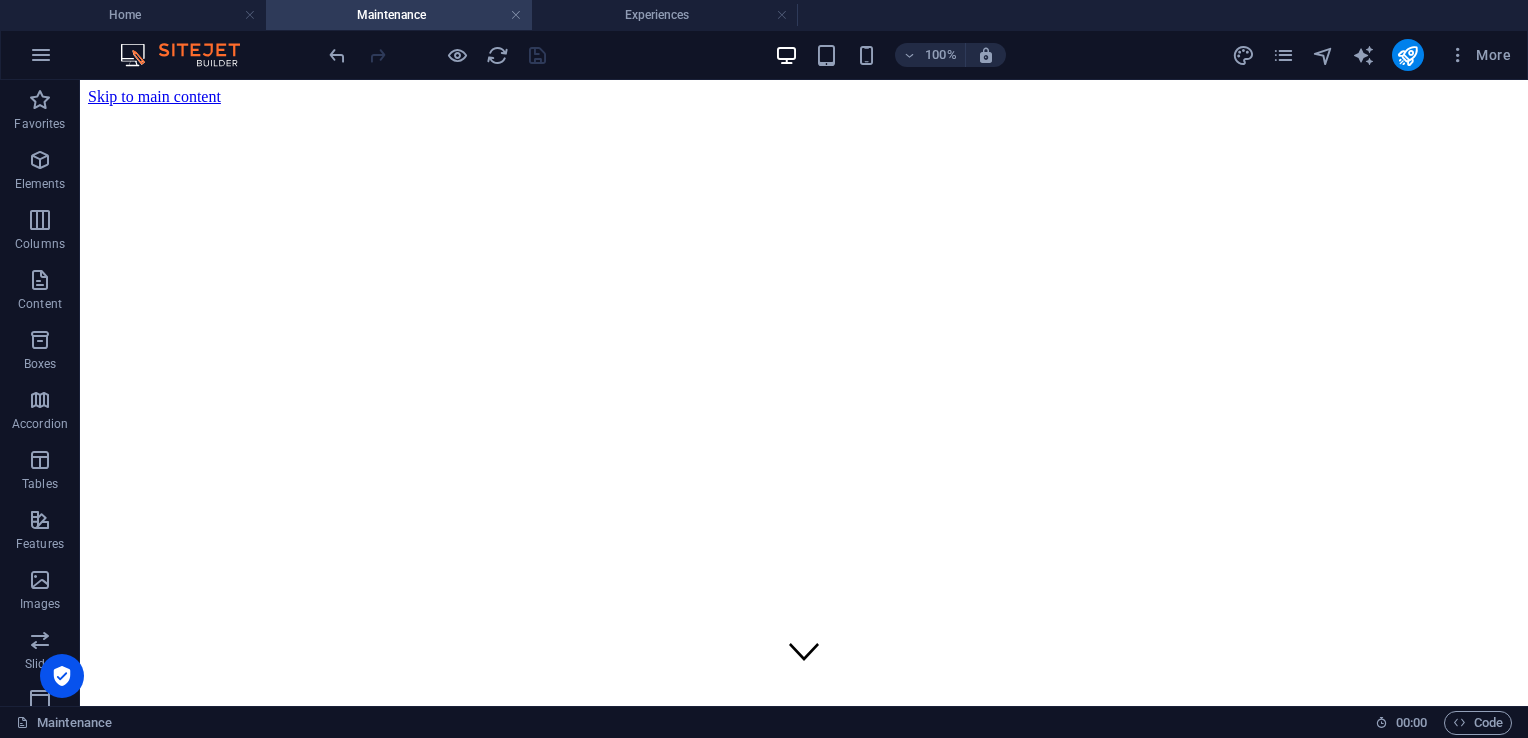click at bounding box center [437, 55] 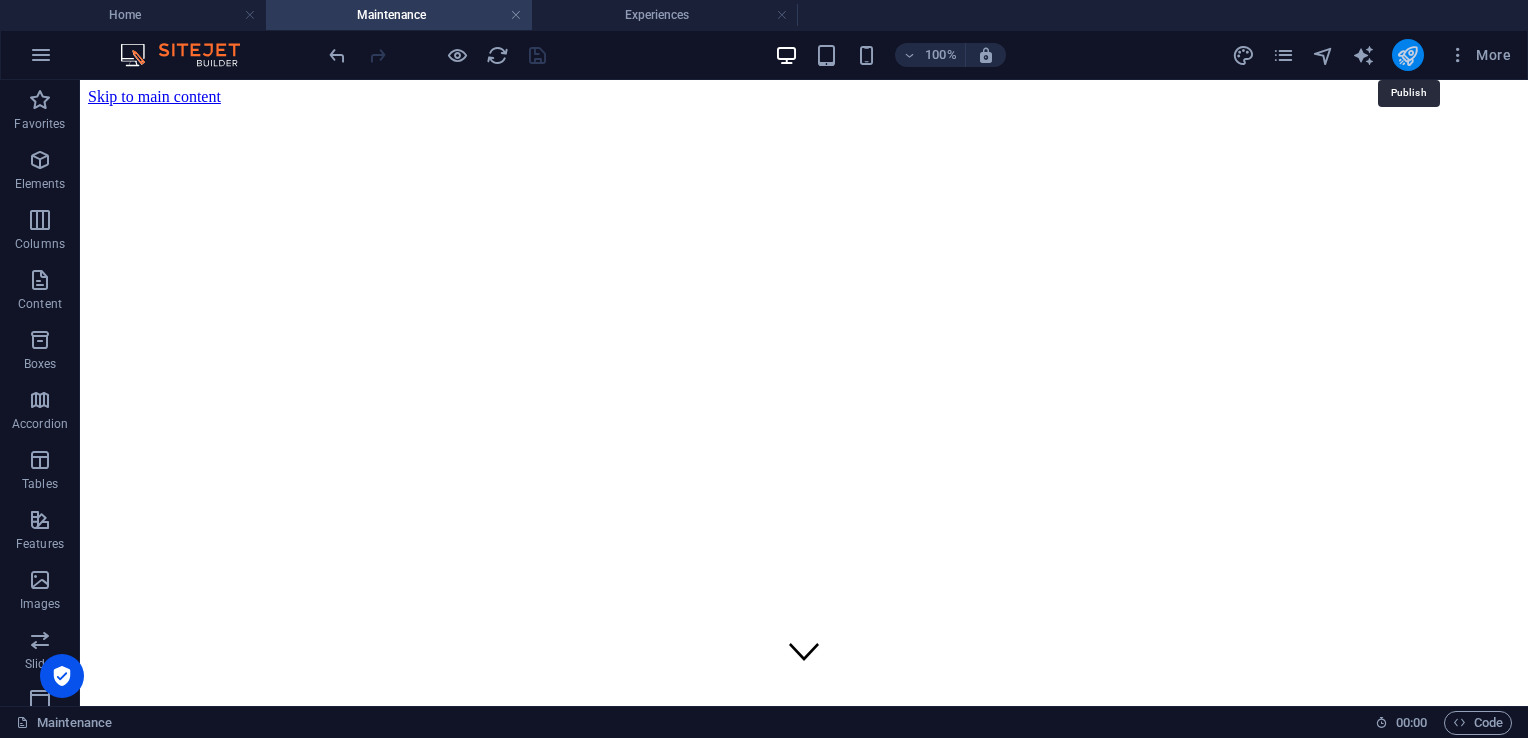 click at bounding box center (1407, 55) 